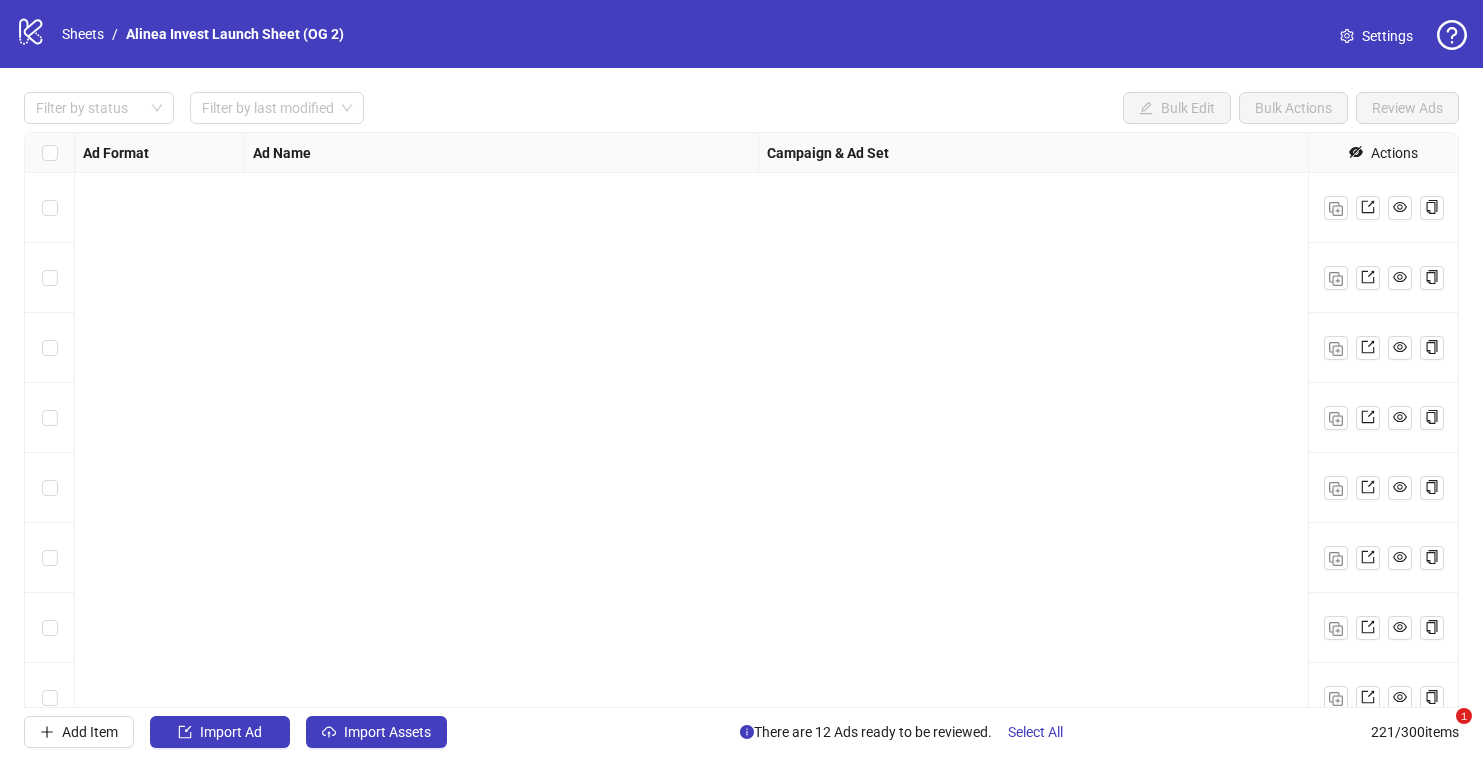 scroll, scrollTop: 0, scrollLeft: 0, axis: both 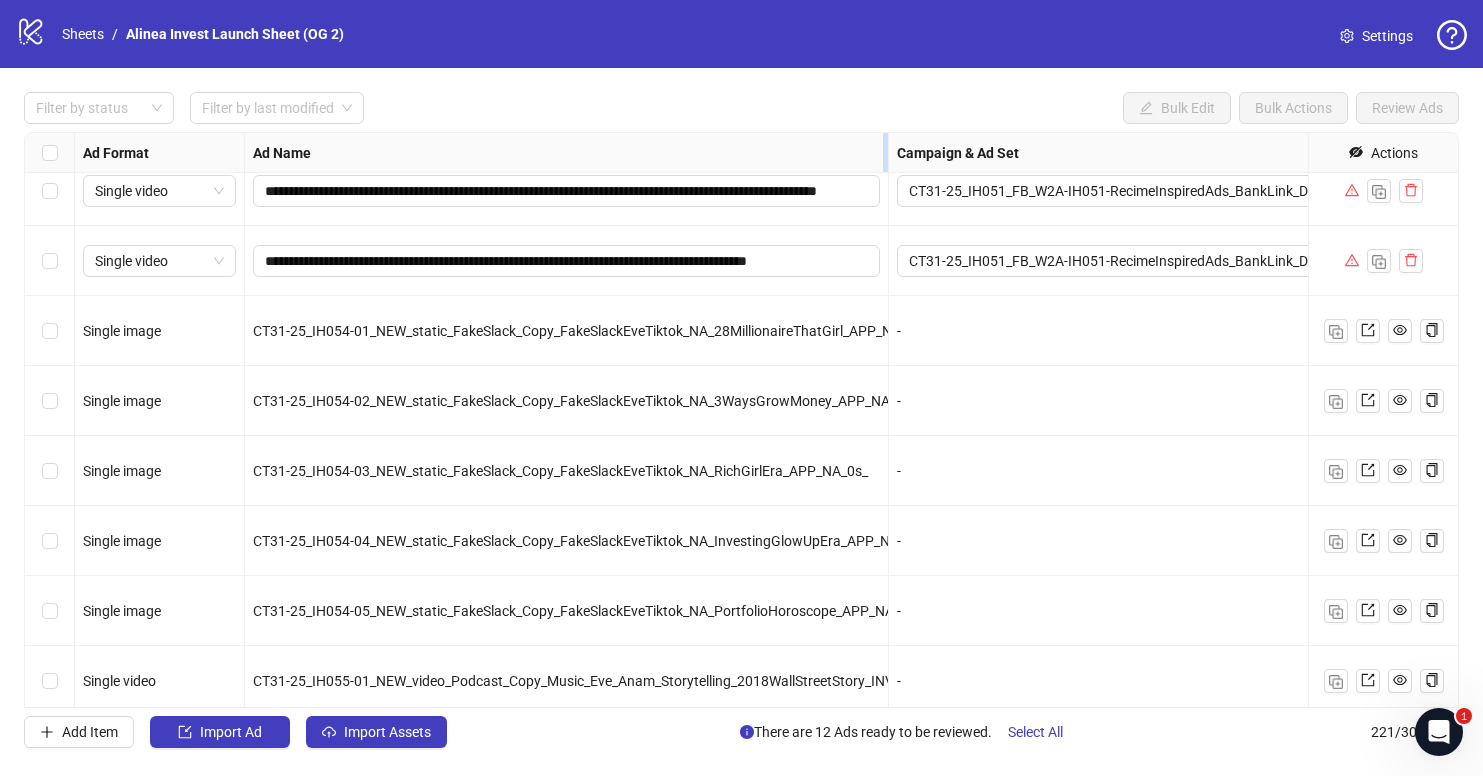 drag, startPoint x: 756, startPoint y: 155, endPoint x: 885, endPoint y: 157, distance: 129.0155 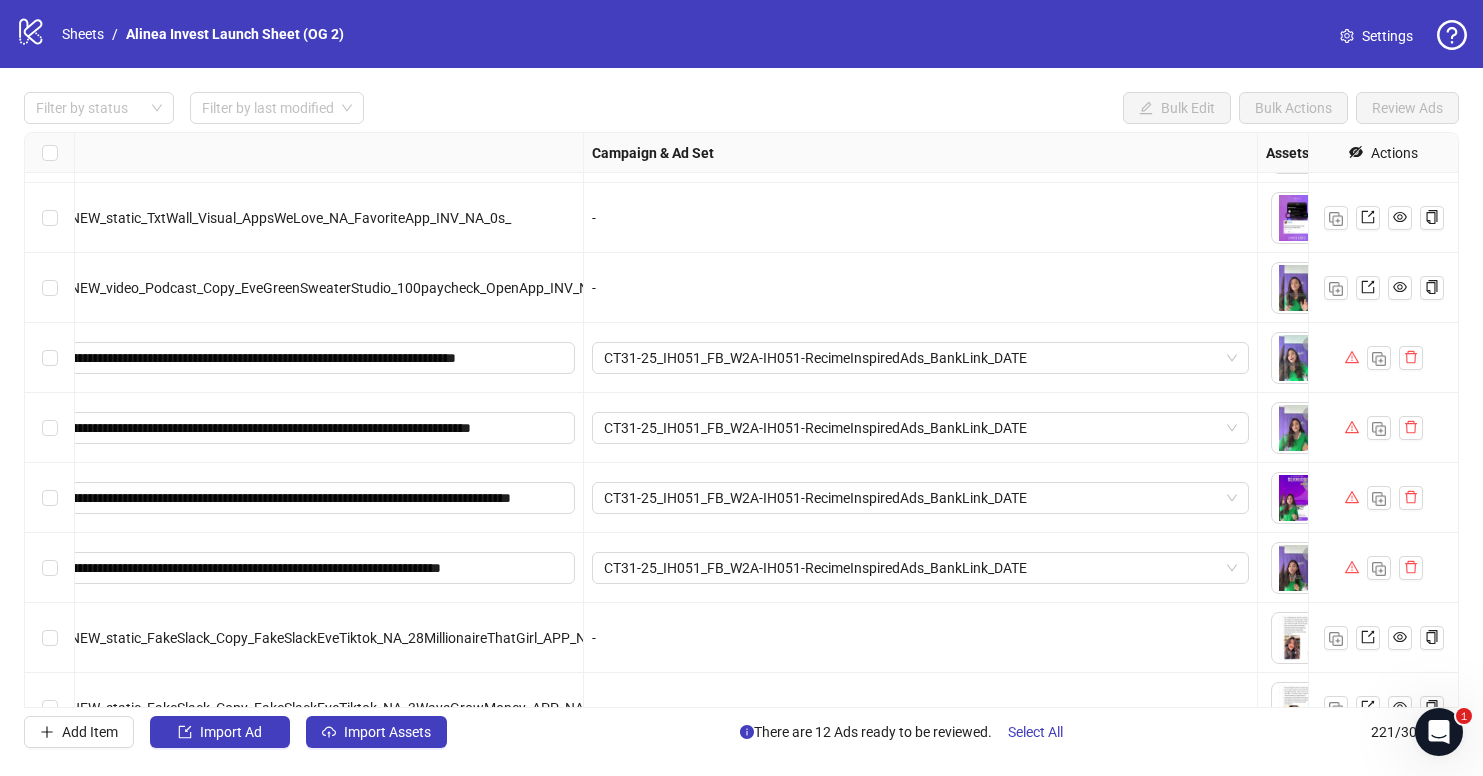 scroll, scrollTop: 14060, scrollLeft: 726, axis: both 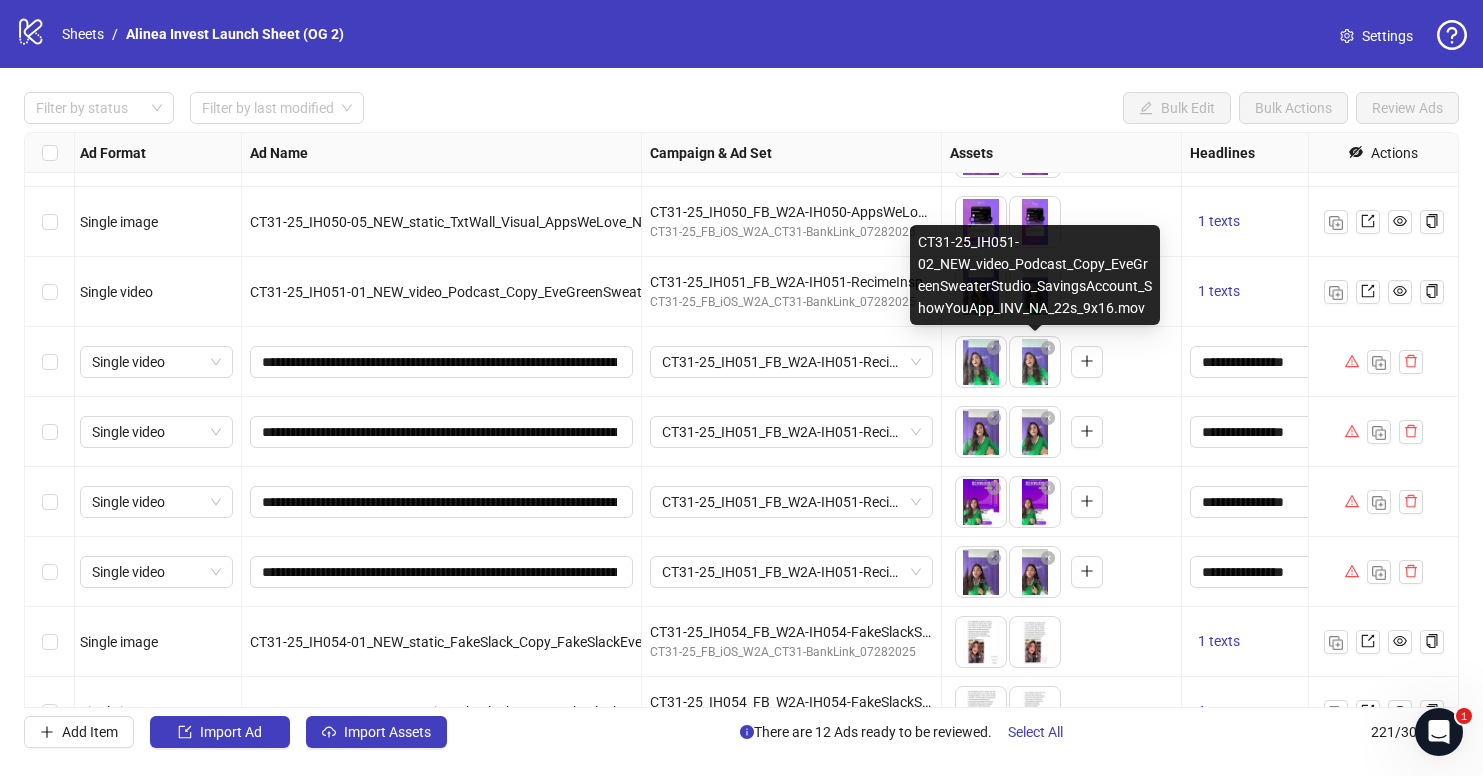 click on "logo/logo-mobile Sheets / Alinea Invest Launch Sheet (OG 2) Settings   Filter by status Filter by last modified Bulk Edit Bulk Actions Review Ads Ad Format Ad Name Campaign & Ad Set Assets Headlines Primary Texts Descriptions Destination URL App Product Page ID Display URL Leadgen Form Product Set ID URL Params Call to Action Actions Single image CT31-25_IH050-03_NEW_static_TxtWall_Visual_AppsWeLove_NA_FavoriteApp_INV_NA_0s_ CT31-25_IH050_FB_W2A-IH050-AppsWeLoveStatic_BankLink_DATE CT31-25_FB_iOS_W2A_CT31-BankLink_07282025
To pick up a draggable item, press the space bar.
While dragging, use the arrow keys to move the item.
Press space again to drop the item in its new position, or press escape to cancel.
1 texts 1 texts Single image CT31-25_IH050-04_NEW_static_TxtWall_Visual_AppsWeLove_NA_FavoriteApp_INV_NA_0s_ CT31-25_IH050_FB_W2A-IH050-AppsWeLoveStatic_BankLink_DATE CT31-25_FB_iOS_W2A_CT31-BankLink_07282025 1 texts 1 texts Single image CT31-25_FB_iOS_W2A_CT31-BankLink_07282025 1 texts 221" at bounding box center [741, 388] 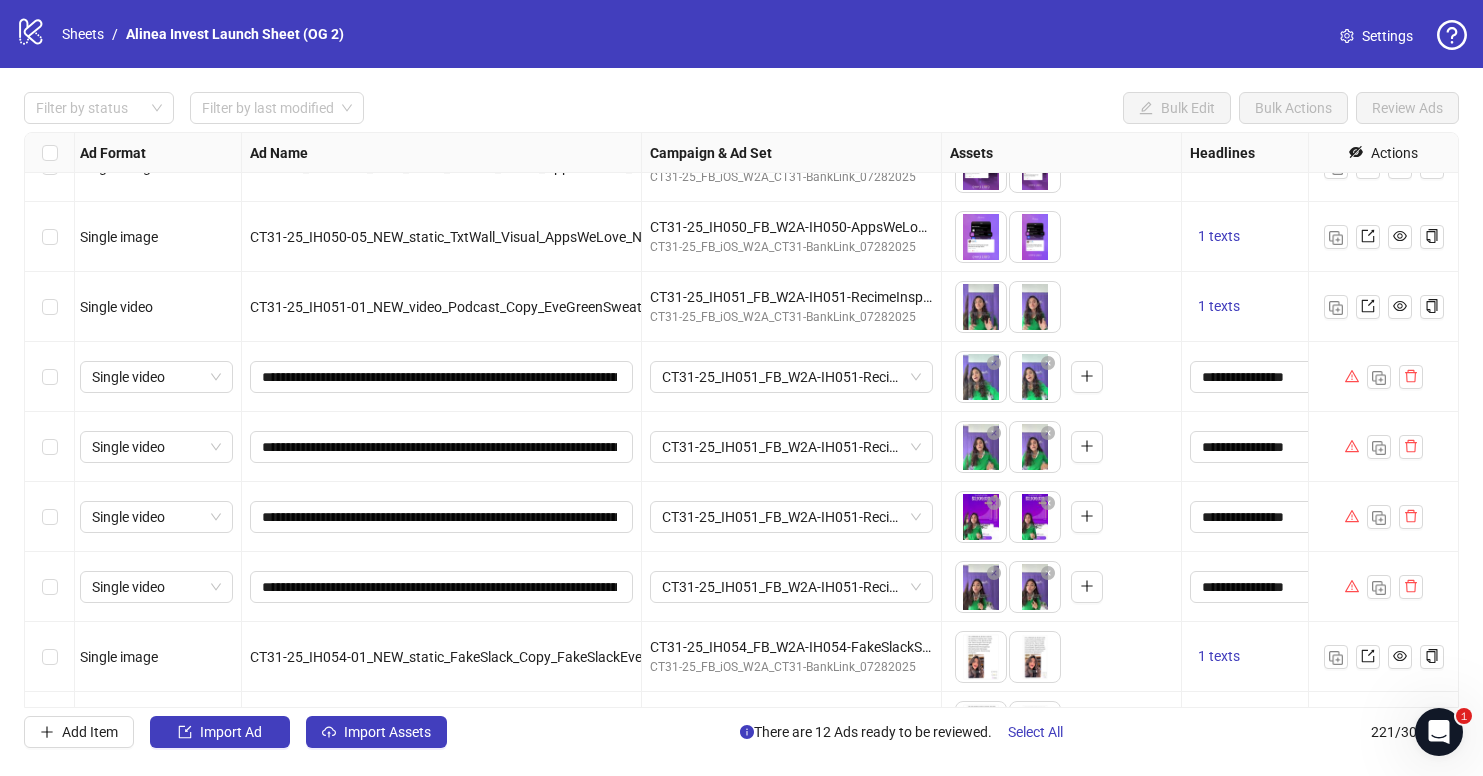 scroll, scrollTop: 14041, scrollLeft: 65, axis: both 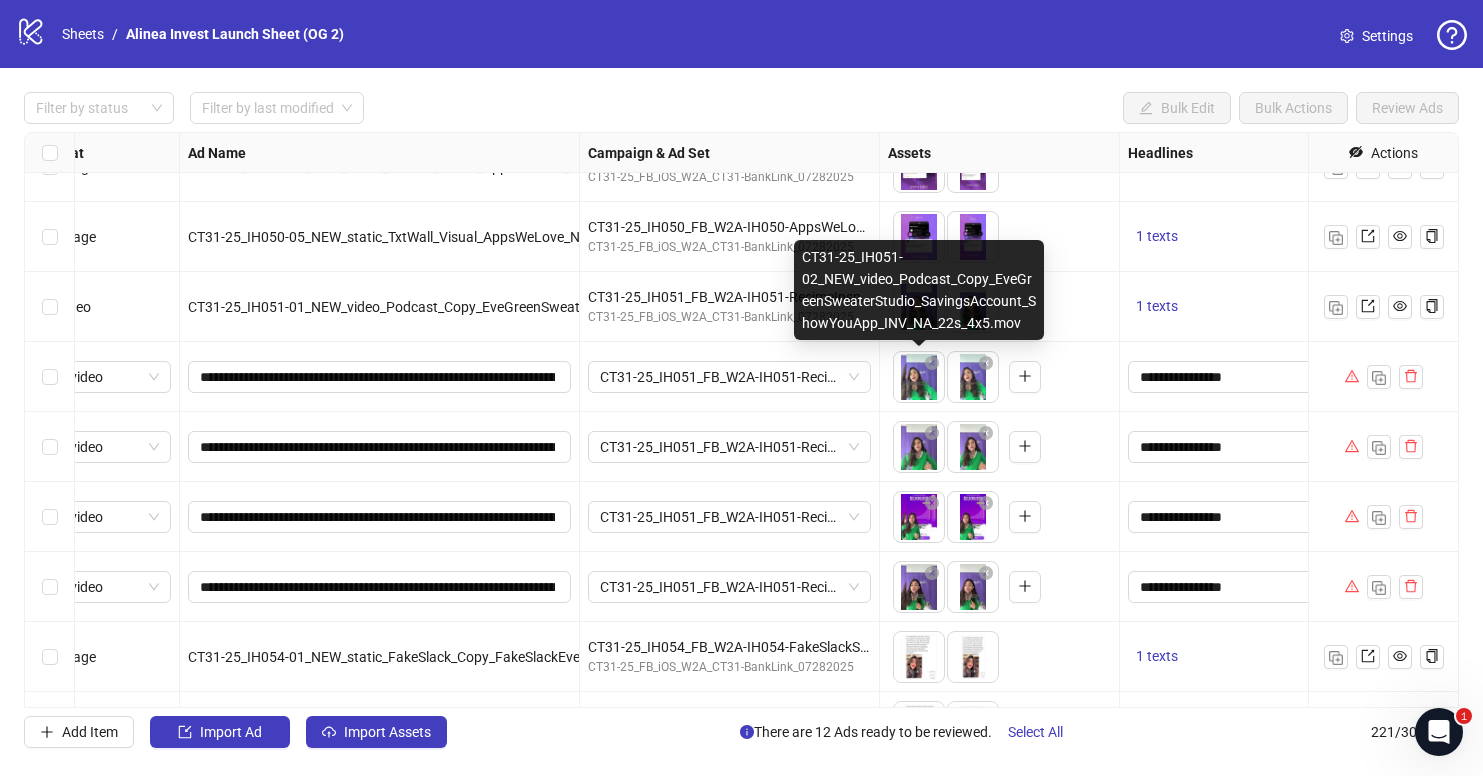 click on "logo/logo-mobile Sheets / Alinea Invest Launch Sheet (OG 2) Settings   Filter by status Filter by last modified Bulk Edit Bulk Actions Review Ads Ad Format Ad Name Campaign & Ad Set Assets Headlines Primary Texts Descriptions Destination URL App Product Page ID Display URL Leadgen Form Product Set ID URL Params Call to Action Actions Single image CT31-25_IH050-03_NEW_static_TxtWall_Visual_AppsWeLove_NA_FavoriteApp_INV_NA_0s_ CT31-25_IH050_FB_W2A-IH050-AppsWeLoveStatic_BankLink_DATE CT31-25_FB_iOS_W2A_CT31-BankLink_07282025
To pick up a draggable item, press the space bar.
While dragging, use the arrow keys to move the item.
Press space again to drop the item in its new position, or press escape to cancel.
1 texts 1 texts - Single image CT31-25_IH050-04_NEW_static_TxtWall_Visual_AppsWeLove_NA_FavoriteApp_INV_NA_0s_ CT31-25_IH050_FB_W2A-IH050-AppsWeLoveStatic_BankLink_DATE CT31-25_FB_iOS_W2A_CT31-BankLink_07282025 1 texts 1 texts - Single image CT31-25_FB_iOS_W2A_CT31-BankLink_07282025 1 texts" at bounding box center [741, 388] 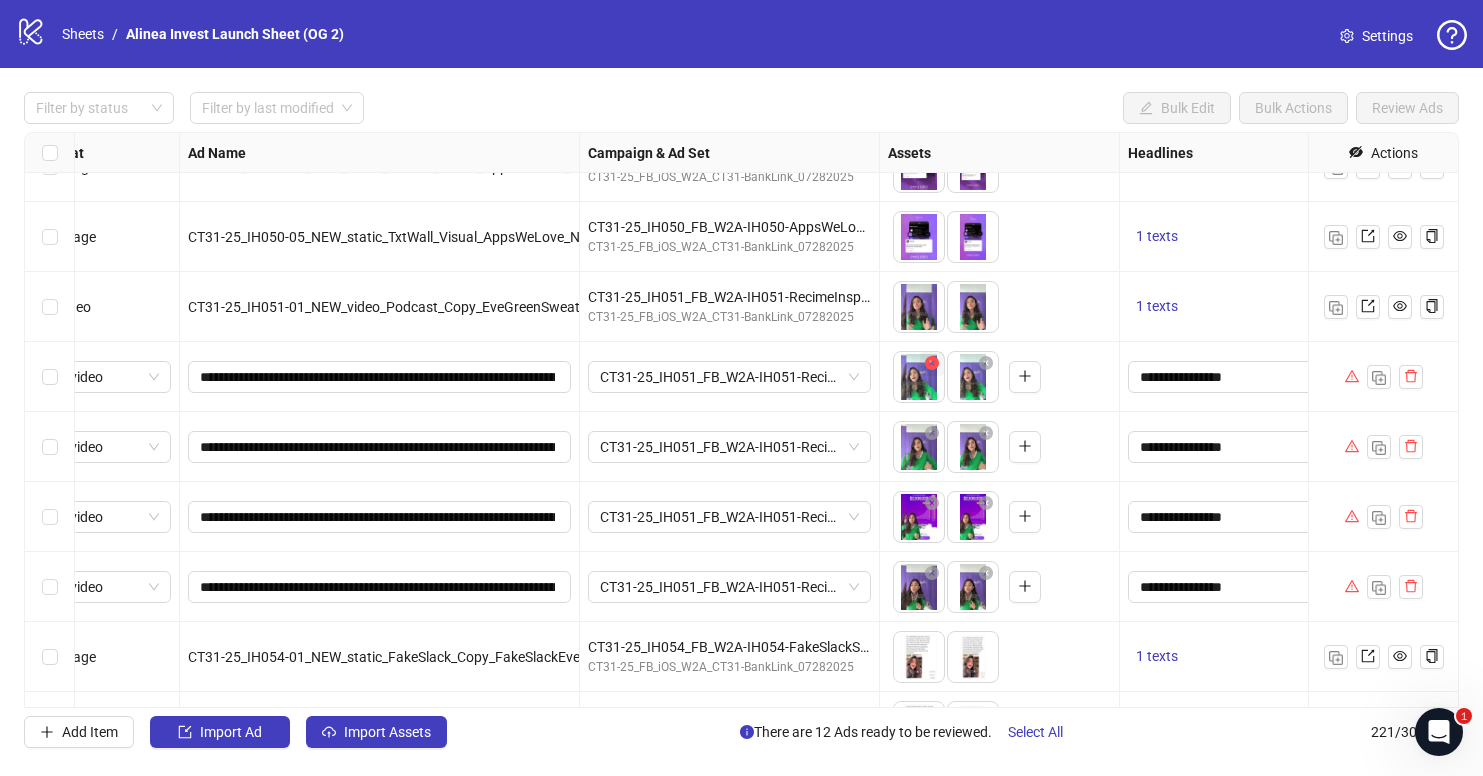 click 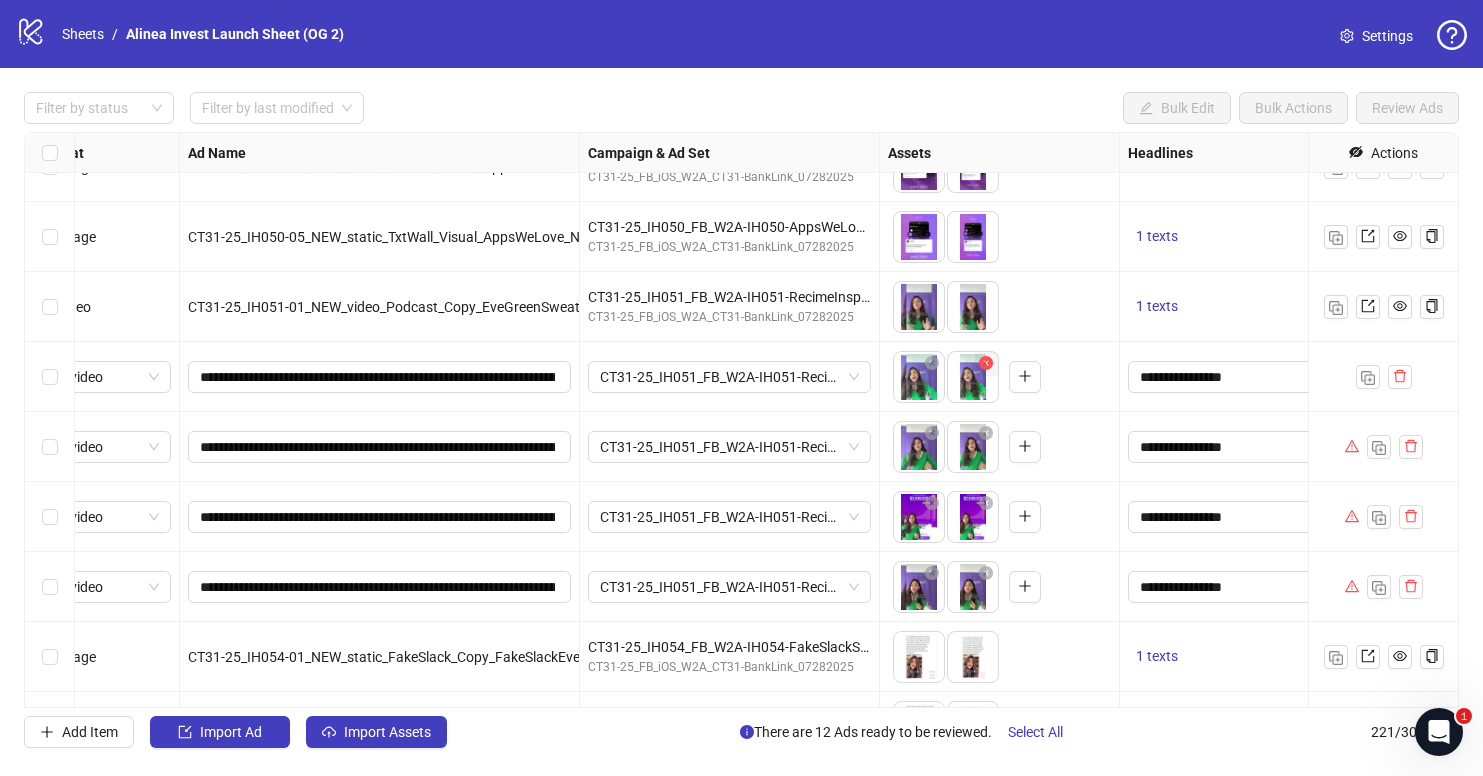 click at bounding box center (986, 363) 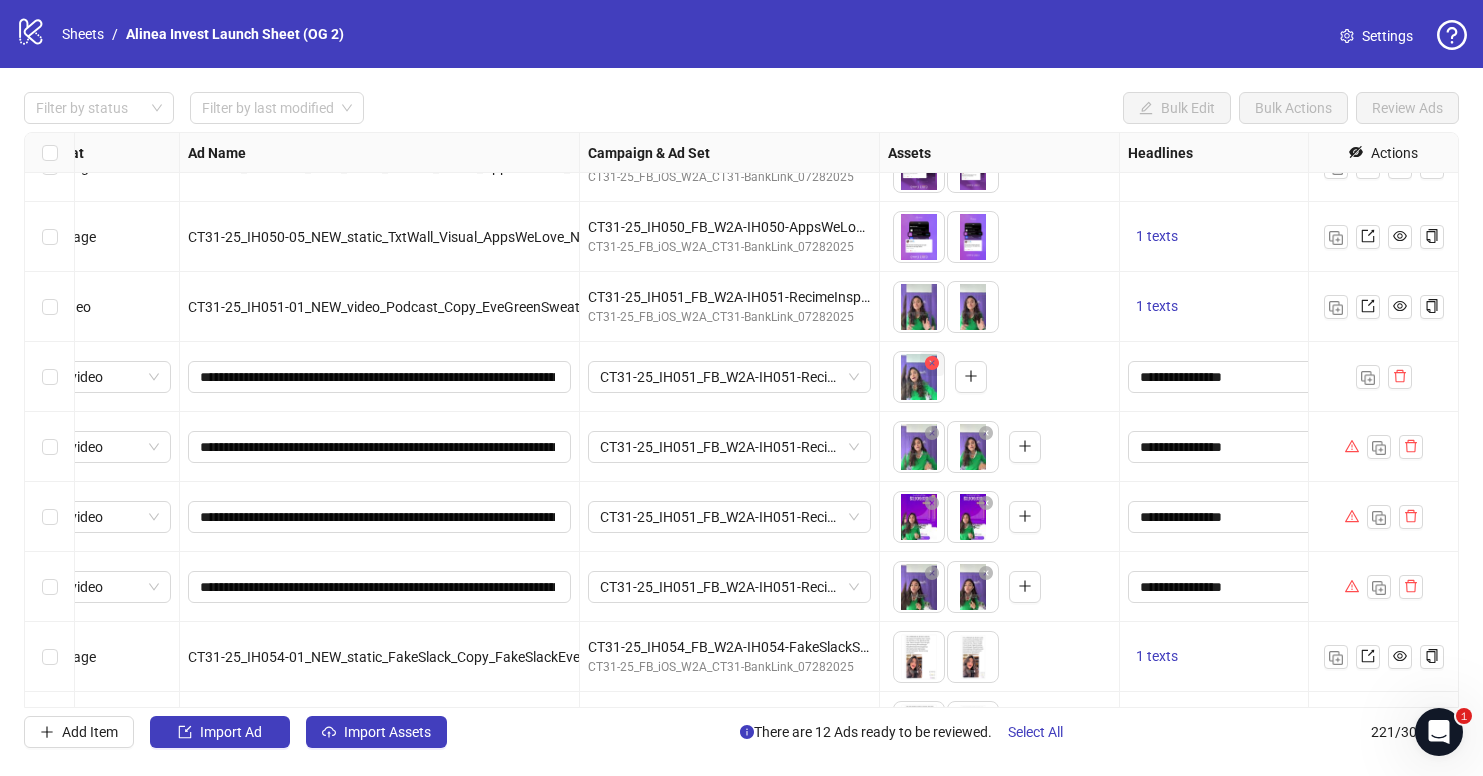 click 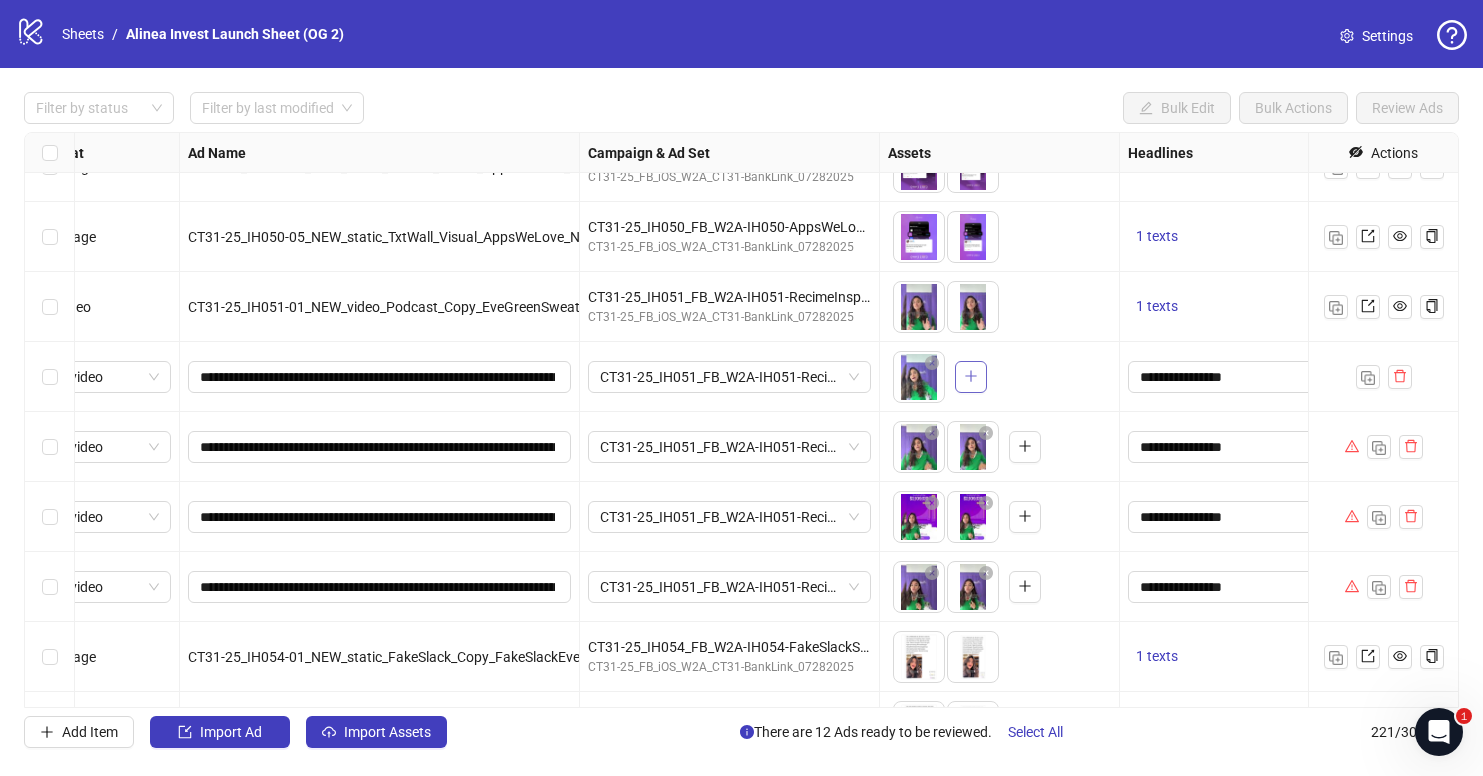 click 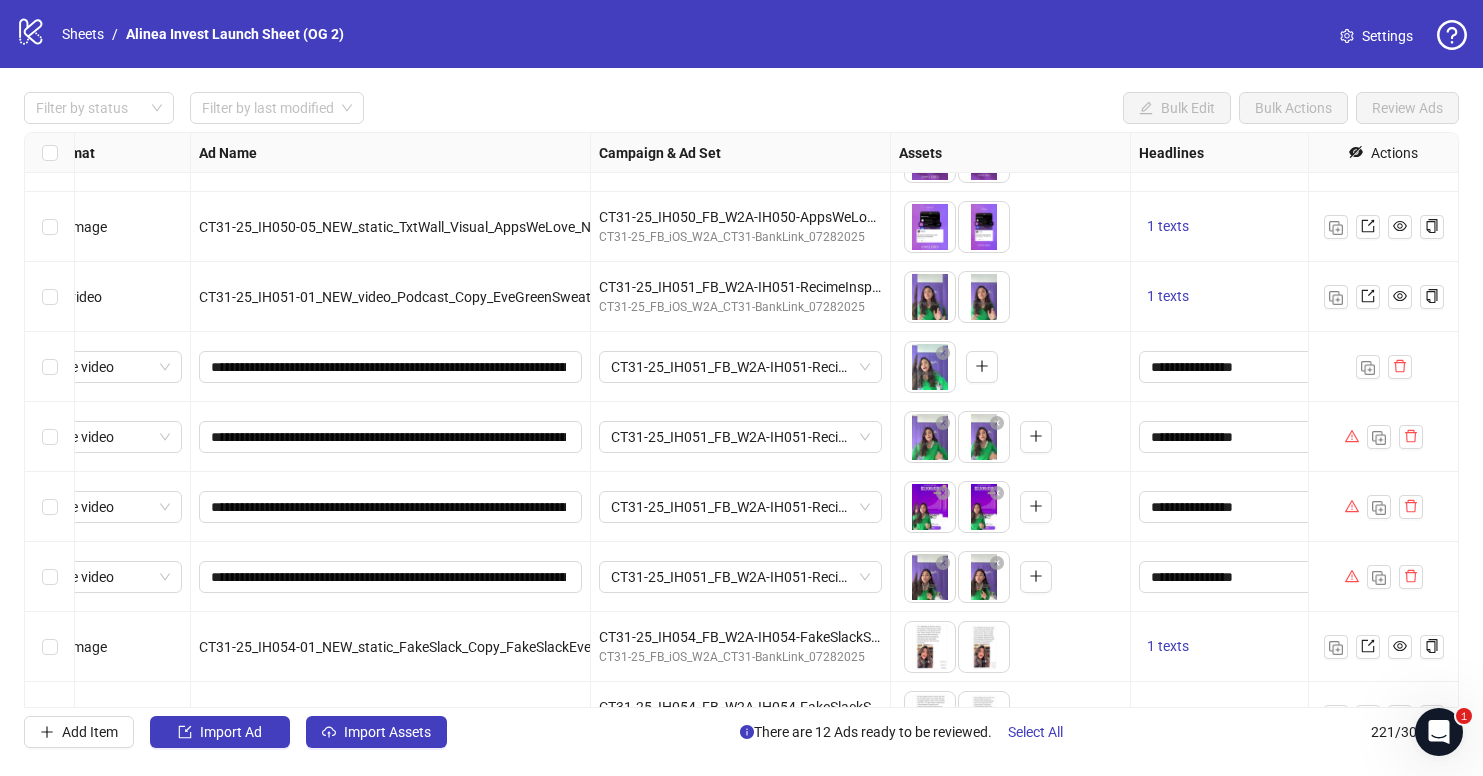 scroll, scrollTop: 14051, scrollLeft: 0, axis: vertical 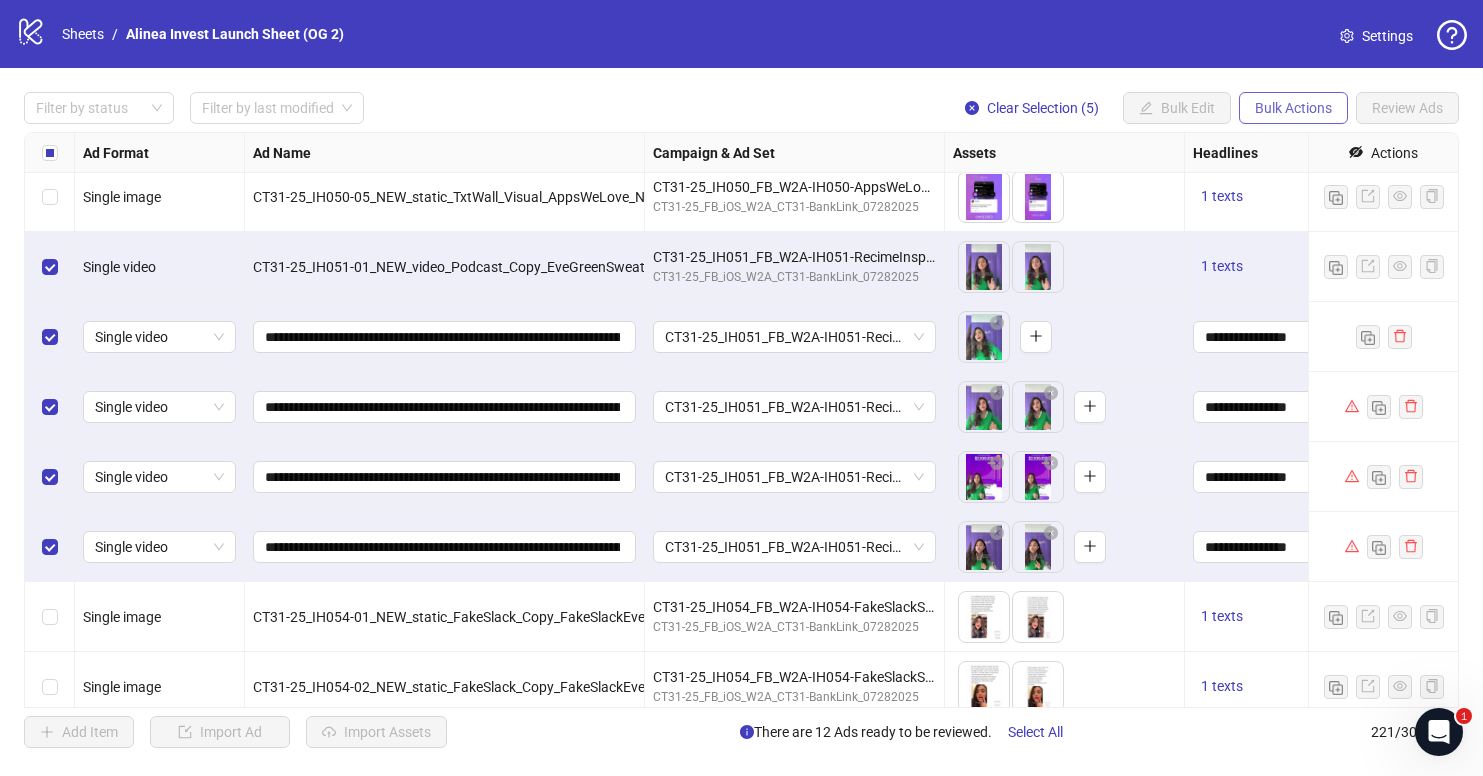 click on "Bulk Actions" at bounding box center [1293, 108] 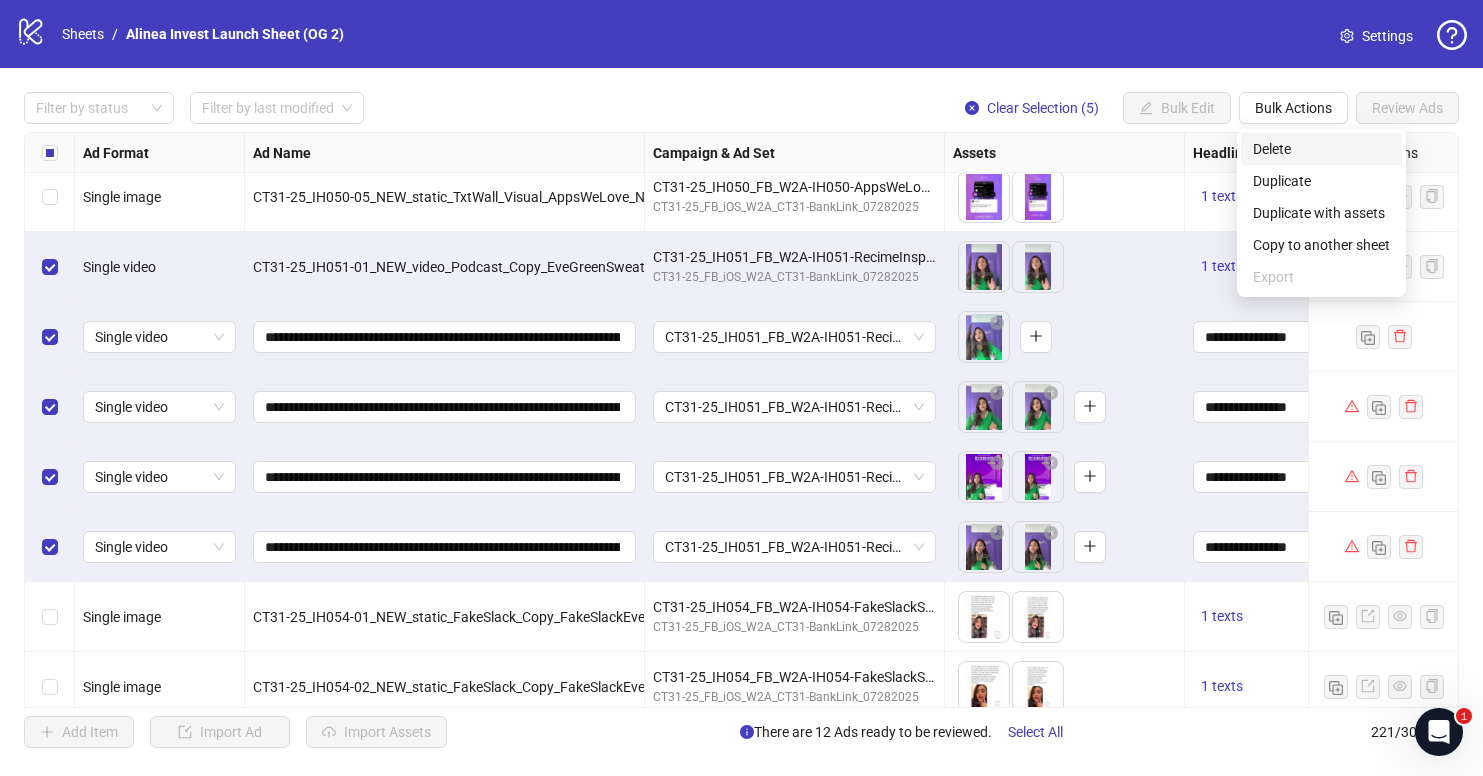 click on "Delete" at bounding box center [1321, 149] 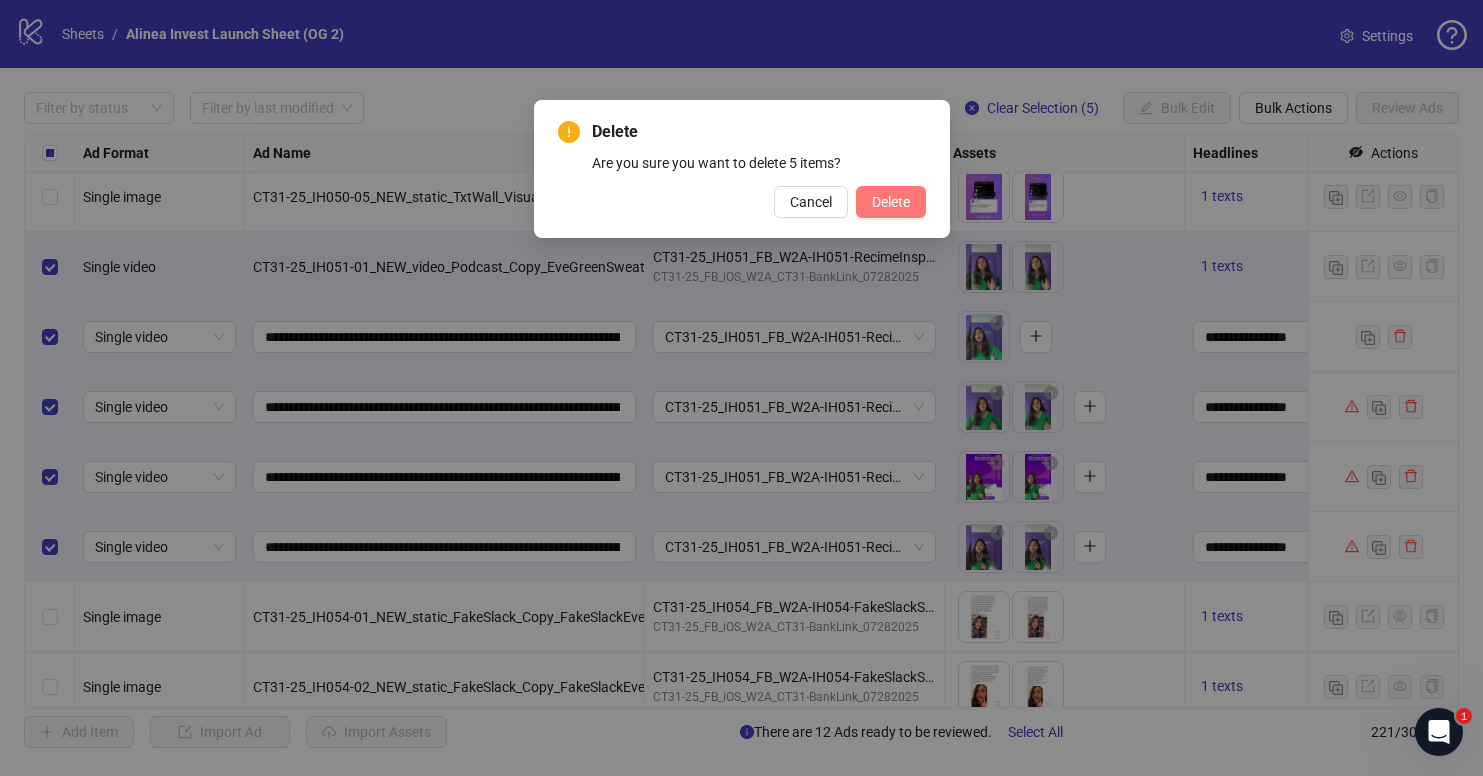 click on "Delete" at bounding box center (891, 202) 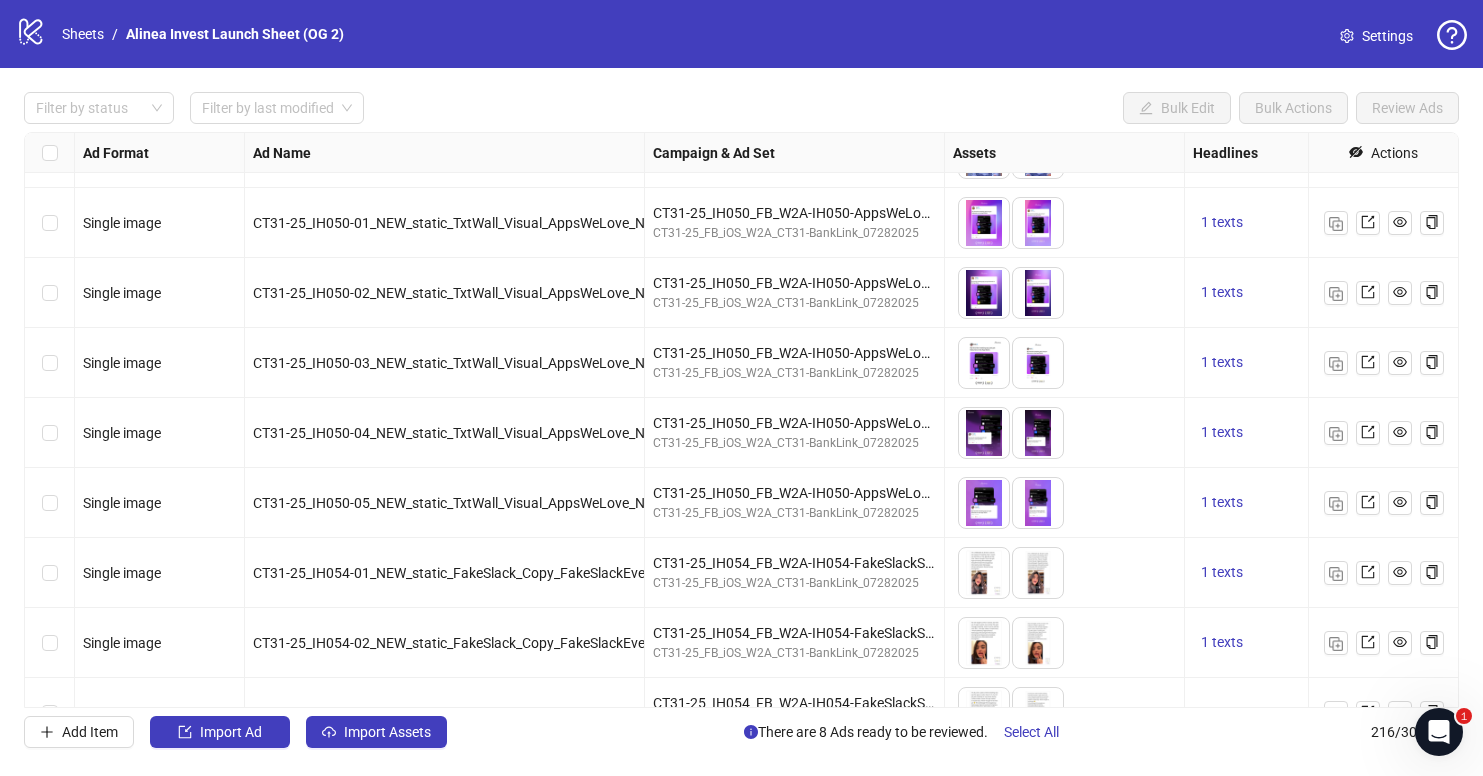 scroll, scrollTop: 14003, scrollLeft: 0, axis: vertical 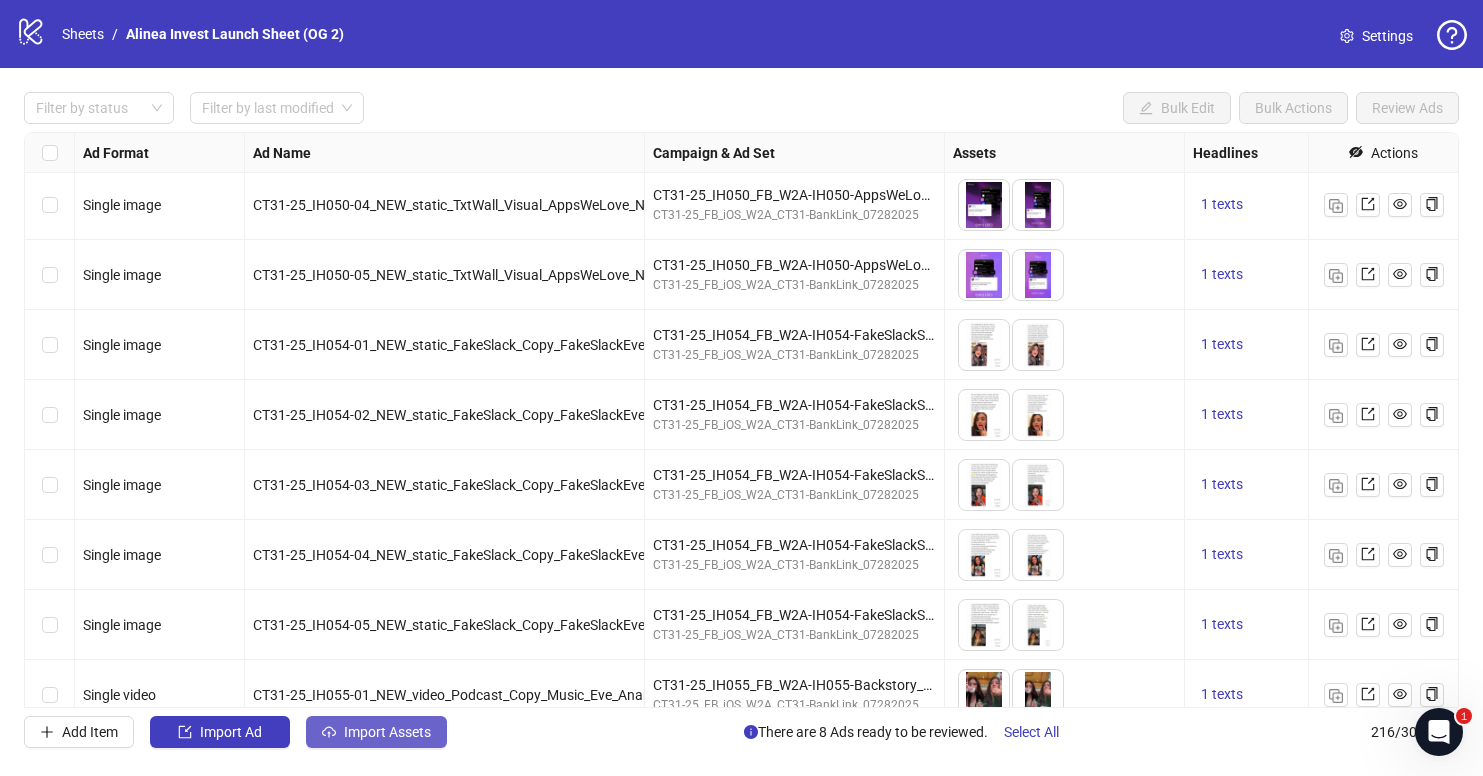click on "Import Assets" at bounding box center (376, 732) 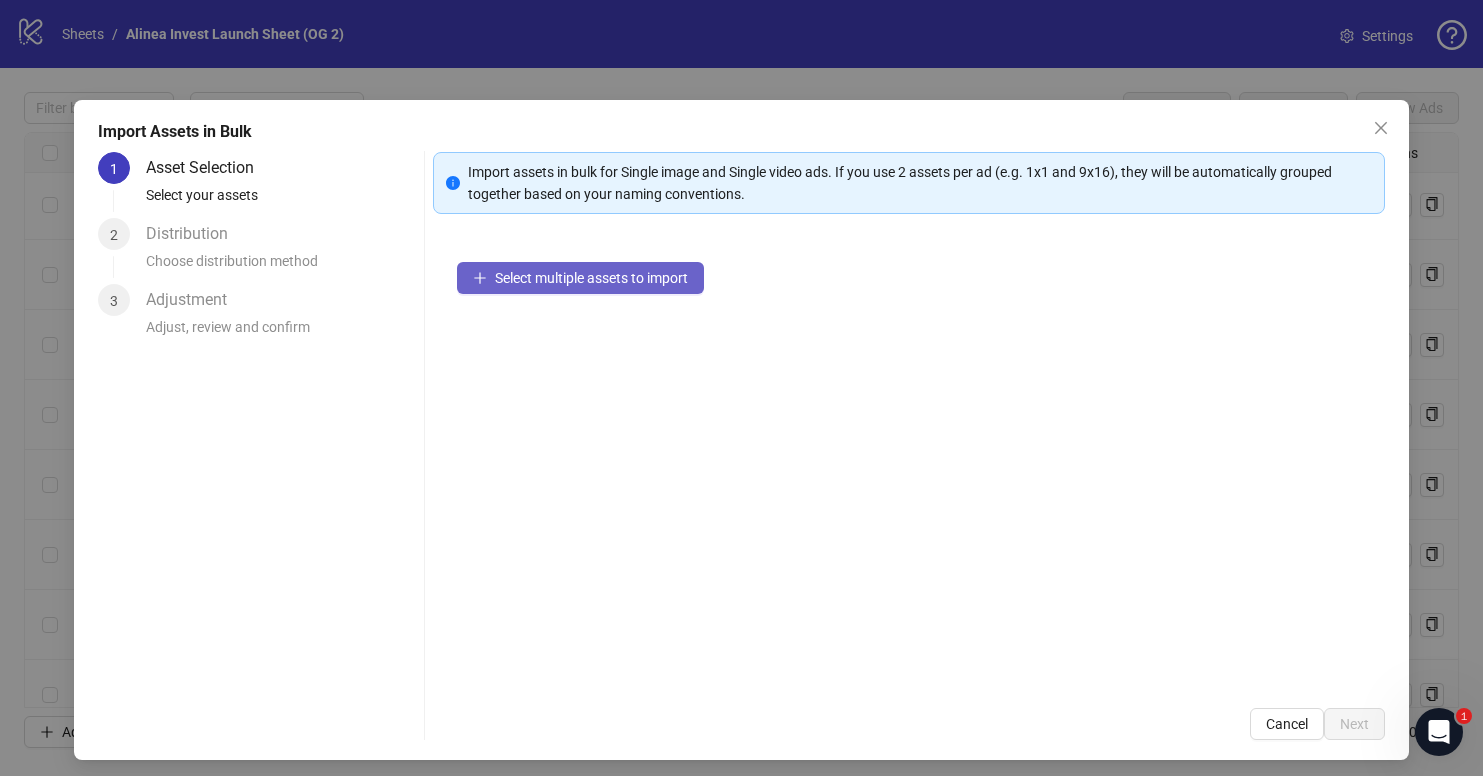 click on "Select multiple assets to import" at bounding box center (591, 278) 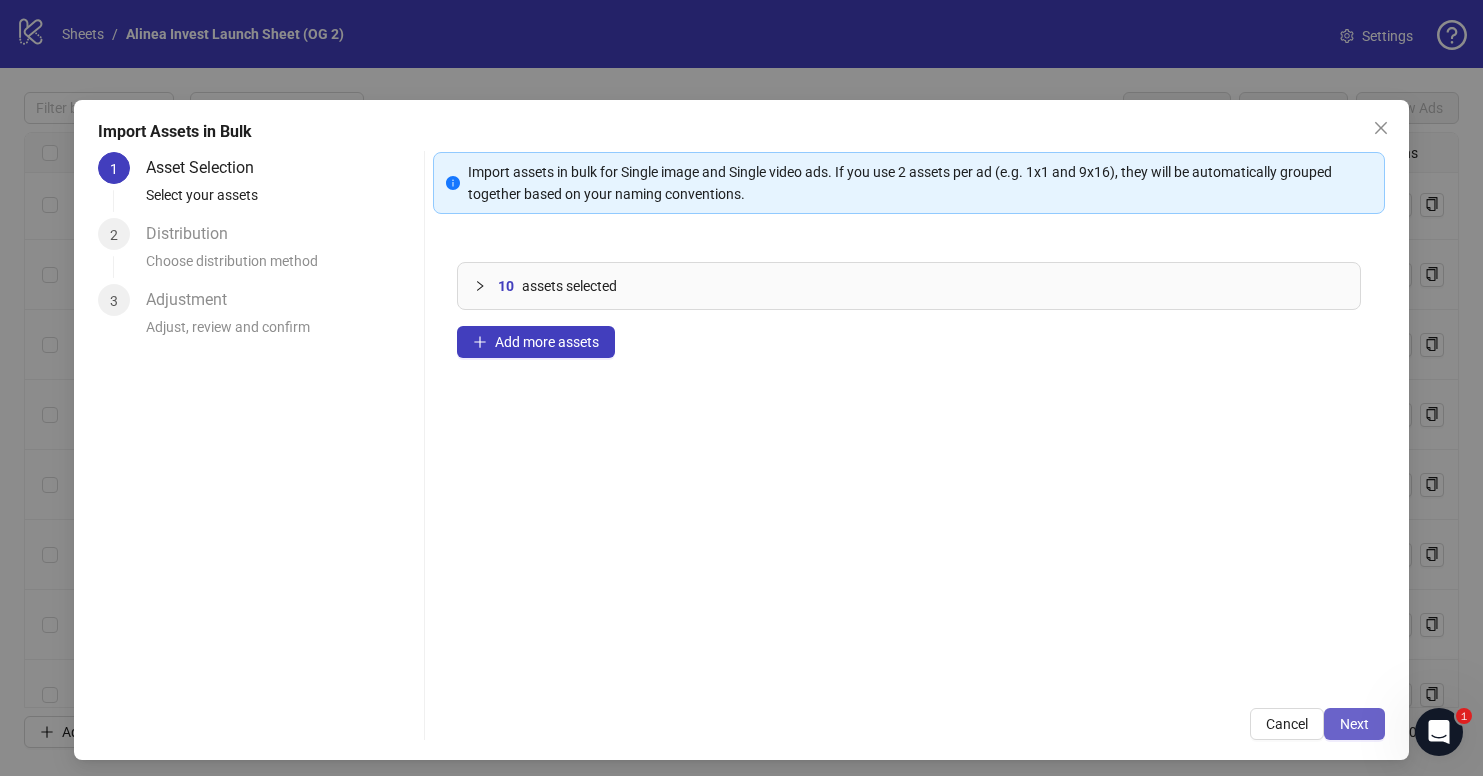 click on "Next" at bounding box center (1354, 724) 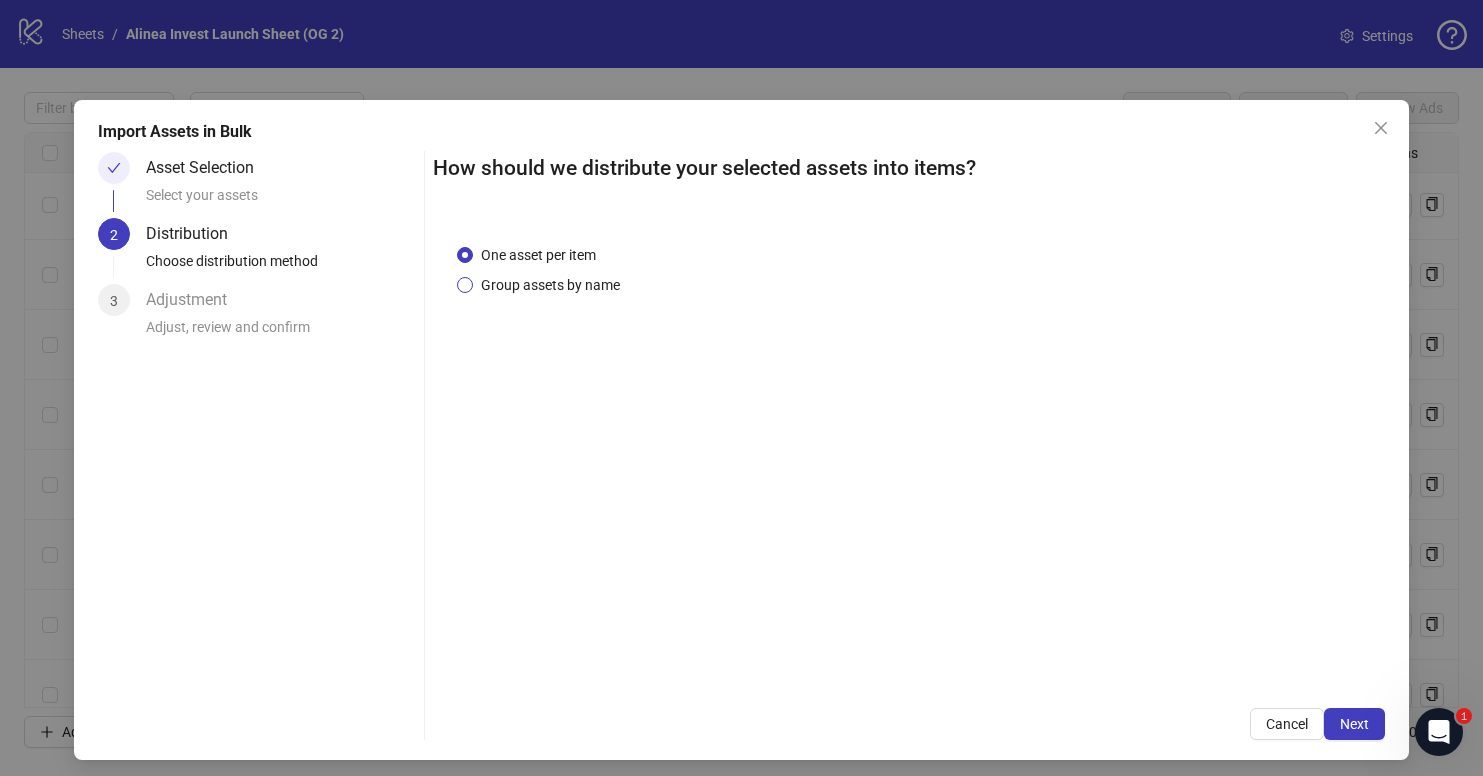 click on "Group assets by name" at bounding box center [550, 285] 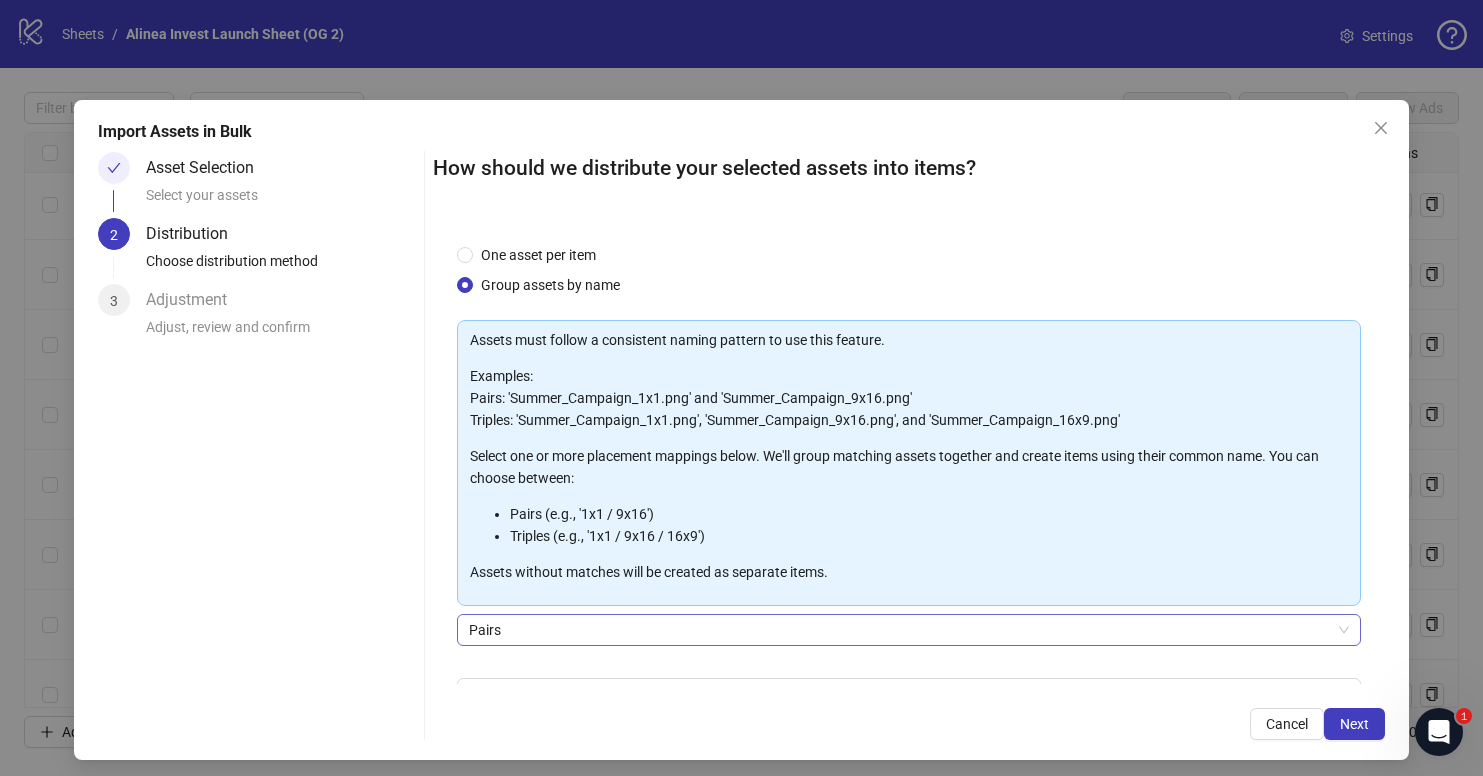 click on "Pairs" at bounding box center [909, 630] 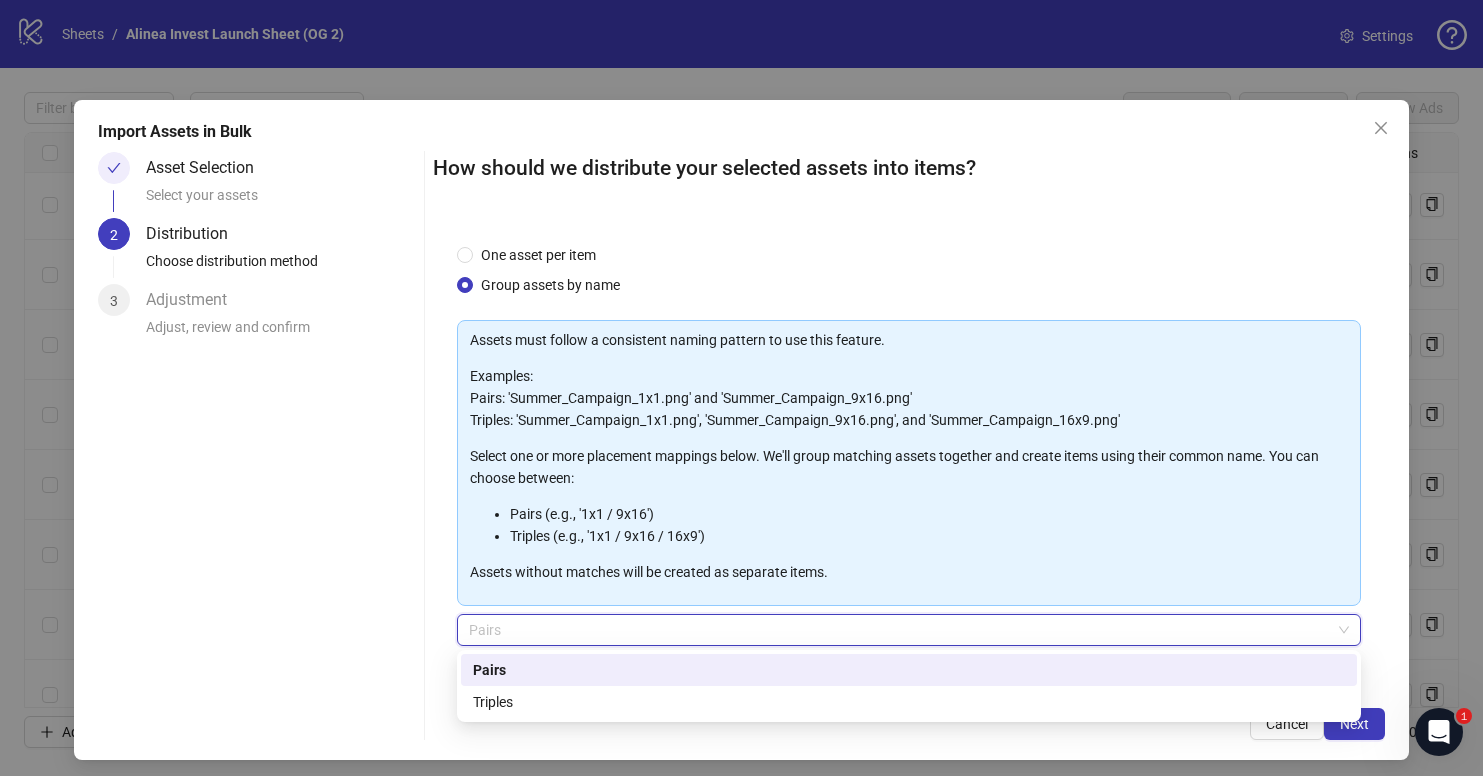 click on "Examples: Pairs: 'Summer_Campaign_1x1.png' and 'Summer_Campaign_9x16.png' Triples: 'Summer_Campaign_1x1.png', 'Summer_Campaign_9x16.png', and 'Summer_Campaign_16x9.png'" at bounding box center [909, 398] 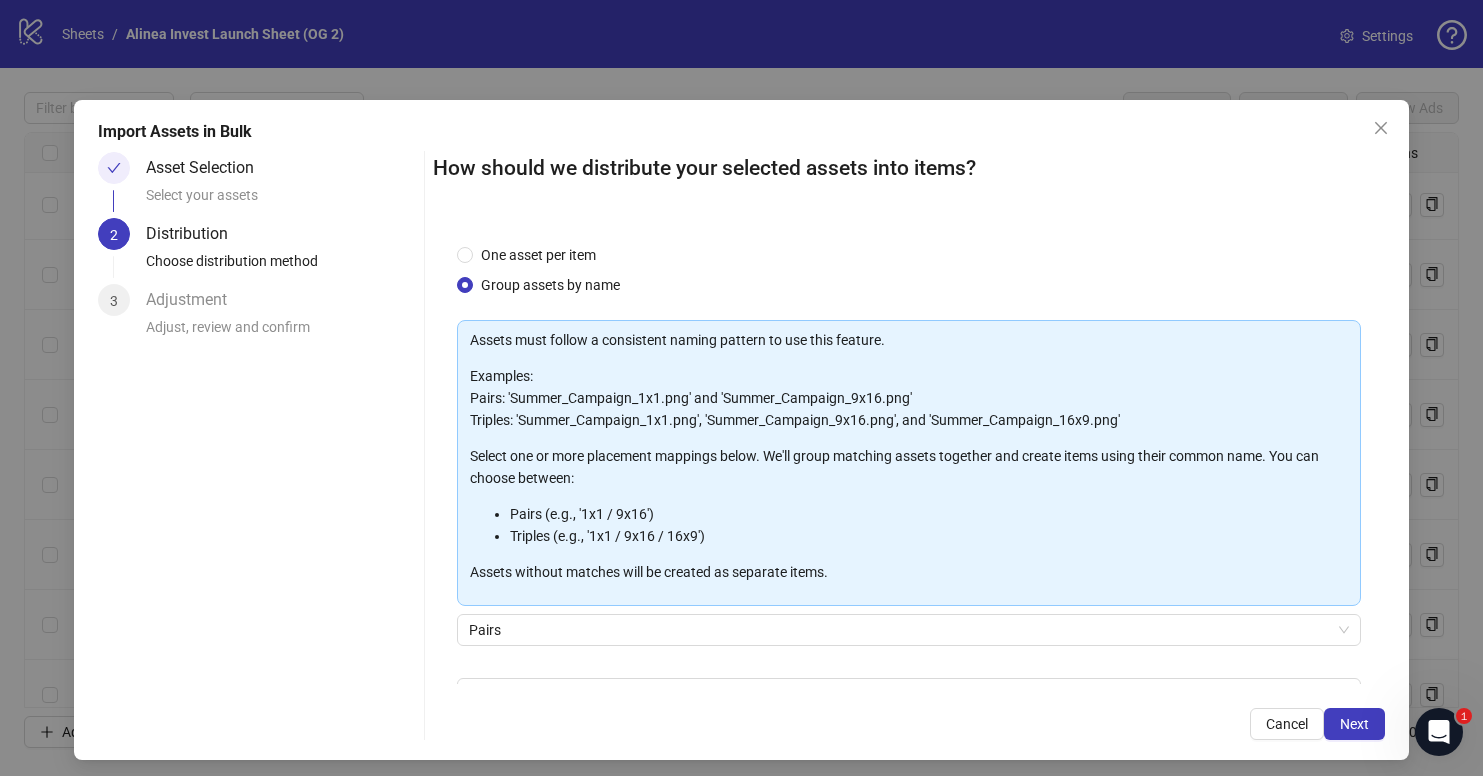scroll, scrollTop: 121, scrollLeft: 0, axis: vertical 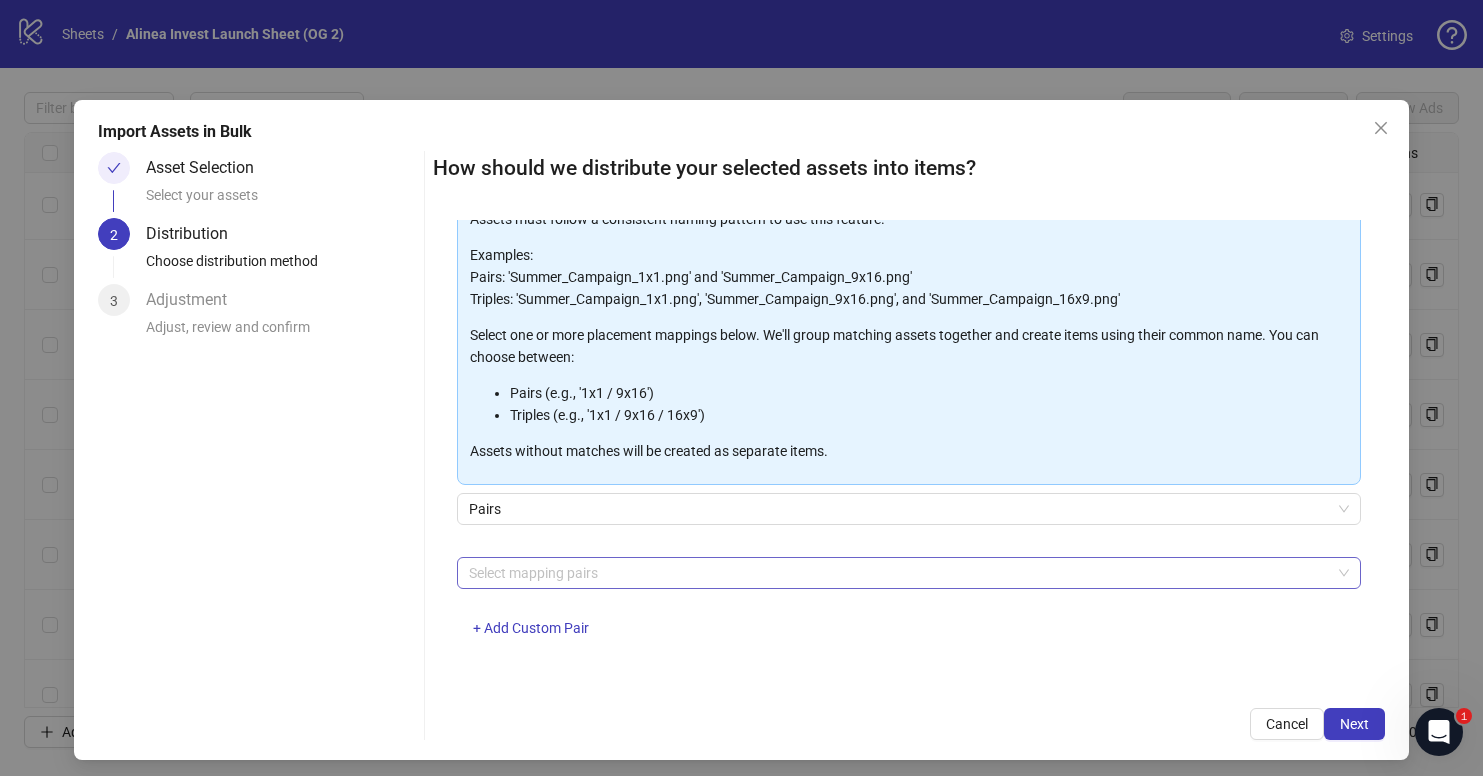 click at bounding box center (898, 573) 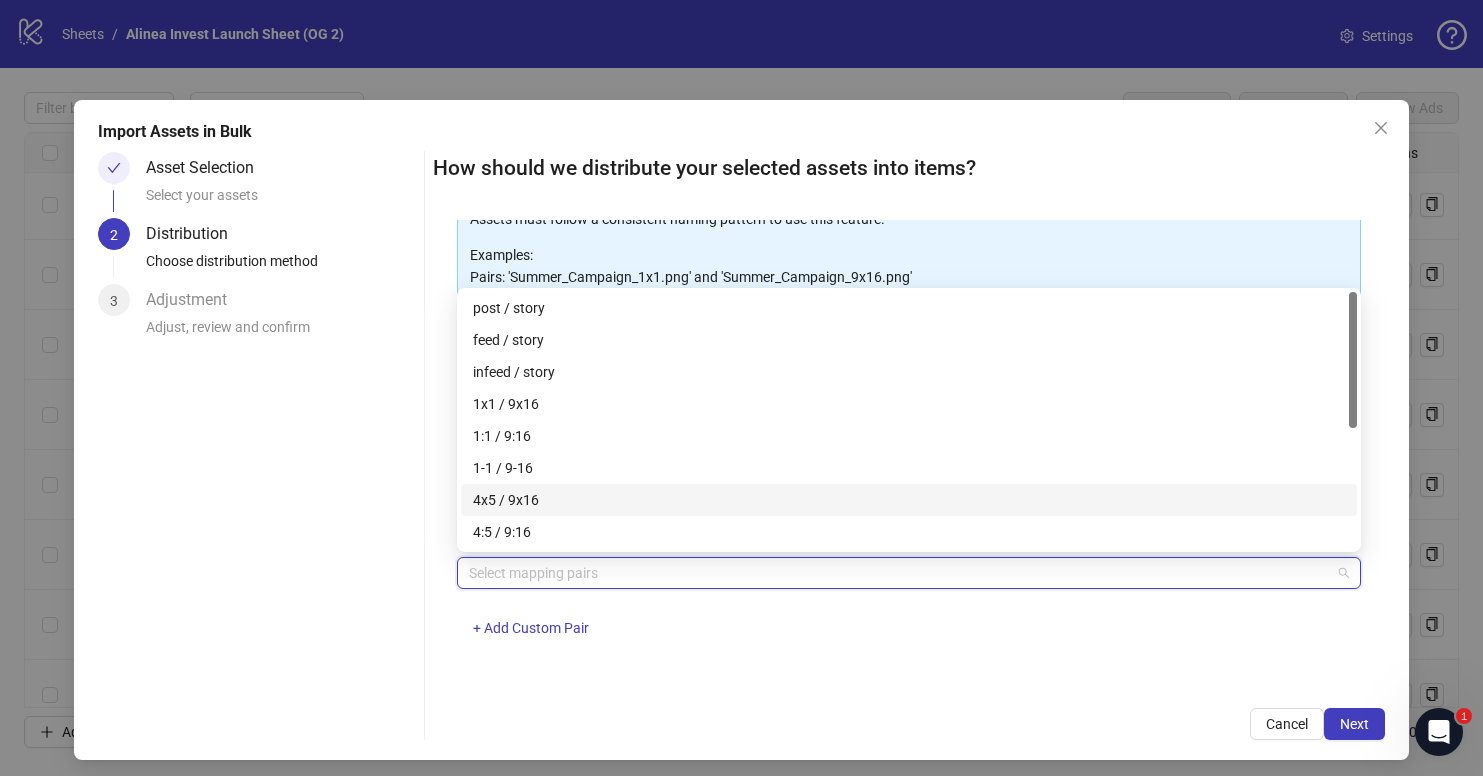 click on "4x5 / 9x16" at bounding box center (909, 500) 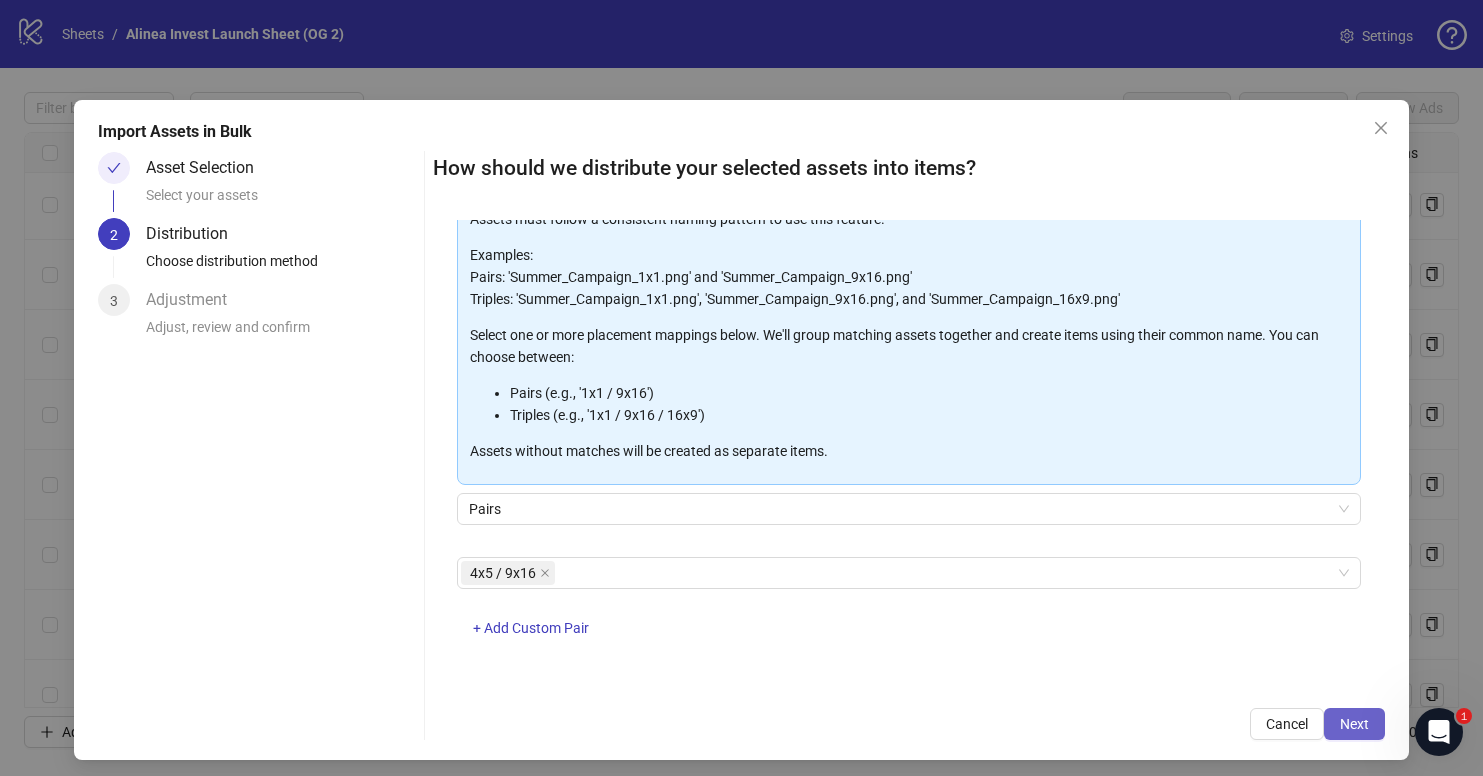 click on "Next" at bounding box center [1354, 724] 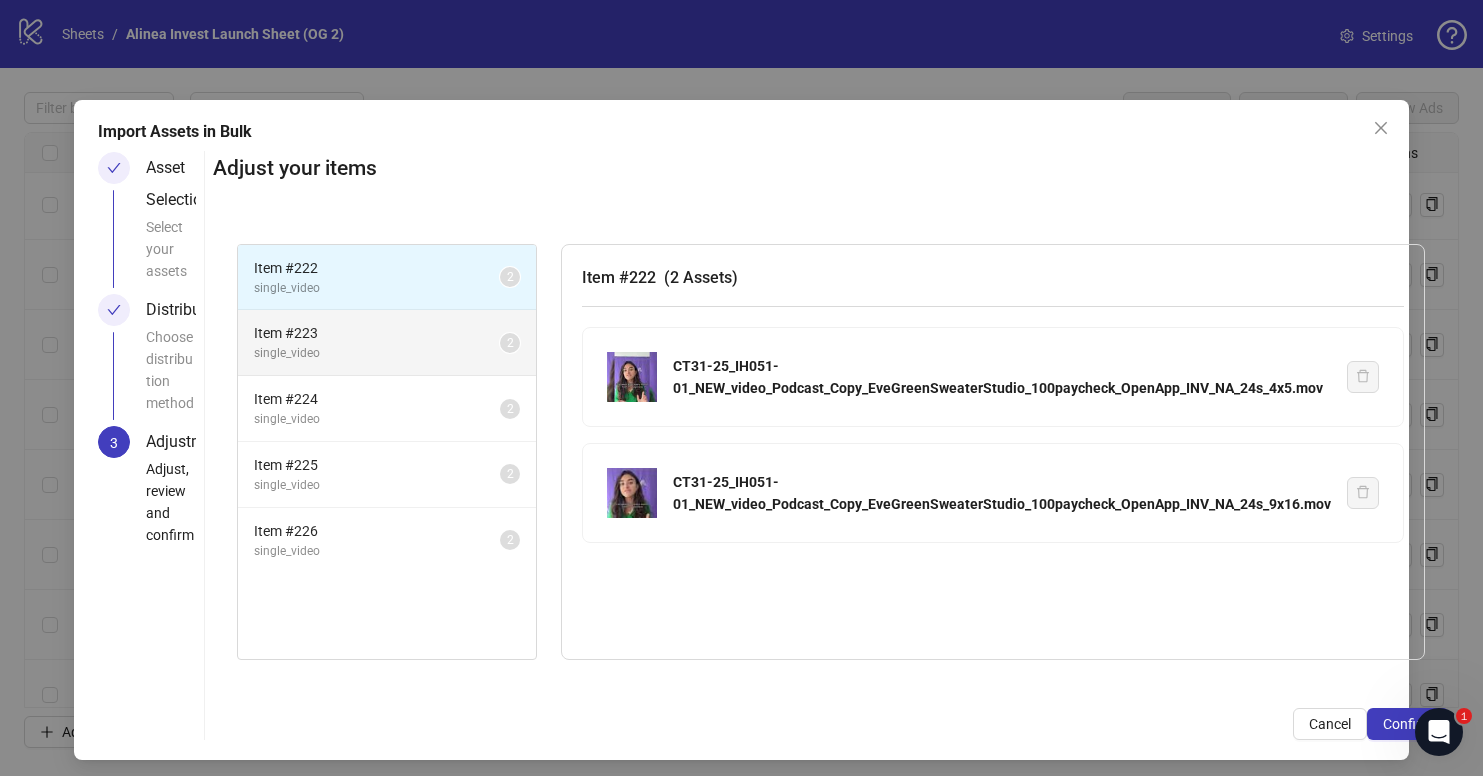 click on "Item # 223 single_video 2" at bounding box center (387, 343) 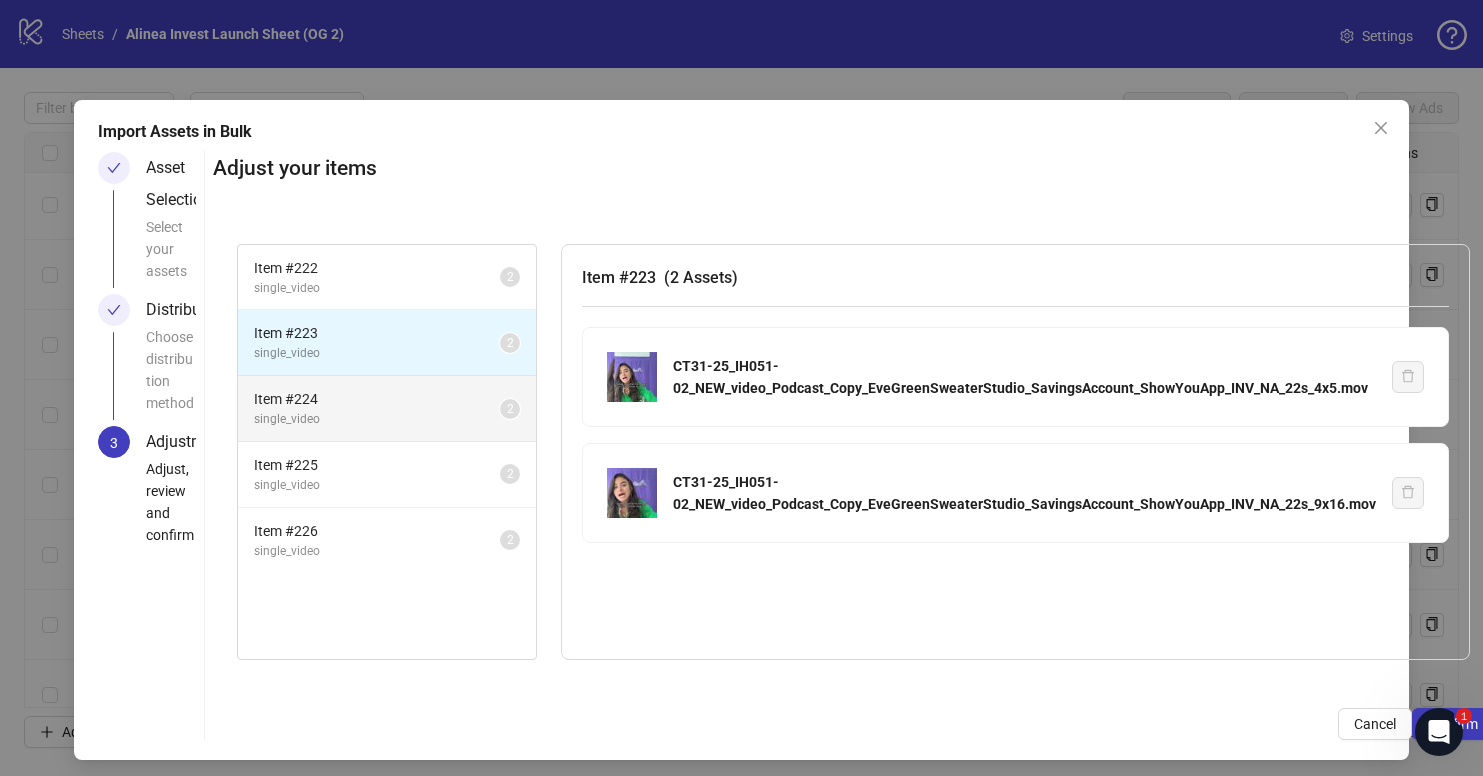click on "Item # 224" at bounding box center [377, 399] 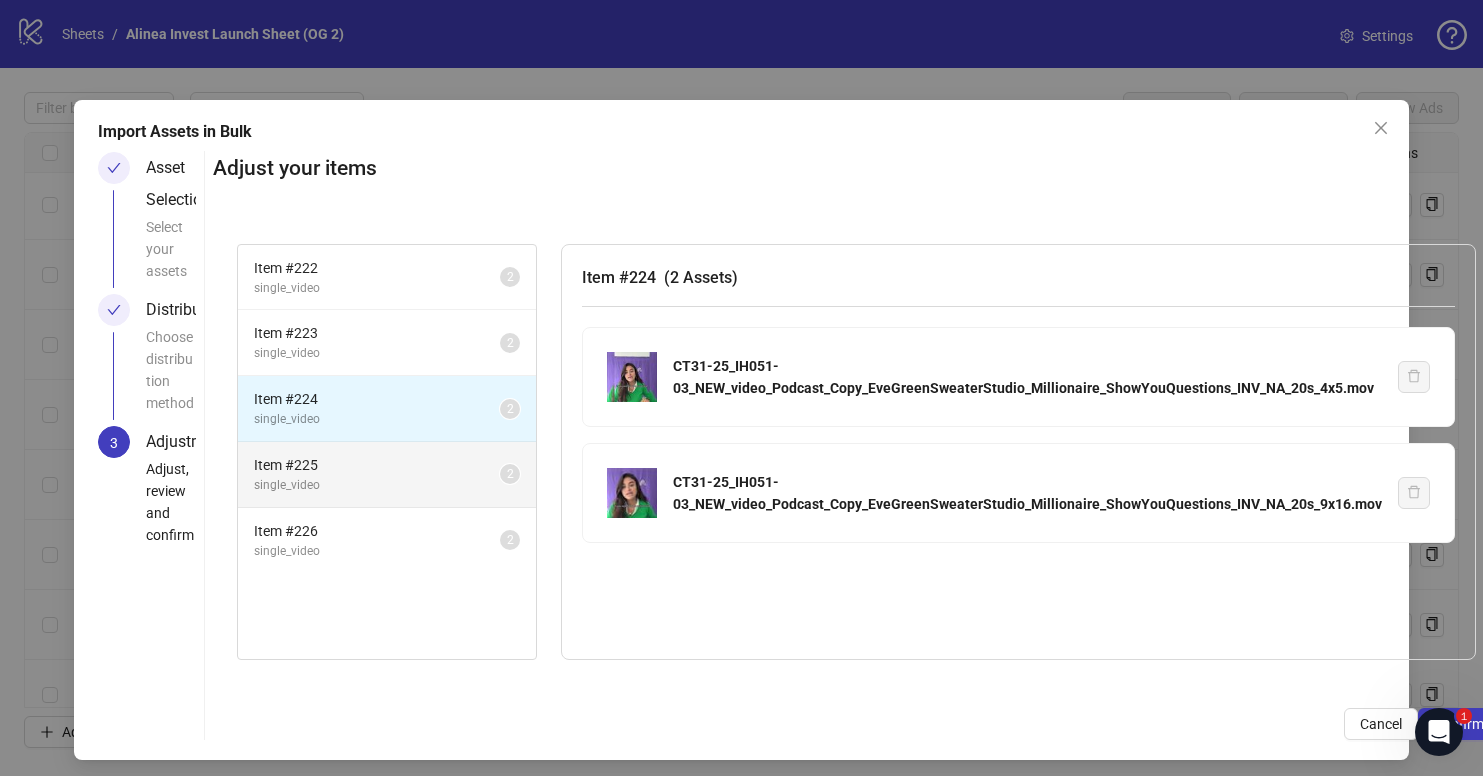 click on "Item # 225" at bounding box center [377, 465] 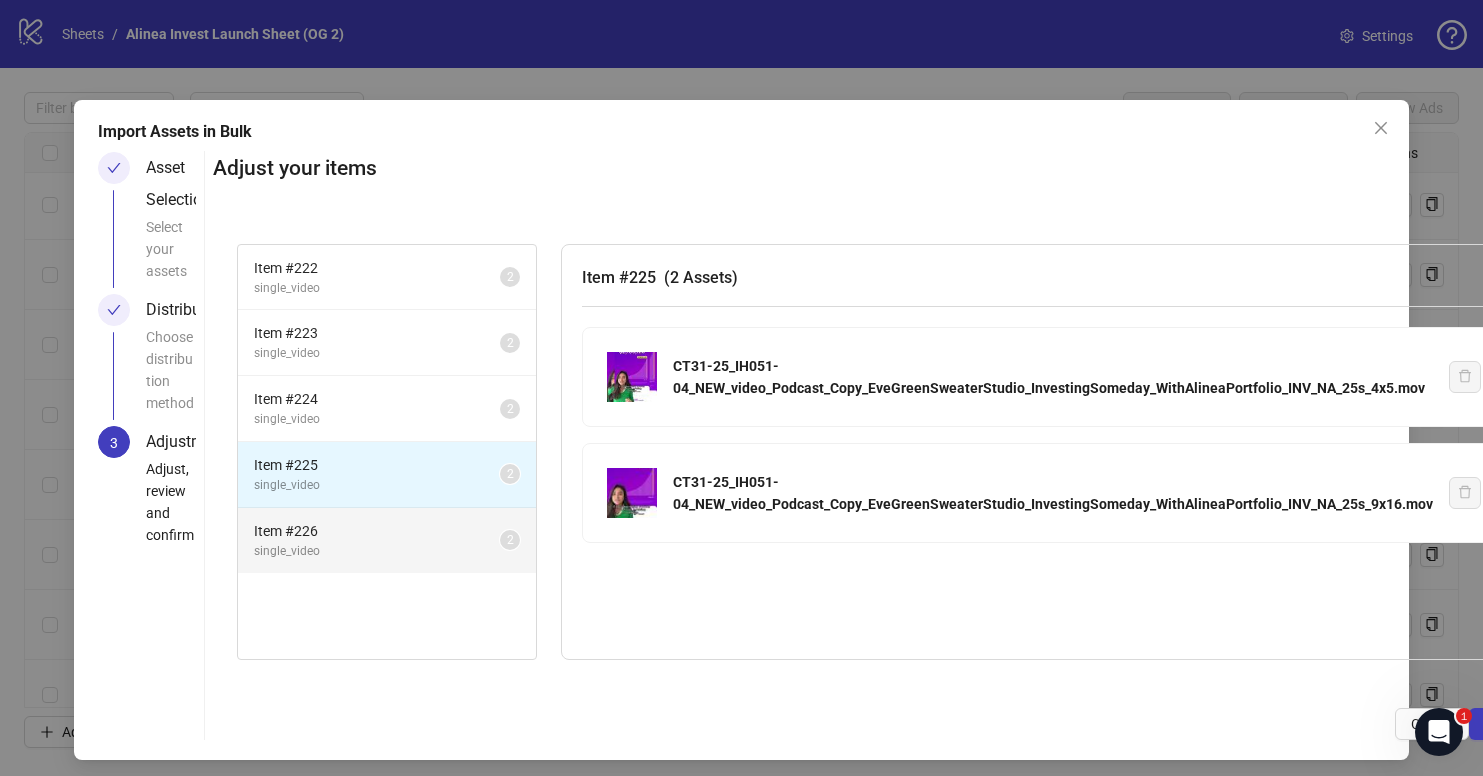 click on "Item # 226" at bounding box center [377, 531] 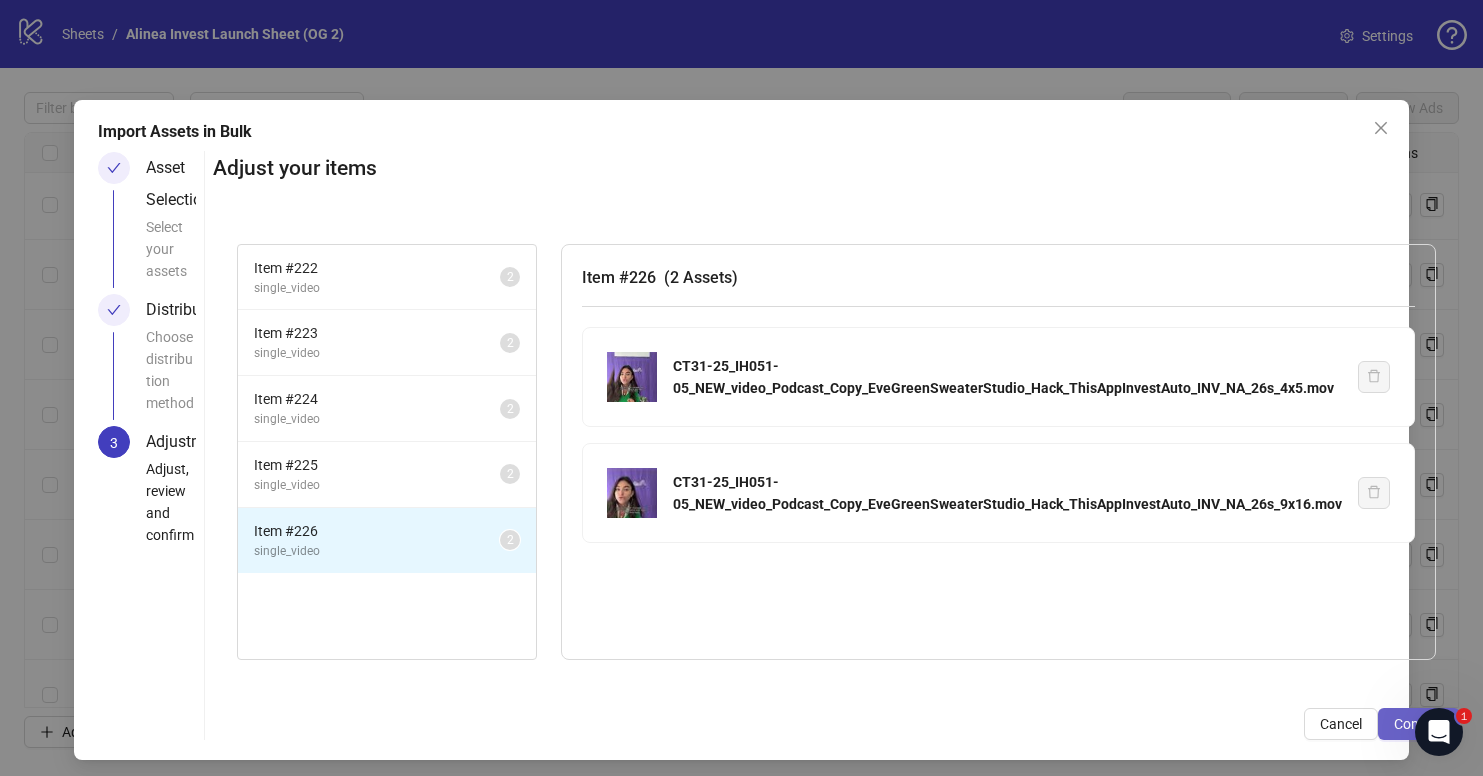 click on "Confirm" at bounding box center (1419, 724) 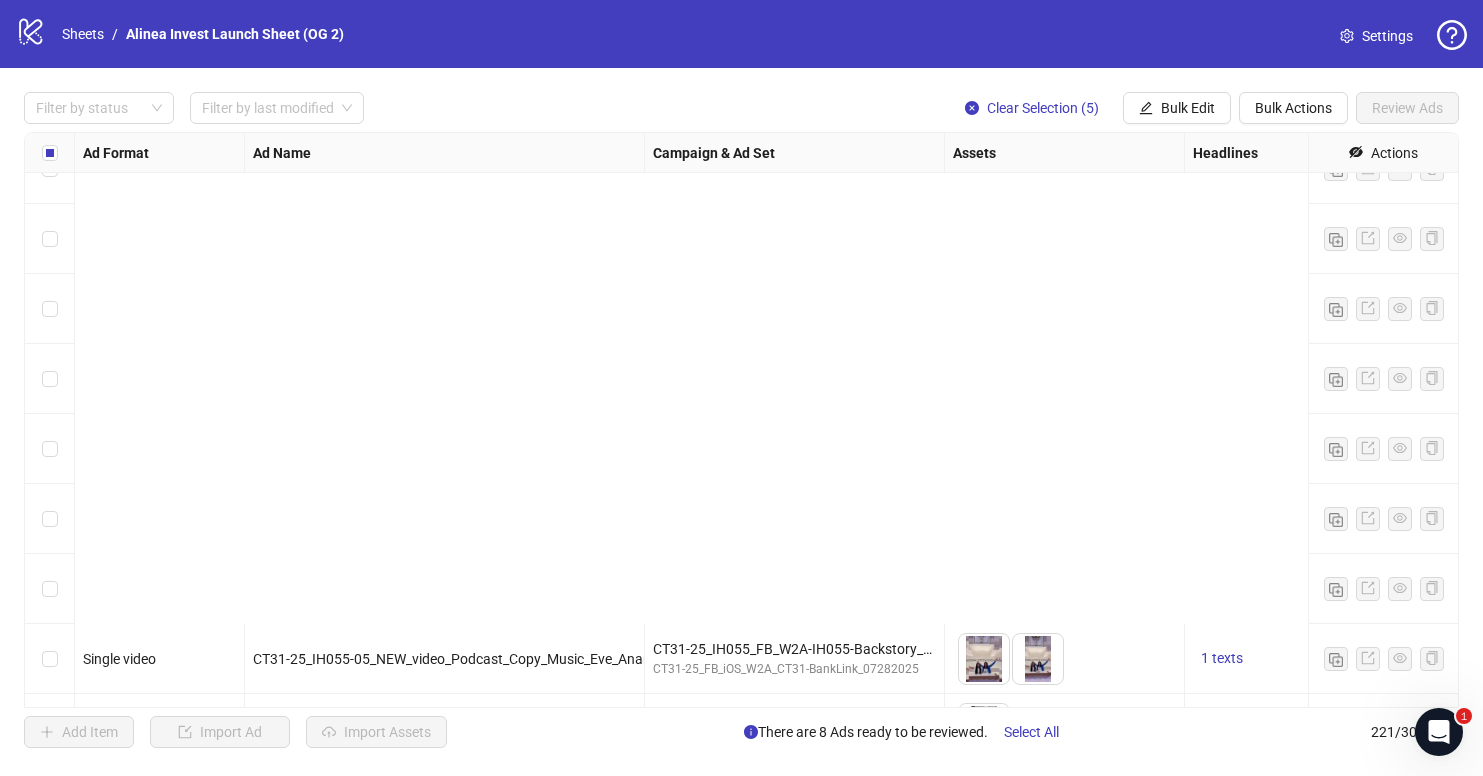 scroll, scrollTop: 14936, scrollLeft: 0, axis: vertical 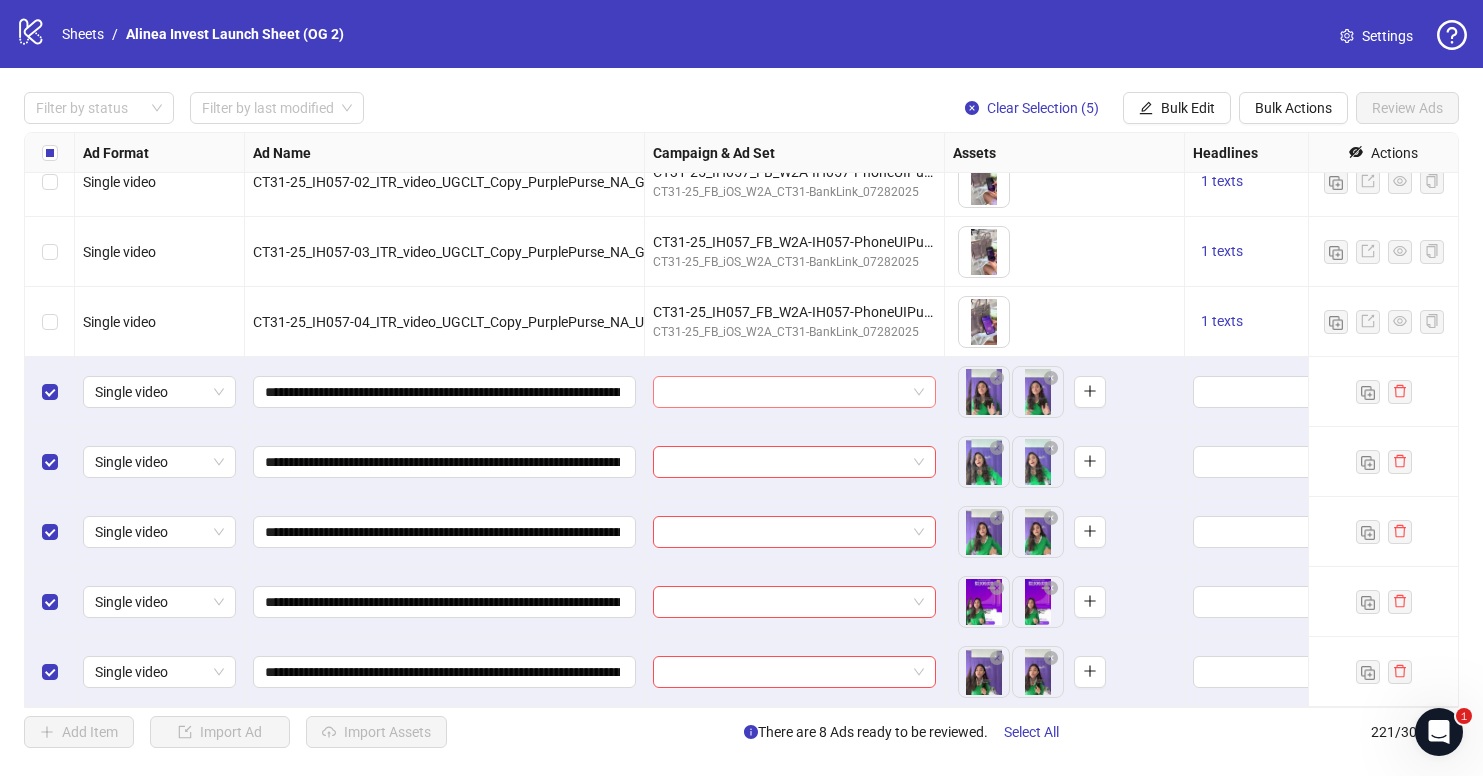 click at bounding box center [785, 392] 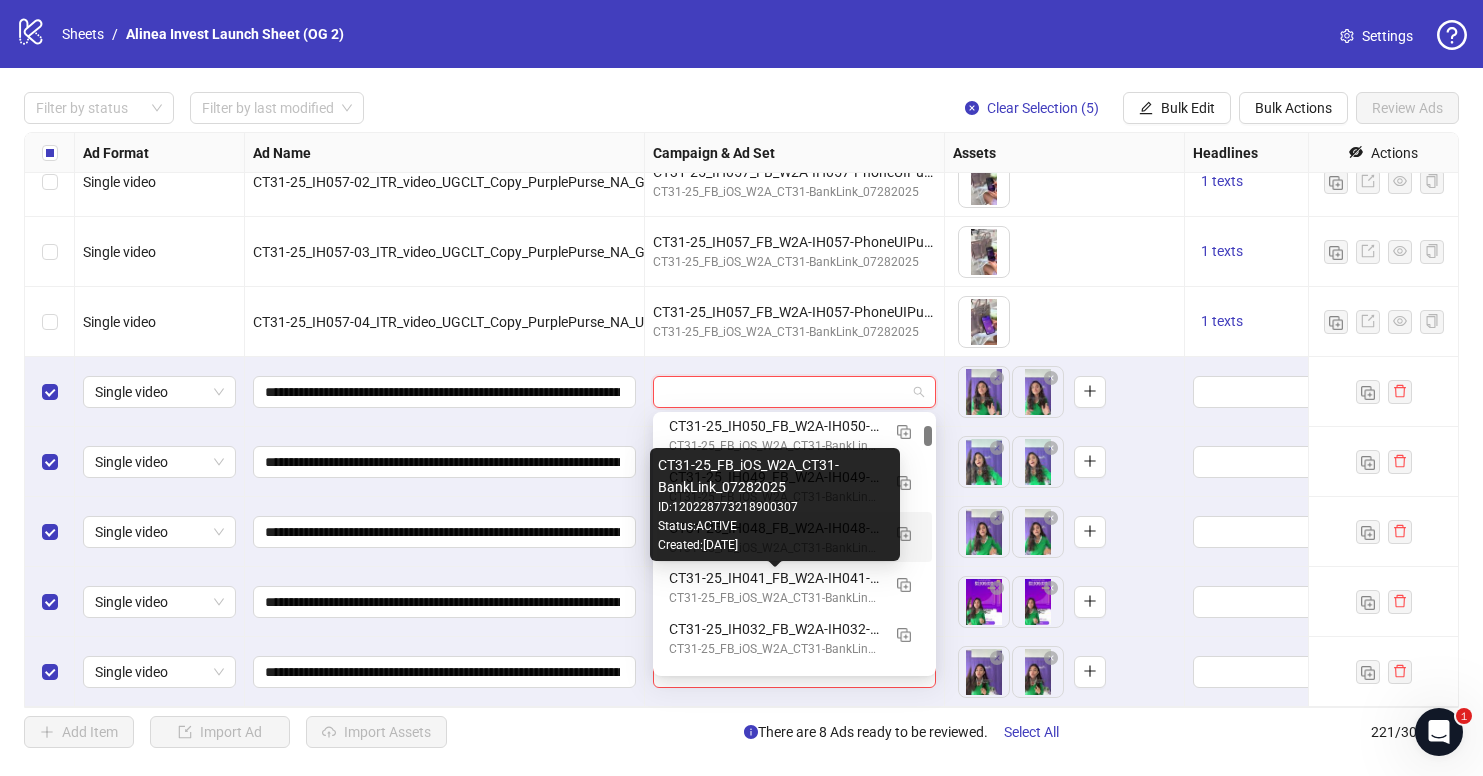 scroll, scrollTop: 228, scrollLeft: 0, axis: vertical 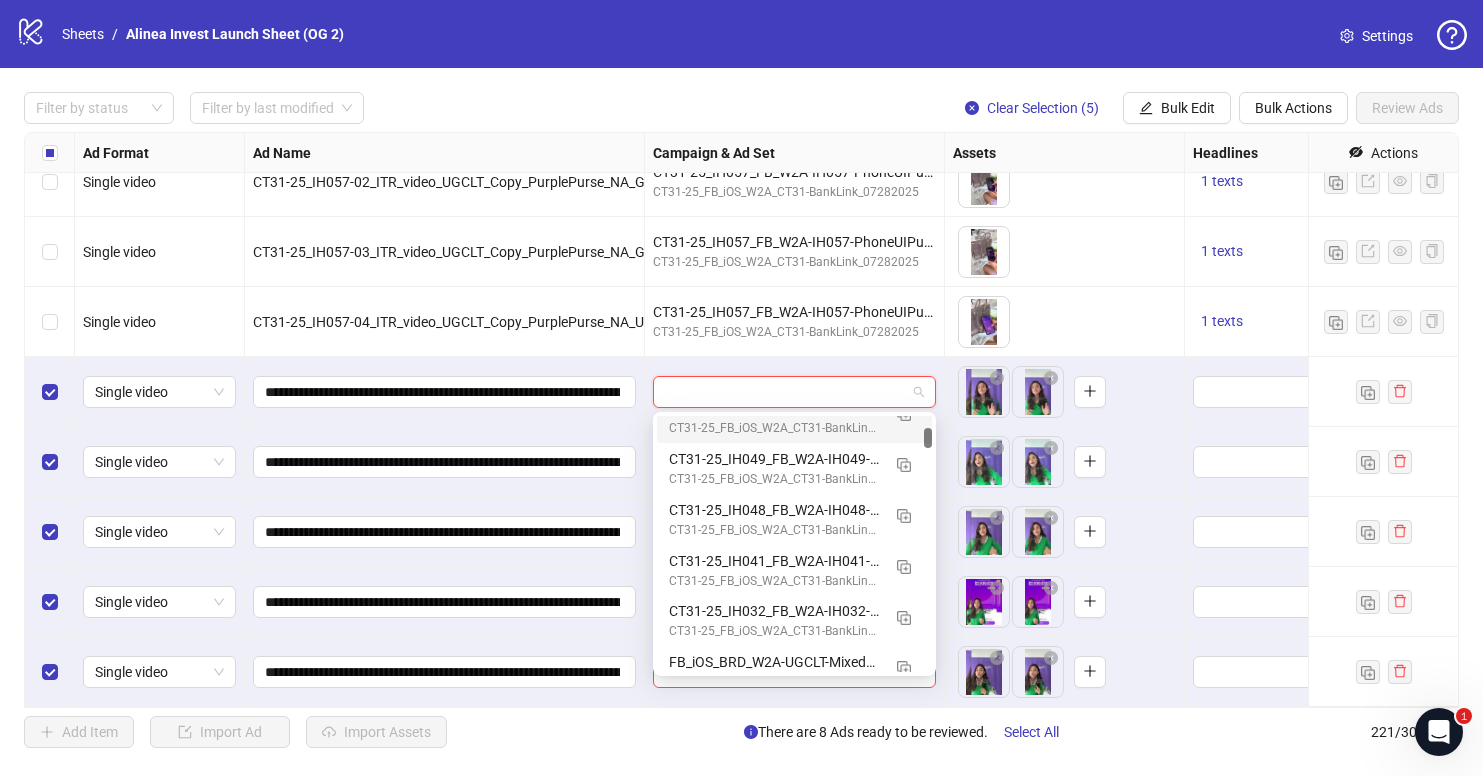 click at bounding box center (785, 392) 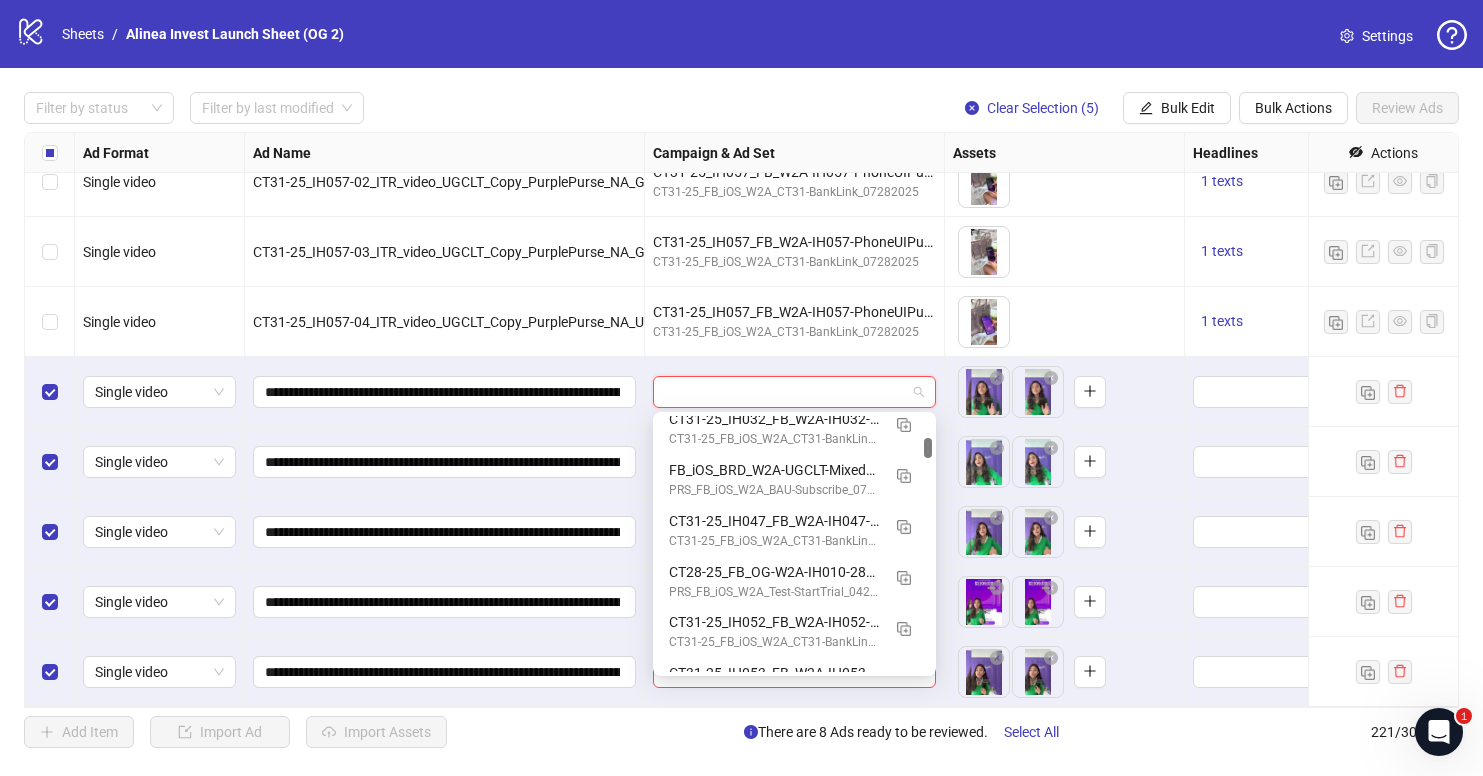 scroll, scrollTop: 427, scrollLeft: 0, axis: vertical 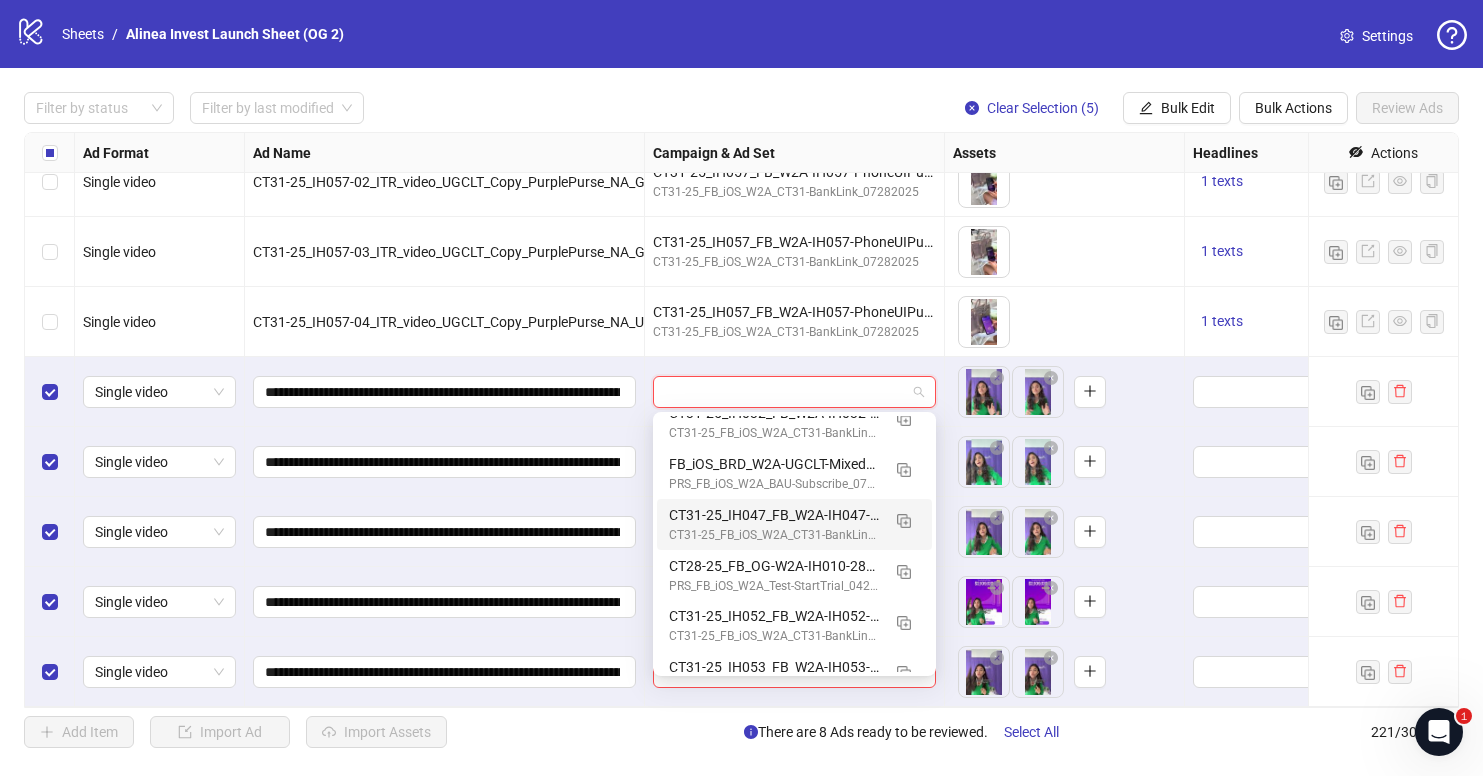 click on "To pick up a draggable item, press the space bar.
While dragging, use the arrow keys to move the item.
Press space again to drop the item in its new position, or press escape to cancel." at bounding box center [1065, 322] 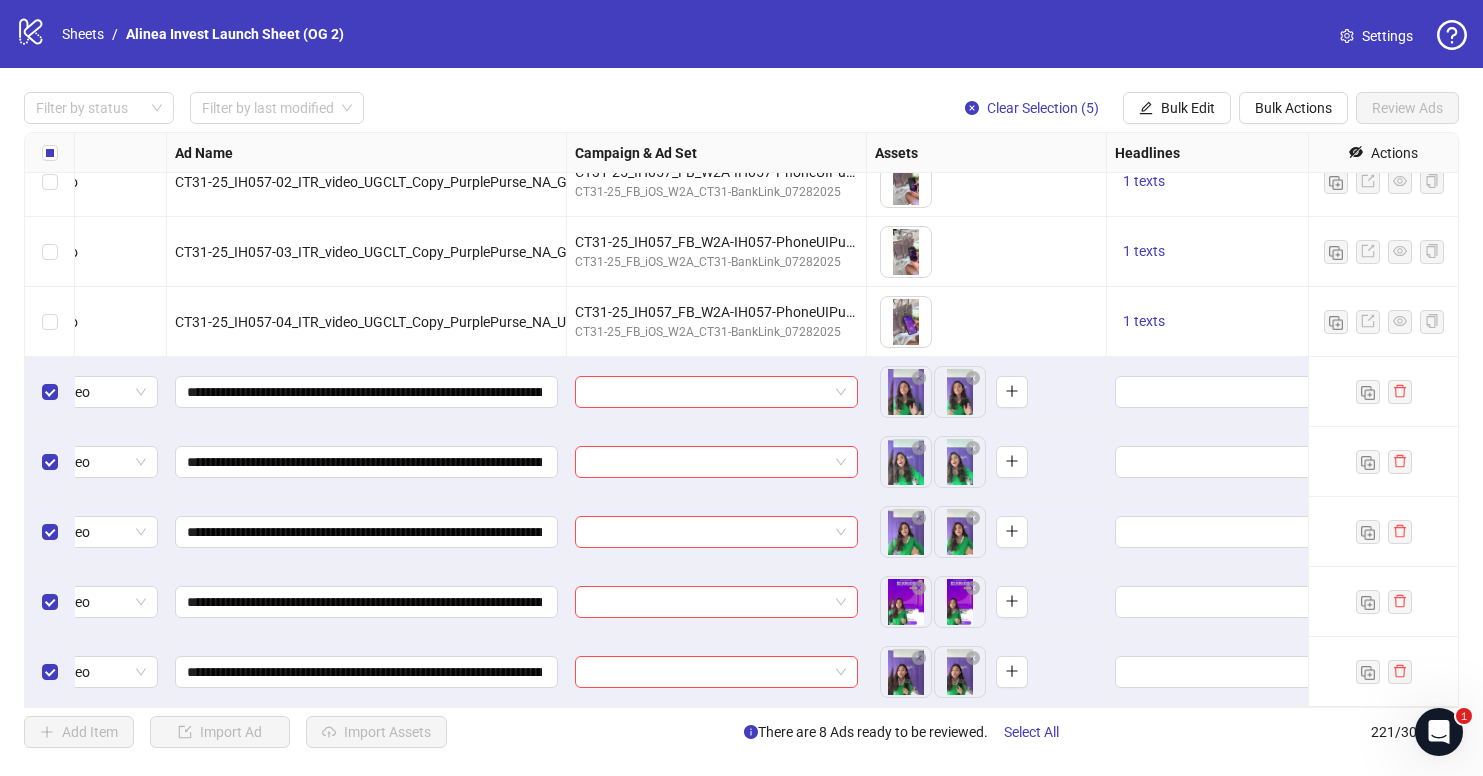 scroll, scrollTop: 14936, scrollLeft: 344, axis: both 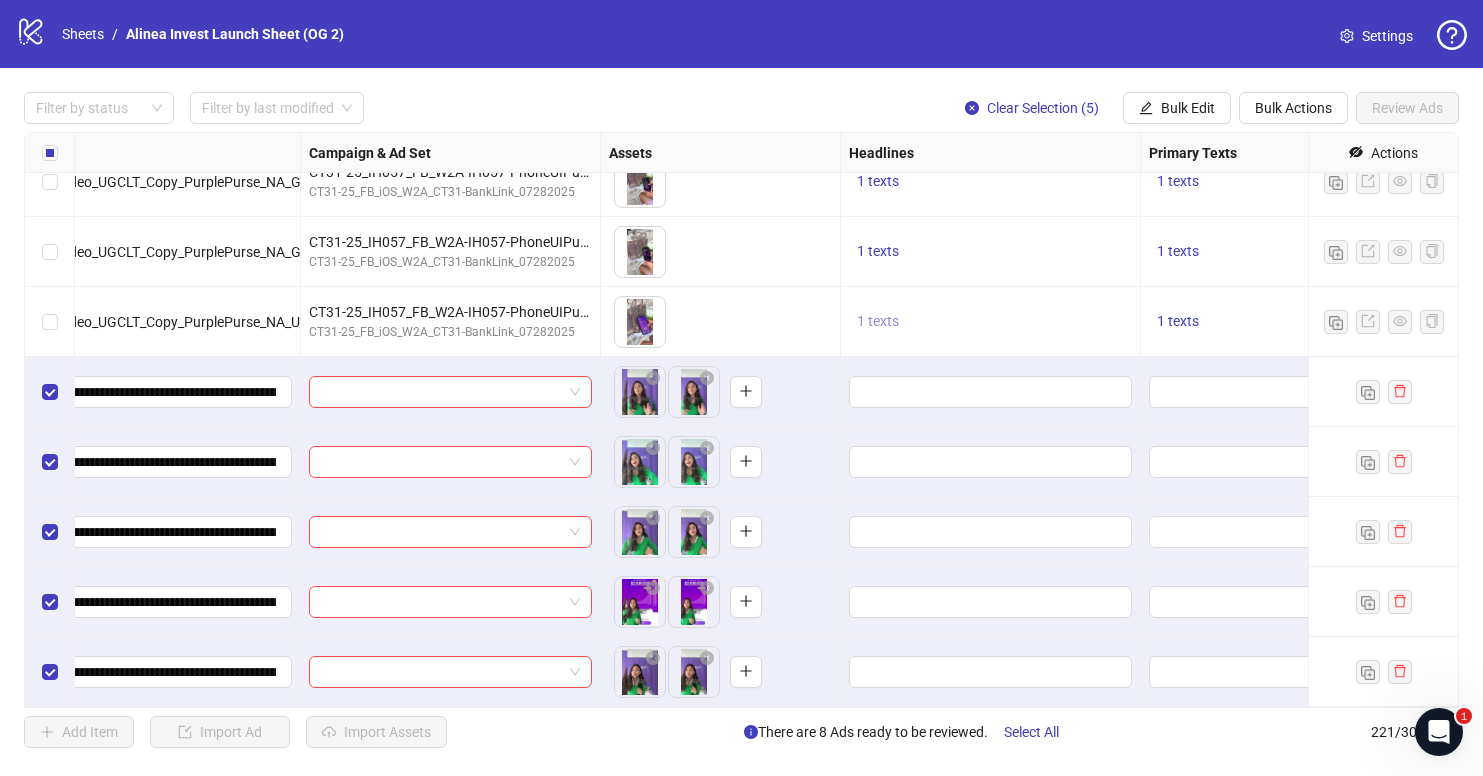 click on "1 texts" at bounding box center (878, 321) 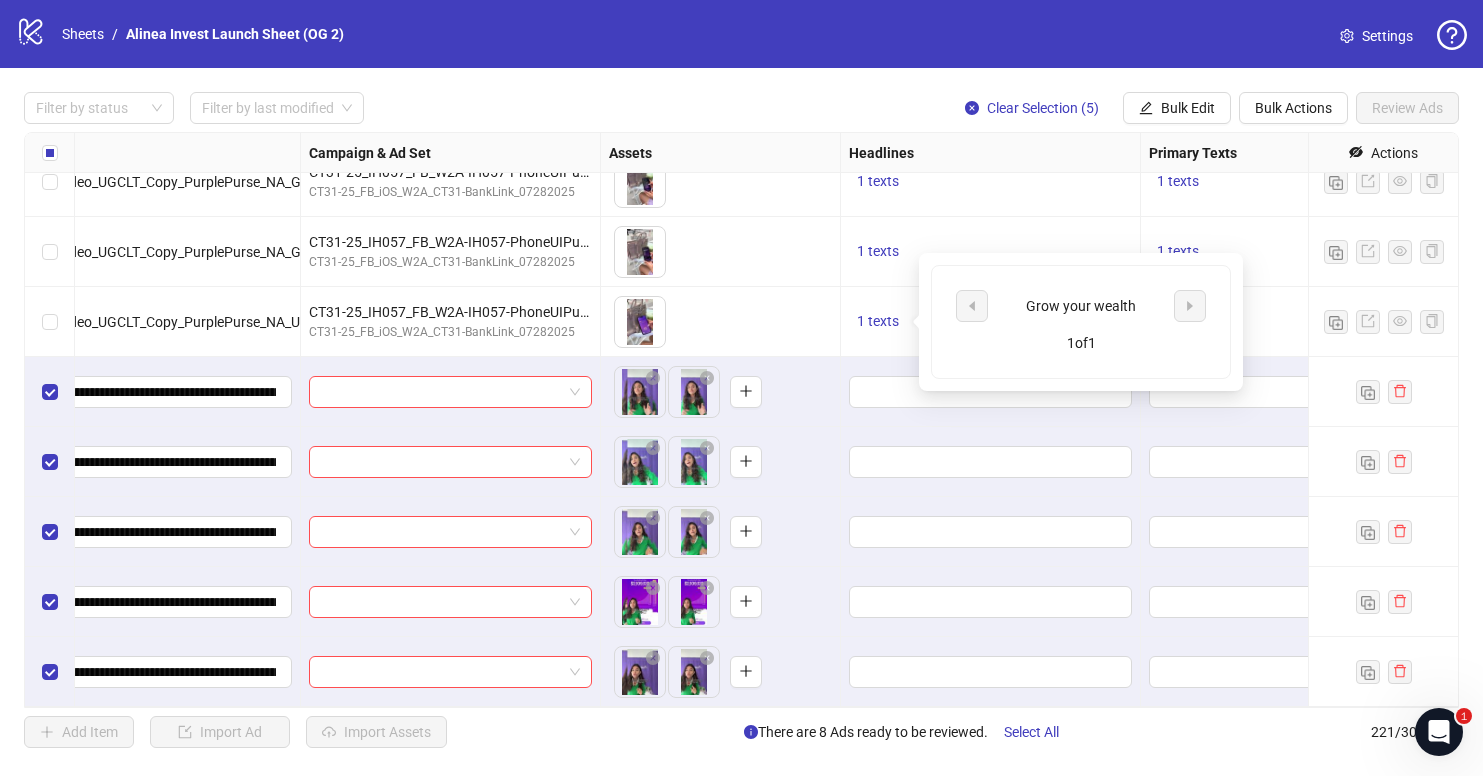 click on "Grow your wealth" at bounding box center [1081, 306] 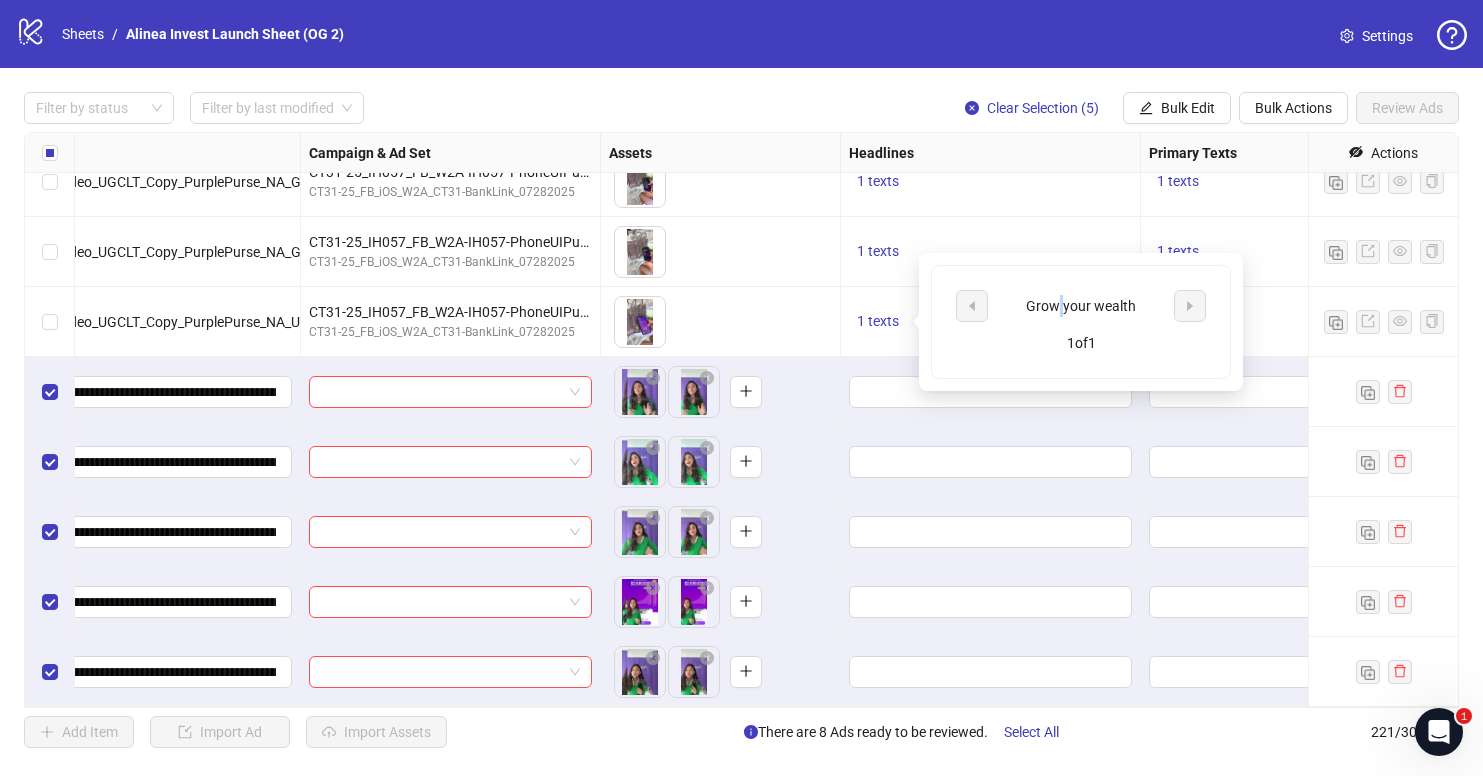 click on "Grow your wealth" at bounding box center (1081, 306) 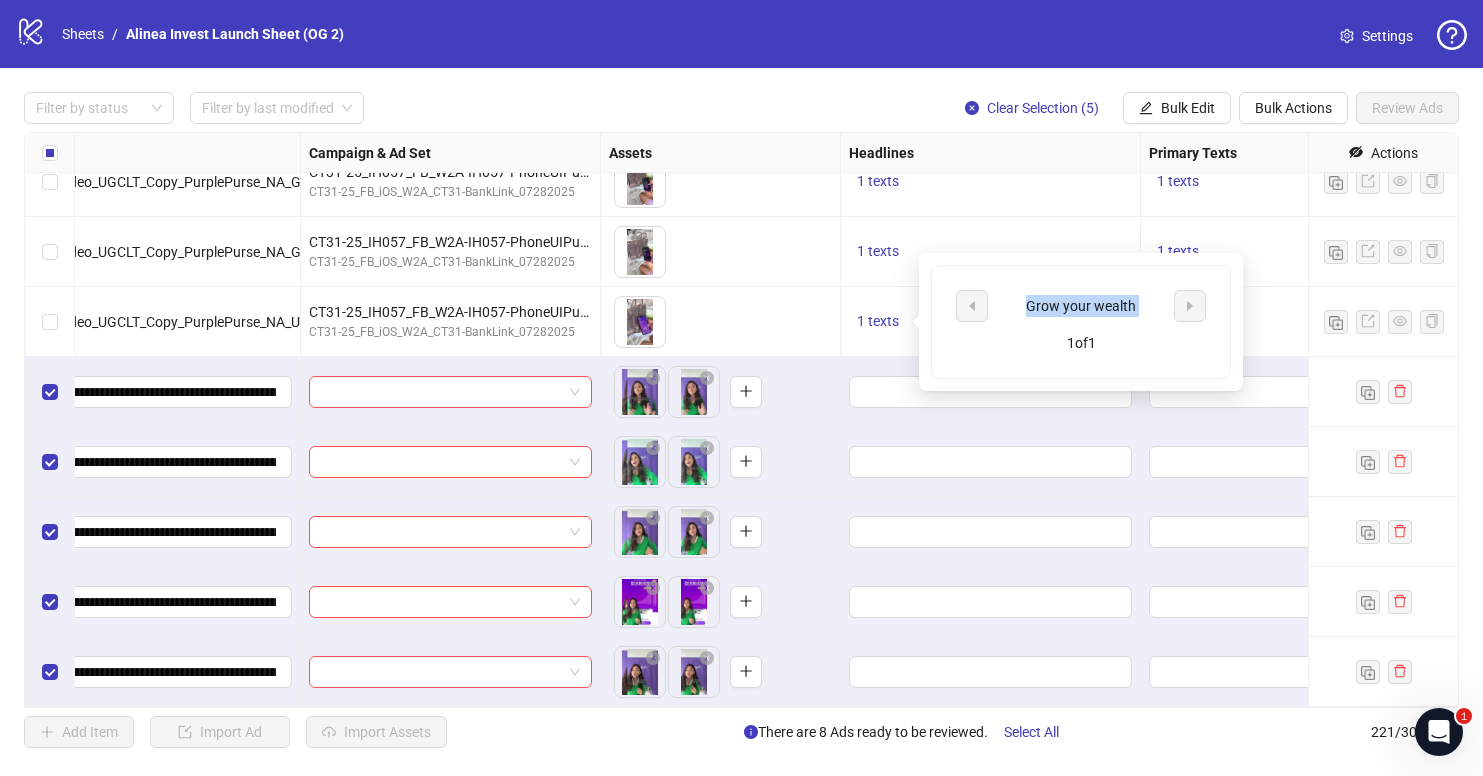click on "Grow your wealth" at bounding box center [1081, 306] 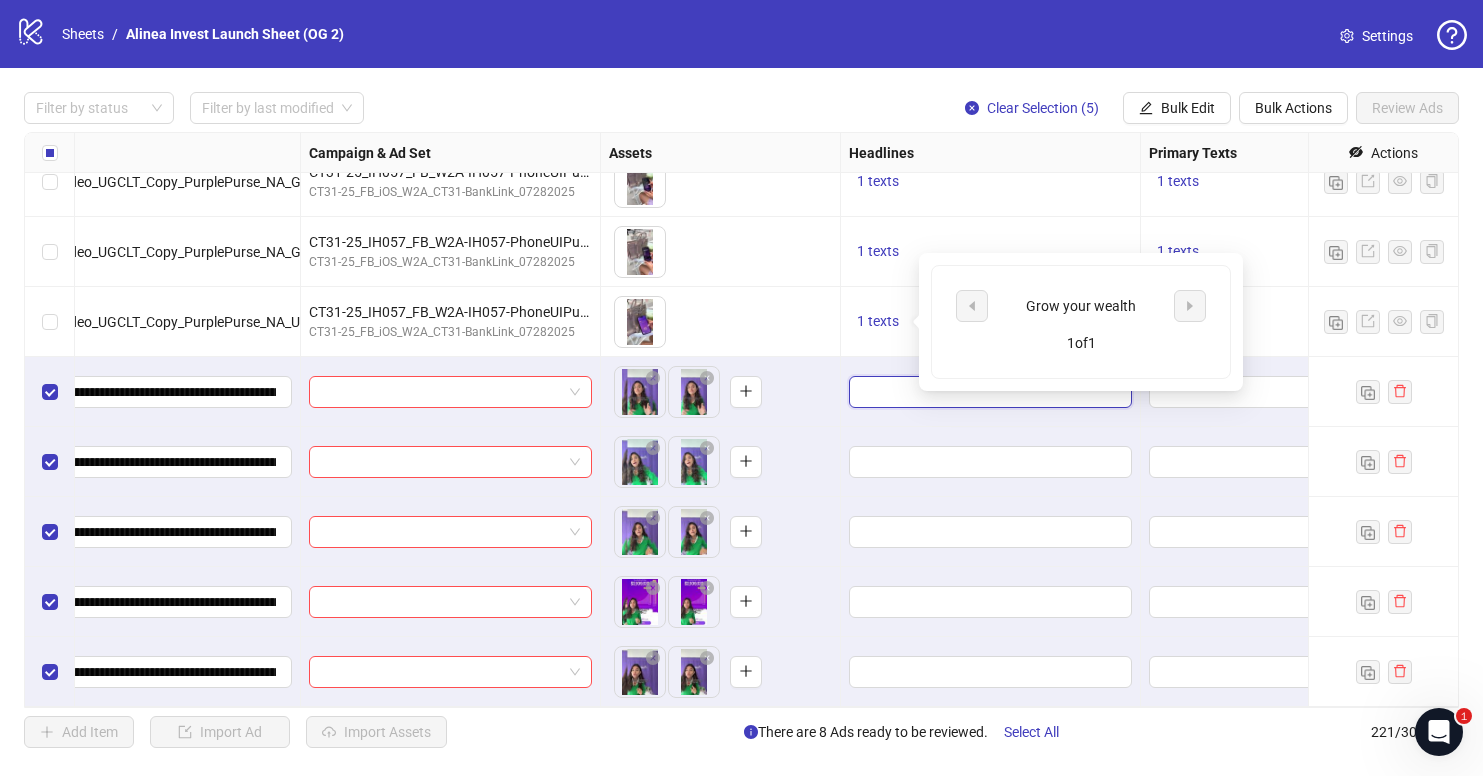 click at bounding box center [988, 392] 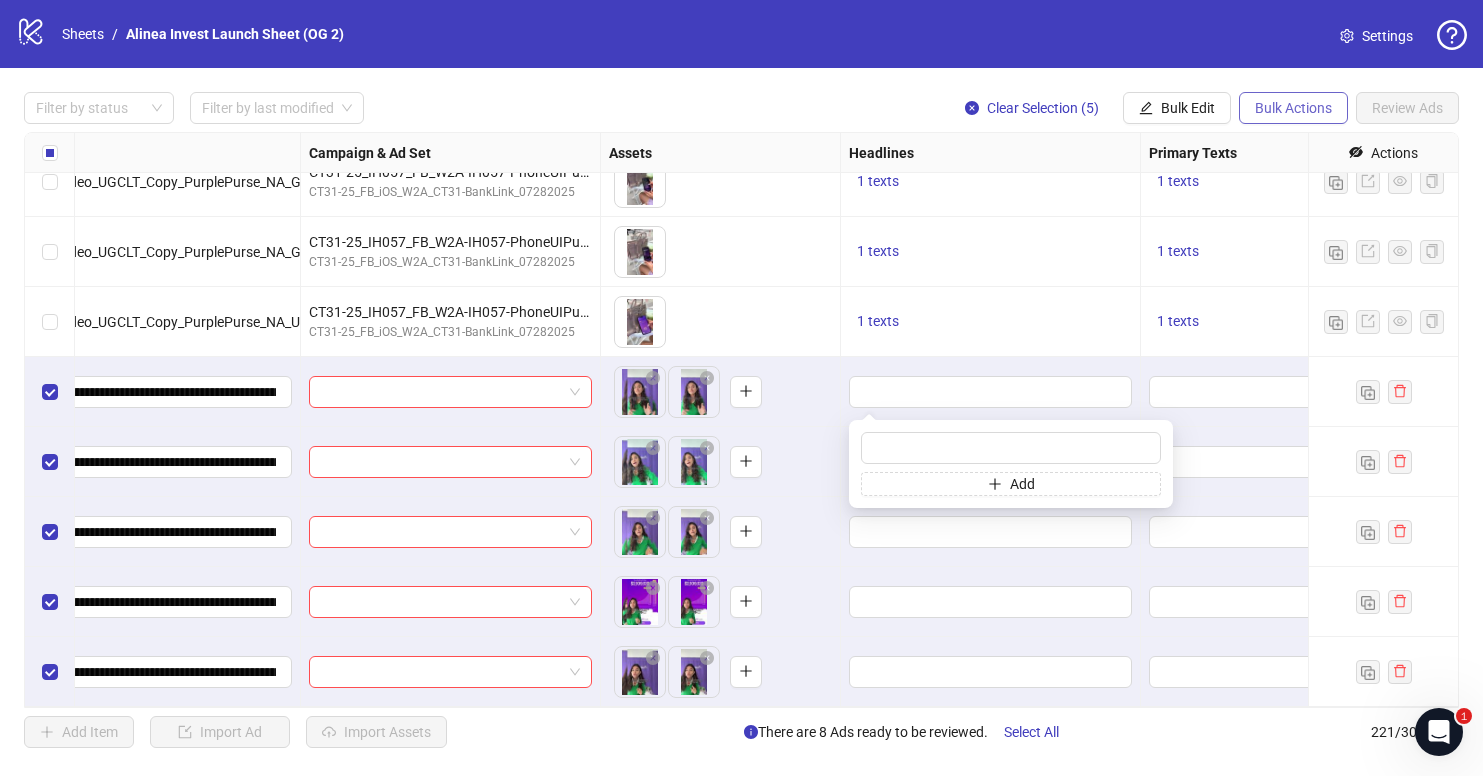 click on "Bulk Actions" at bounding box center [1293, 108] 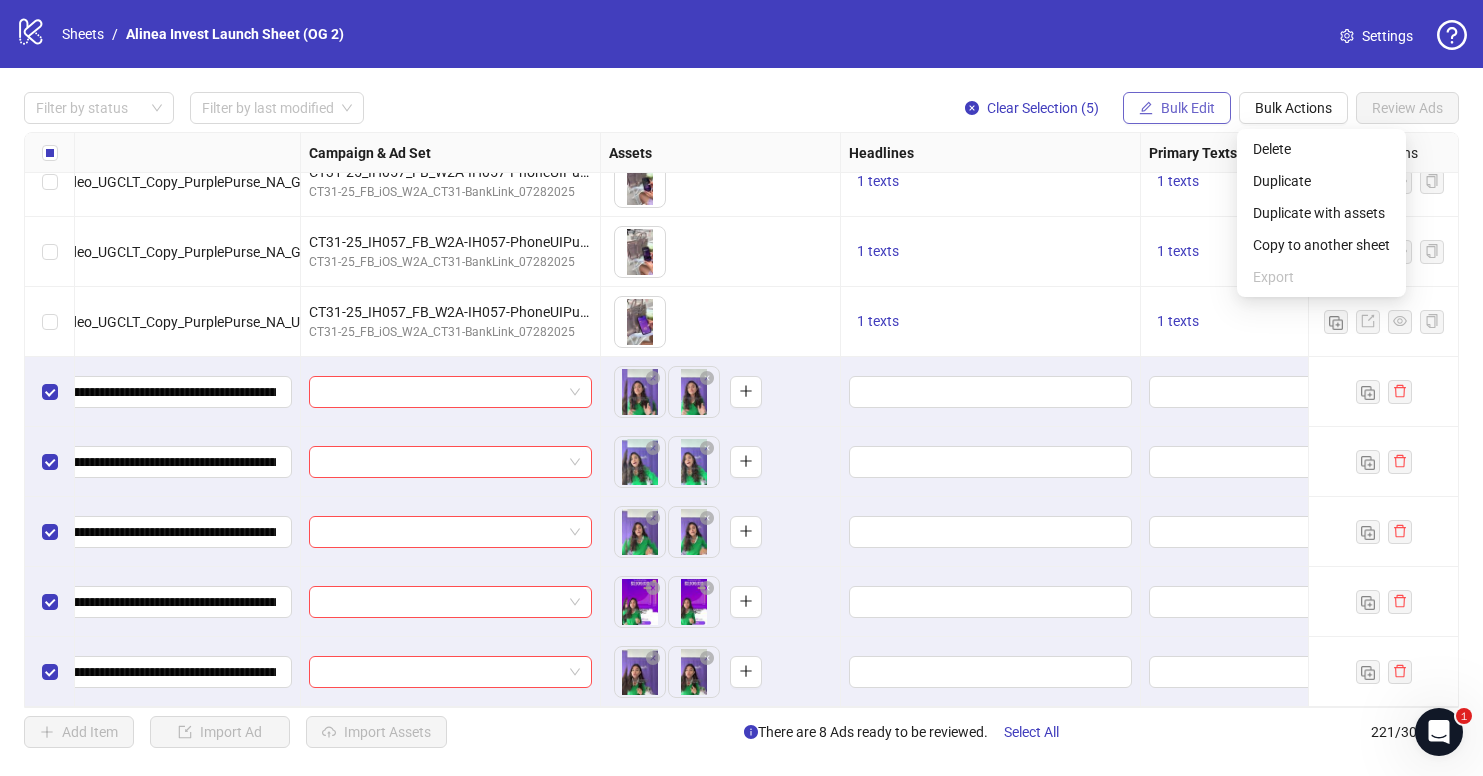 click on "Bulk Edit" at bounding box center [1177, 108] 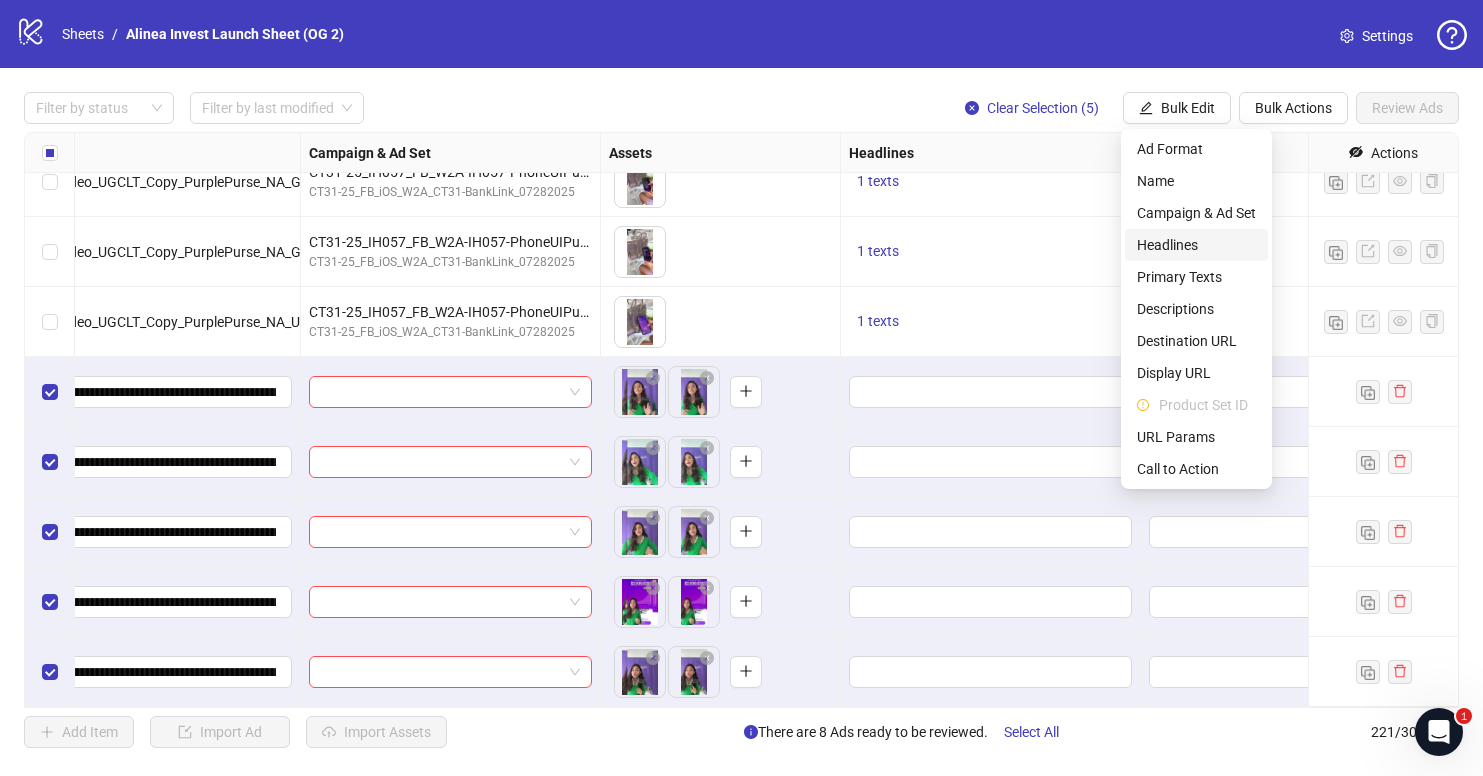 click on "Headlines" at bounding box center [1196, 245] 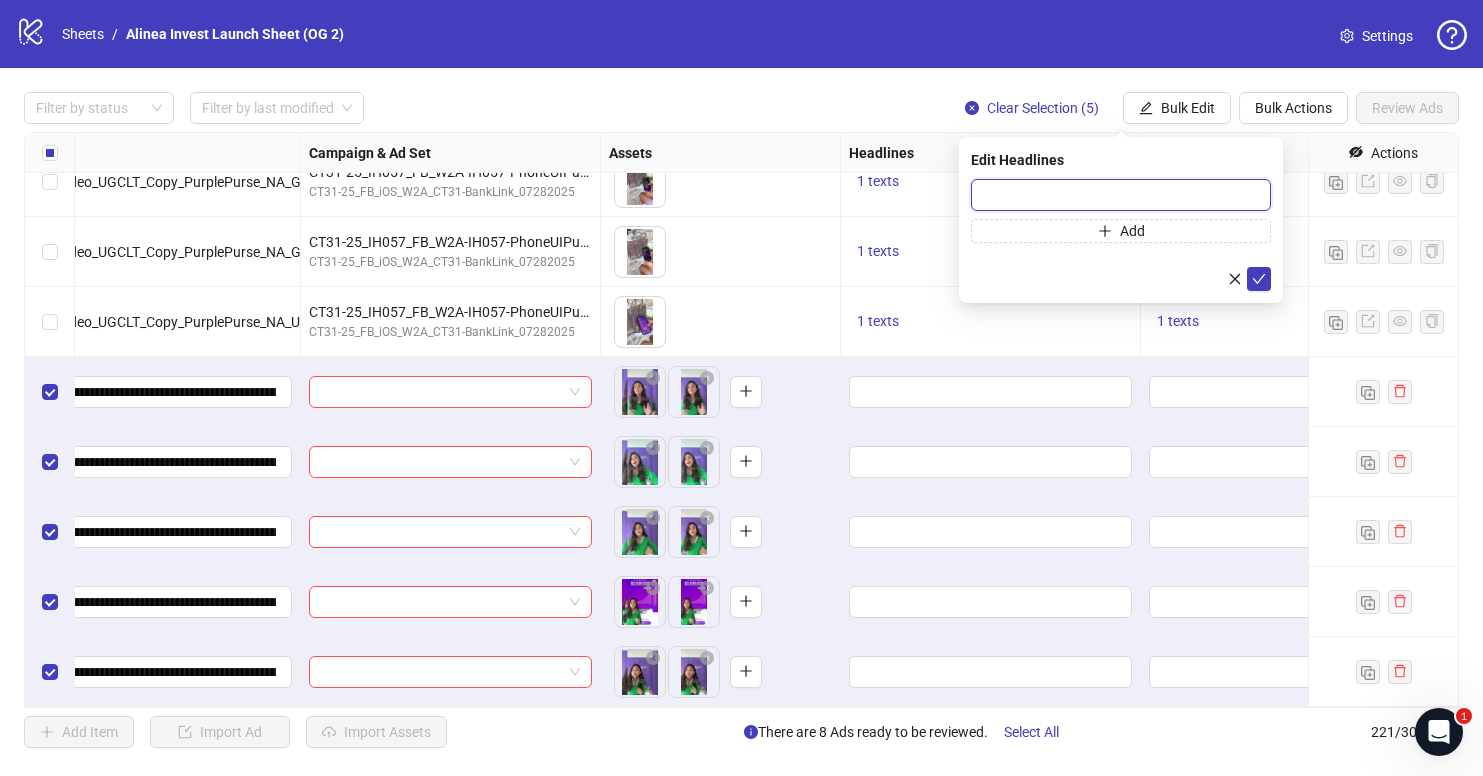 click at bounding box center (1121, 195) 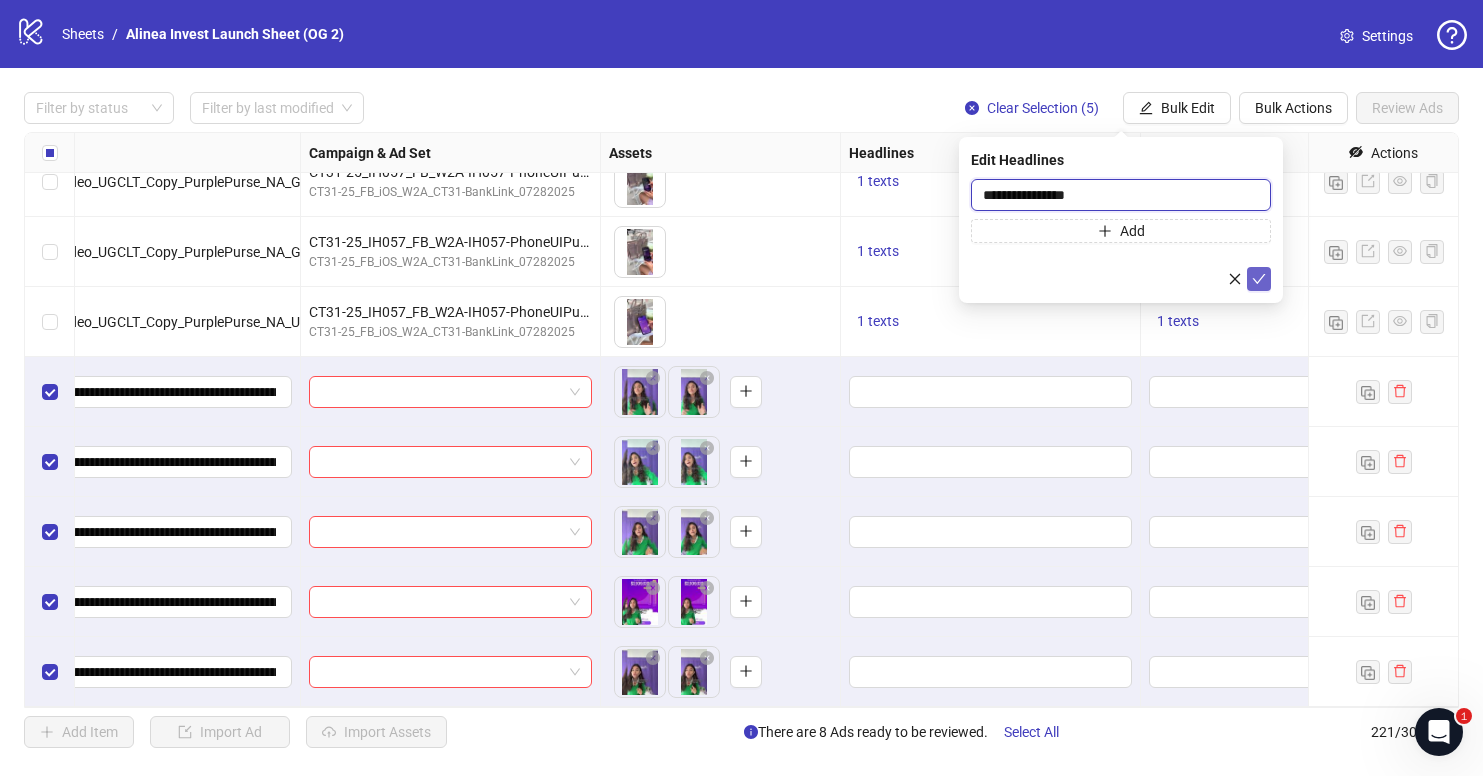 type on "**********" 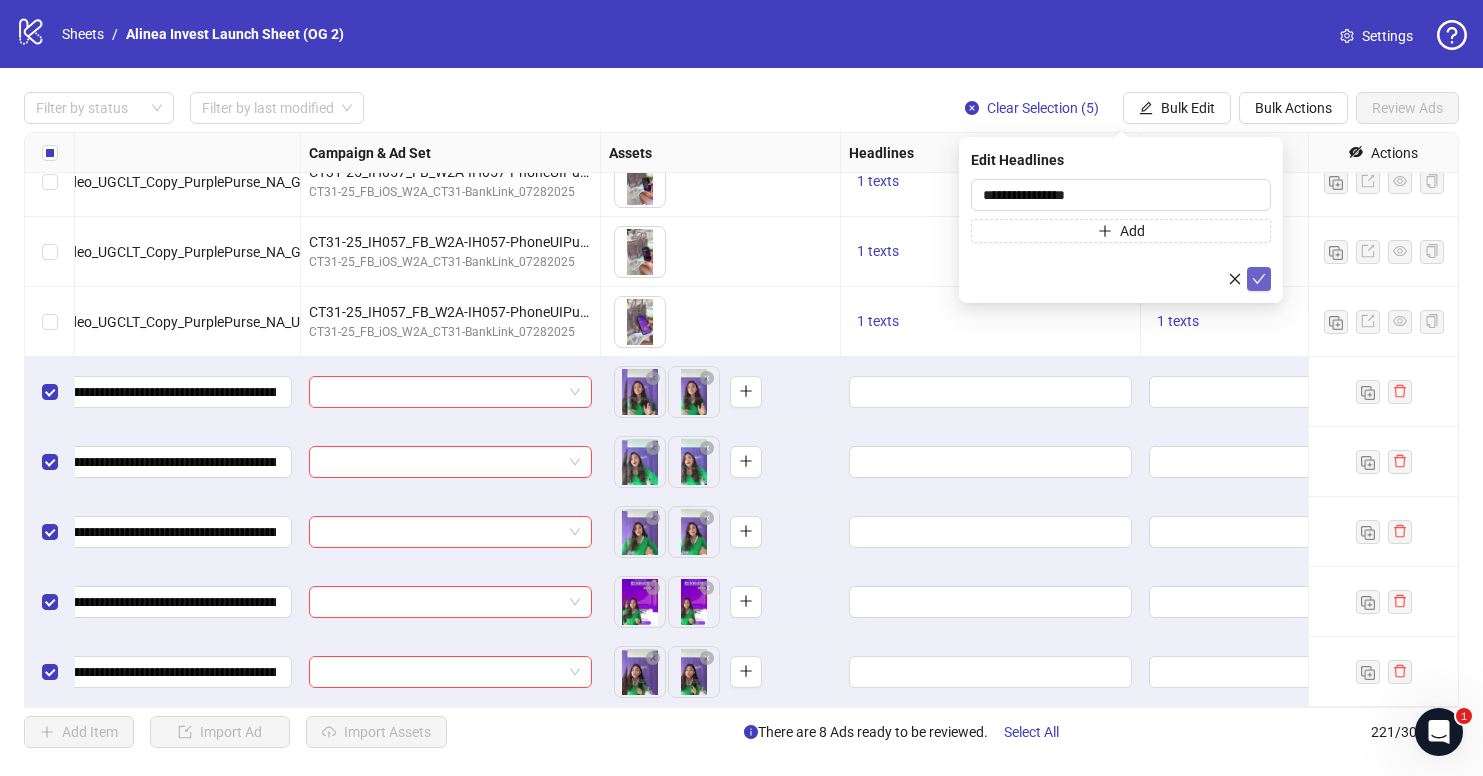 click 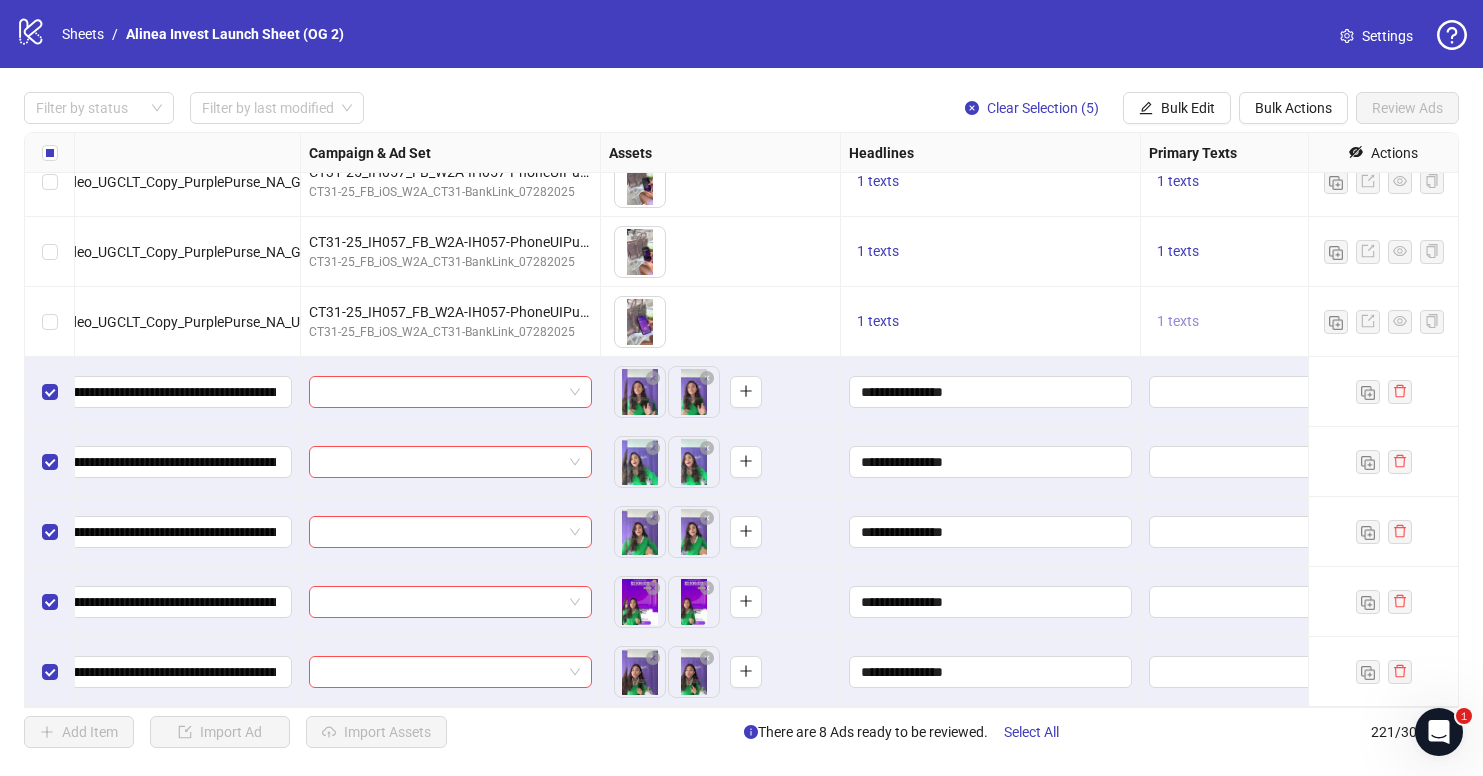 click on "1 texts" at bounding box center [1178, 321] 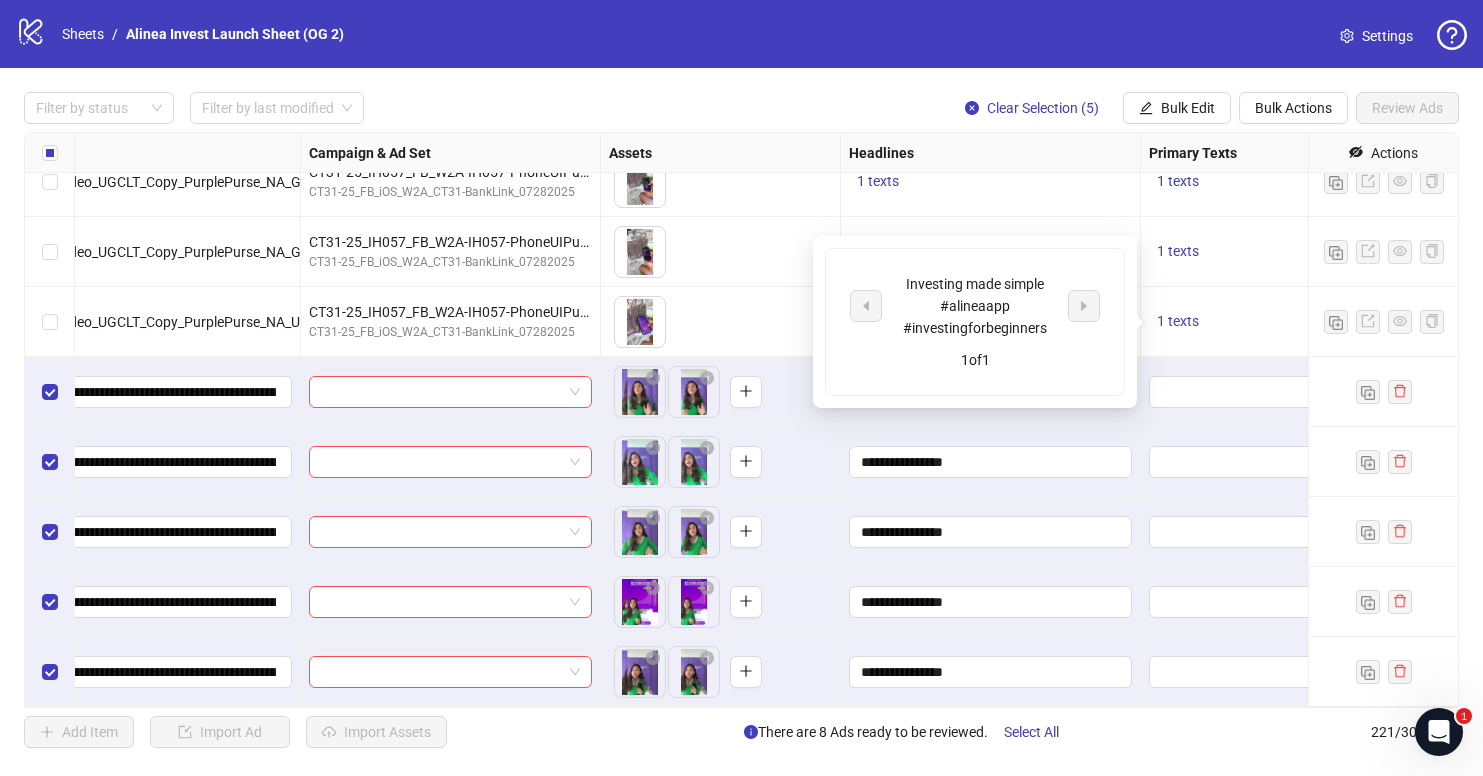 click on "Investing made simple #alineaapp #investingforbeginners" at bounding box center (975, 306) 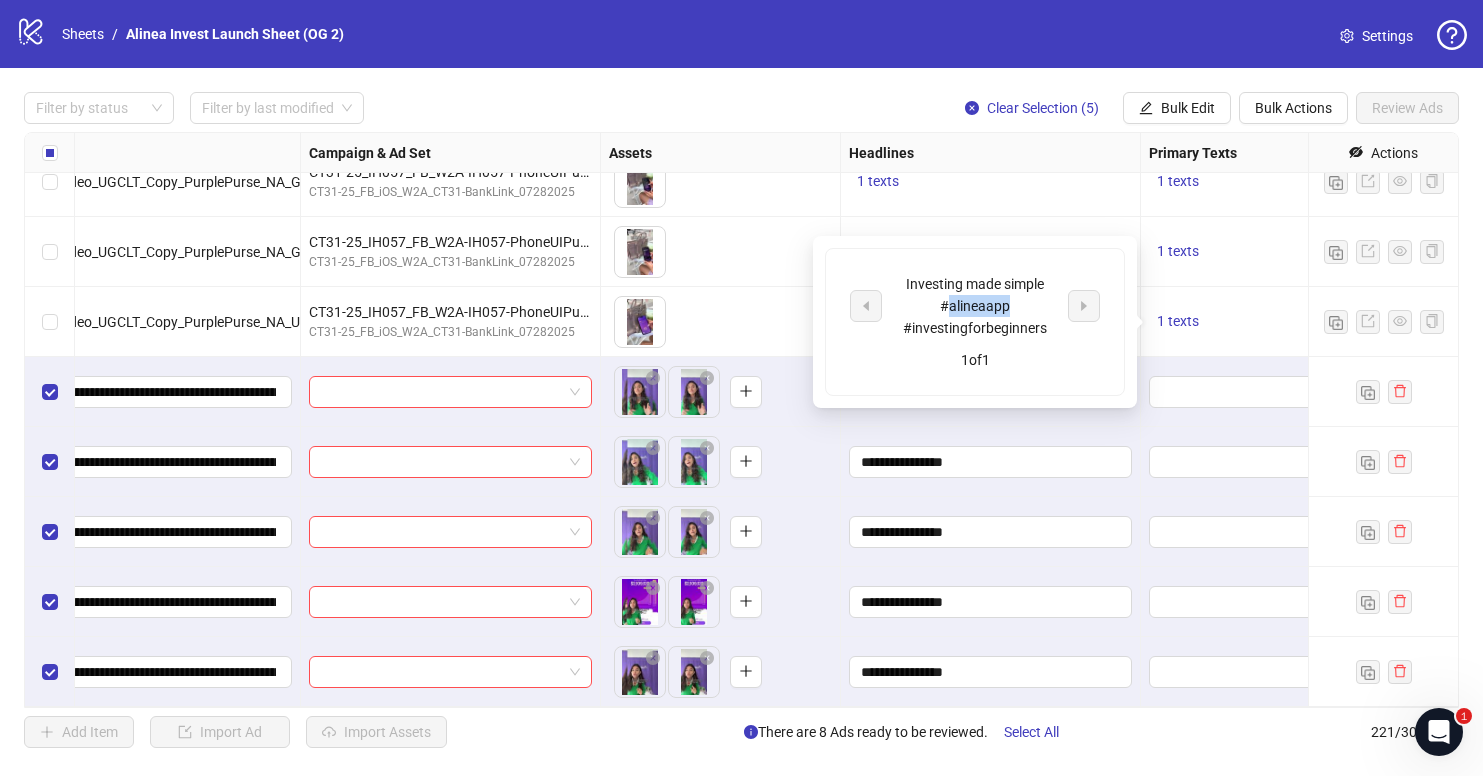 click on "Investing made simple #alineaapp #investingforbeginners" at bounding box center (975, 306) 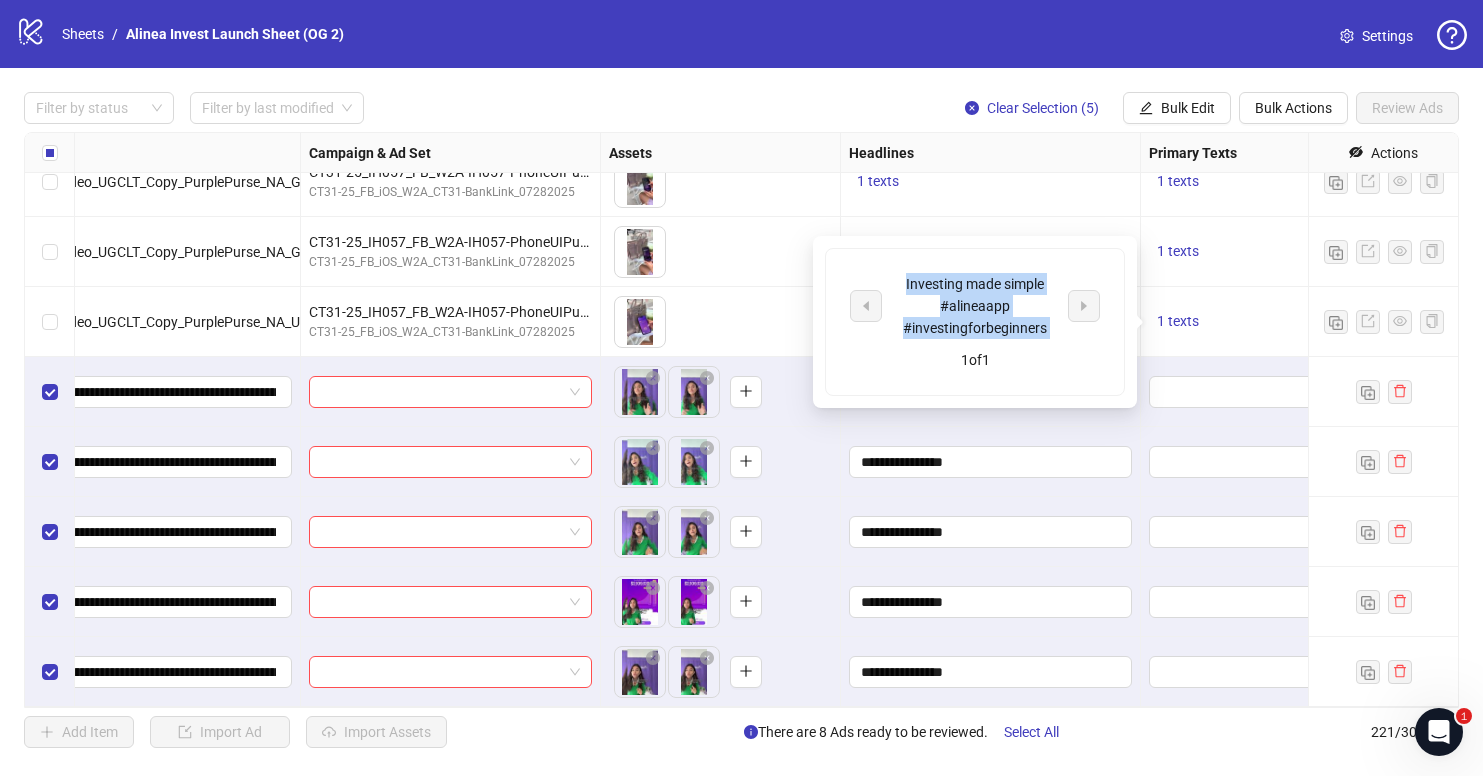 click on "Investing made simple #alineaapp #investingforbeginners" at bounding box center (975, 306) 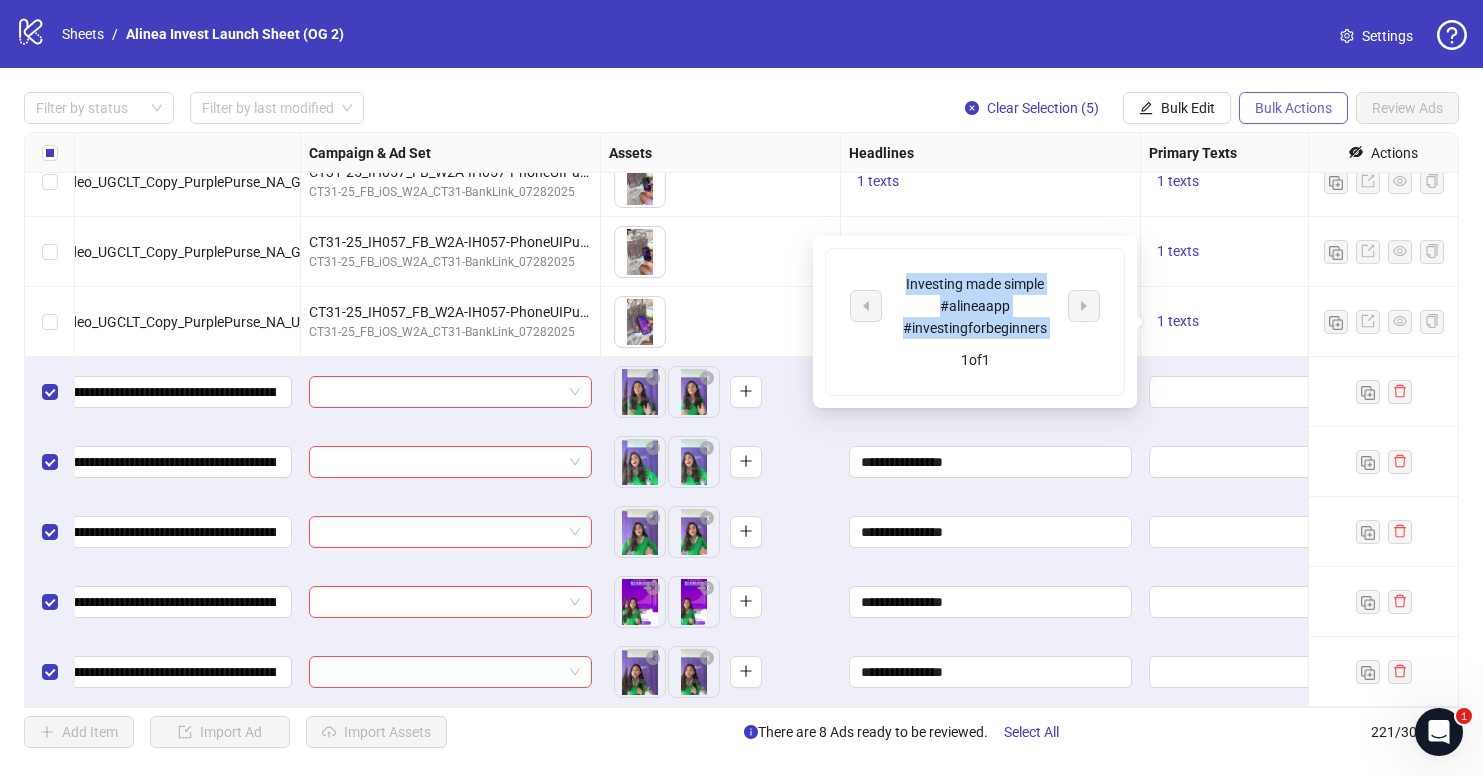 click on "Bulk Actions" at bounding box center [1293, 108] 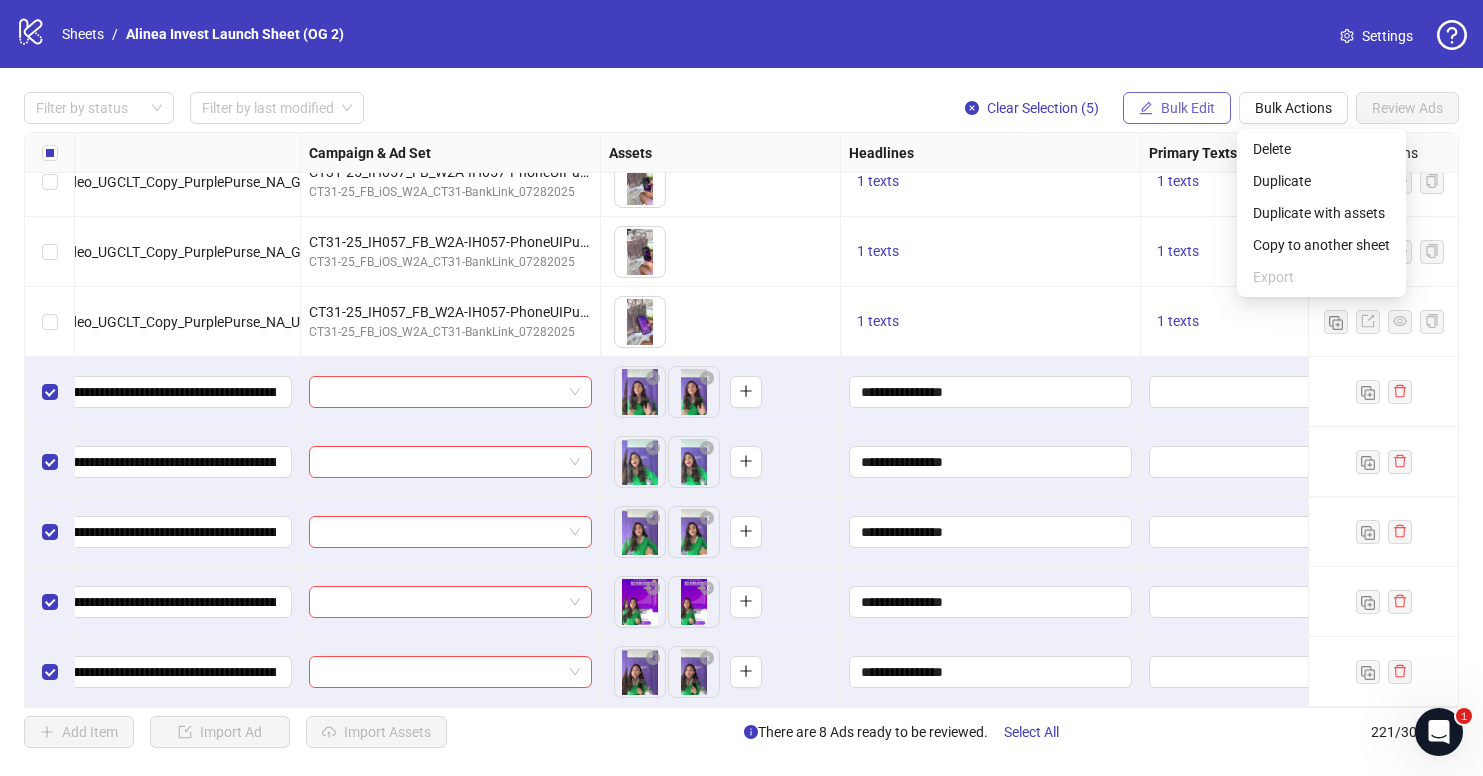 click on "Bulk Edit" at bounding box center (1188, 108) 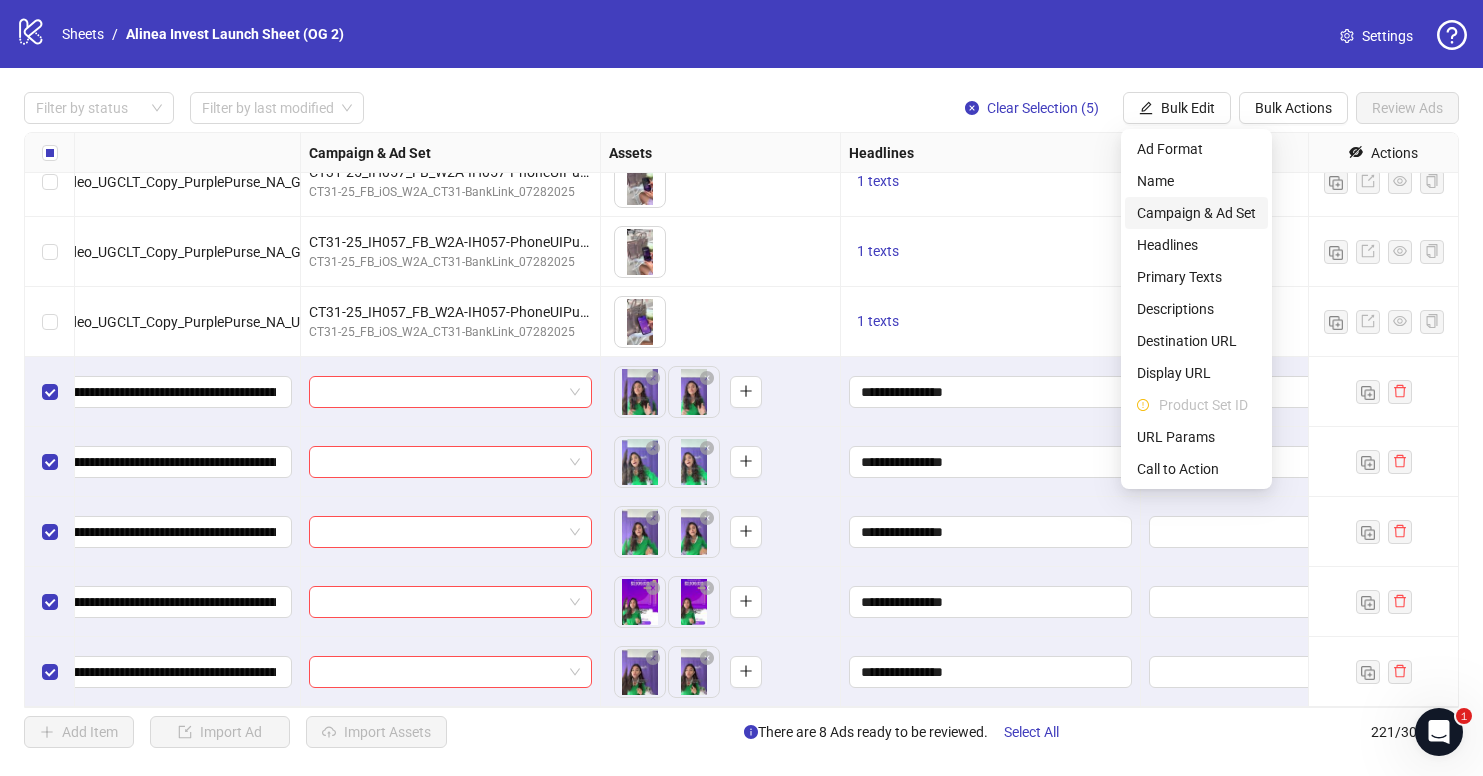 click on "Campaign & Ad Set" at bounding box center (1196, 213) 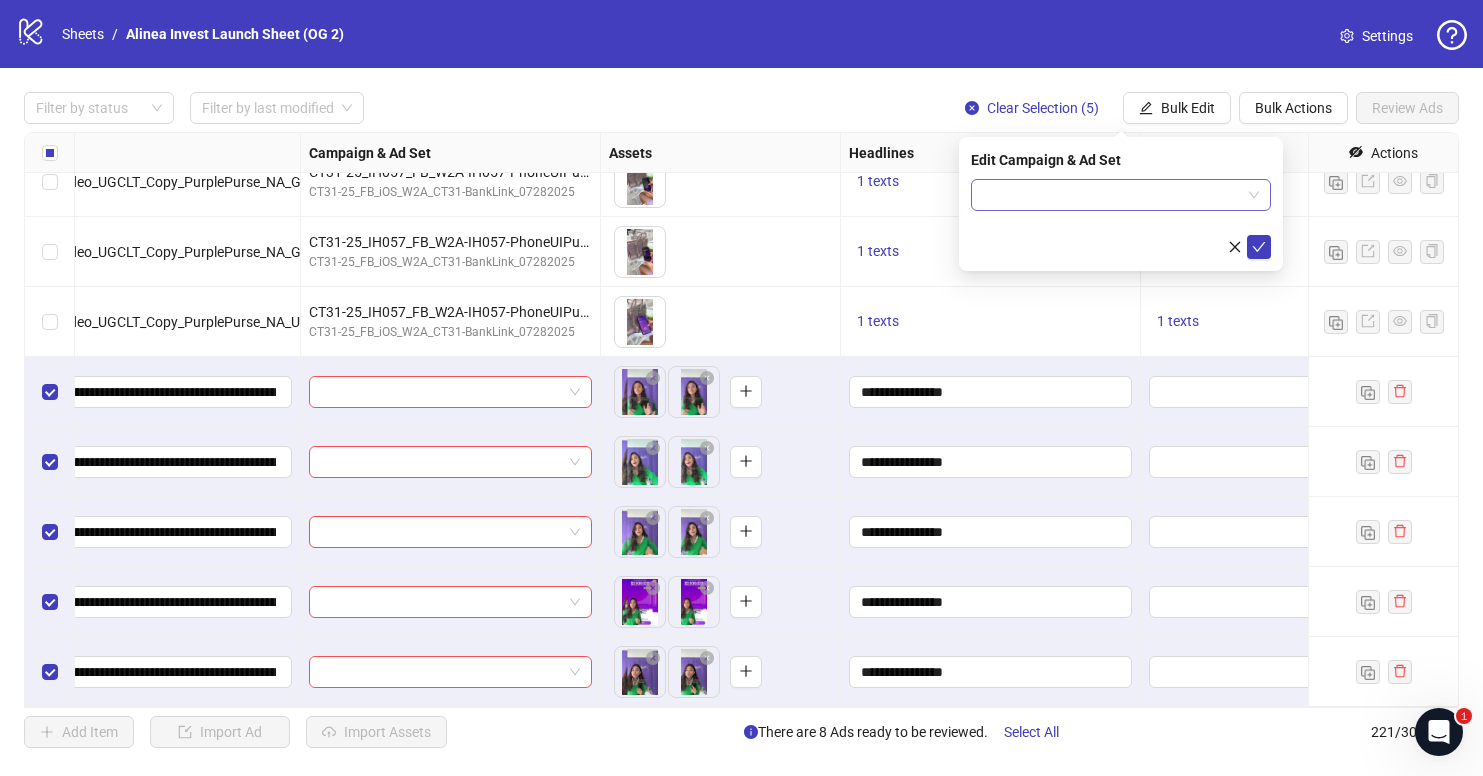 click at bounding box center [1112, 195] 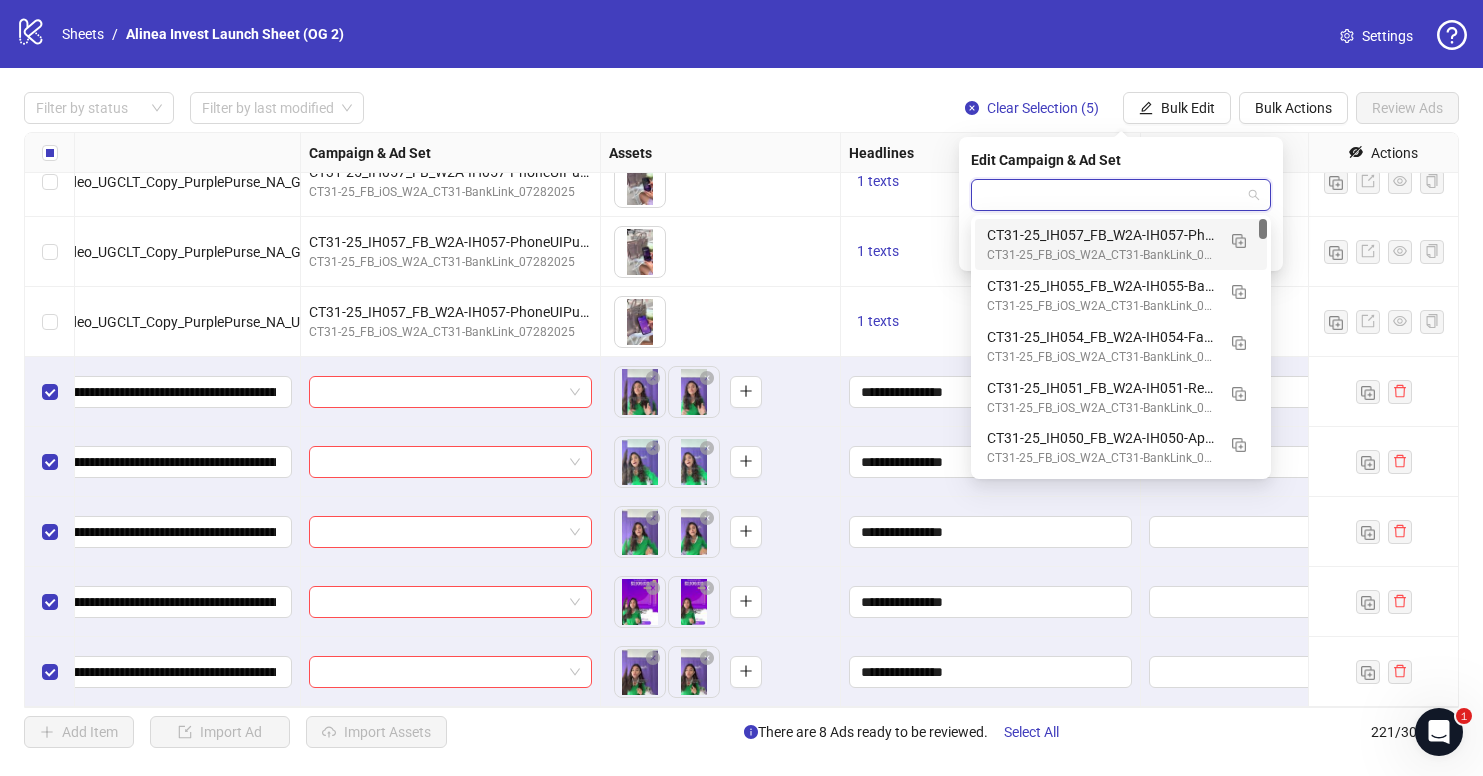 paste on "**********" 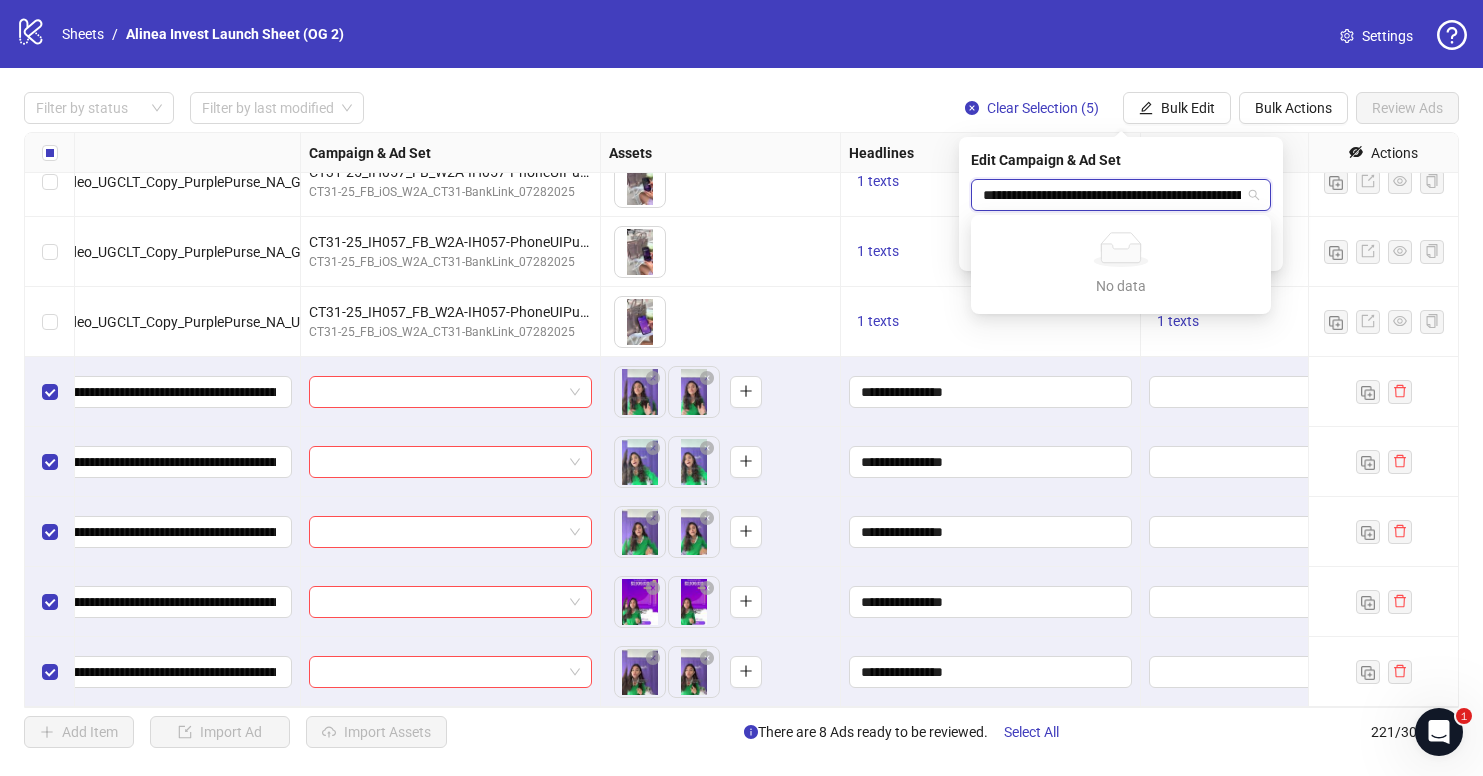 scroll, scrollTop: 0, scrollLeft: 101, axis: horizontal 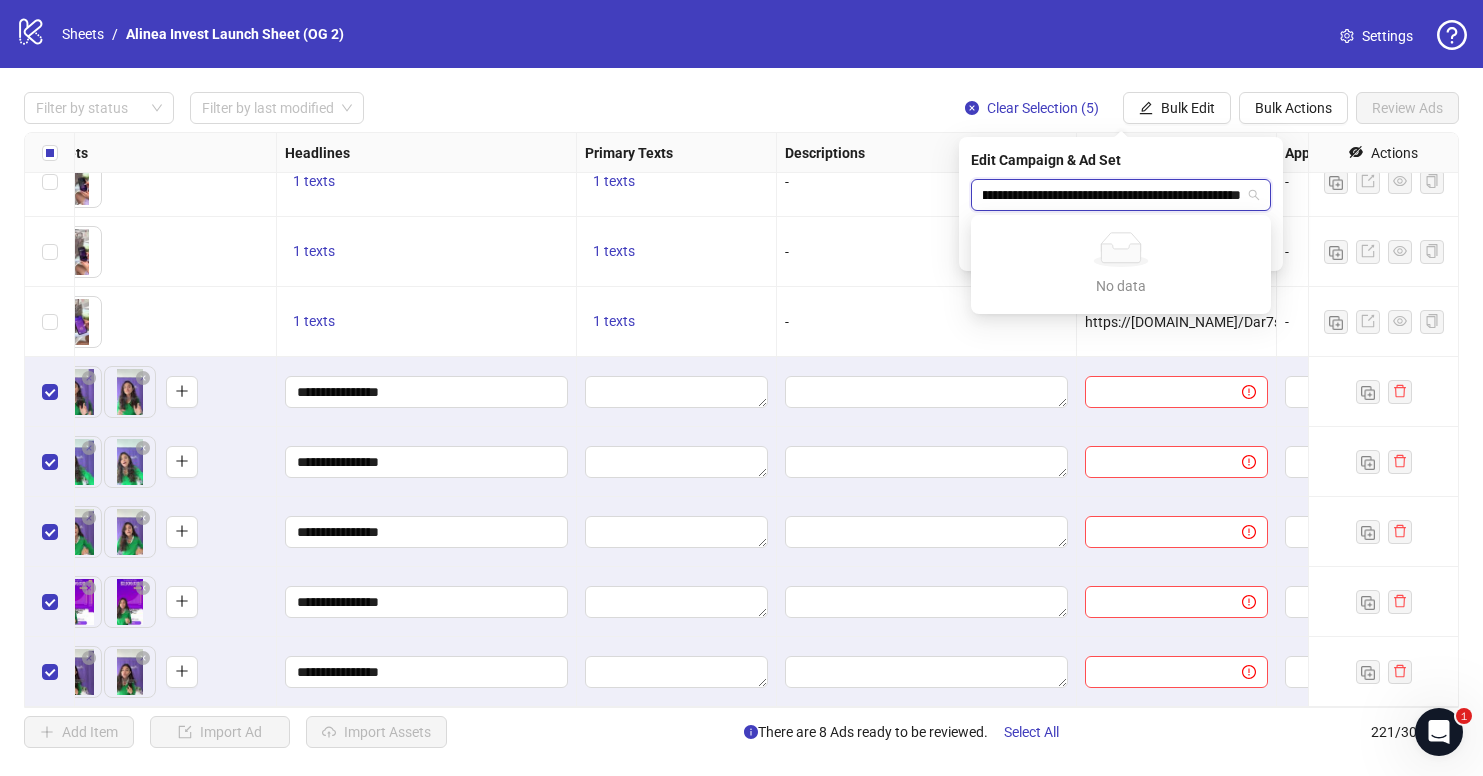 type 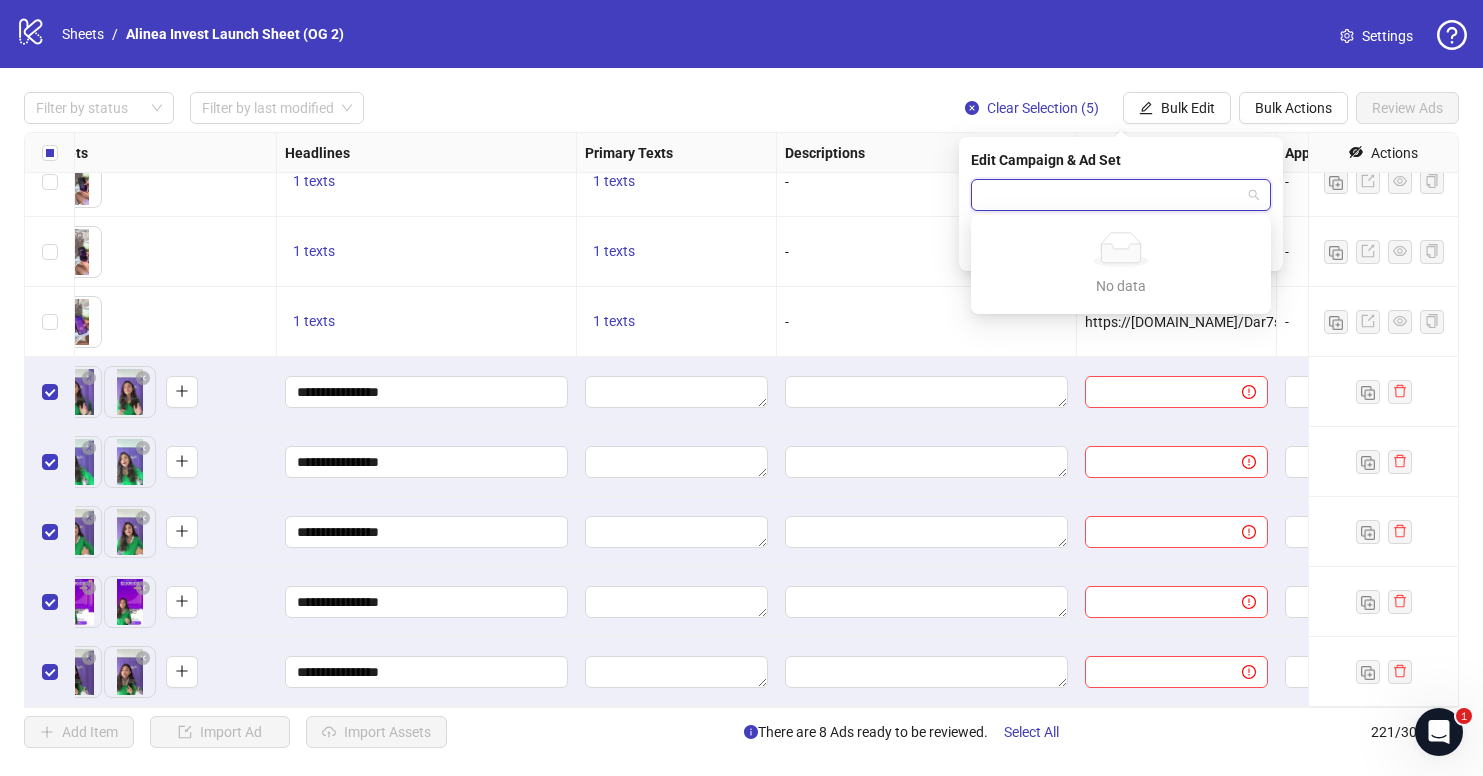 scroll, scrollTop: 0, scrollLeft: 0, axis: both 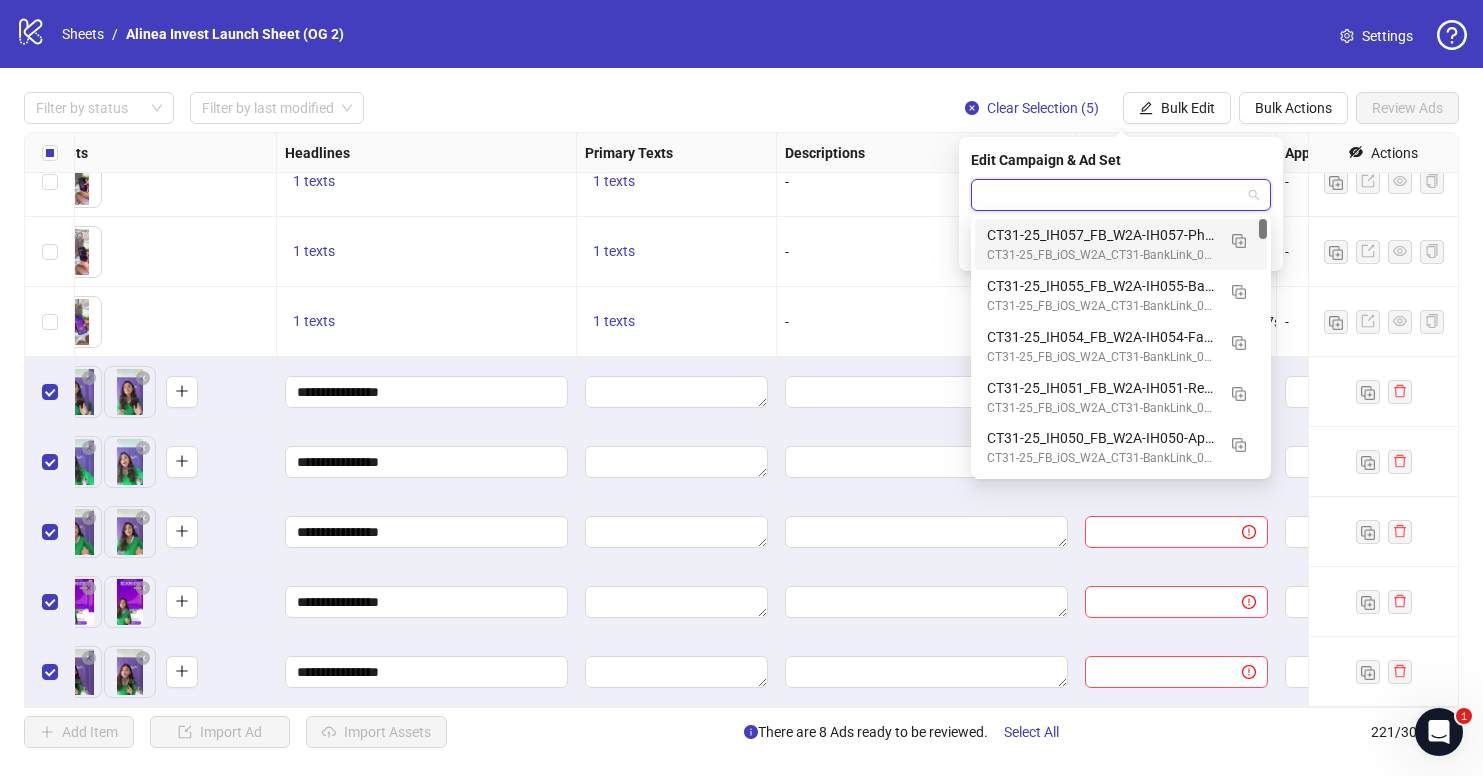click on "Filter by status Filter by last modified Clear Selection (5) Bulk Edit Bulk Actions Review Ads Ad Format Ad Name Campaign & Ad Set Assets Headlines Primary Texts Descriptions Destination URL App Product Page ID Display URL Leadgen Form Product Set ID URL Params Call to Action Actions CT31-25_IH055-05_NEW_video_Podcast_Copy_Music_Eve_Anam_Storytelling_Podcast_INV_Boogie_27s_ CT31-25_IH055_FB_W2A-IH055-Backstory_BankLink_DATE CT31-25_FB_iOS_W2A_CT31-BankLink_07282025
To pick up a draggable item, press the space bar.
While dragging, use the arrow keys to move the item.
Press space again to drop the item in its new position, or press escape to cancel.
1 texts 1 texts - https://alinea.sng.link/Dar7s/wltih?_smtype=3&wpcid={{campaign.id}}&wpsrc=Facebook%20Web&wpcrn={{ad.name}}&pcrn={{ad.name}}&pcid={{campaign.id}}&wpcrid={{ad.id}}&pscid={{adset.id}}&pcn={{campaign.name}}&pcrid={{ad.id}}&wpcn={{campaign.name}}&wpscid={{adset.id}}&pscn={{adset.name}}&_forward_params=1&wpscn={{adset.name}} - 1 texts" at bounding box center (741, 420) 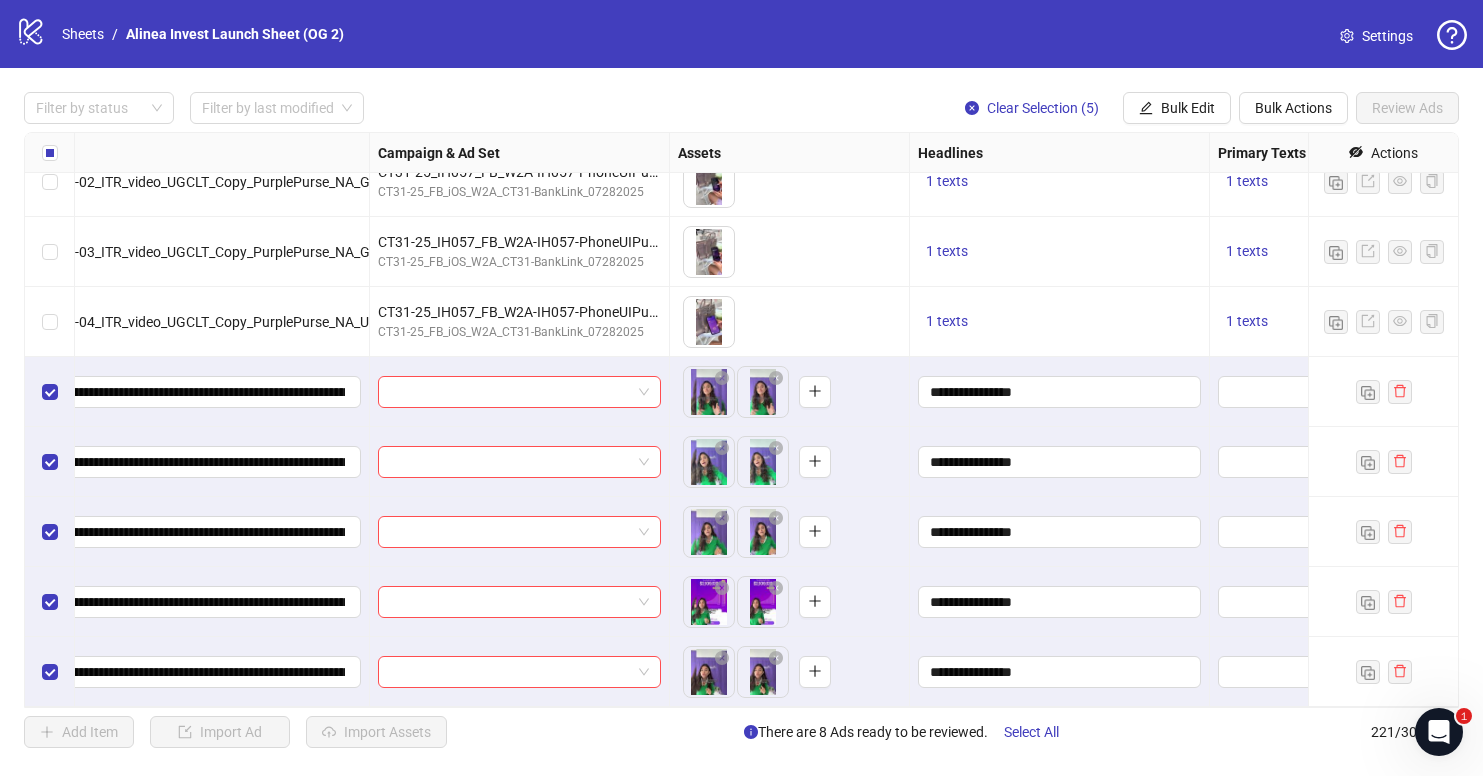 scroll, scrollTop: 14936, scrollLeft: 841, axis: both 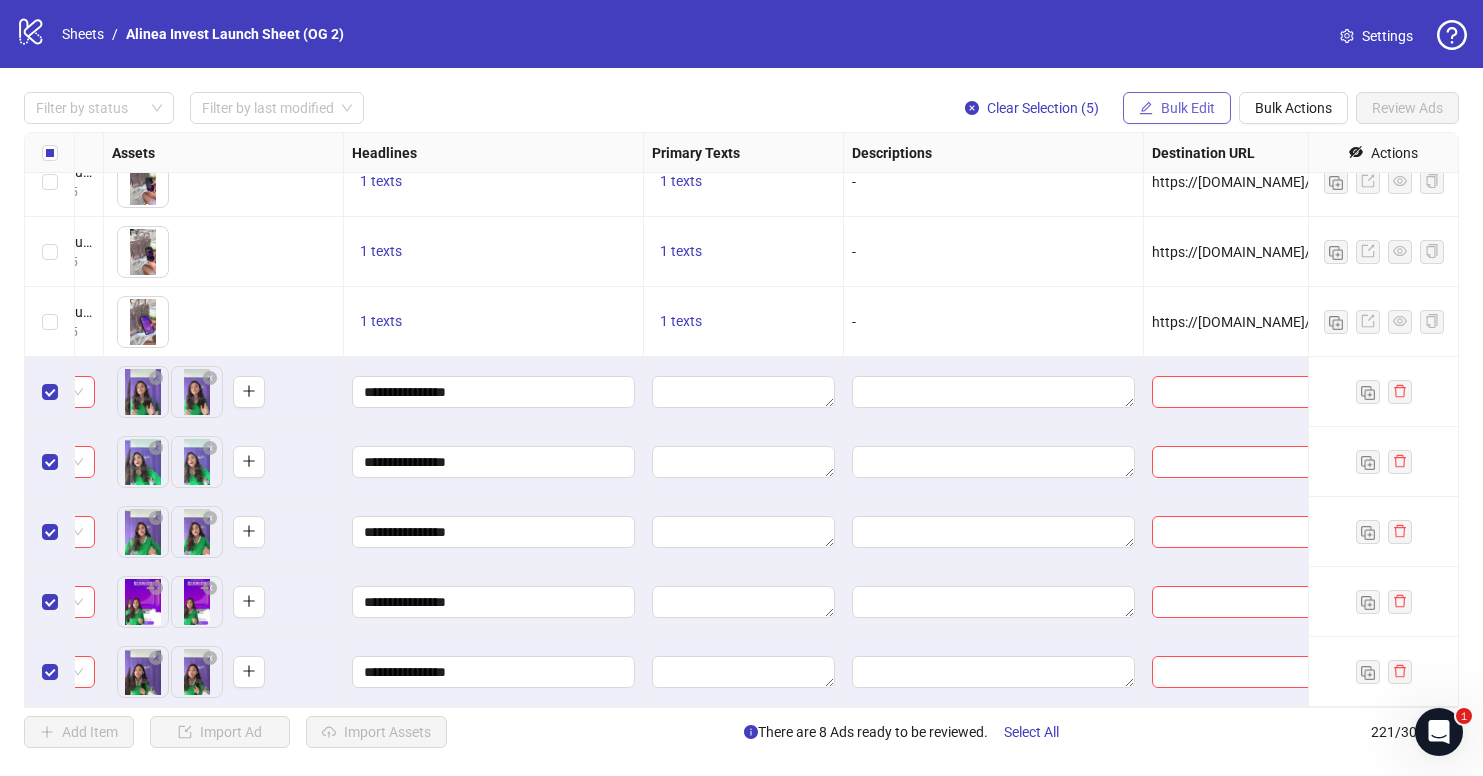 click on "Bulk Edit" at bounding box center (1188, 108) 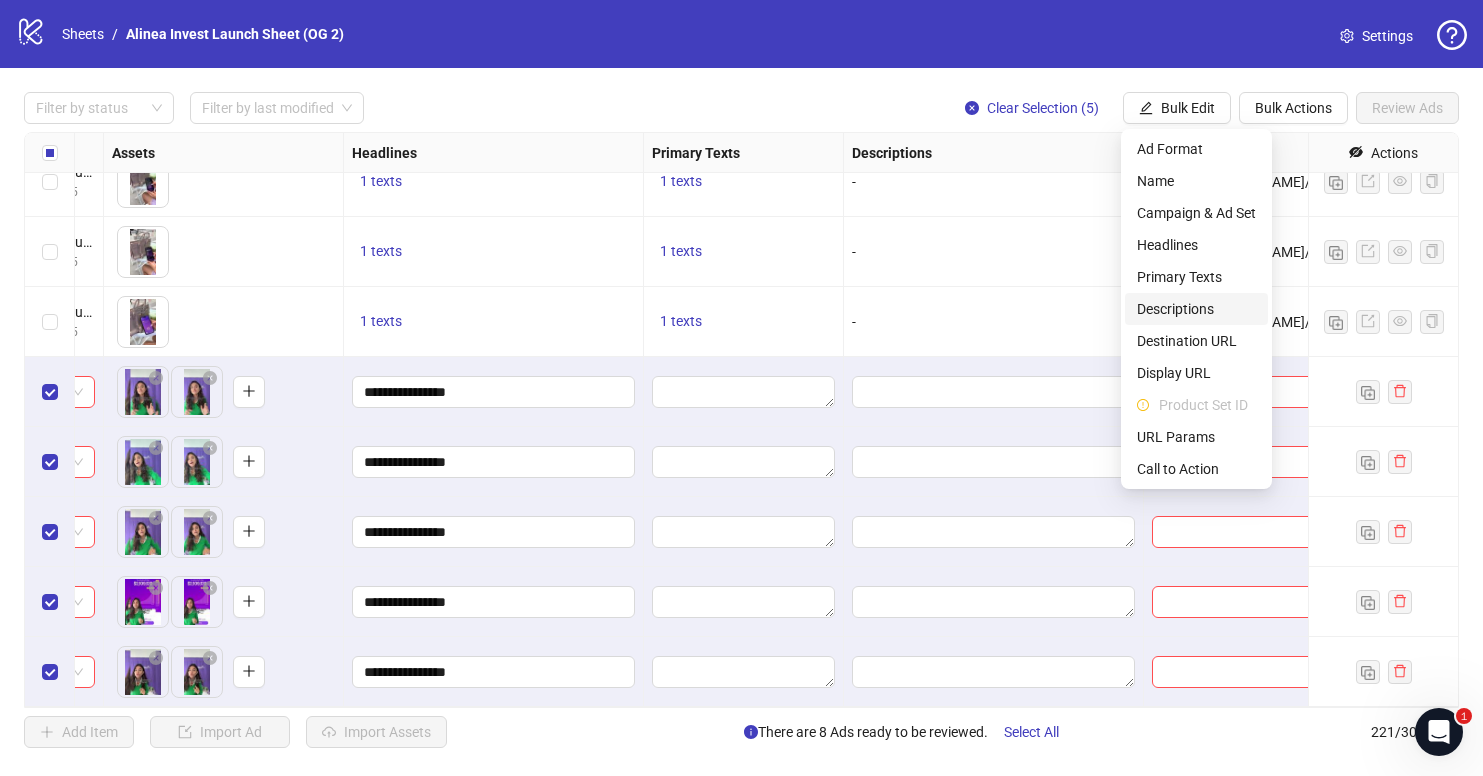 click on "Descriptions" at bounding box center (1196, 309) 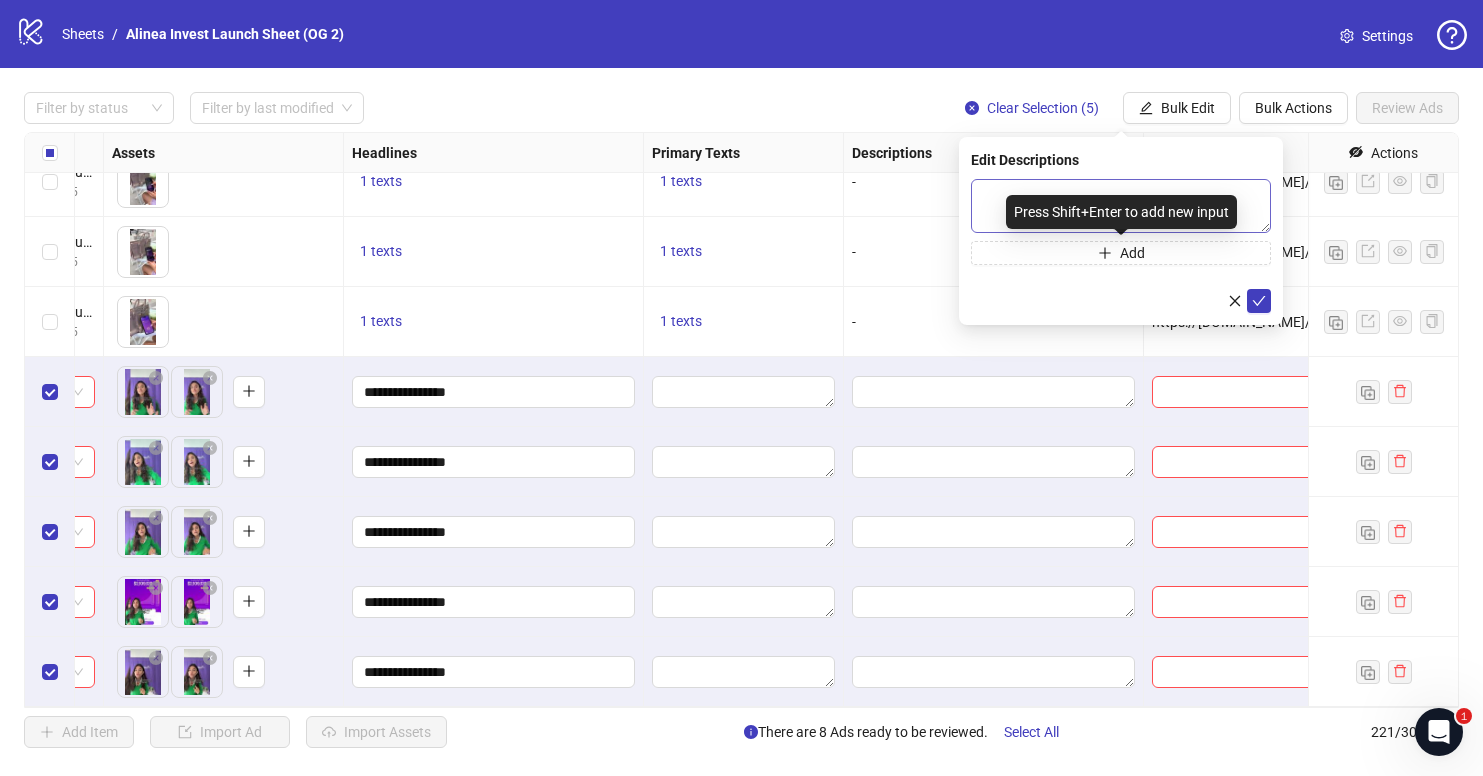 click on "Press Shift+Enter to add new input" at bounding box center [1121, 212] 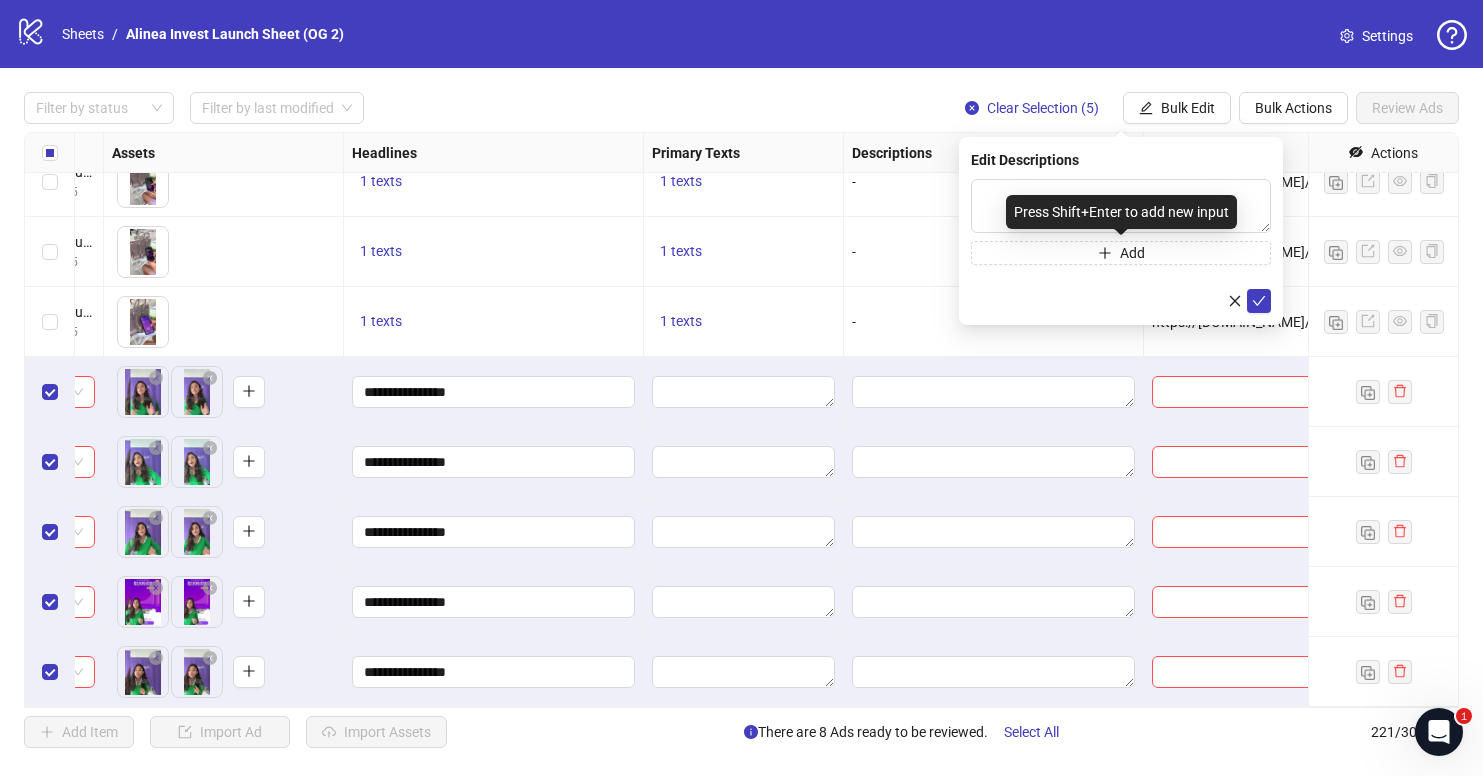 click on "Press Shift+Enter to add new input" at bounding box center [1121, 212] 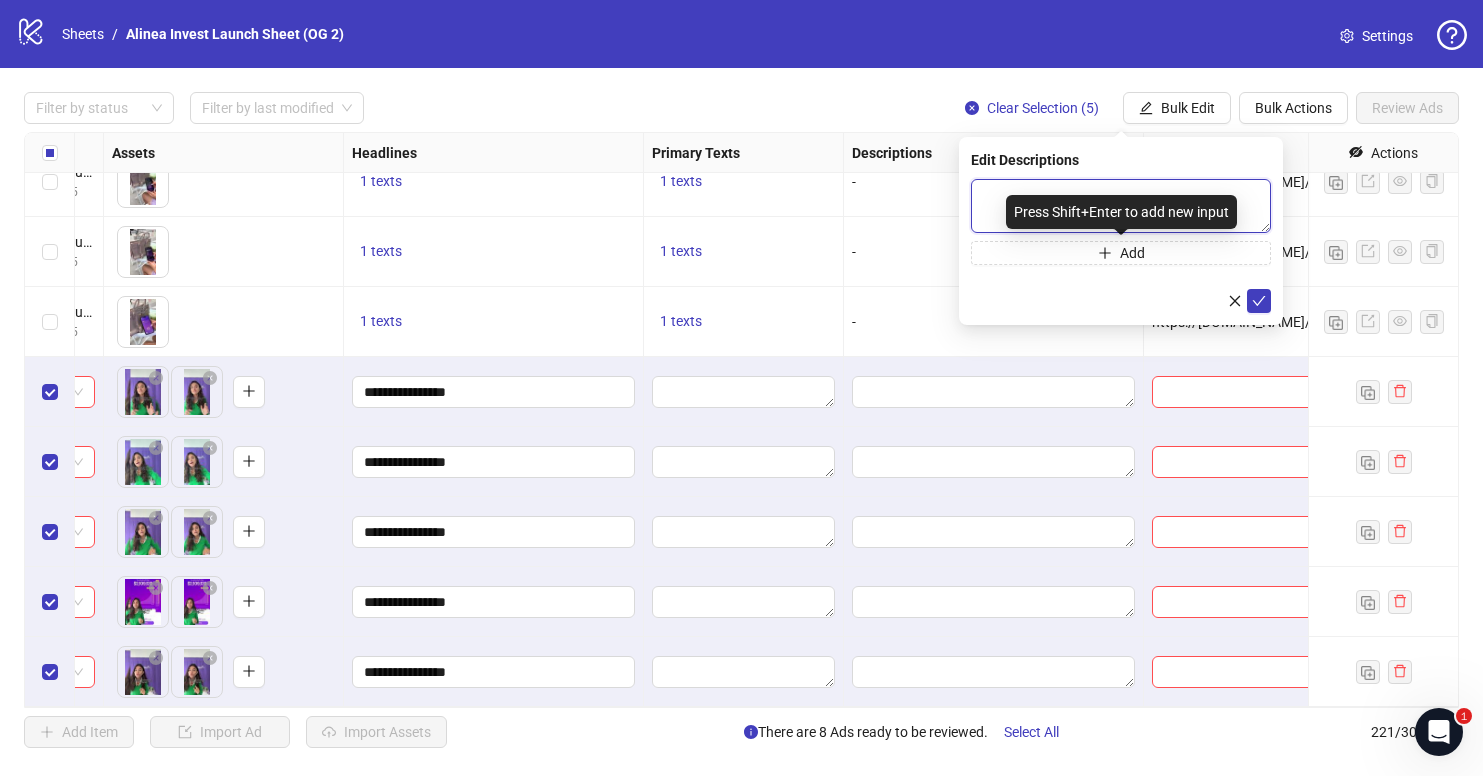 click at bounding box center (1121, 206) 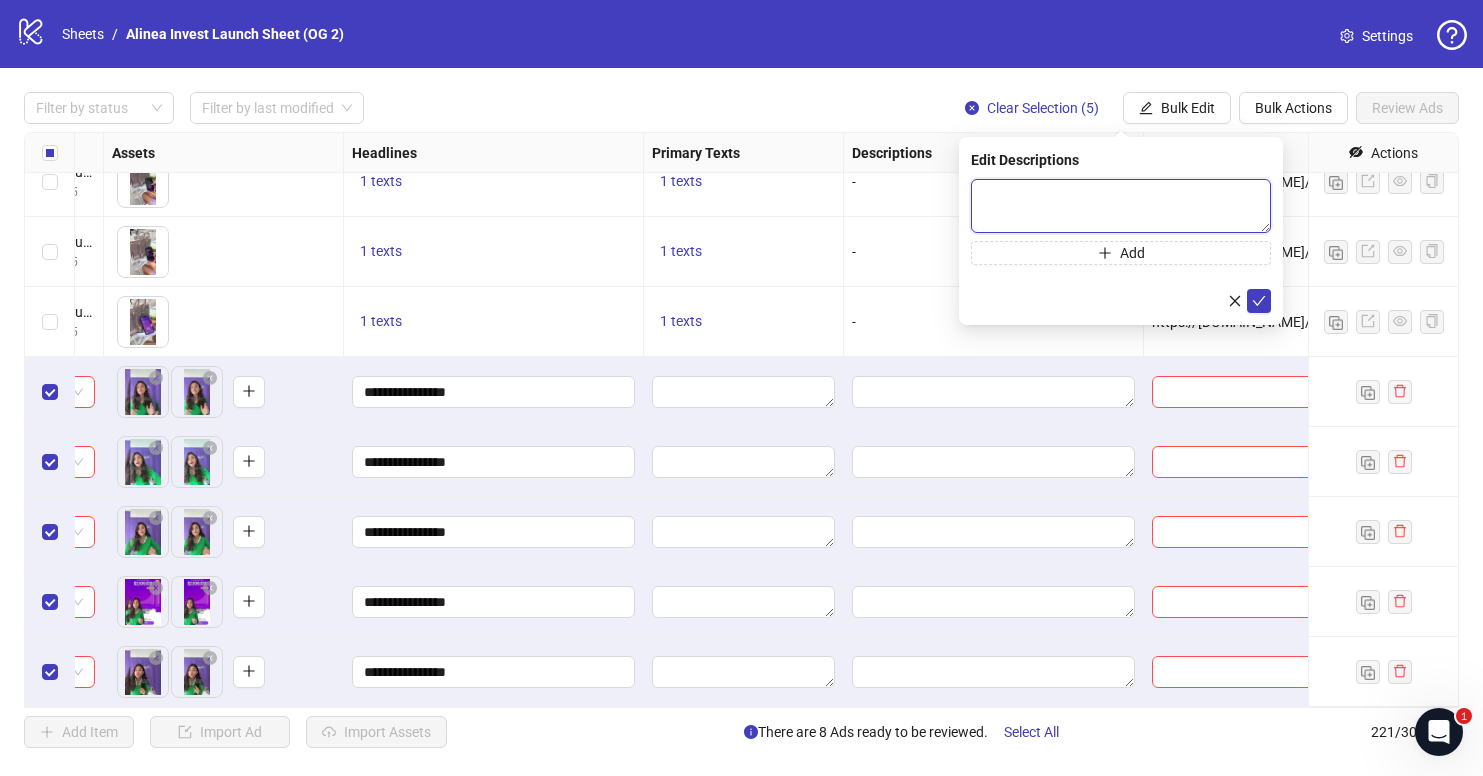 paste on "**********" 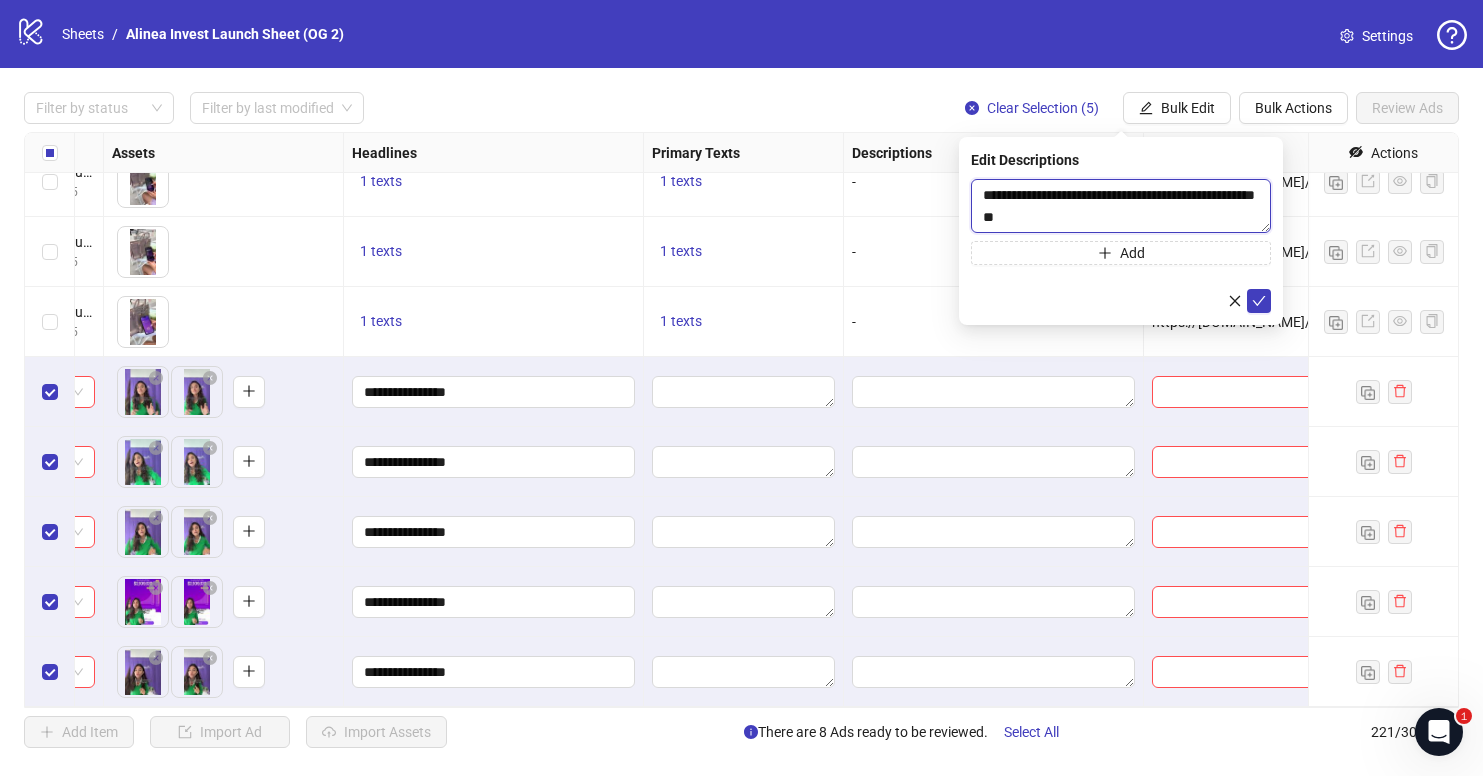scroll, scrollTop: 15, scrollLeft: 0, axis: vertical 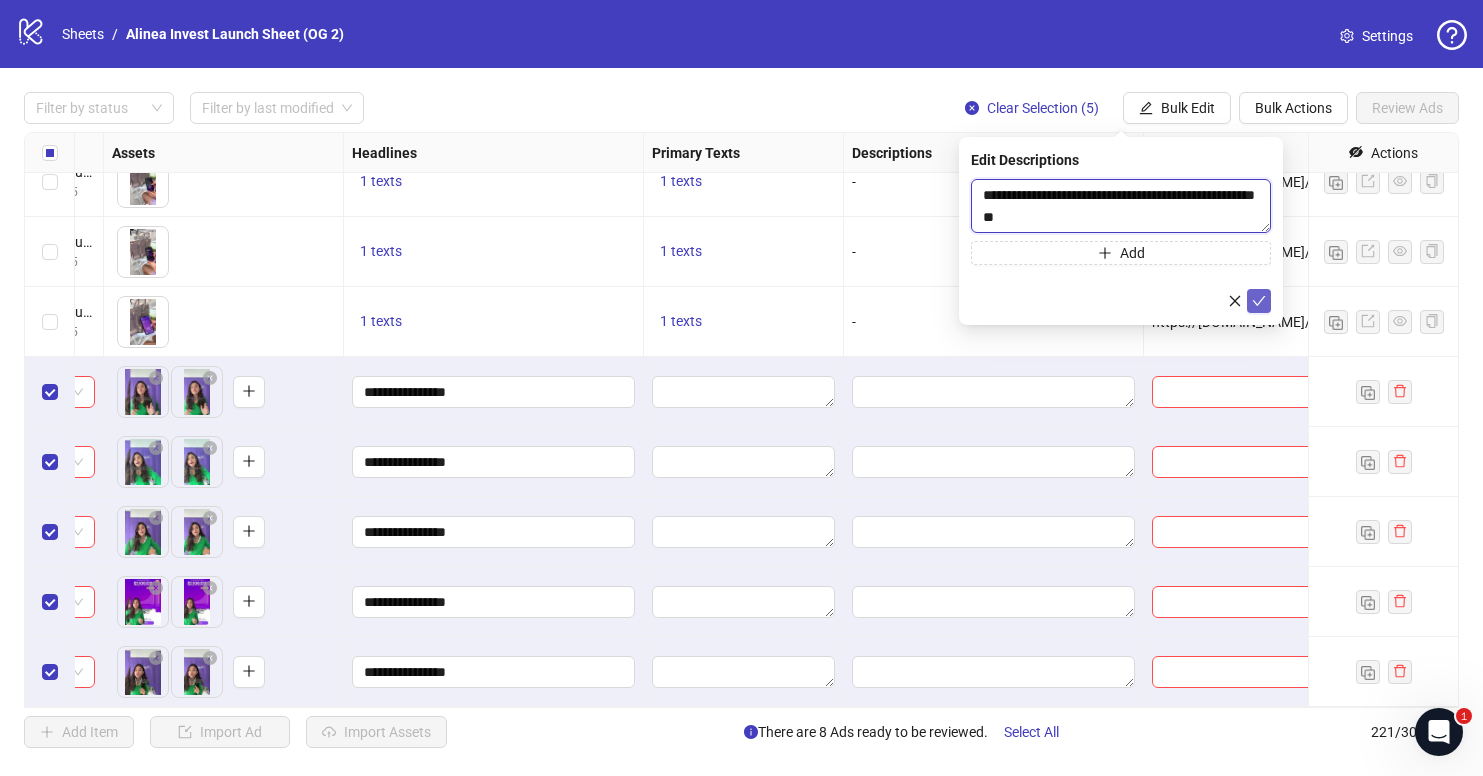 type on "**********" 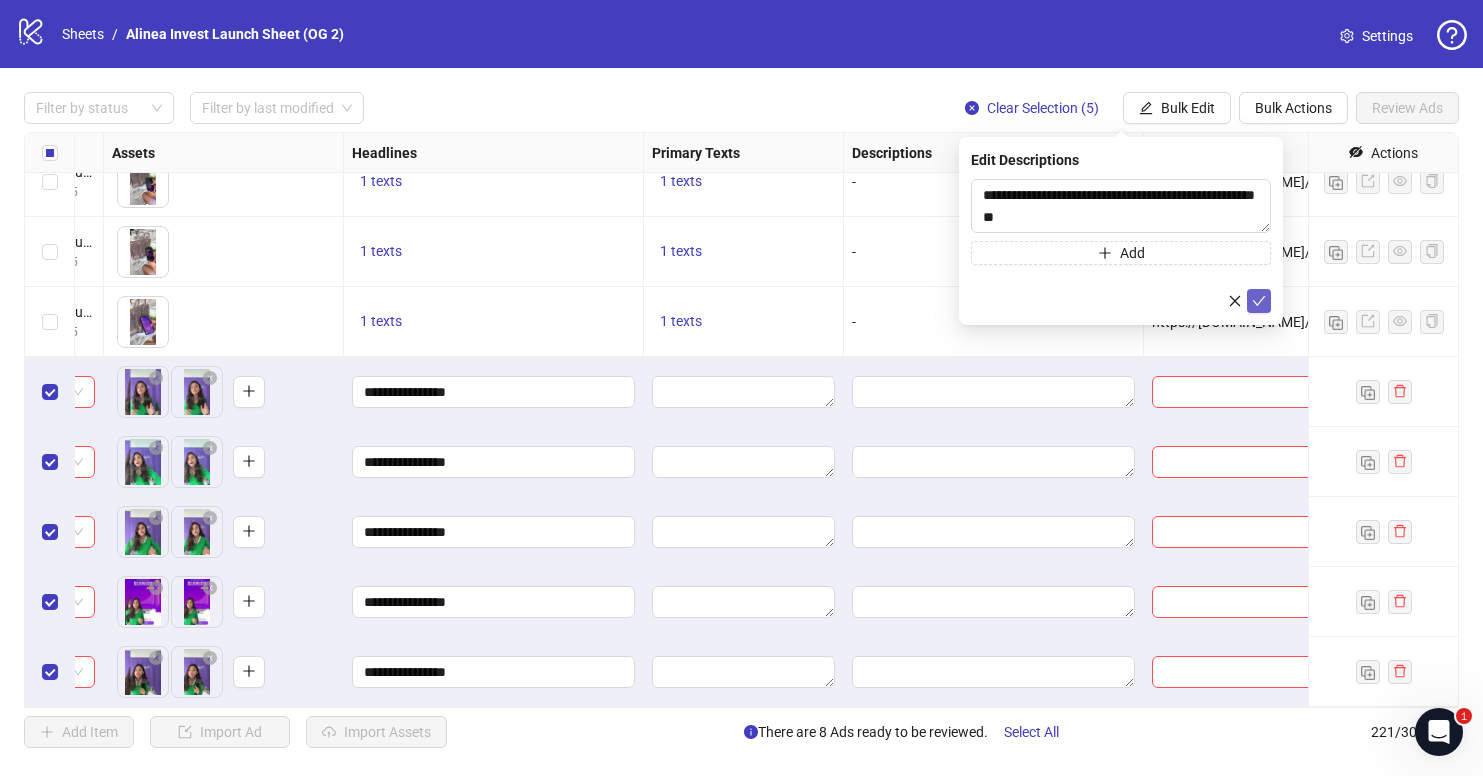 click 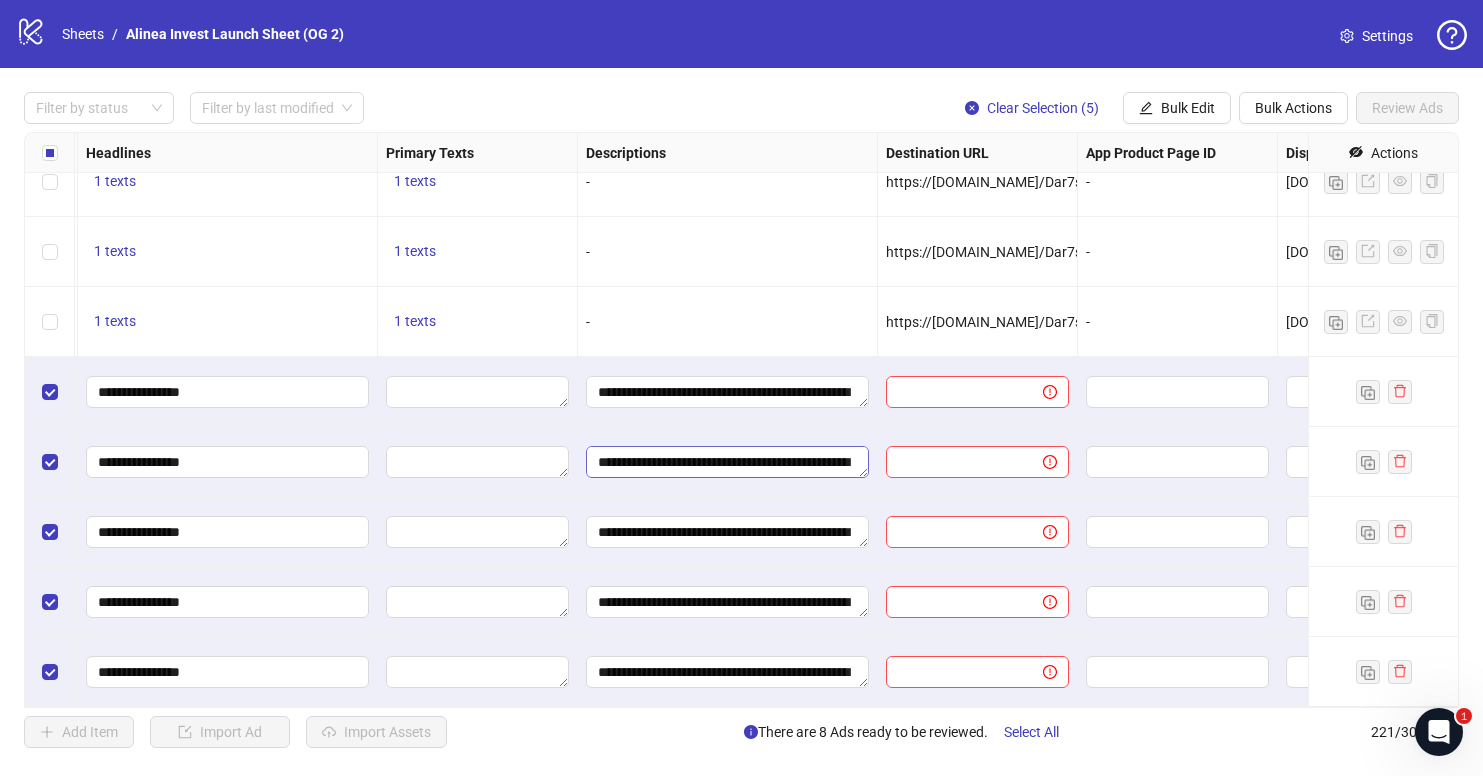 scroll, scrollTop: 14910, scrollLeft: 1107, axis: both 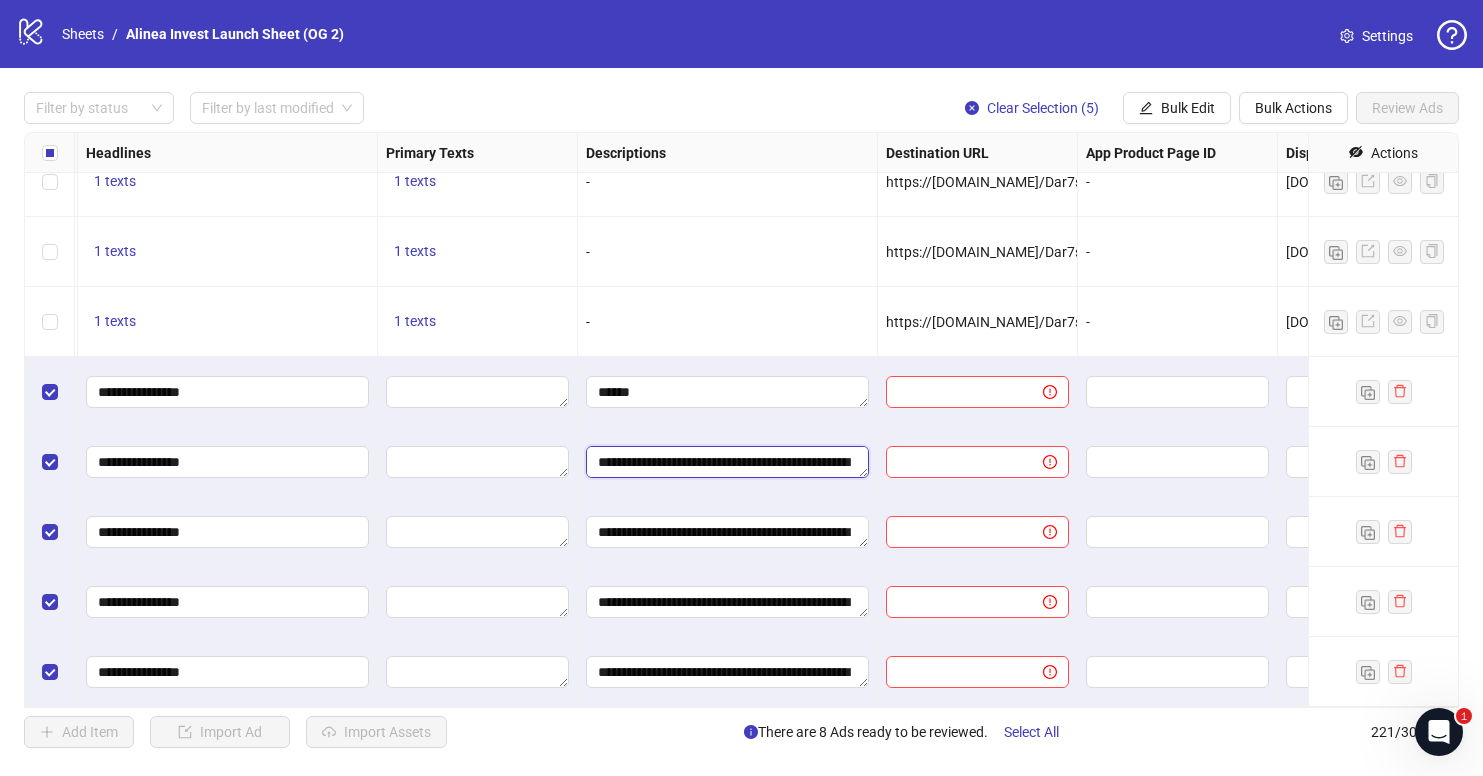 click on "**********" at bounding box center [727, 462] 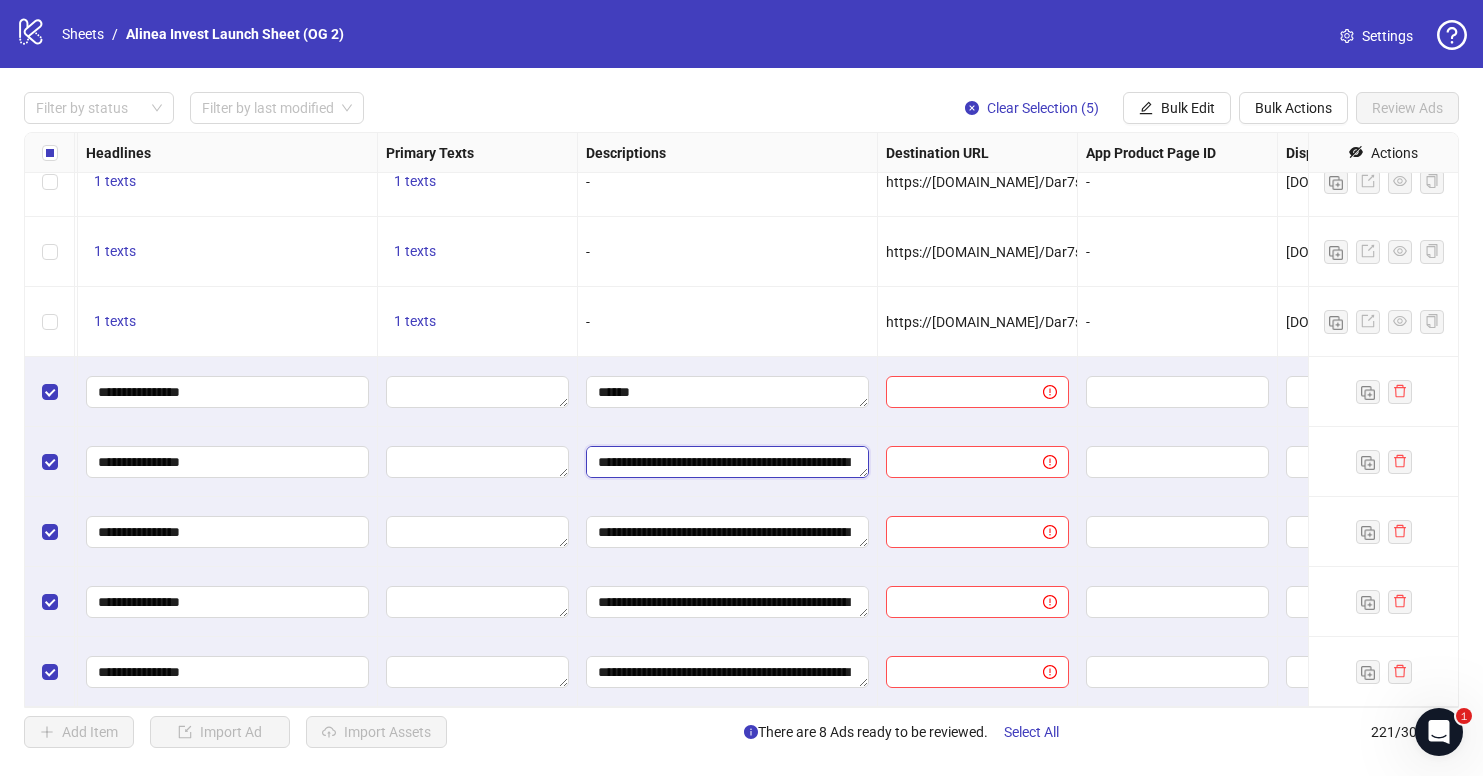 click on "**********" at bounding box center [727, 462] 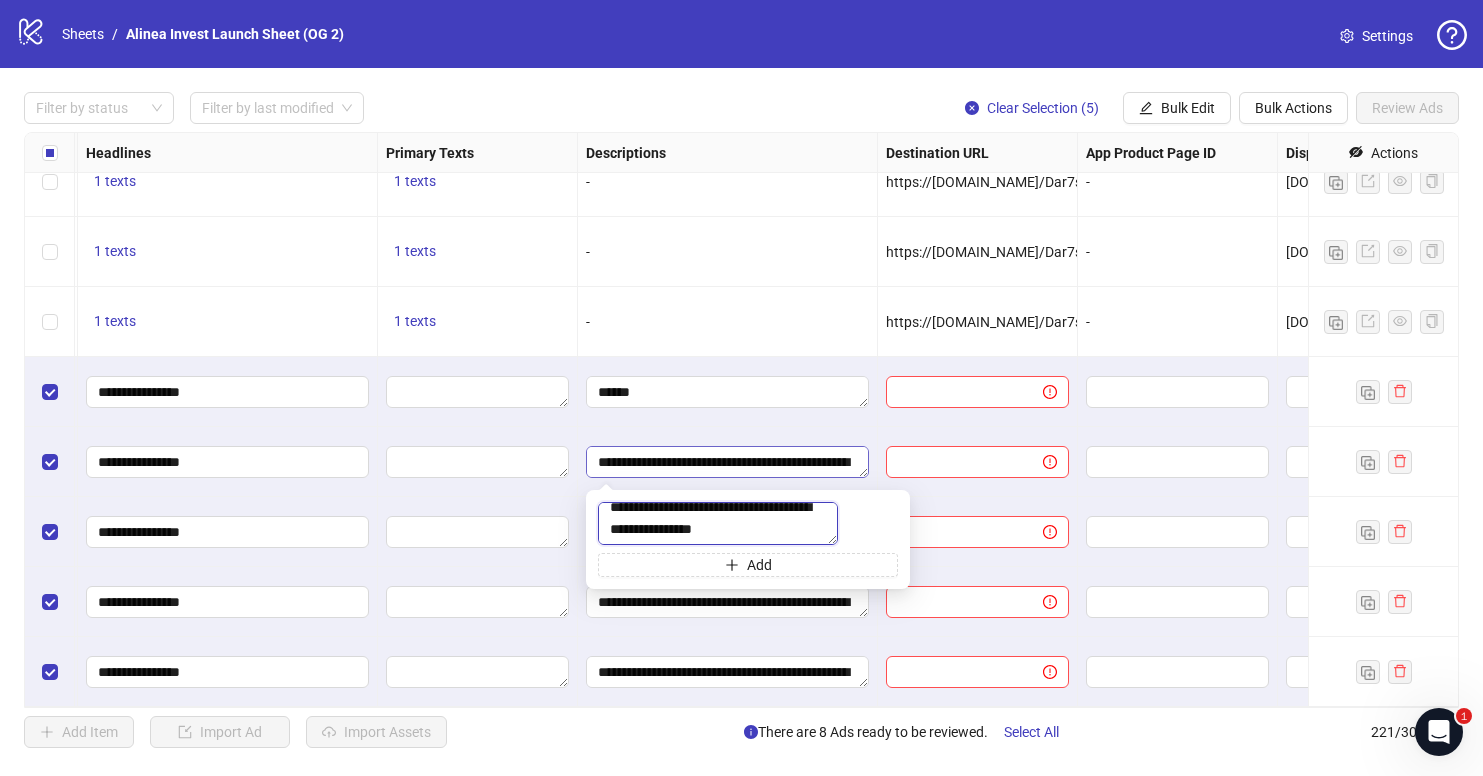 scroll, scrollTop: 6, scrollLeft: 0, axis: vertical 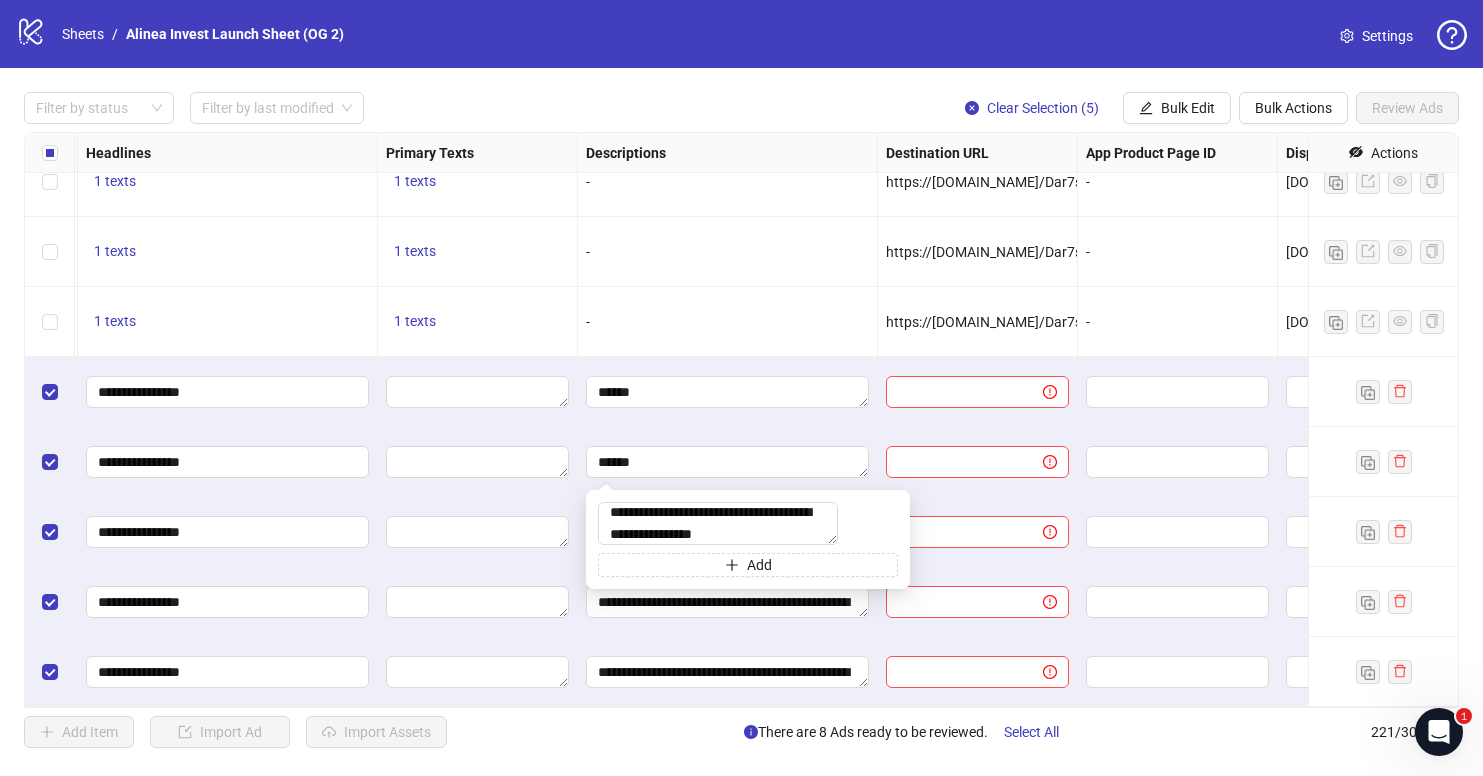 click at bounding box center (978, 462) 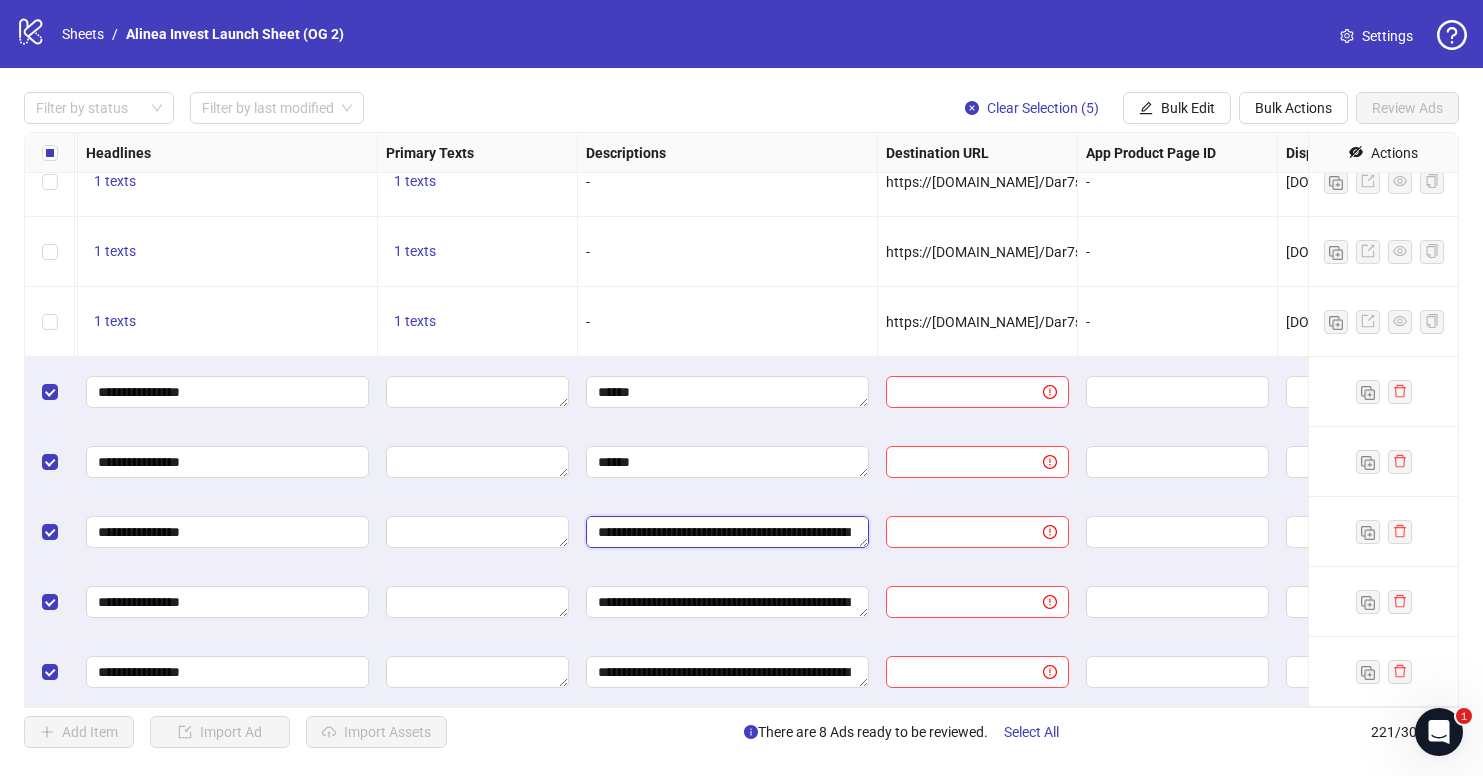 click on "**********" at bounding box center (727, 532) 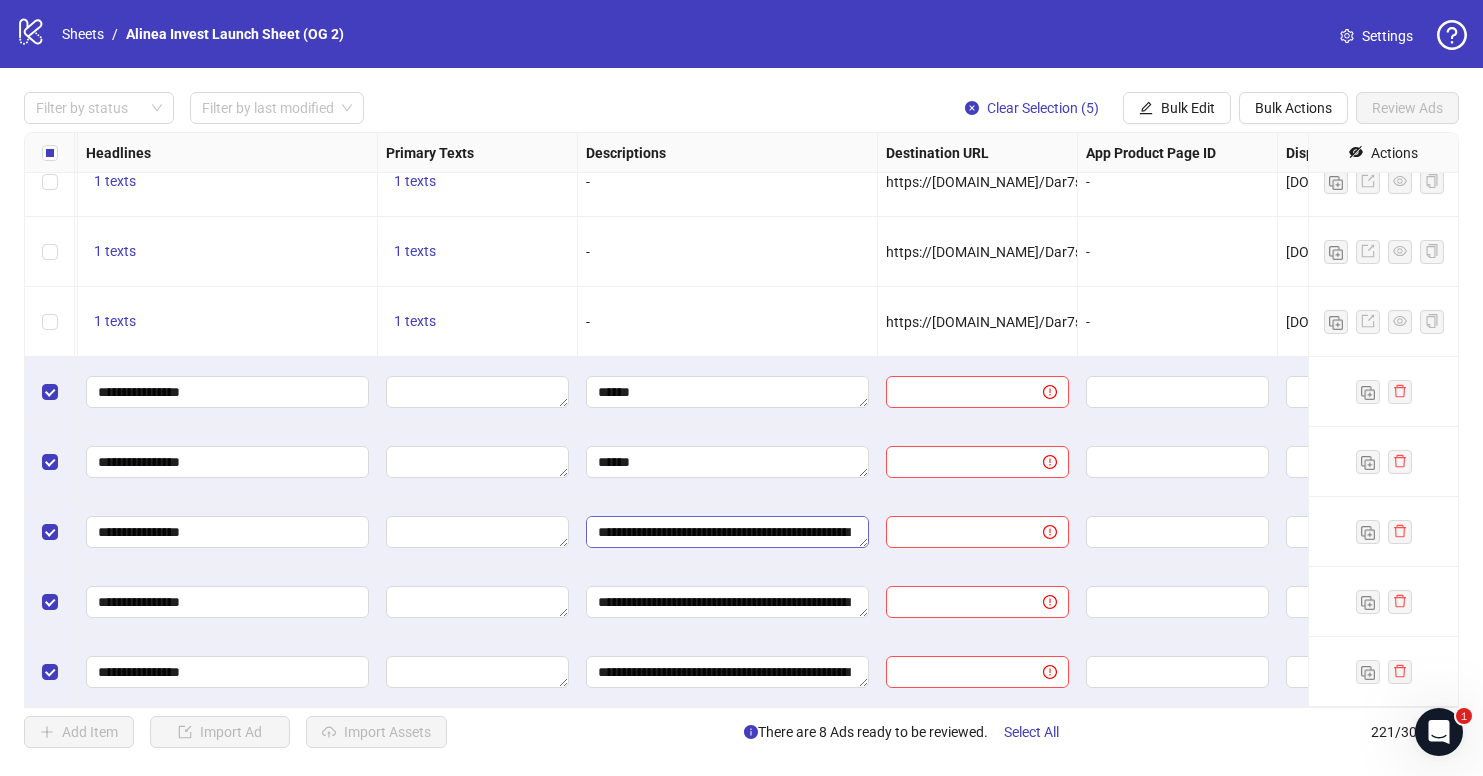 scroll, scrollTop: 22, scrollLeft: 0, axis: vertical 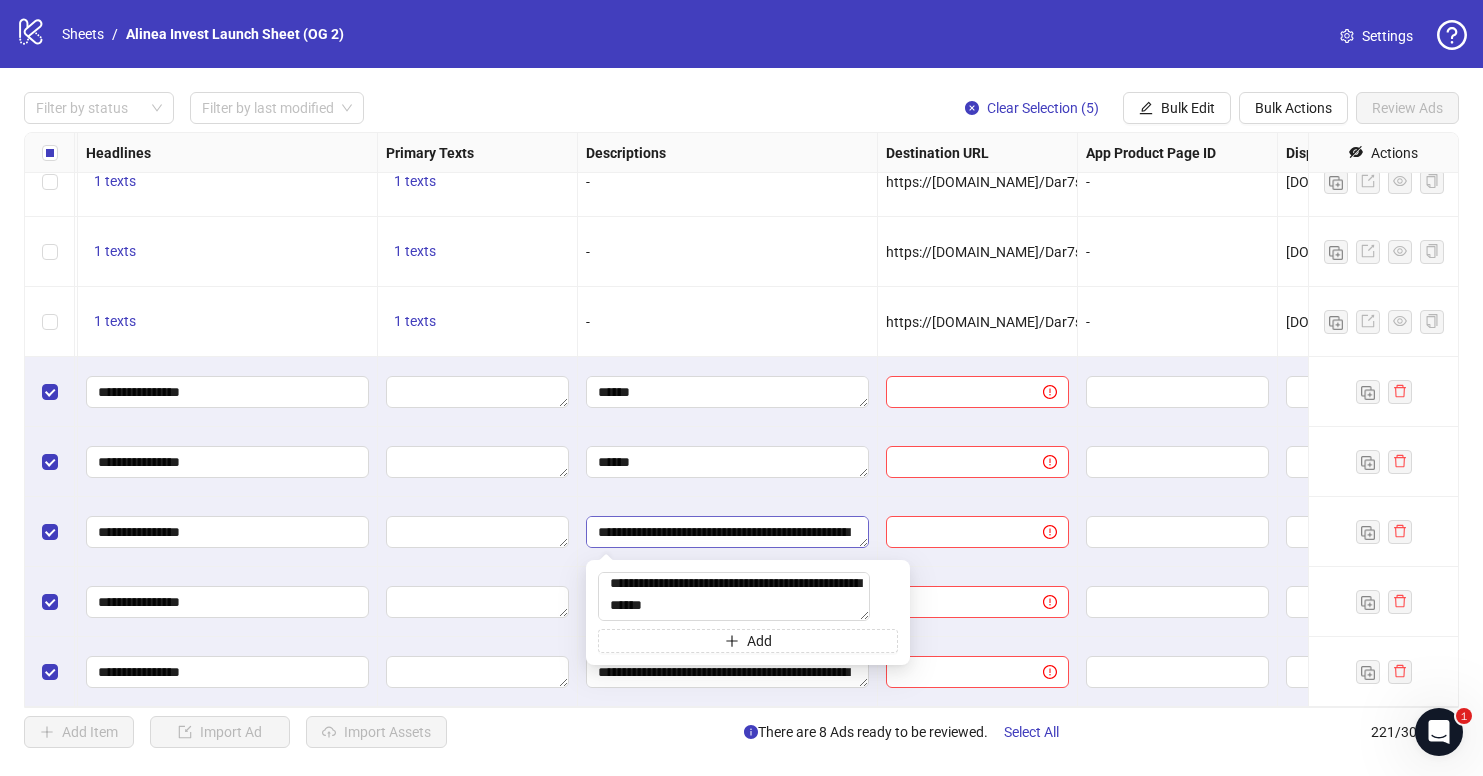 click on "**********" at bounding box center [727, 532] 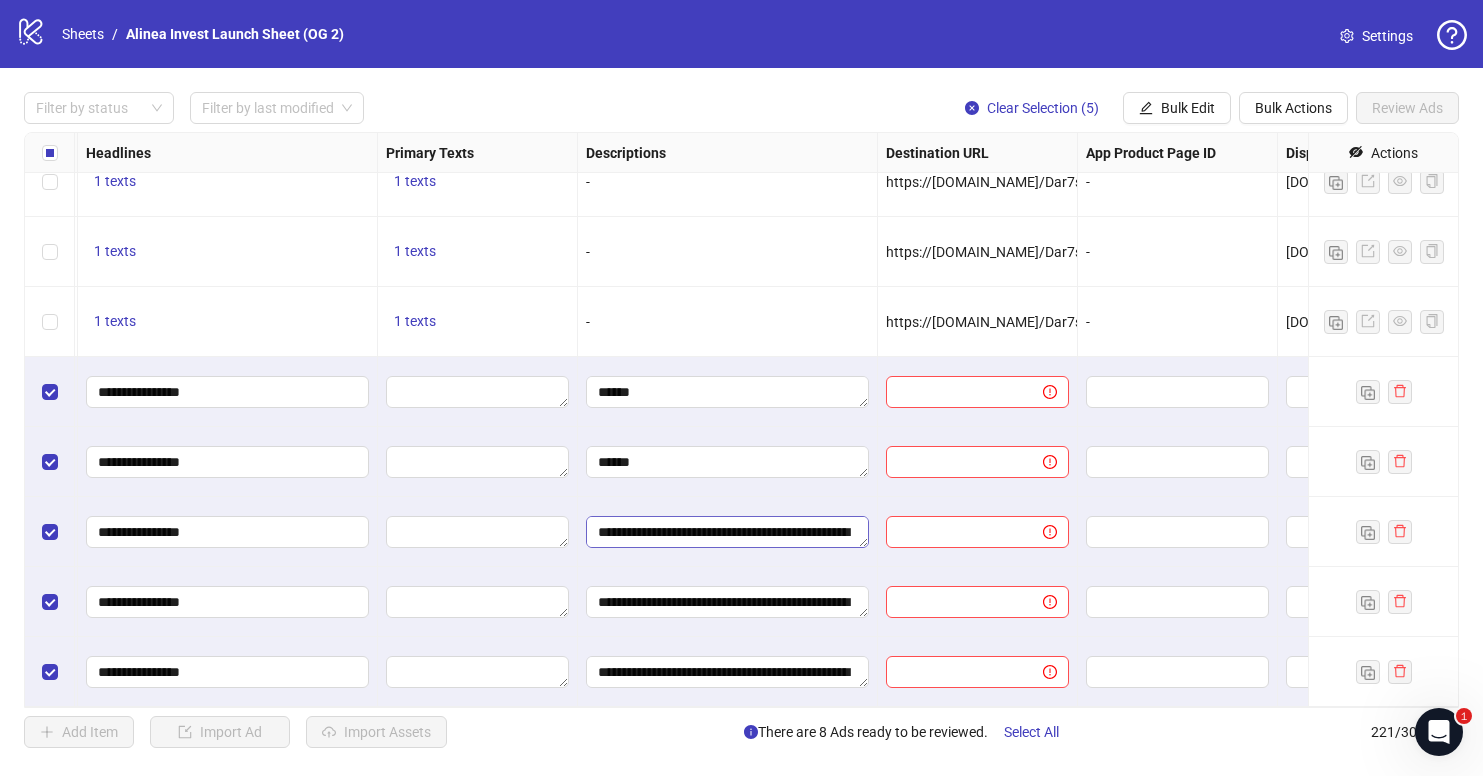 click on "**********" at bounding box center [727, 532] 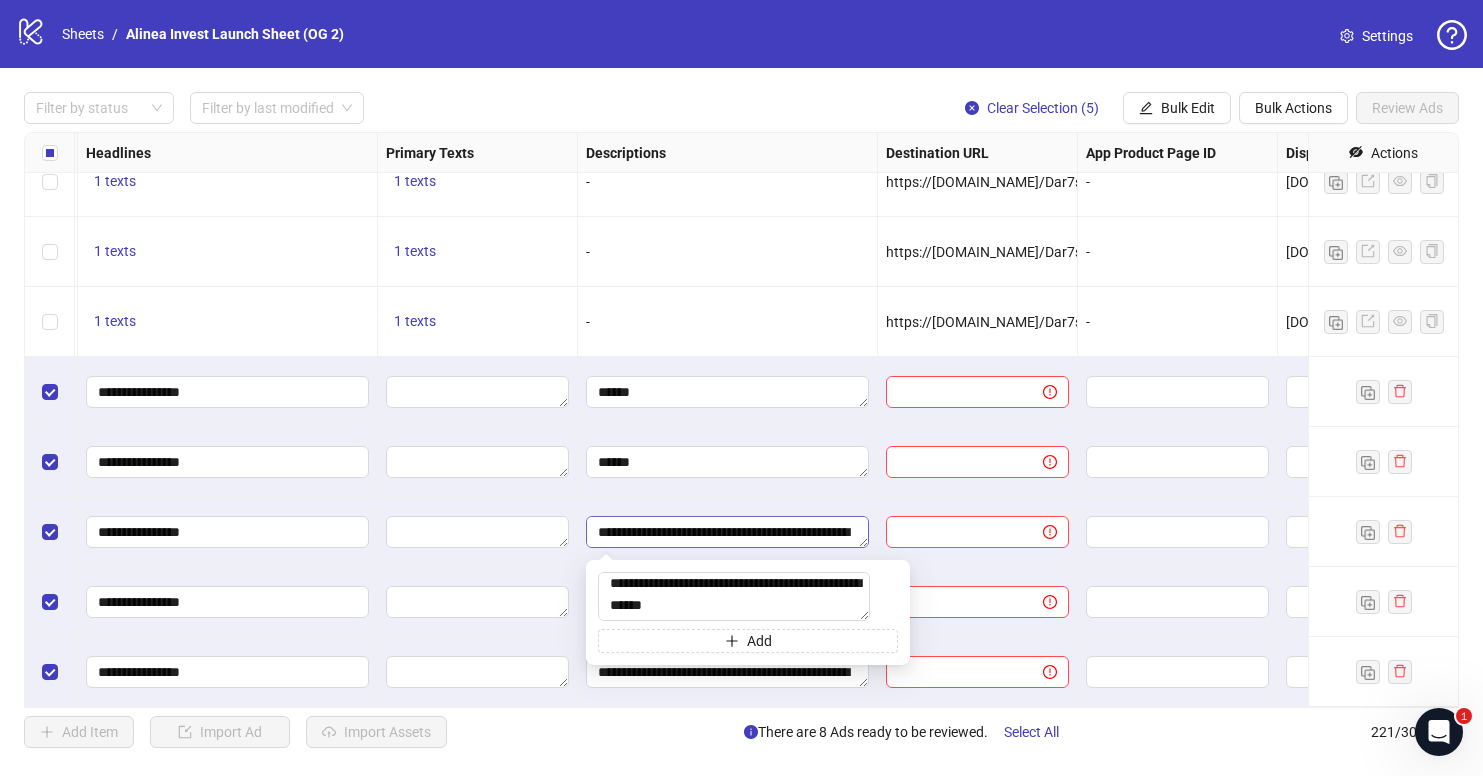 click on "**********" at bounding box center [727, 532] 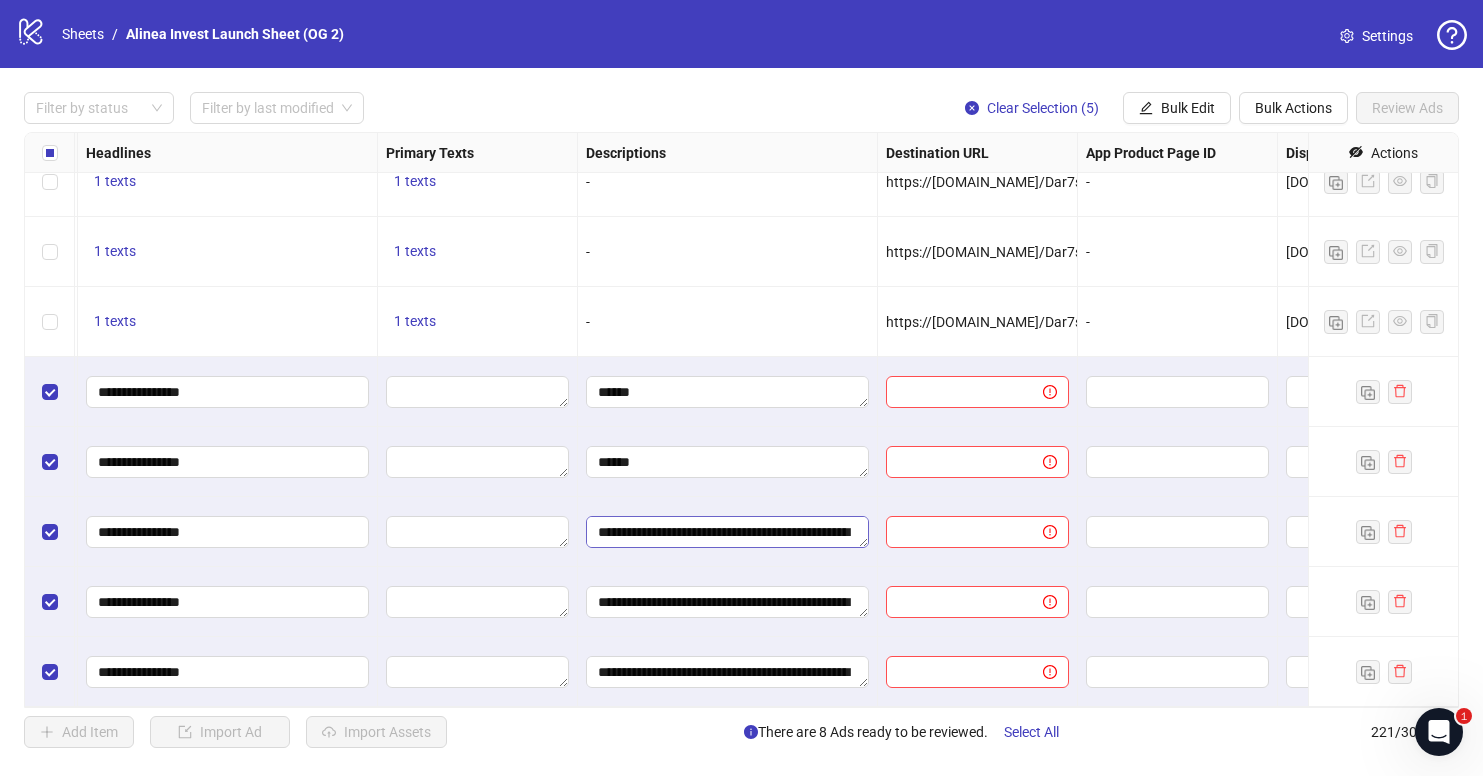 click on "**********" at bounding box center (727, 532) 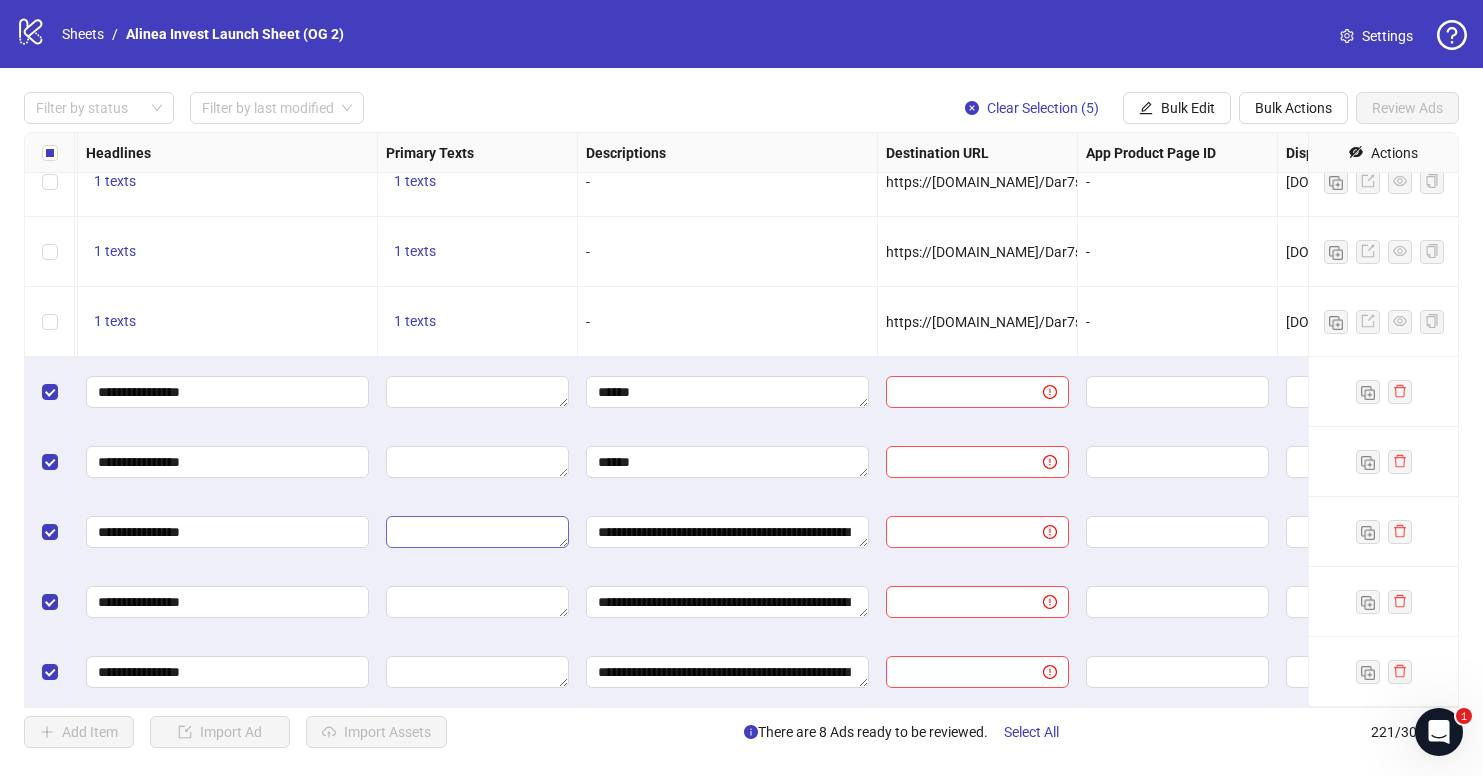 drag, startPoint x: 701, startPoint y: 532, endPoint x: 542, endPoint y: 532, distance: 159 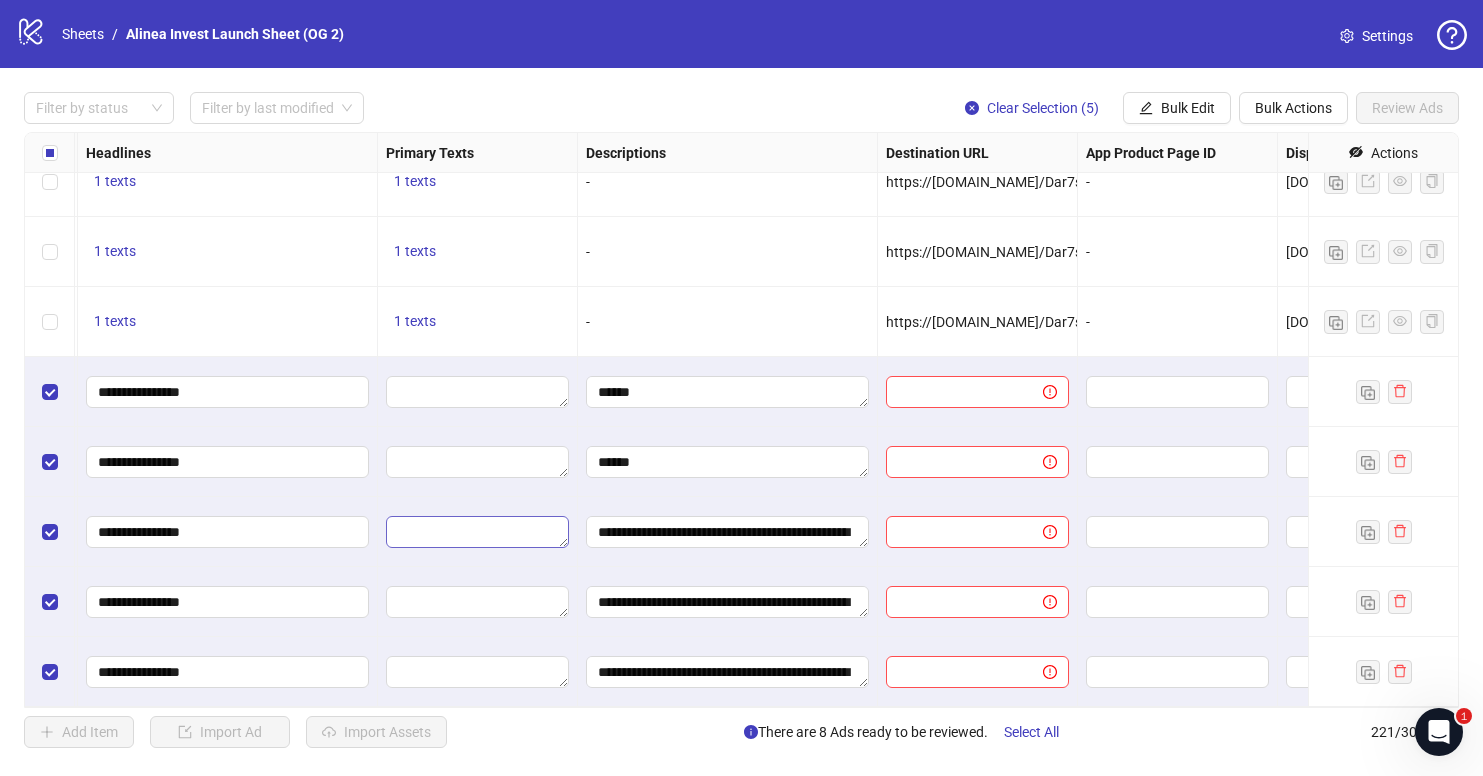 click on "CT31-25_IH055_FB_W2A-IH055-Backstory_BankLink_DATE CT31-25_FB_iOS_W2A_CT31-BankLink_07282025
To pick up a draggable item, press the space bar.
While dragging, use the arrow keys to move the item.
Press space again to drop the item in its new position, or press escape to cancel.
1 texts 1 texts - https://alinea.sng.link/Dar7s/wltih?_smtype=3&wpcid={{campaign.id}}&wpsrc=Facebook%20Web&wpcrn={{ad.name}}&pcrn={{ad.name}}&pcid={{campaign.id}}&wpcrid={{ad.id}}&pscid={{adset.id}}&pcn={{campaign.name}}&pcrid={{ad.id}}&wpcn={{campaign.name}}&wpscid={{adset.id}}&pscn={{adset.name}}&_forward_params=1&wpscn={{adset.name}} - alinea-invest.com - CT31-25_IH057_FB_W2A-IH057-PhoneUIPurse_BankLink_DATE CT31-25_FB_iOS_W2A_CT31-BankLink_07282025
To pick up a draggable item, press the space bar.
While dragging, use the arrow keys to move the item.
Press space again to drop the item in its new position, or press escape to cancel.
1 texts 1 texts - - alinea-invest.com - 1 texts 1 texts - - - 1 texts" at bounding box center (448, -14803) 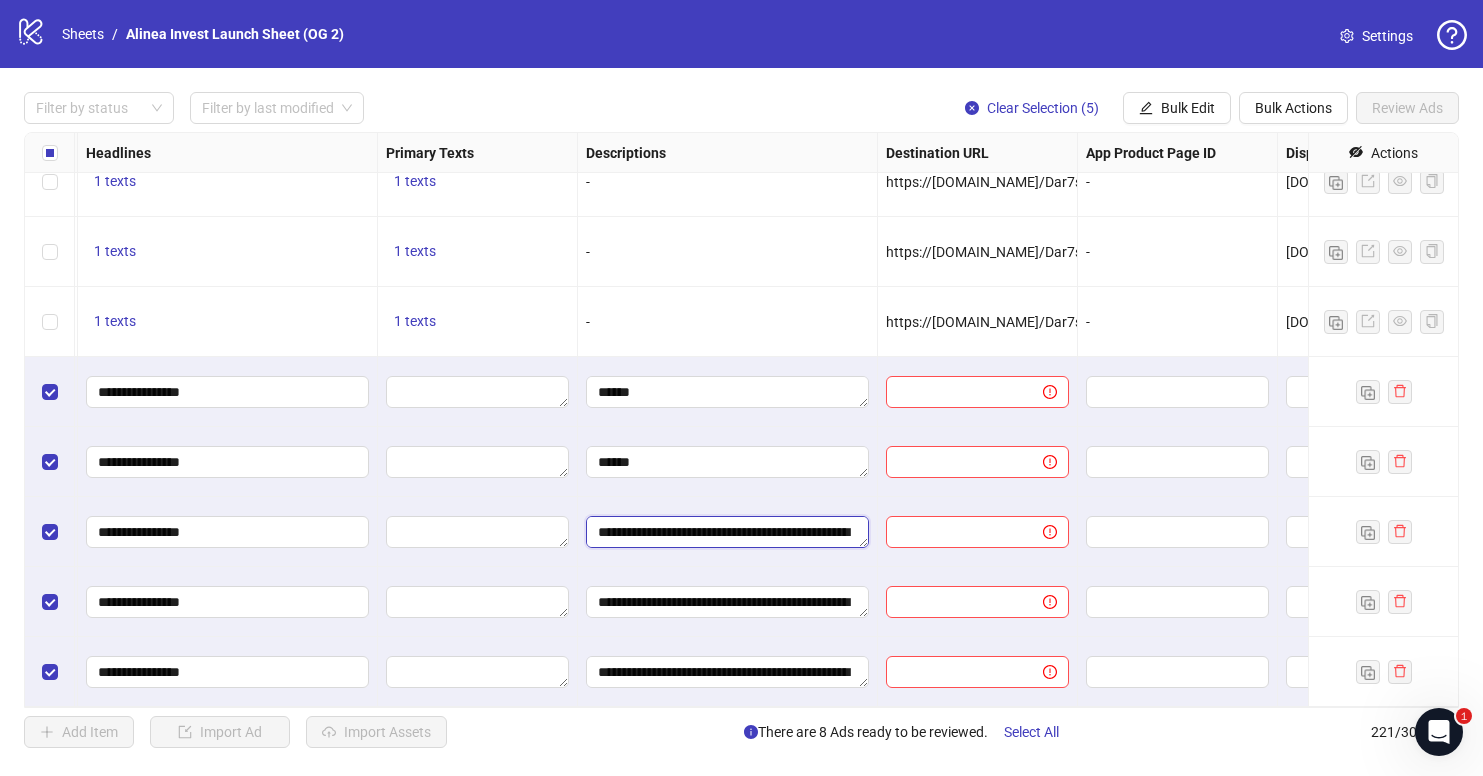 click on "**********" at bounding box center (727, 532) 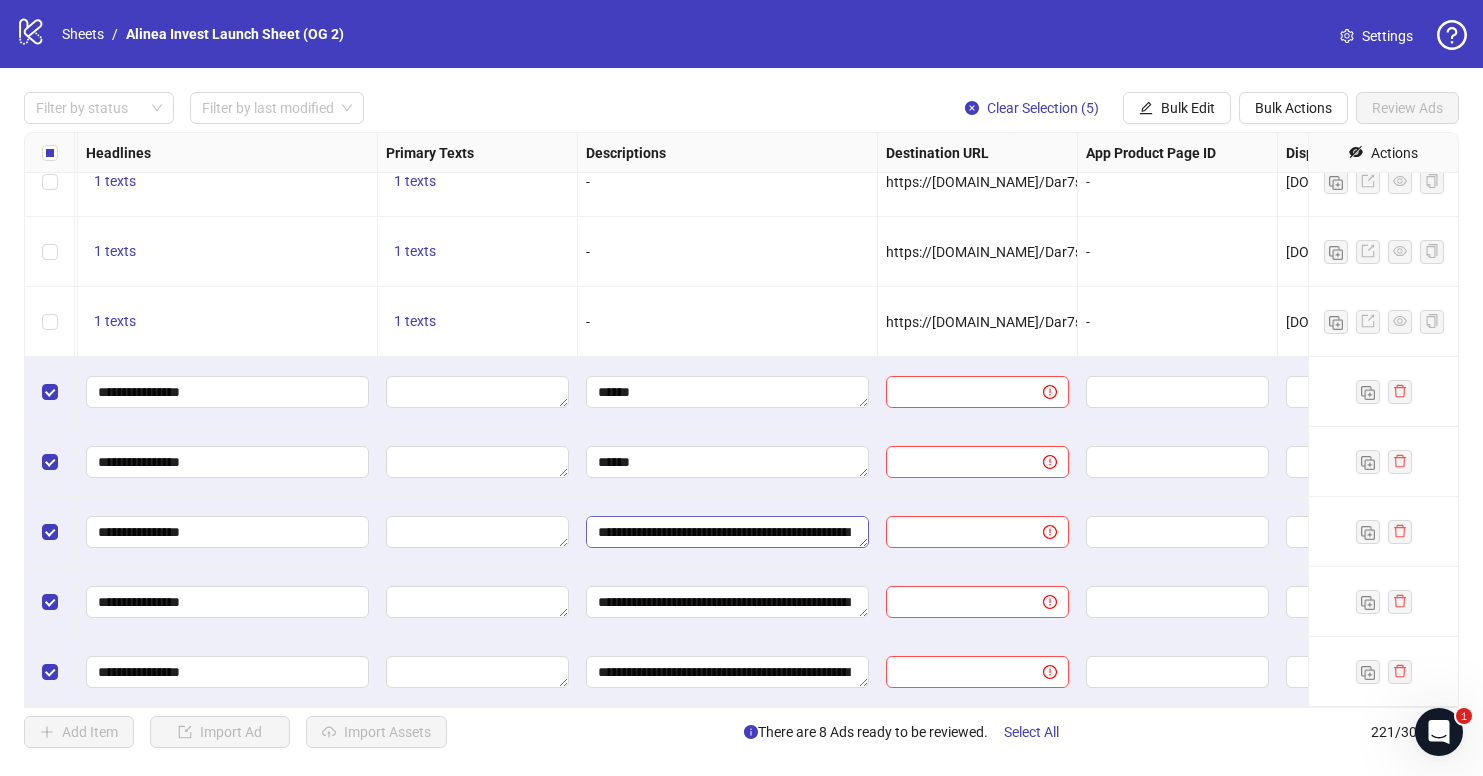 scroll, scrollTop: 22, scrollLeft: 0, axis: vertical 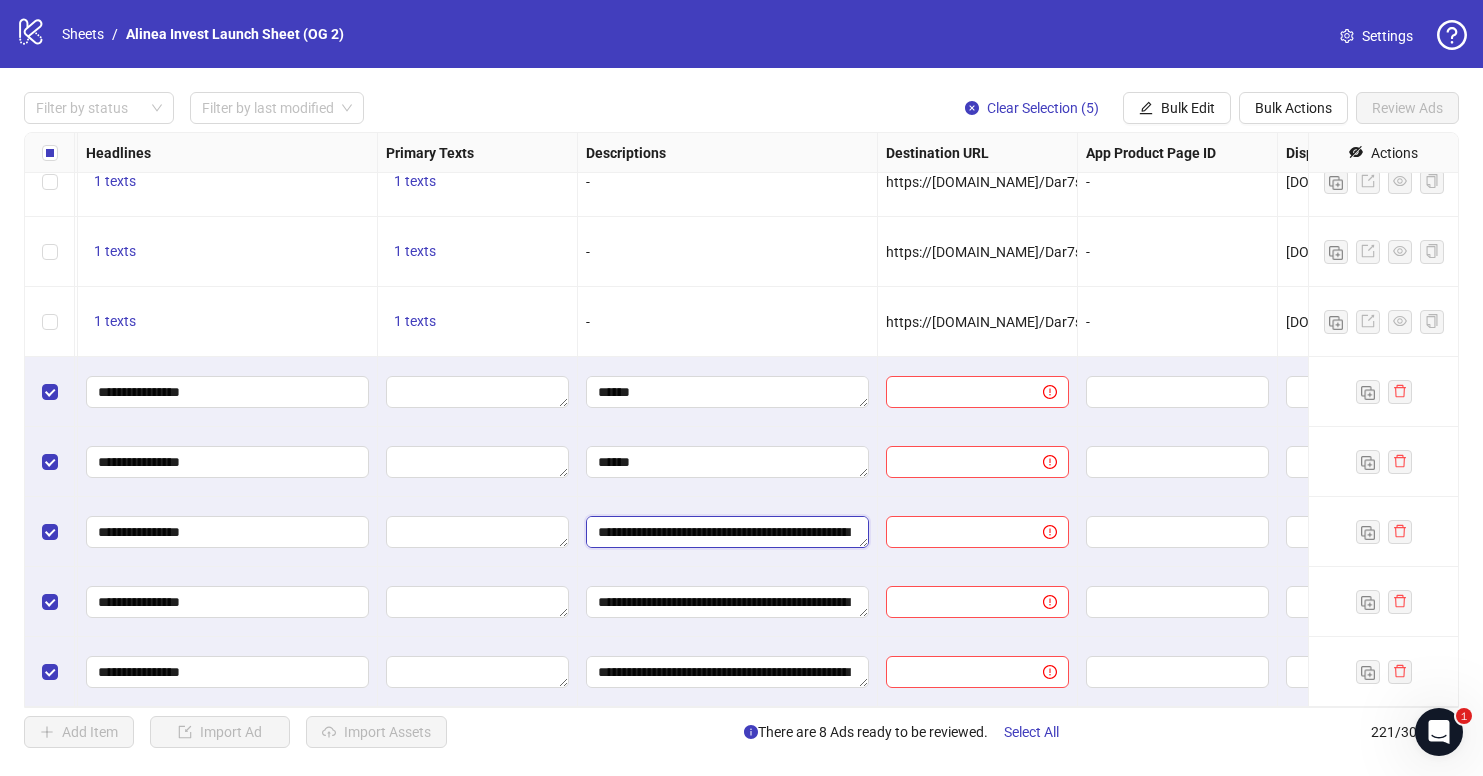 click on "**********" at bounding box center (727, 532) 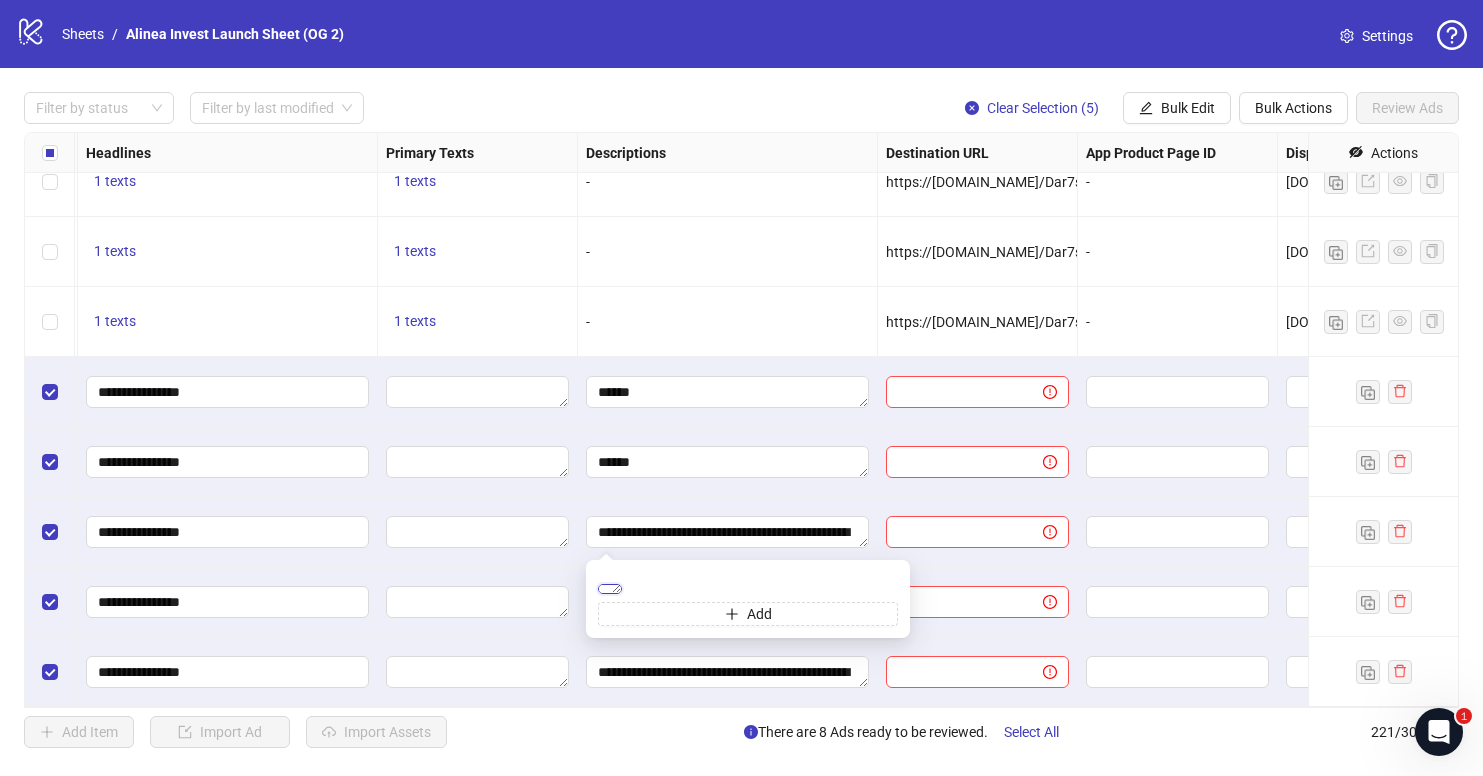 click on "**********" at bounding box center (610, 589) 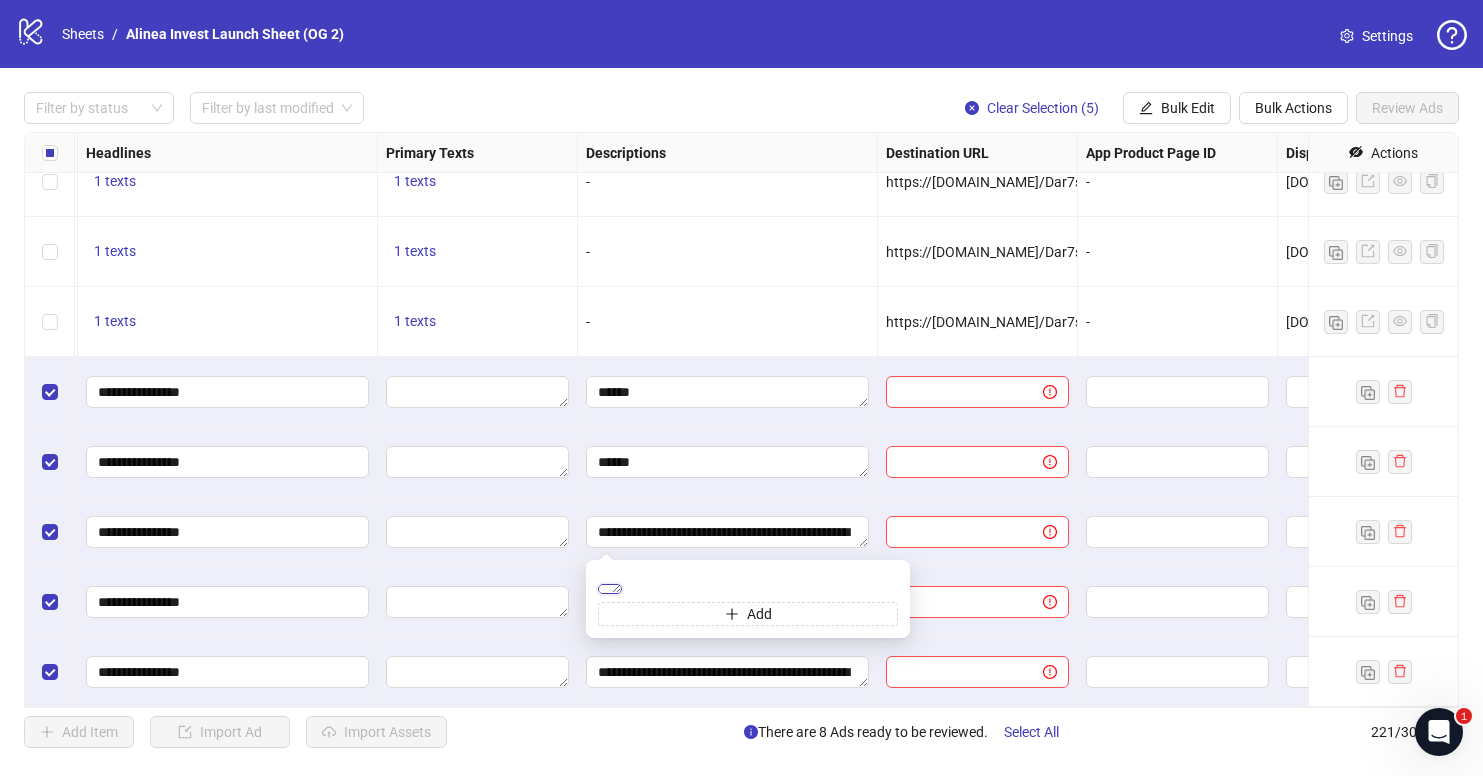 scroll, scrollTop: 0, scrollLeft: 0, axis: both 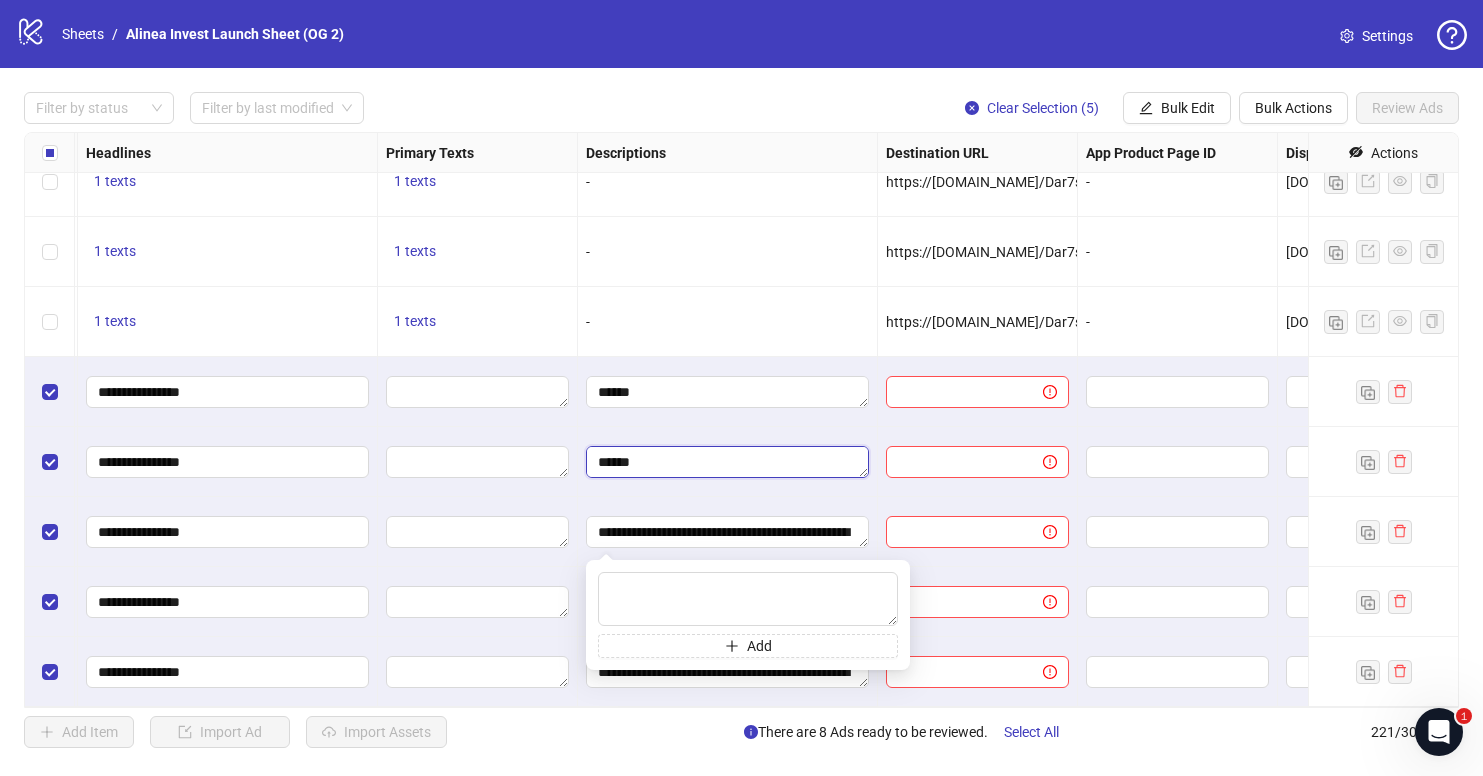 click on "**********" at bounding box center (727, 462) 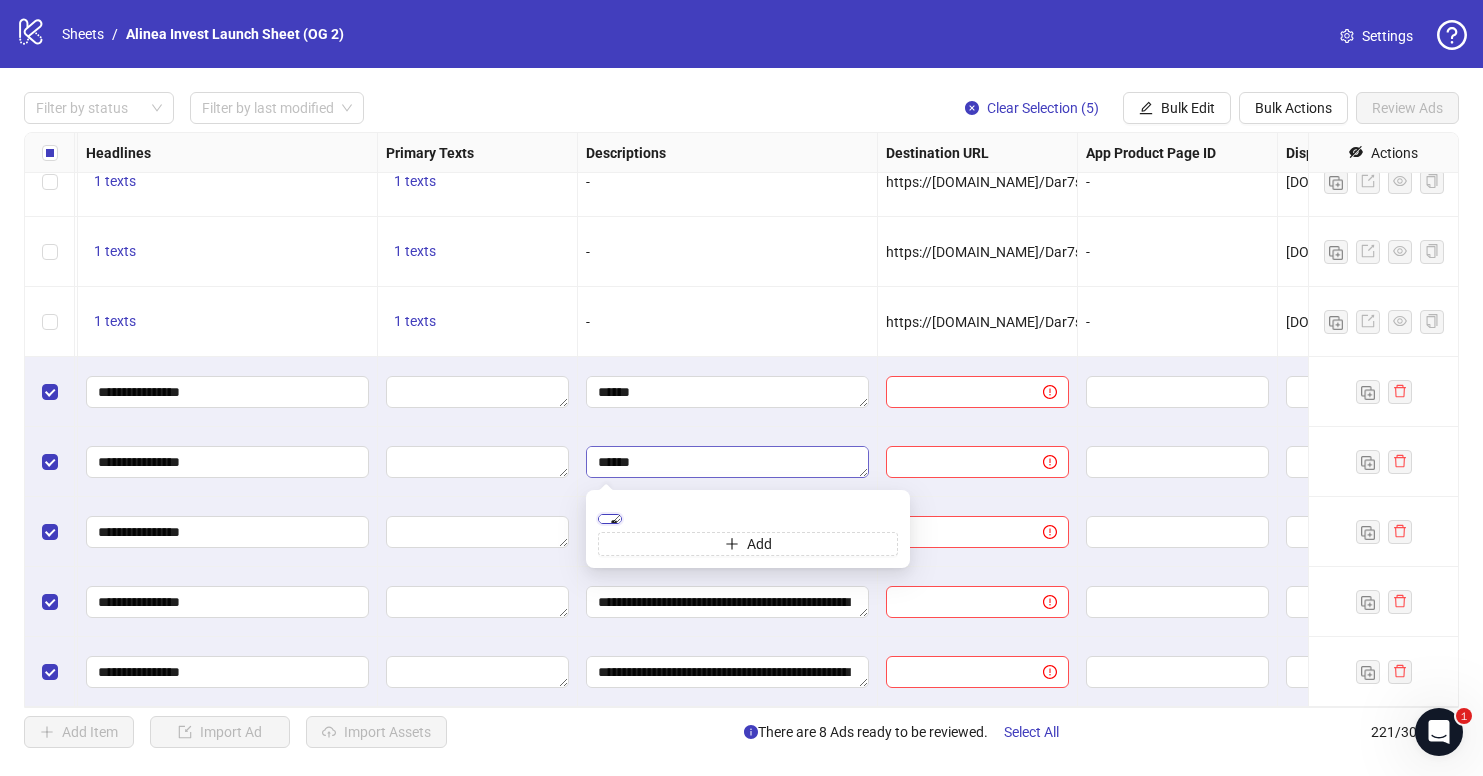 scroll, scrollTop: 22, scrollLeft: 0, axis: vertical 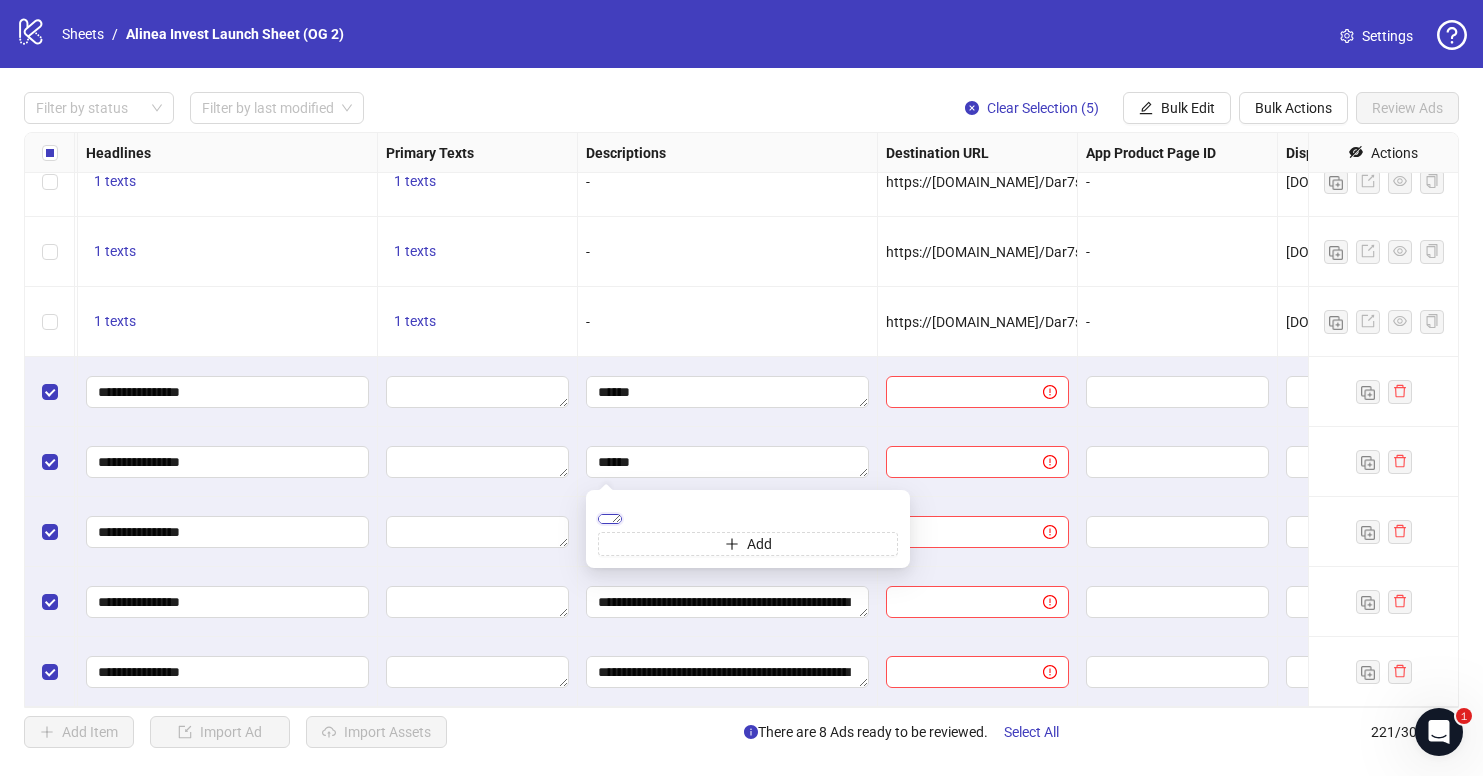 click on "**********" at bounding box center (610, 519) 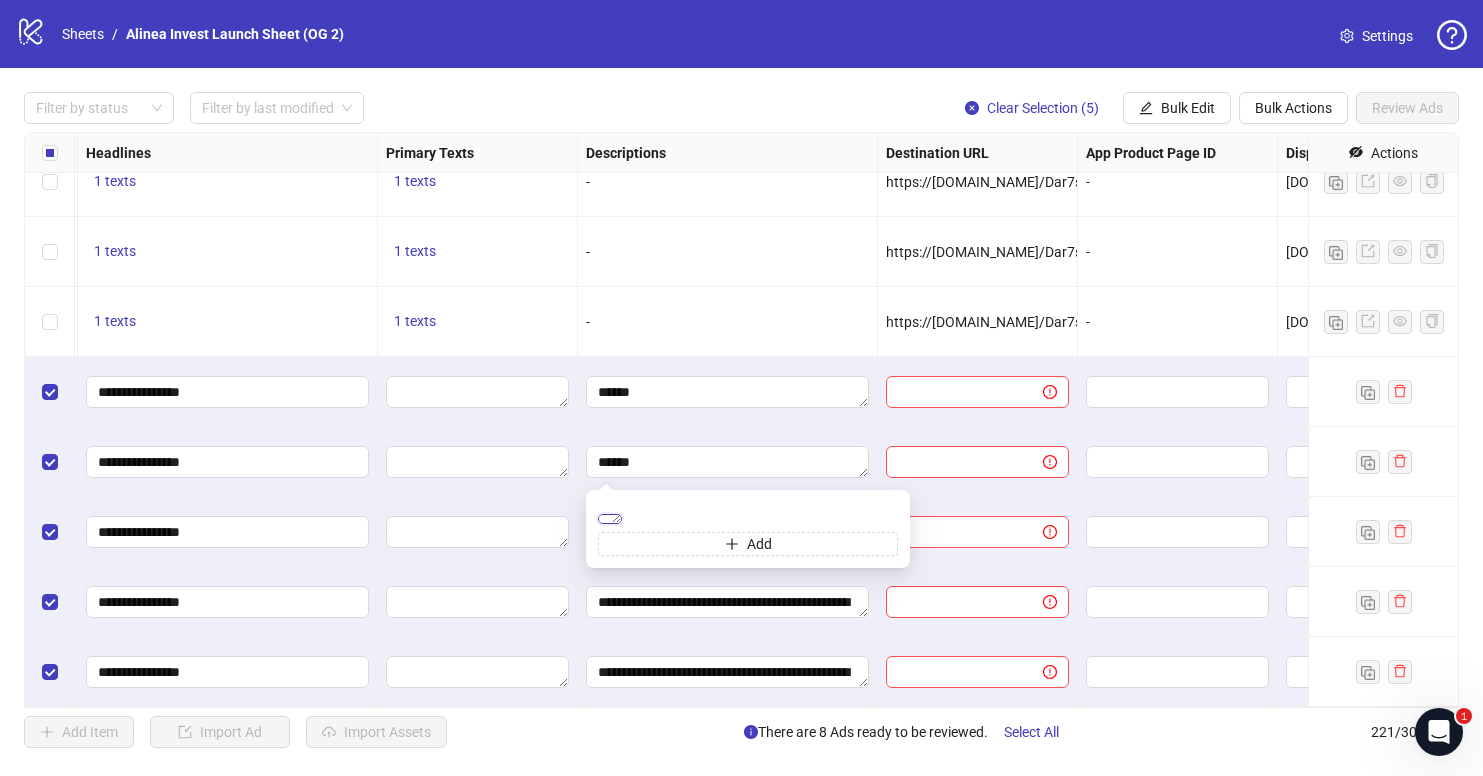 scroll, scrollTop: 0, scrollLeft: 0, axis: both 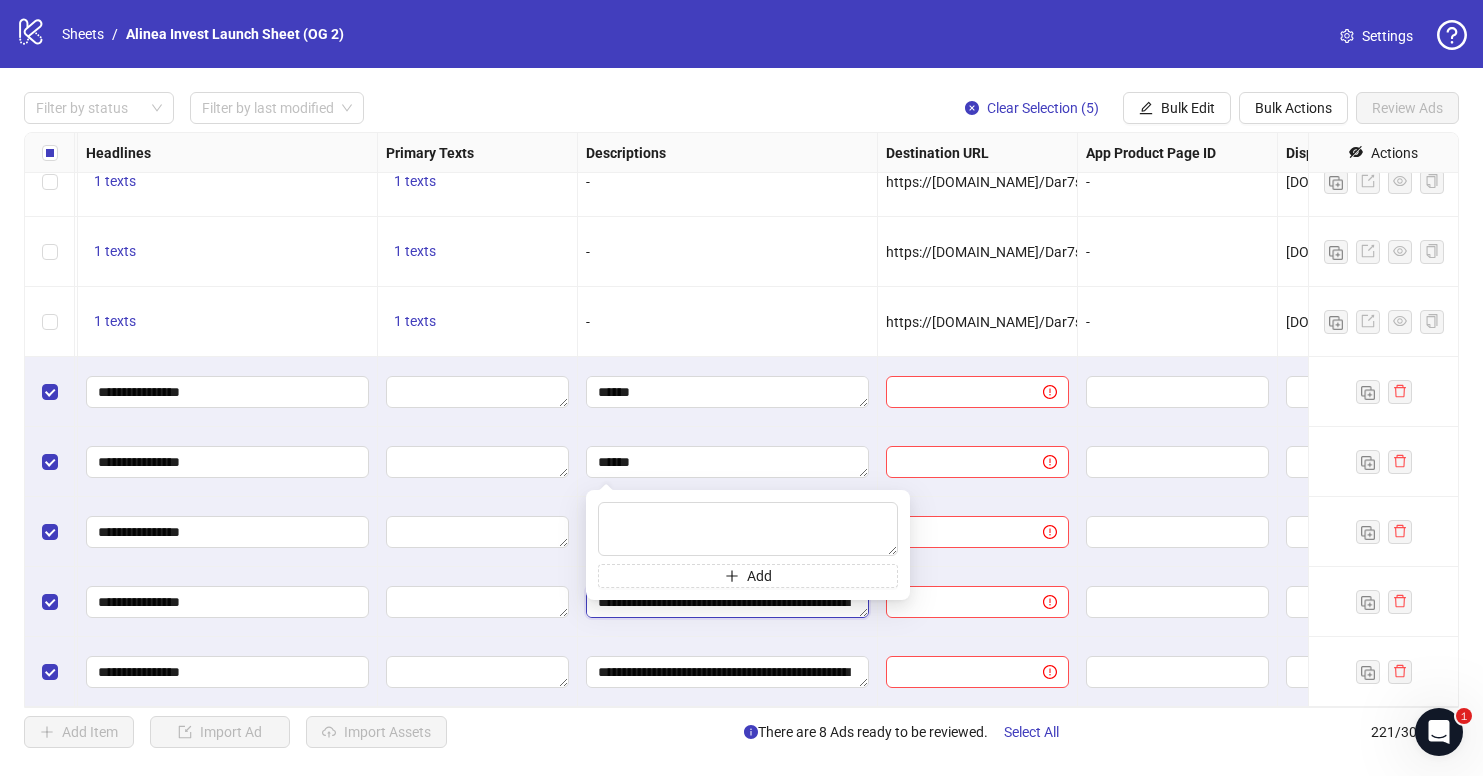 click on "**********" at bounding box center (727, 602) 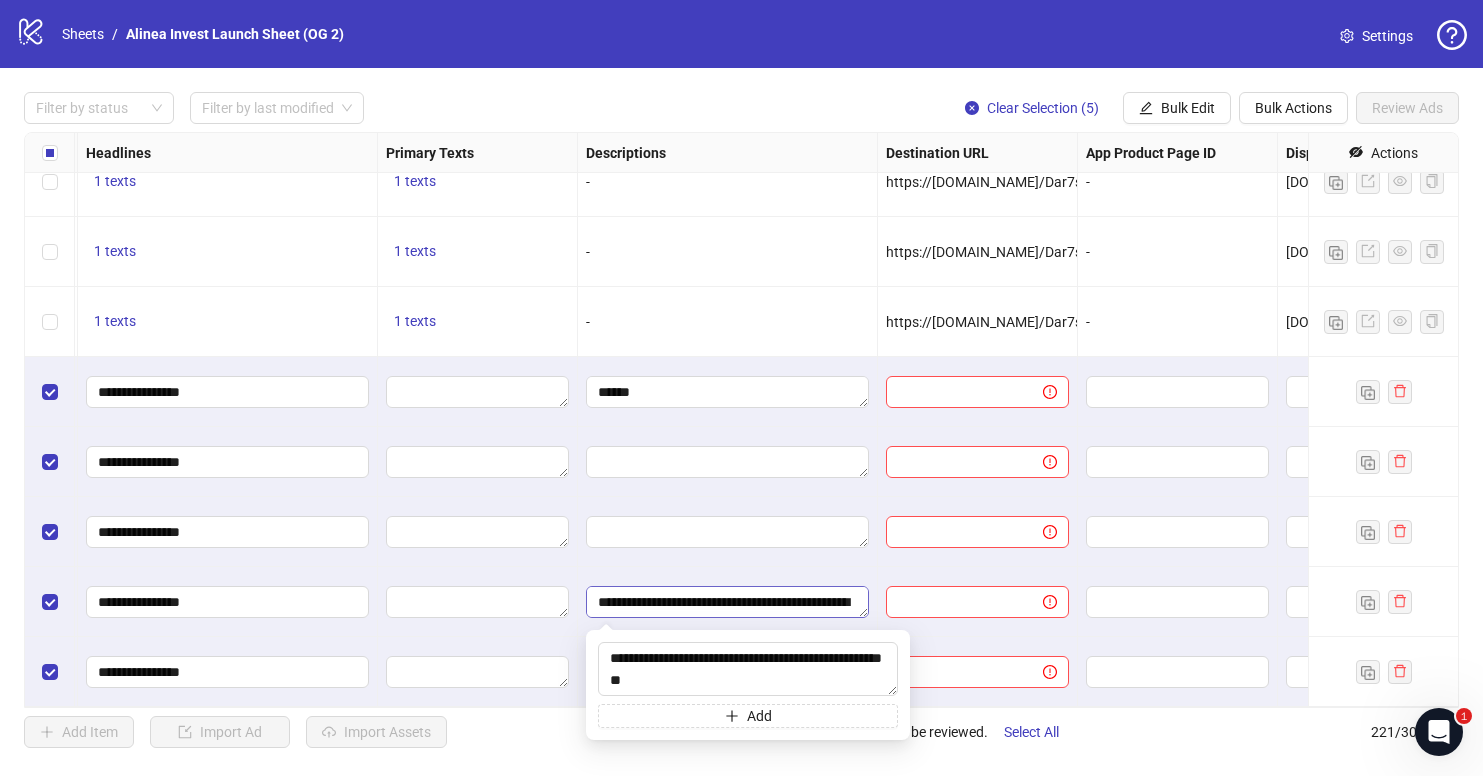 scroll, scrollTop: 22, scrollLeft: 0, axis: vertical 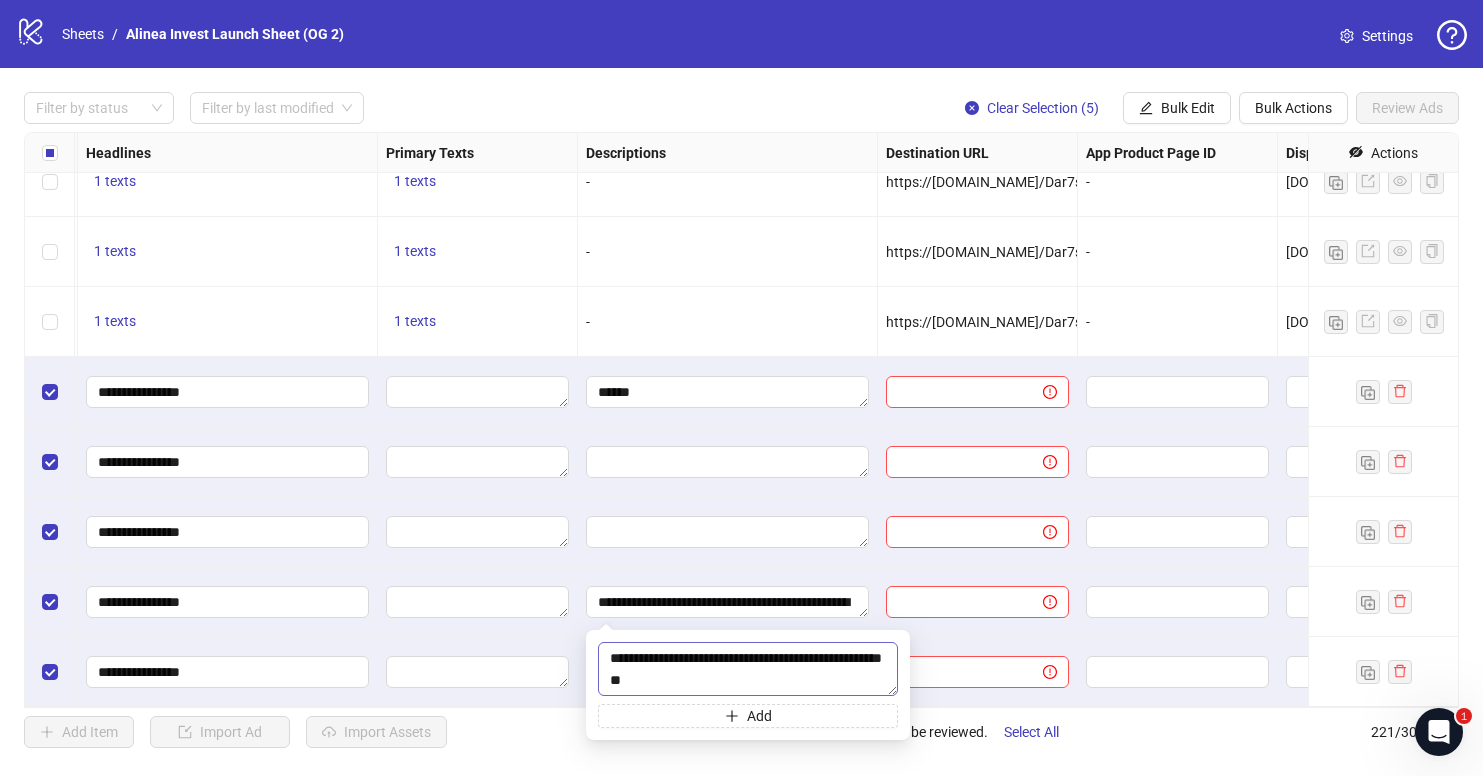 click on "**********" at bounding box center [748, 669] 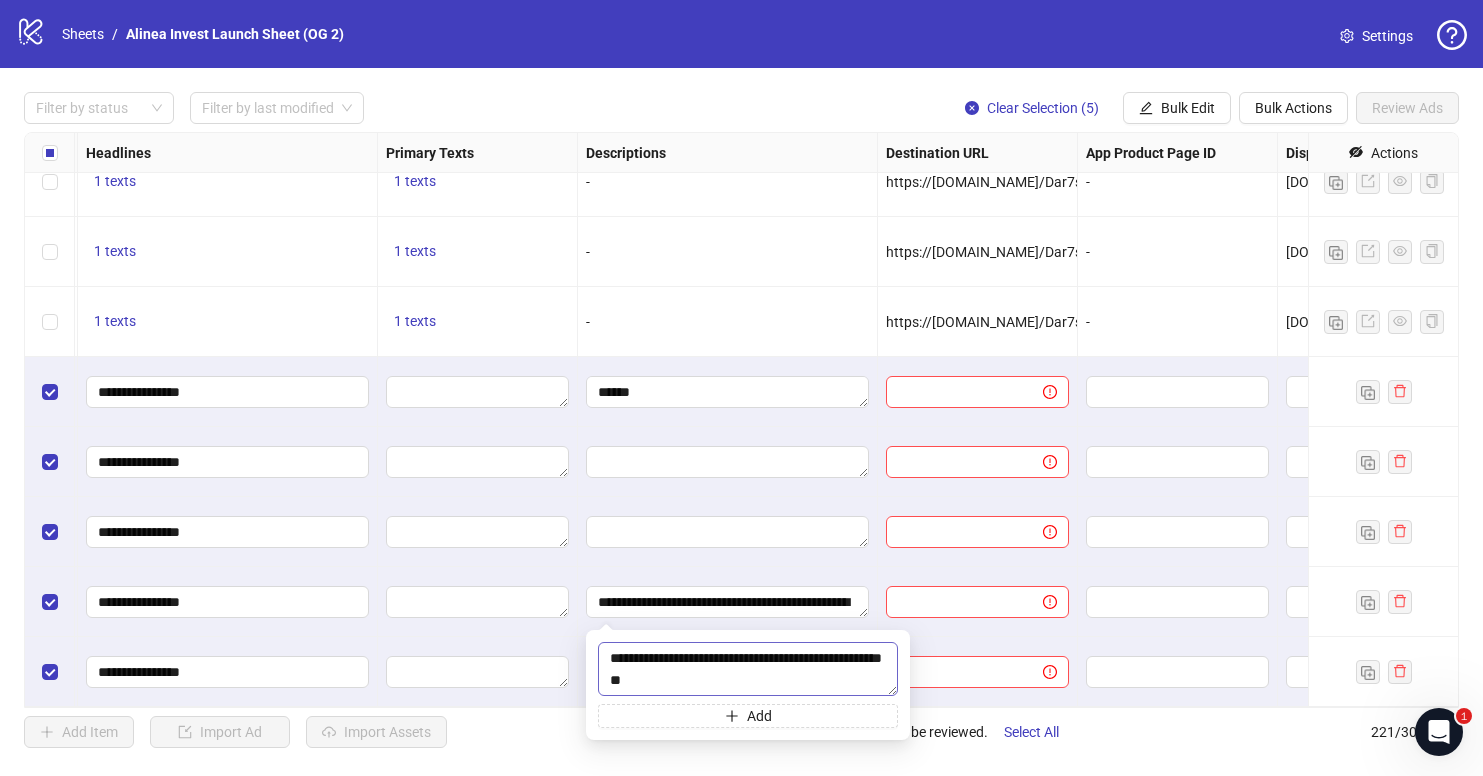 click on "**********" at bounding box center [748, 669] 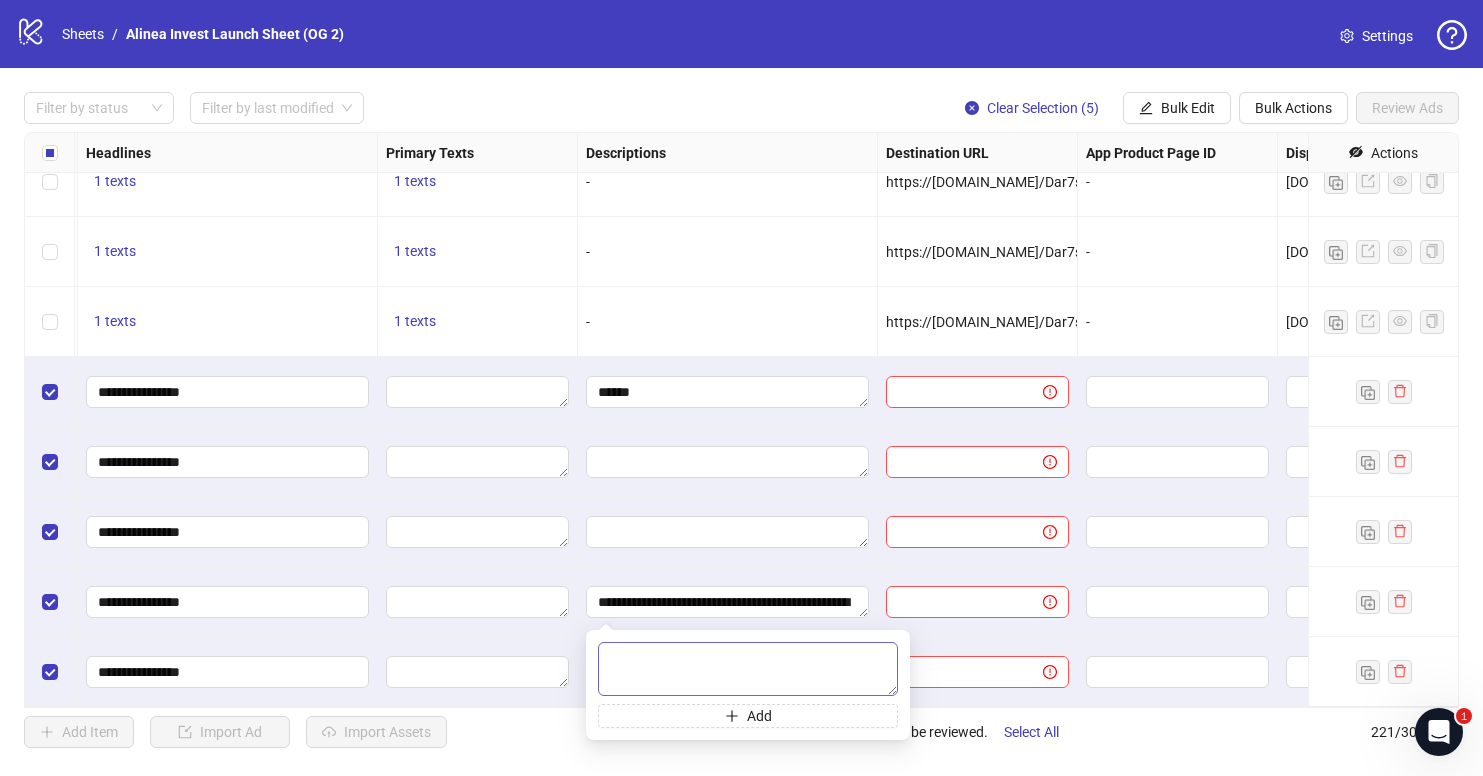scroll, scrollTop: 0, scrollLeft: 0, axis: both 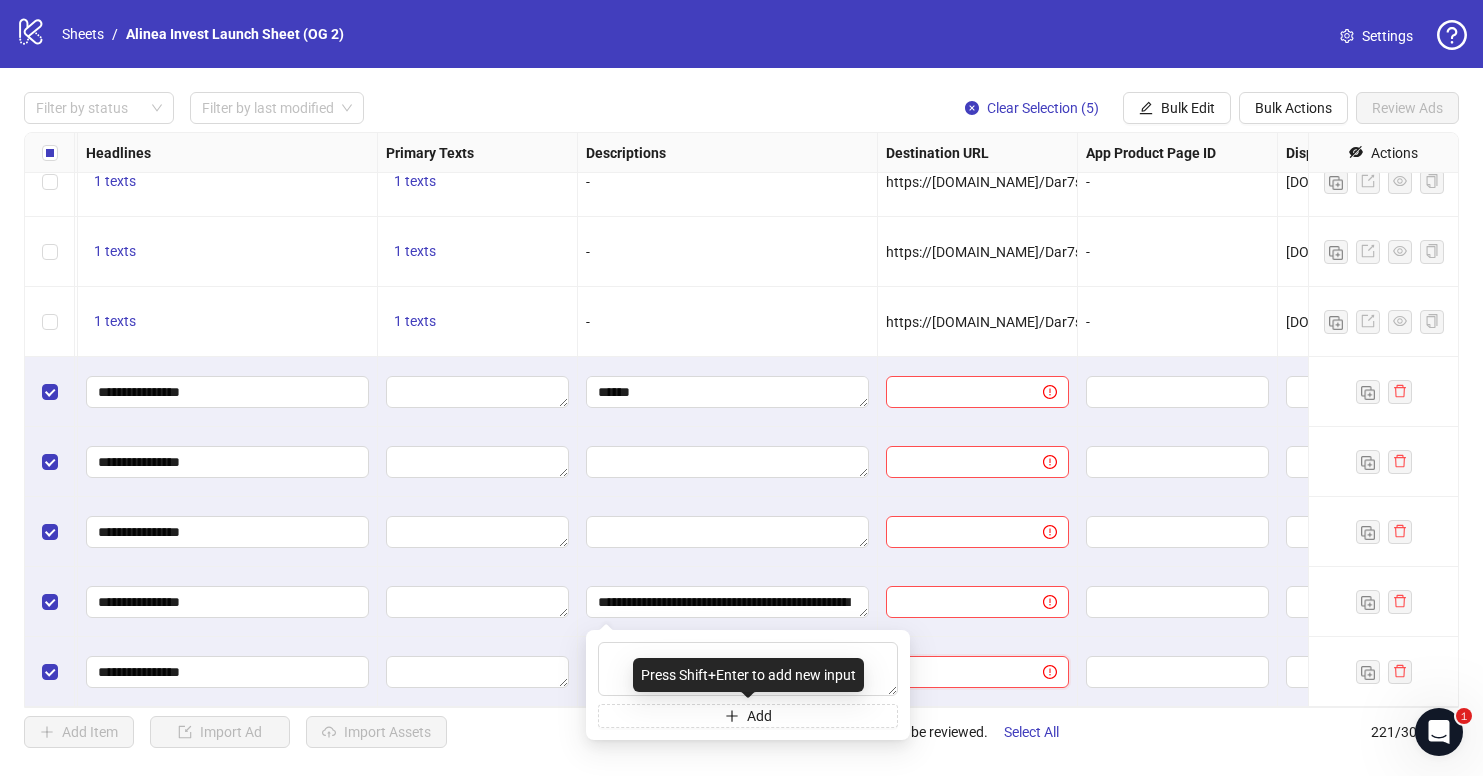 click at bounding box center (956, 672) 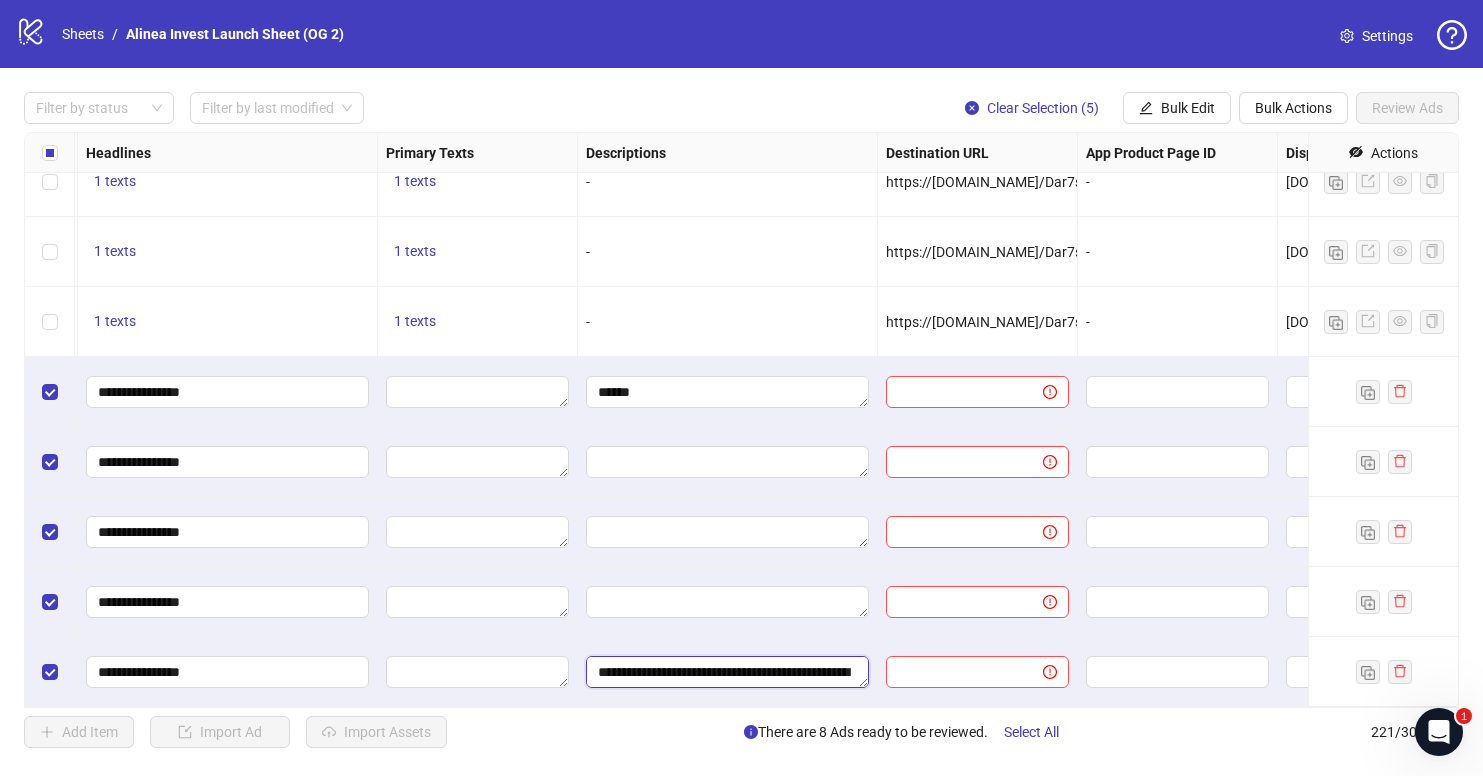 click on "**********" at bounding box center (727, 672) 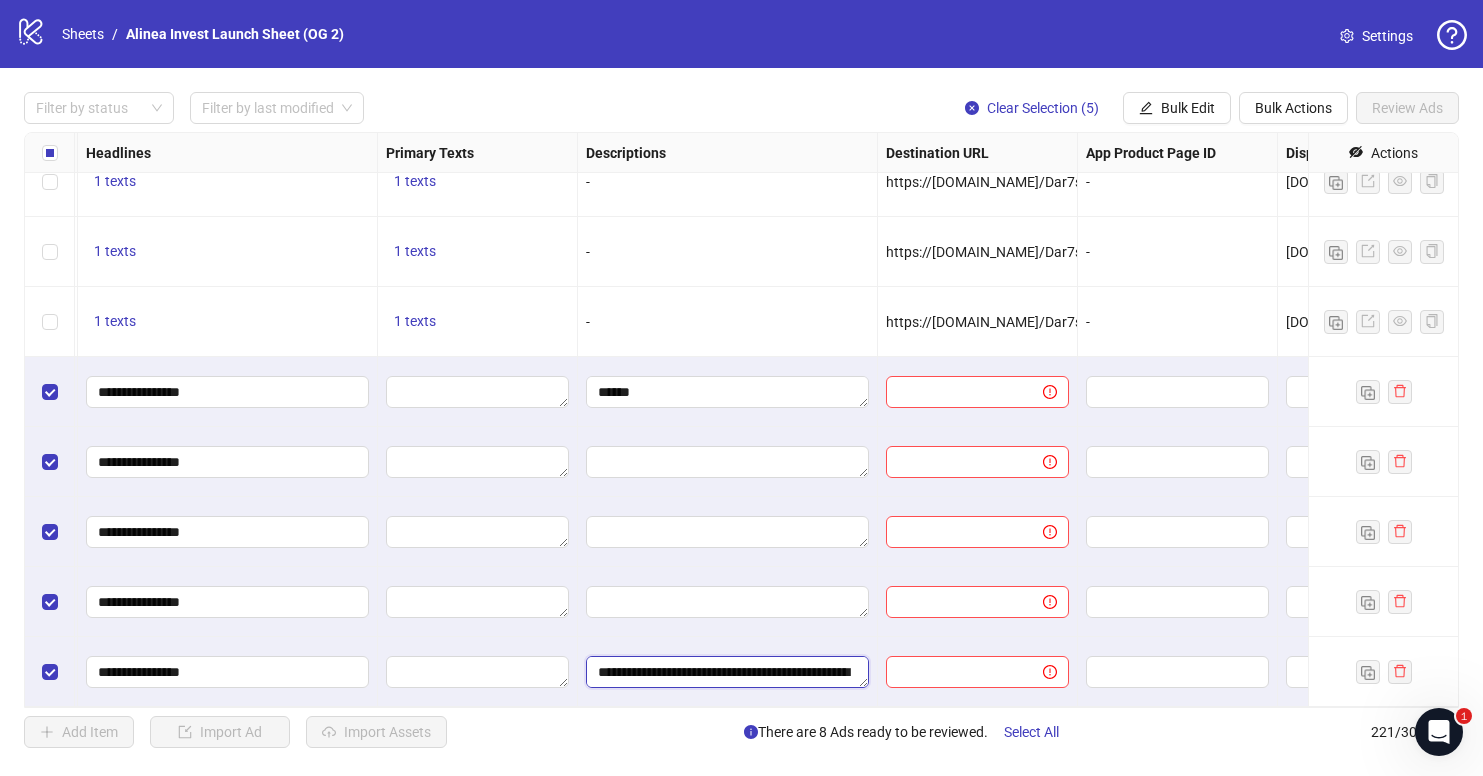 click on "**********" at bounding box center (727, 672) 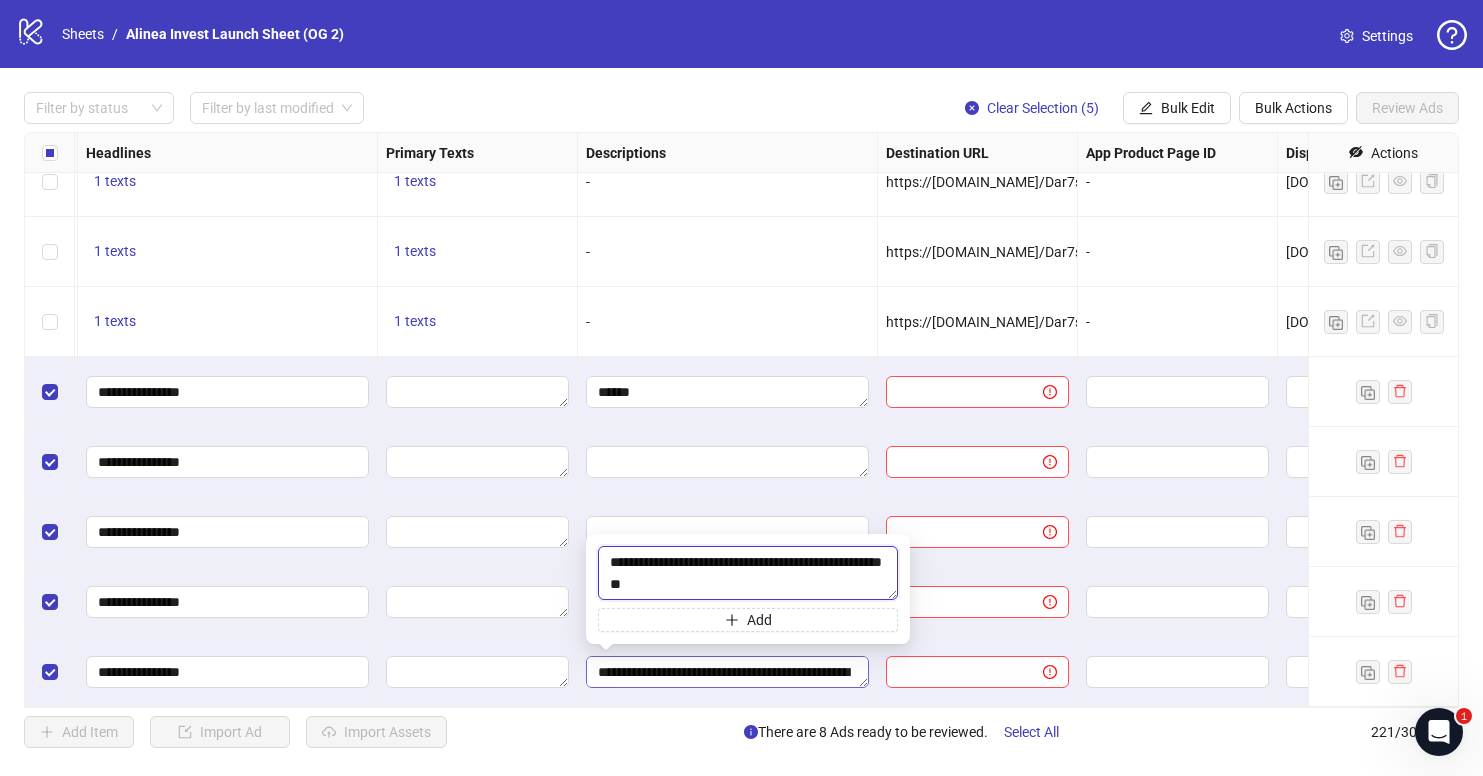 scroll, scrollTop: 6, scrollLeft: 0, axis: vertical 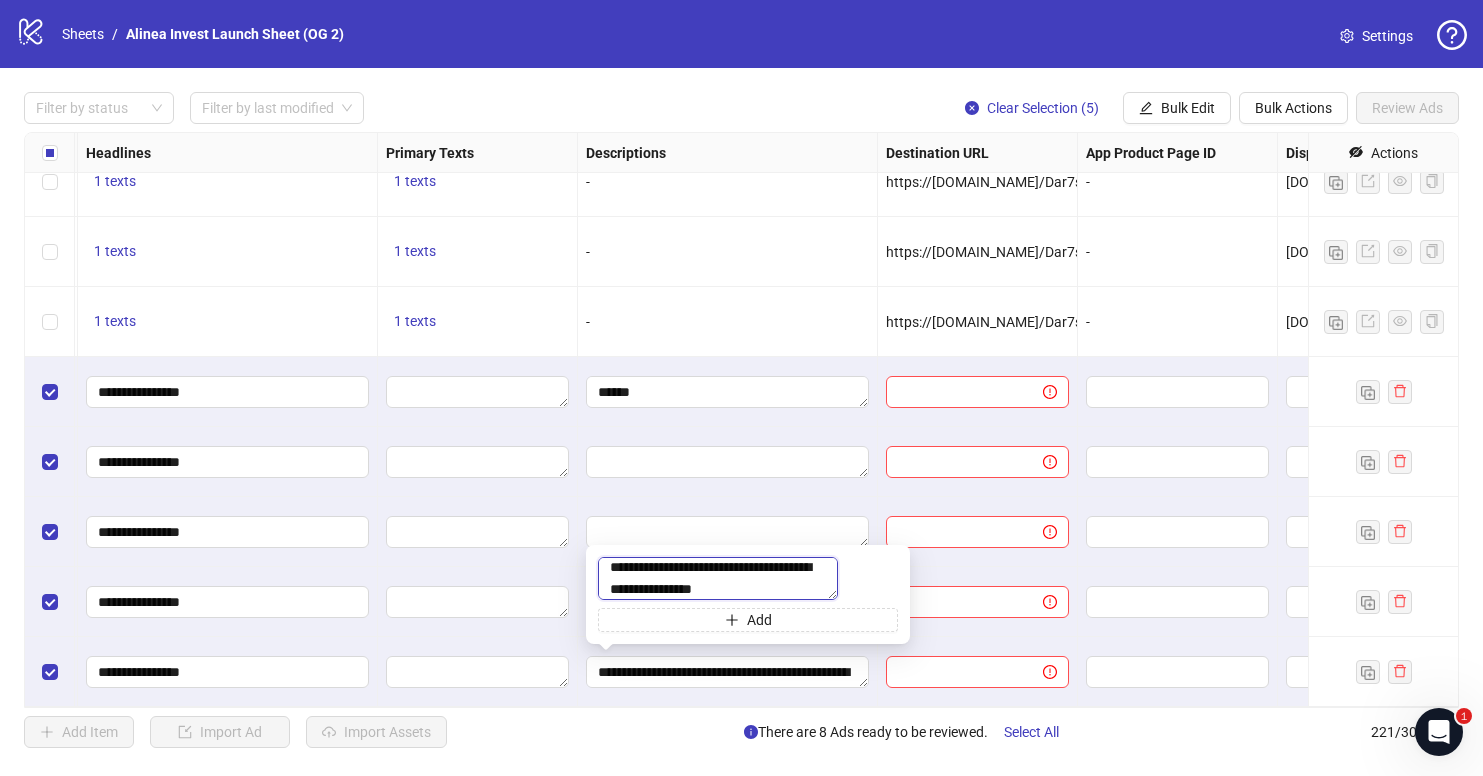 click on "**********" at bounding box center [718, 578] 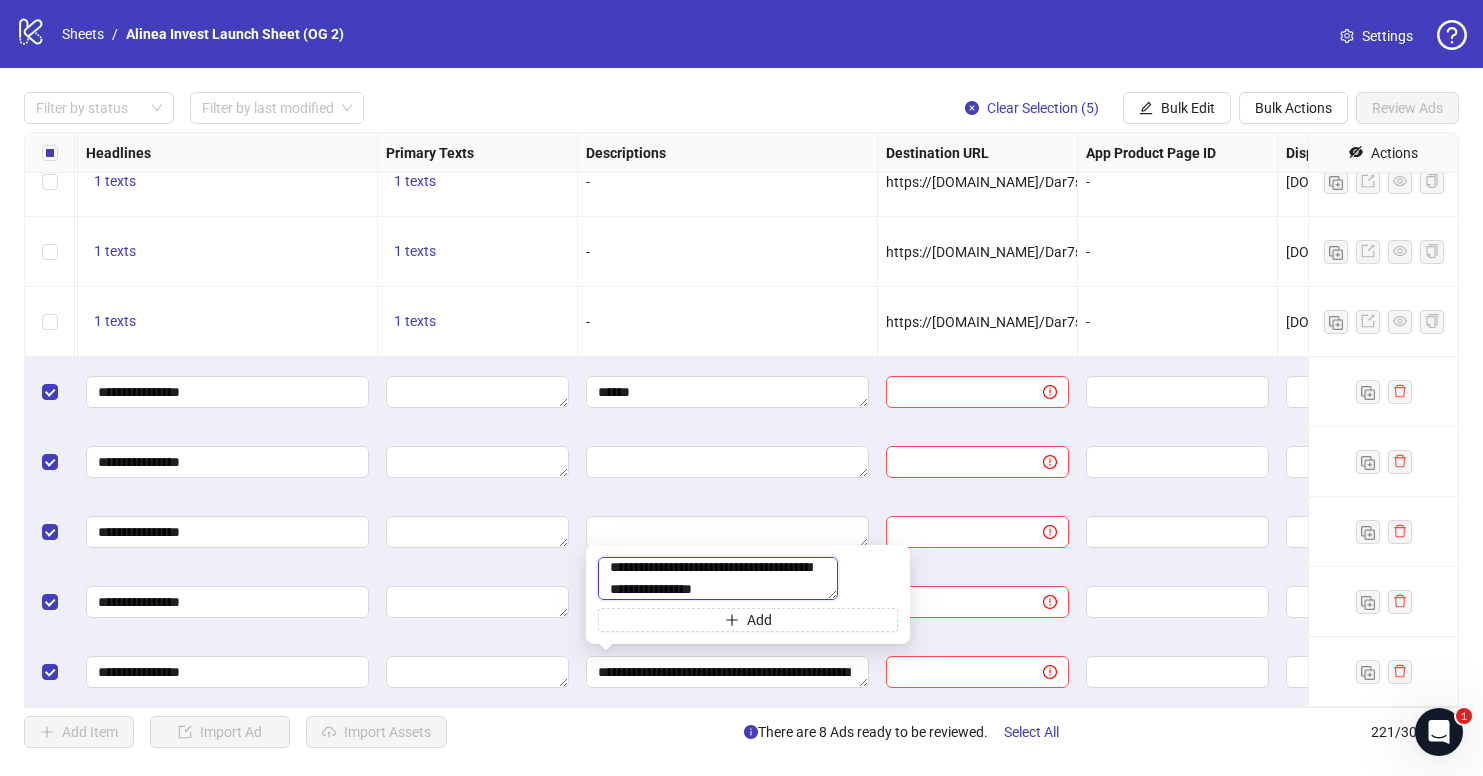 click on "**********" at bounding box center (718, 578) 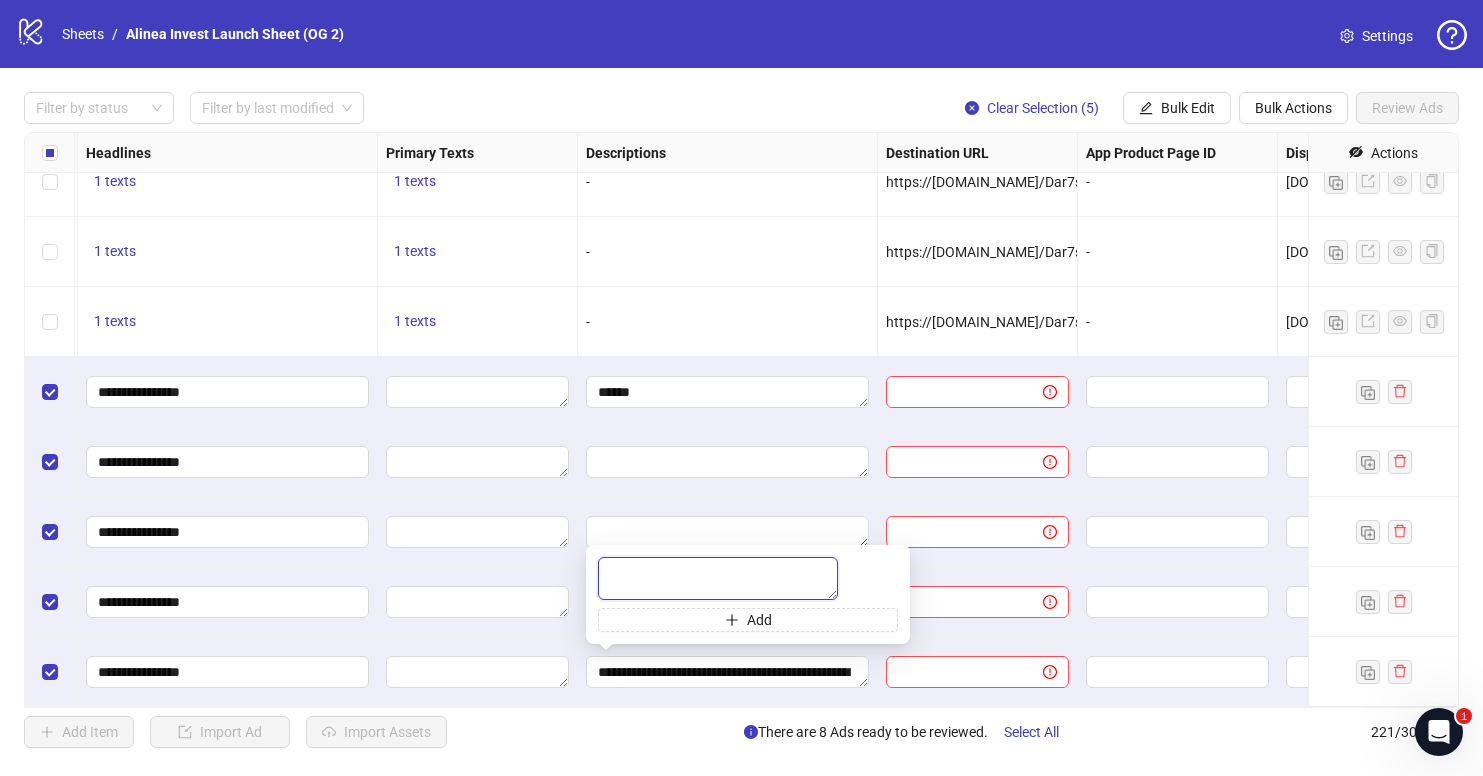 scroll, scrollTop: 0, scrollLeft: 0, axis: both 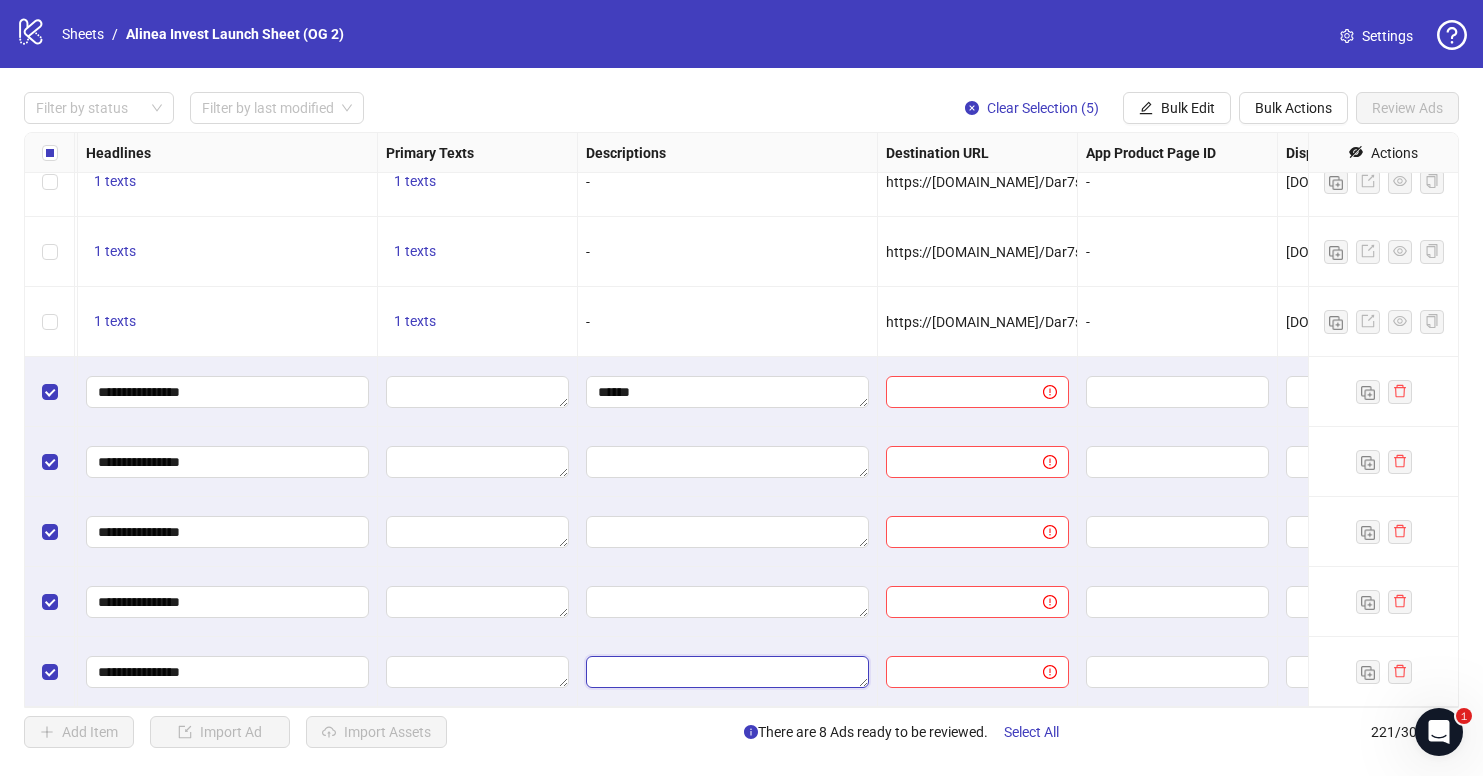 click at bounding box center (727, 672) 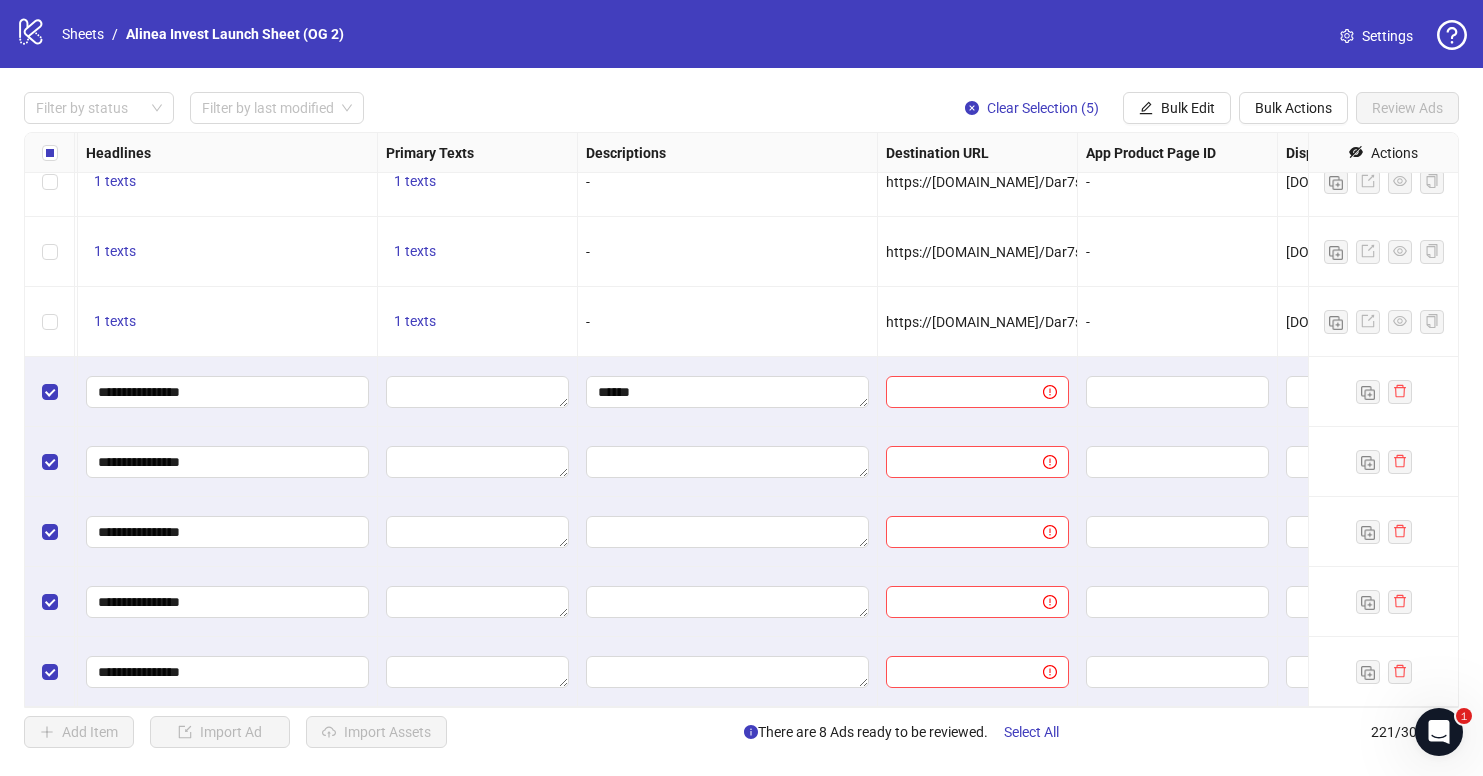 click at bounding box center [727, 672] 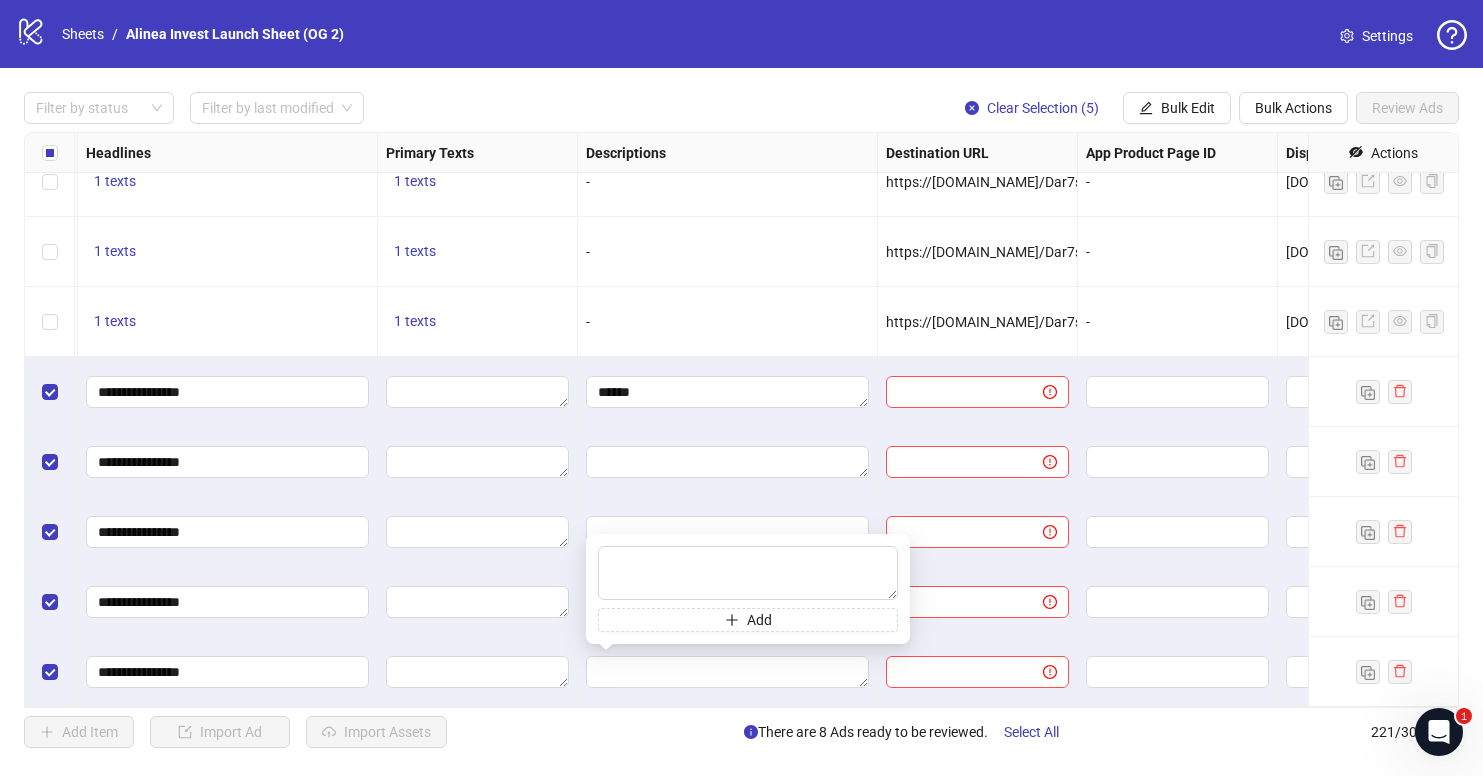 click on "logo/logo-mobile Sheets / Alinea Invest Launch Sheet (OG 2) Settings   Filter by status Filter by last modified Clear Selection (5) Bulk Edit Bulk Actions Review Ads Ad Format Ad Name Campaign & Ad Set Assets Headlines Primary Texts Descriptions Destination URL App Product Page ID Display URL Leadgen Form Product Set ID URL Params Call to Action Actions CT31-25_IH055_FB_W2A-IH055-Backstory_BankLink_DATE CT31-25_FB_iOS_W2A_CT31-BankLink_07282025
To pick up a draggable item, press the space bar.
While dragging, use the arrow keys to move the item.
Press space again to drop the item in its new position, or press escape to cancel.
1 texts 1 texts - https://alinea.sng.link/Dar7s/wltih?_smtype=3&wpcid={{campaign.id}}&wpsrc=Facebook%20Web&wpcrn={{ad.name}}&pcrn={{ad.name}}&pcid={{campaign.id}}&wpcrid={{ad.id}}&pscid={{adset.id}}&pcn={{campaign.name}}&pcrid={{ad.id}}&wpcn={{campaign.name}}&wpscid={{adset.id}}&pscn={{adset.name}}&_forward_params=1&wpscn={{adset.name}} - alinea-invest.com - 1 texts - -" at bounding box center [741, 388] 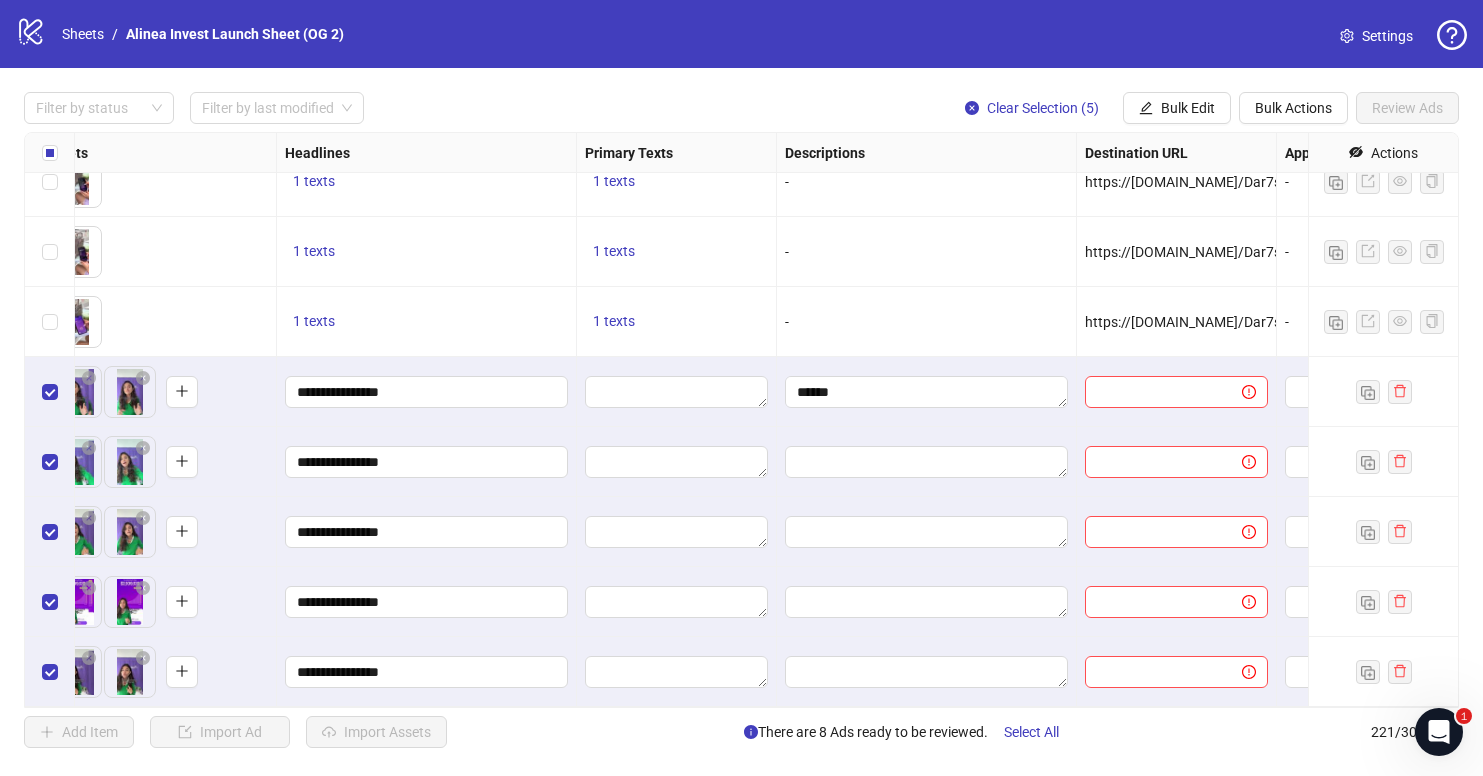 scroll, scrollTop: 14936, scrollLeft: 891, axis: both 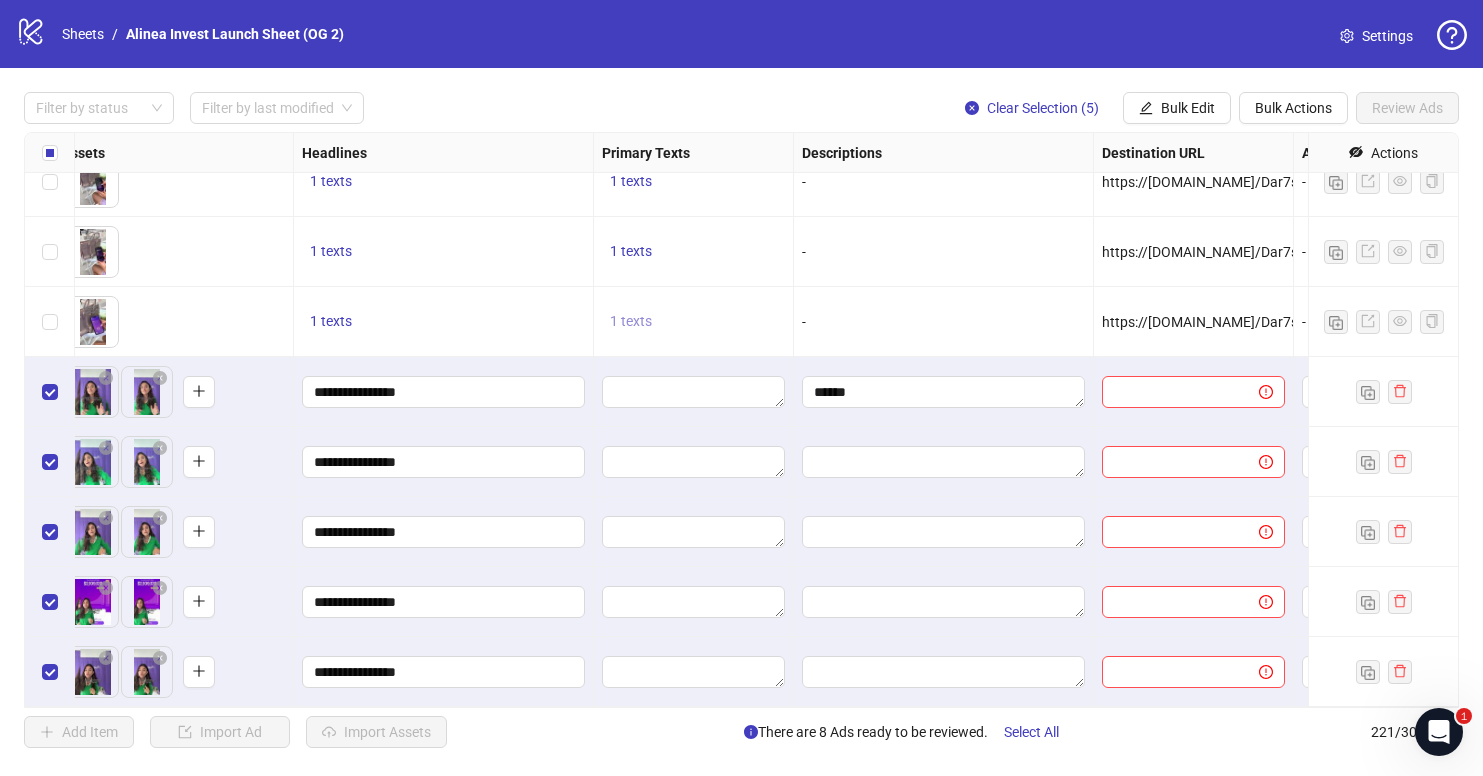click on "1 texts" at bounding box center (631, 321) 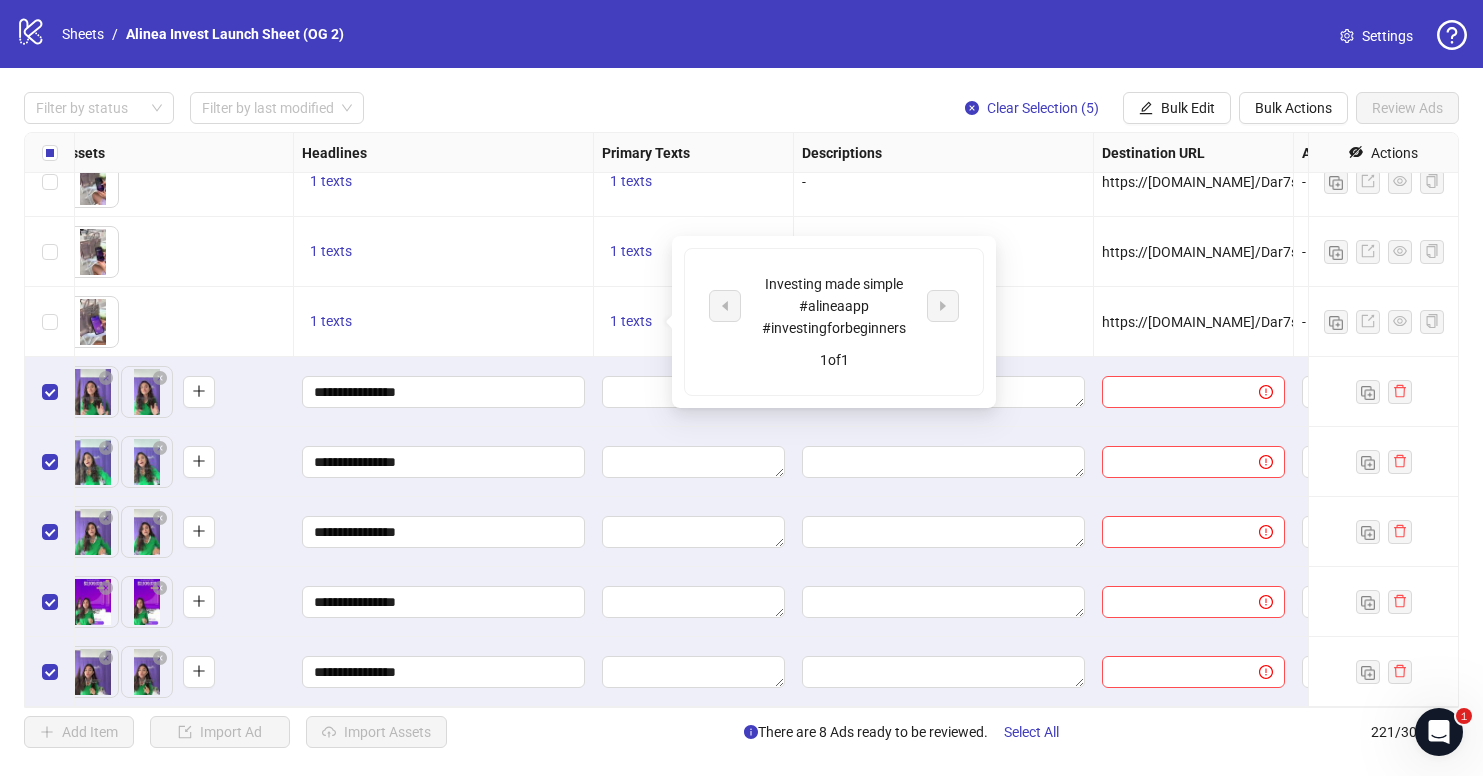click on "Investing made simple #alineaapp #investingforbeginners" at bounding box center [834, 306] 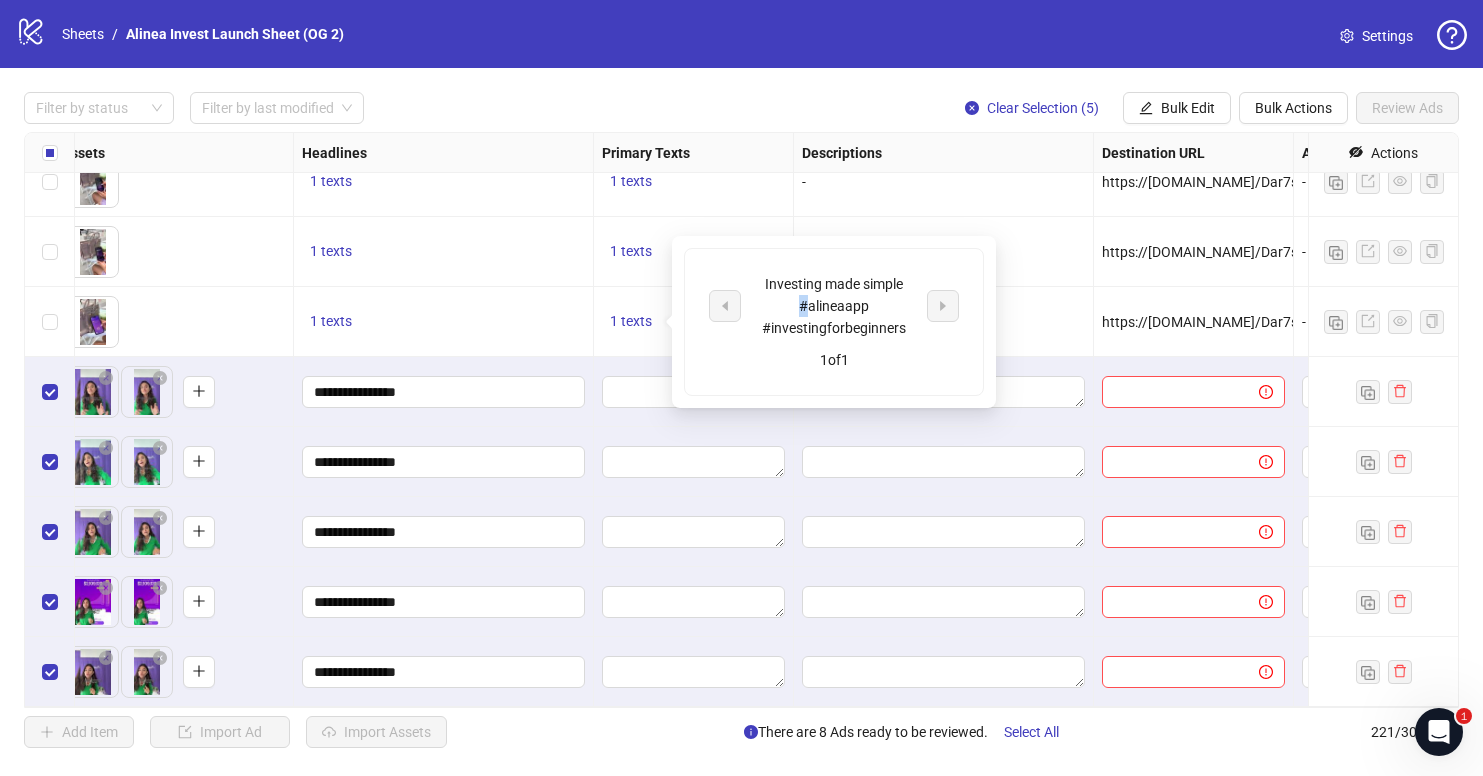 click on "Investing made simple #alineaapp #investingforbeginners" at bounding box center [834, 306] 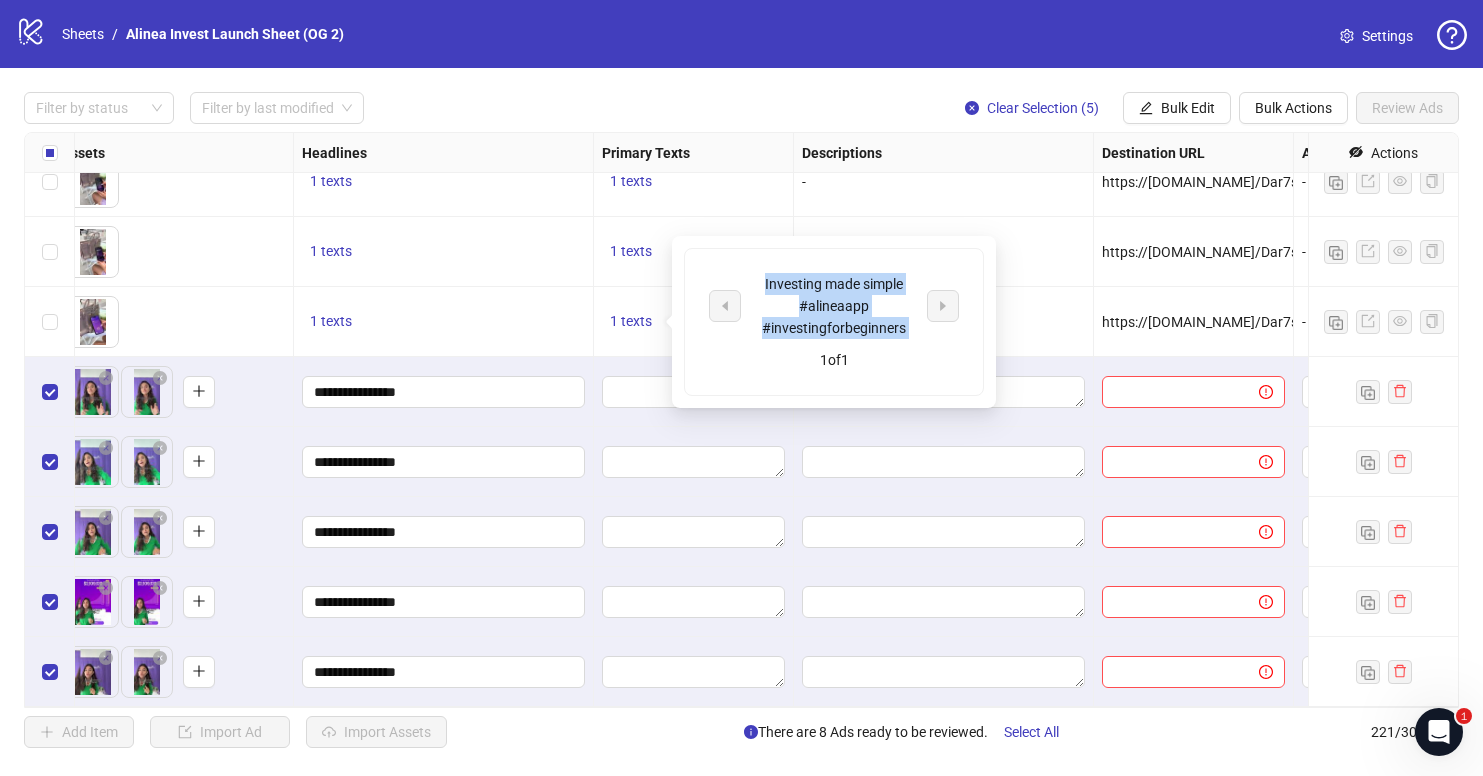 click on "Investing made simple #alineaapp #investingforbeginners" at bounding box center (834, 306) 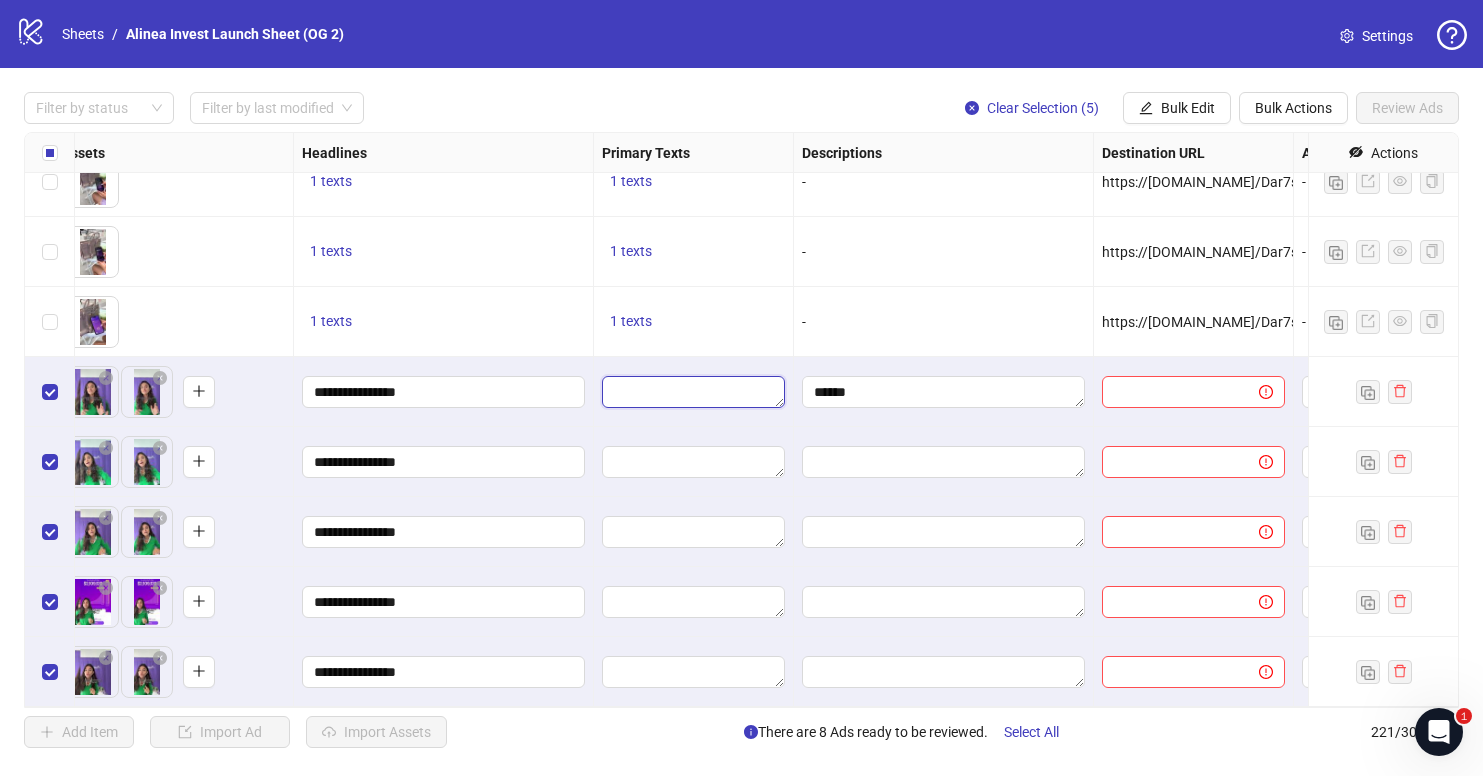 click at bounding box center [693, 392] 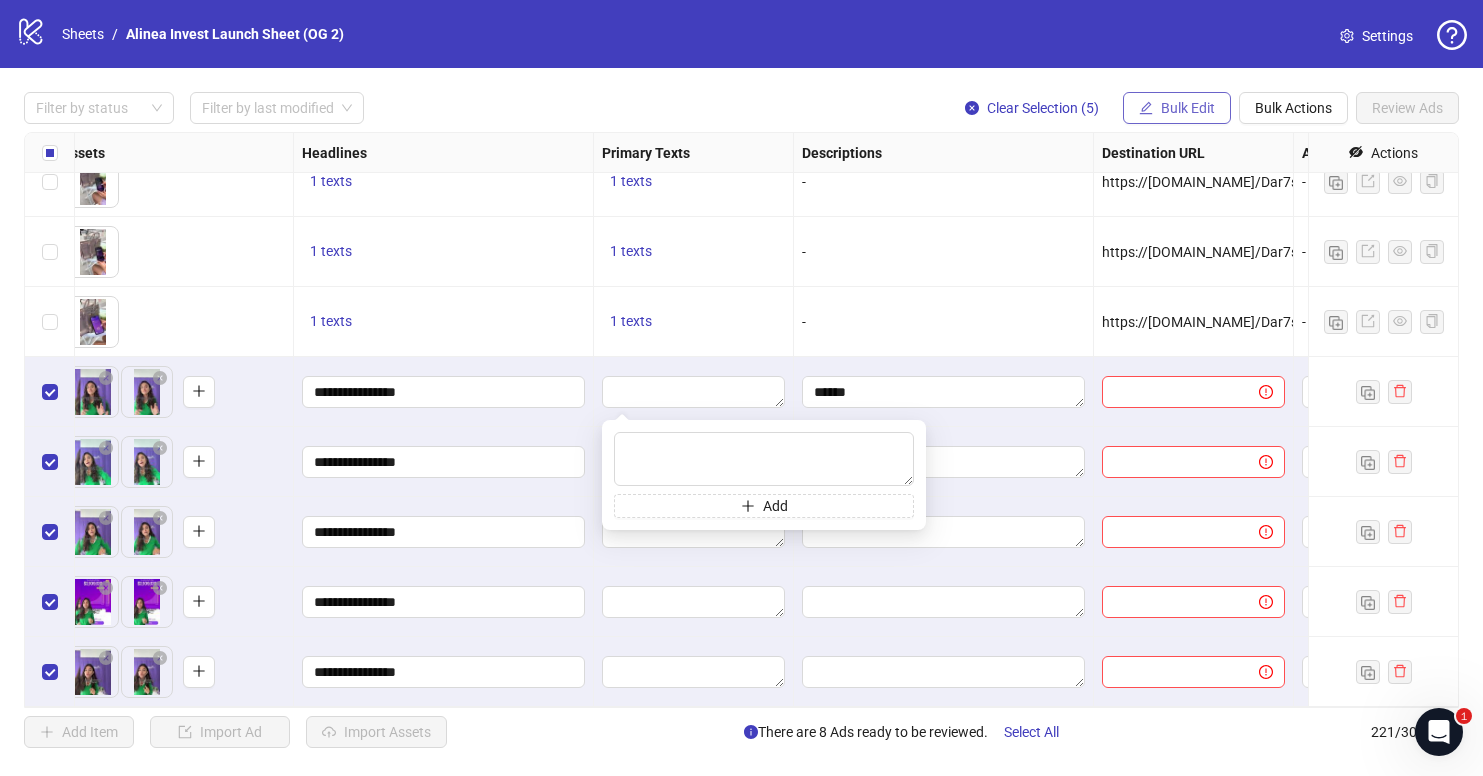 click on "Bulk Edit" at bounding box center [1188, 108] 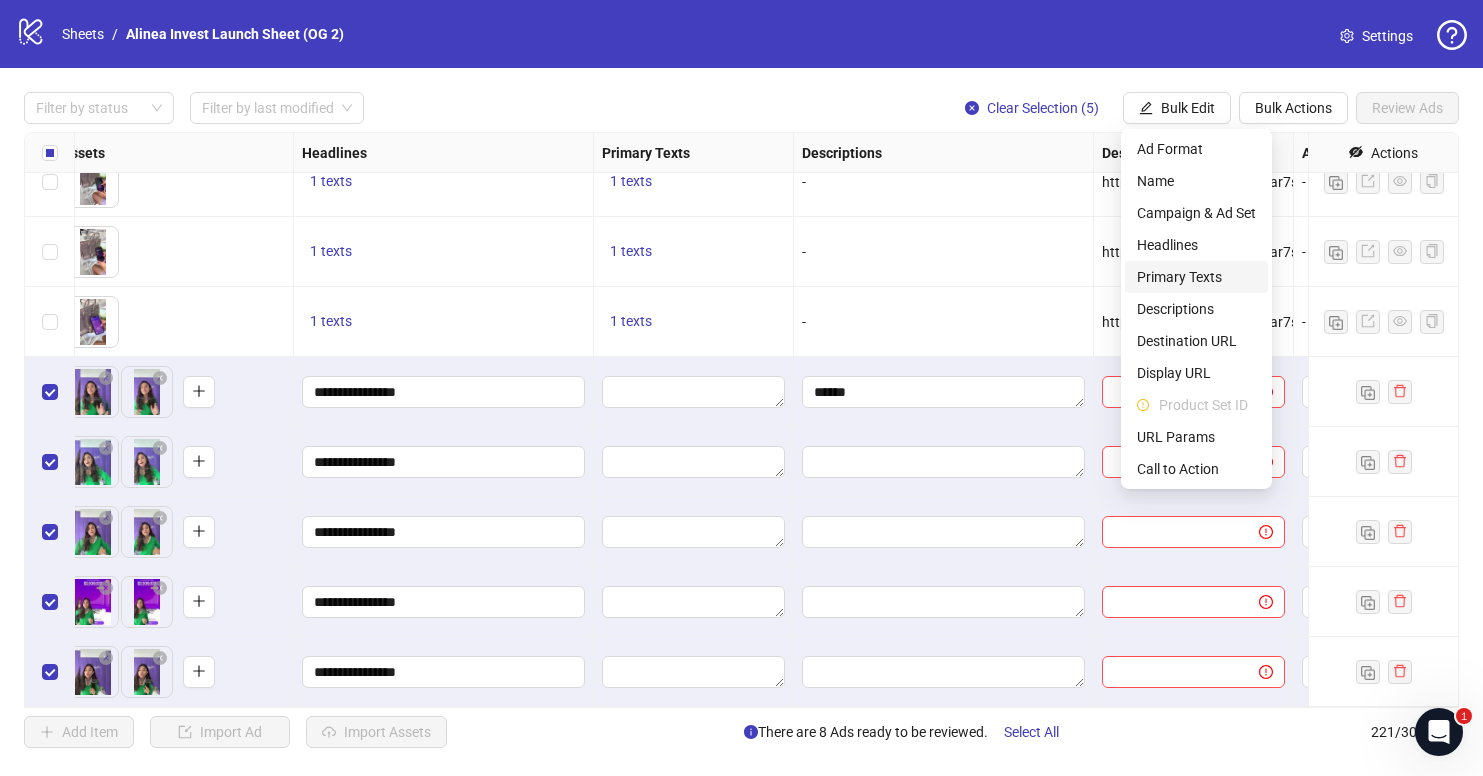 click on "Primary Texts" at bounding box center (1196, 277) 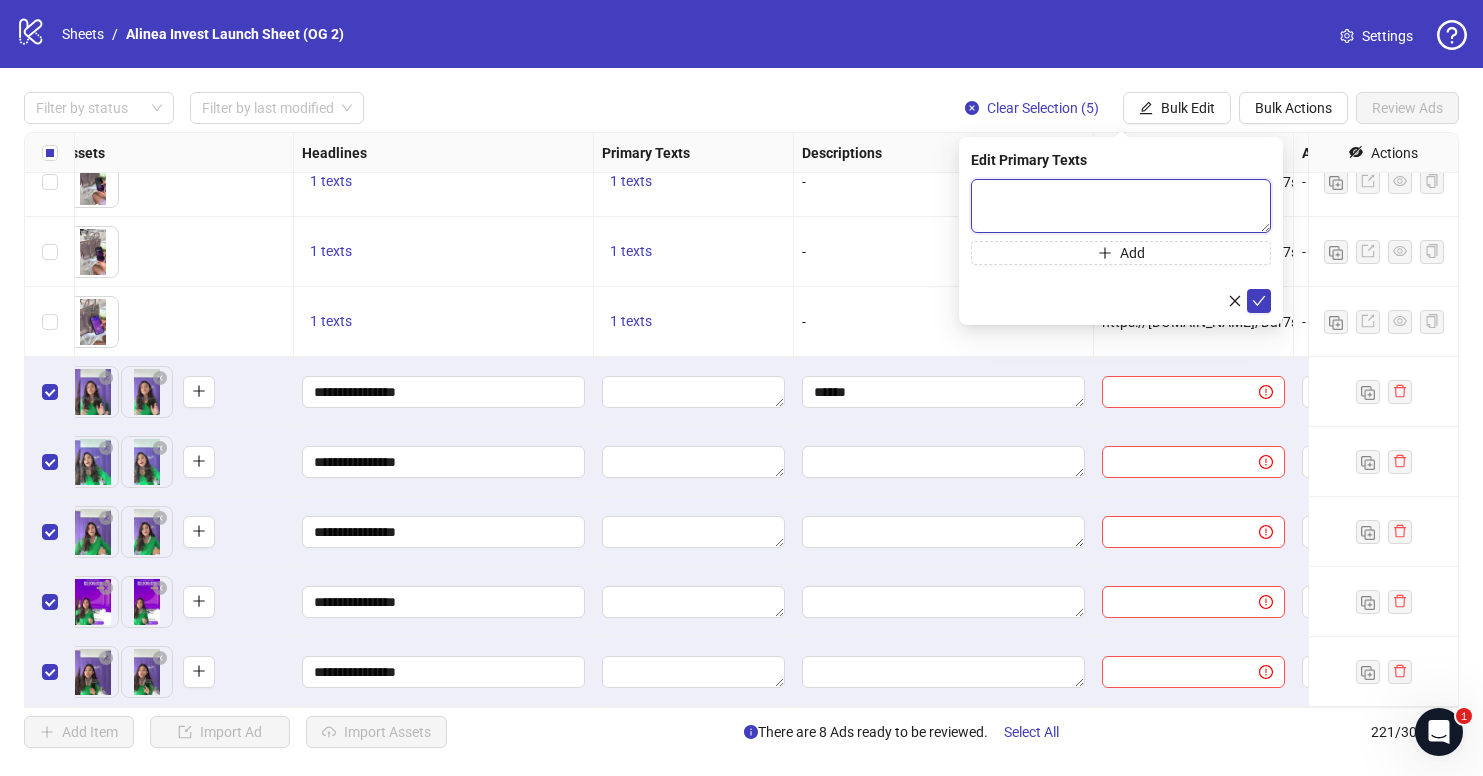 click at bounding box center (1121, 206) 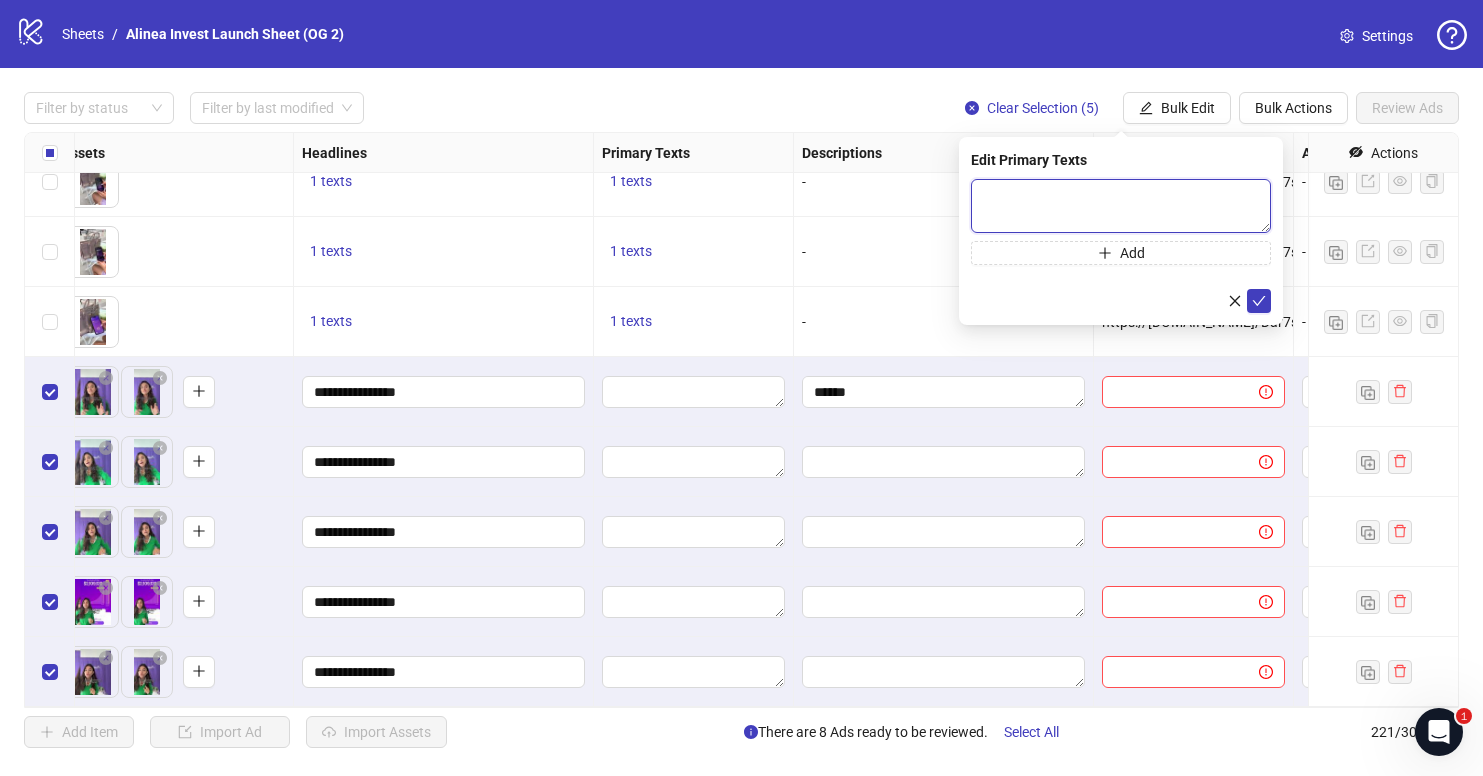 paste on "**********" 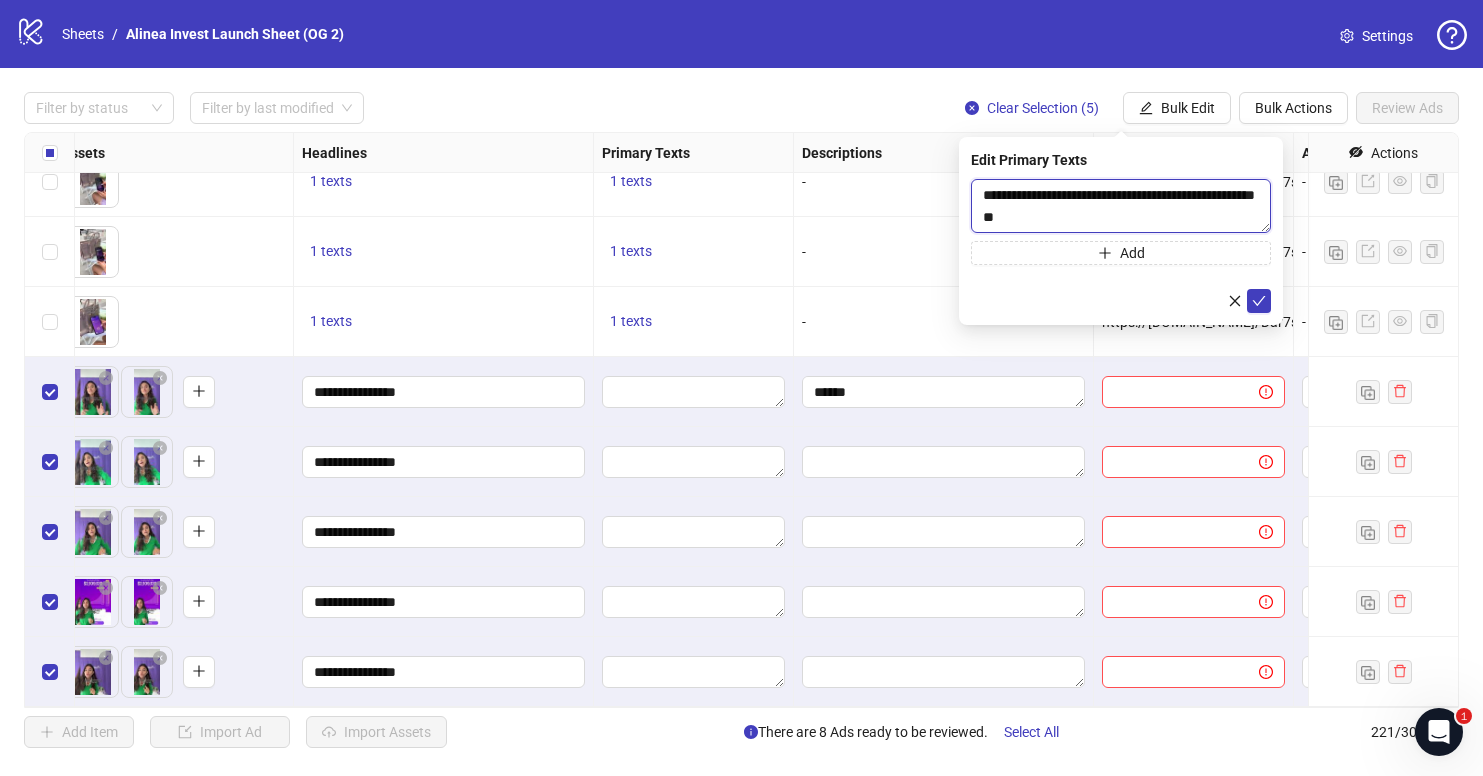 scroll, scrollTop: 15, scrollLeft: 0, axis: vertical 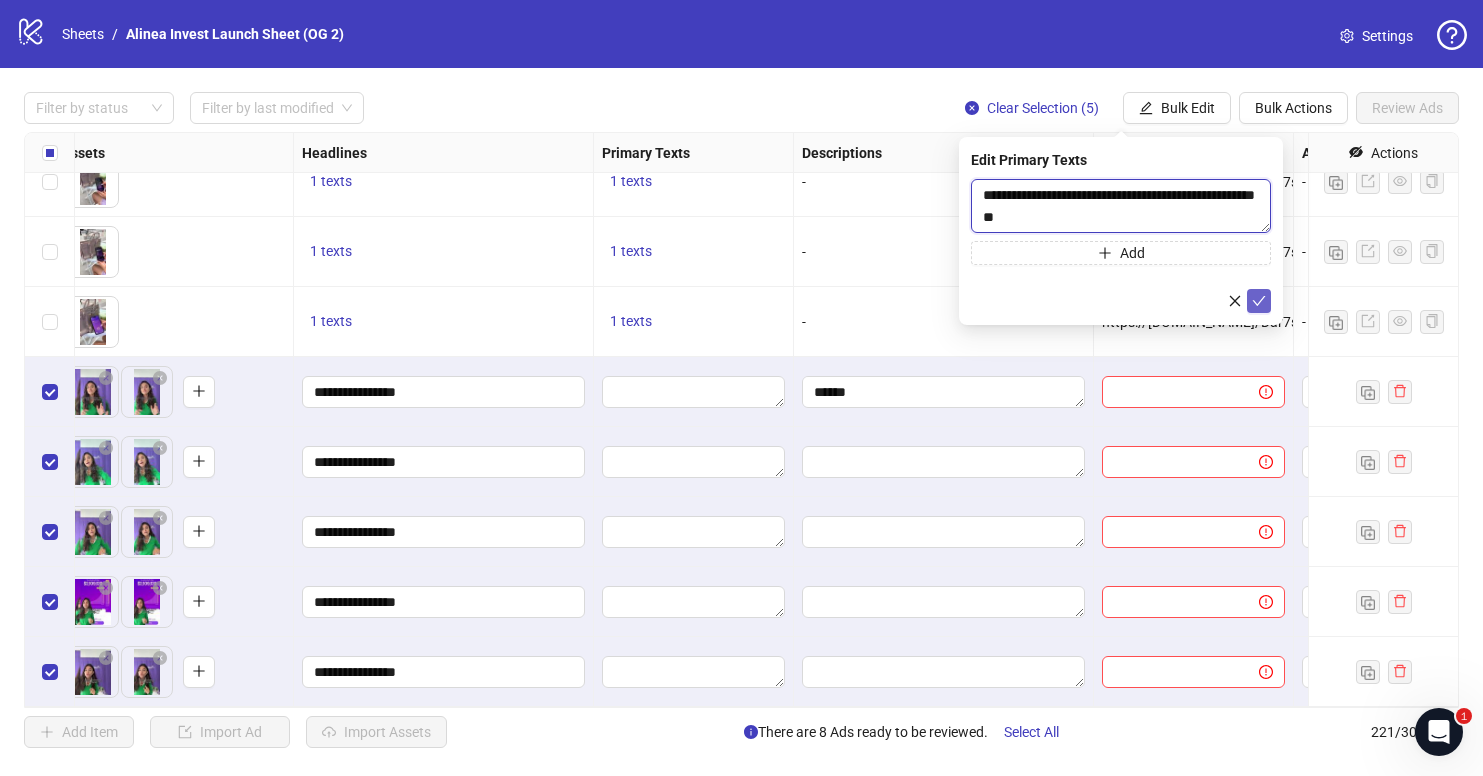 type on "**********" 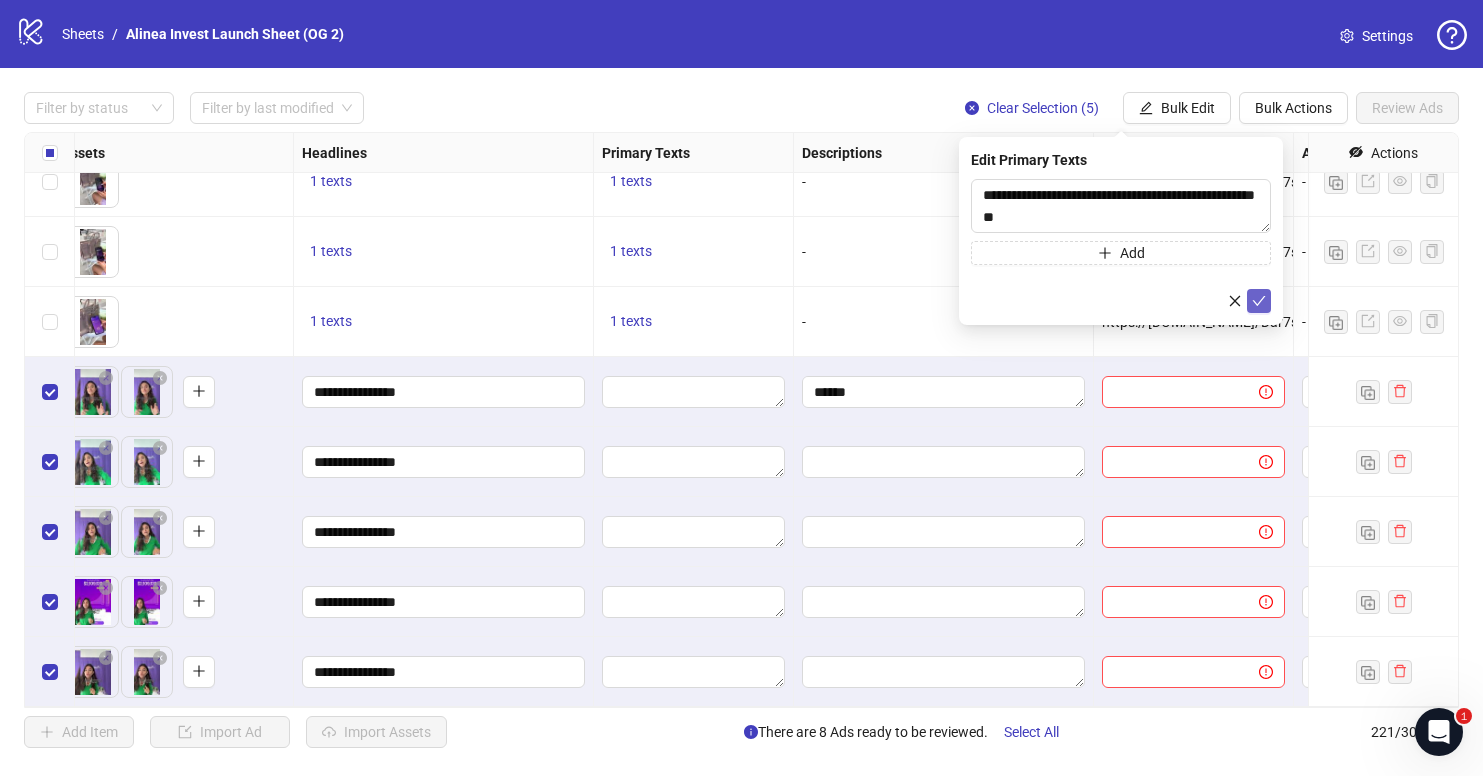 click 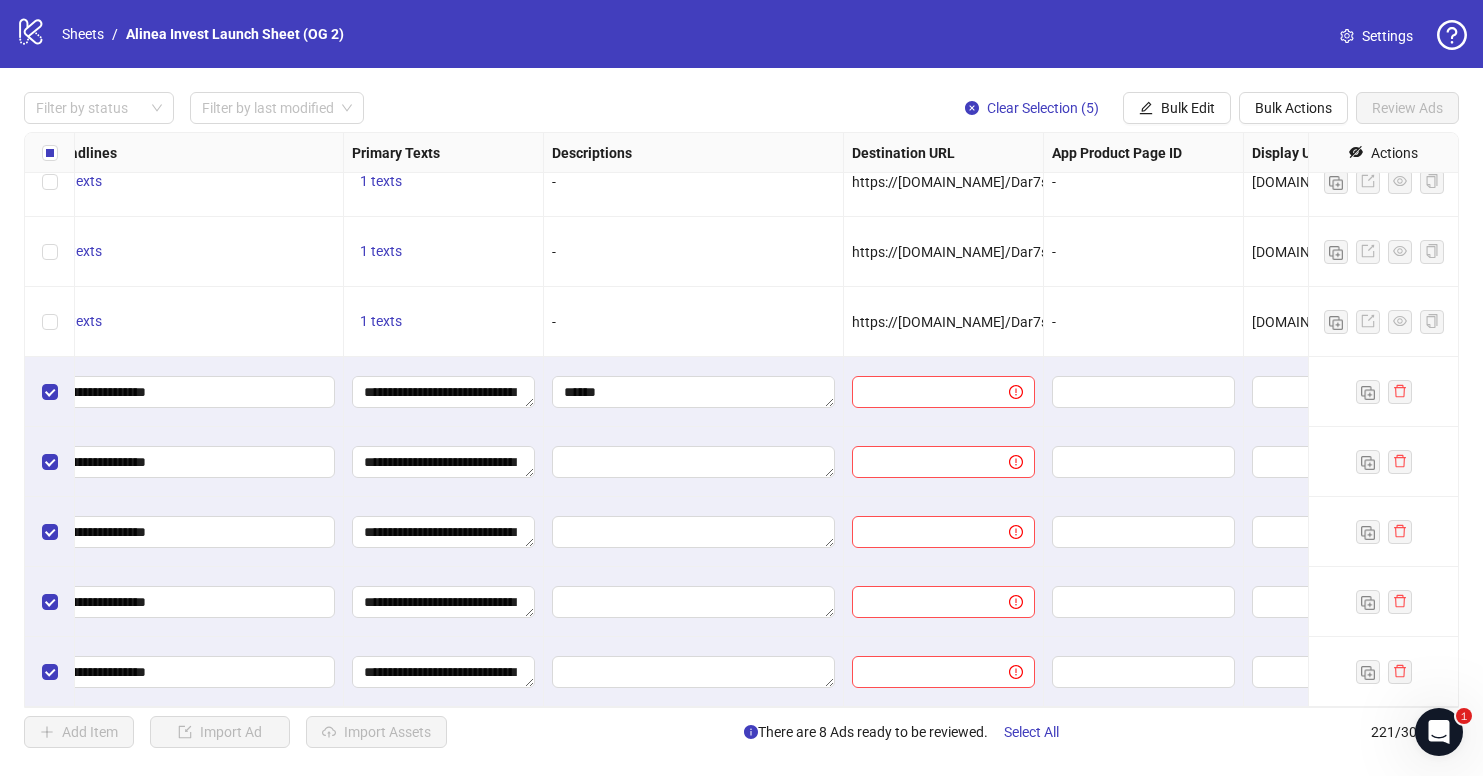 scroll, scrollTop: 14936, scrollLeft: 1279, axis: both 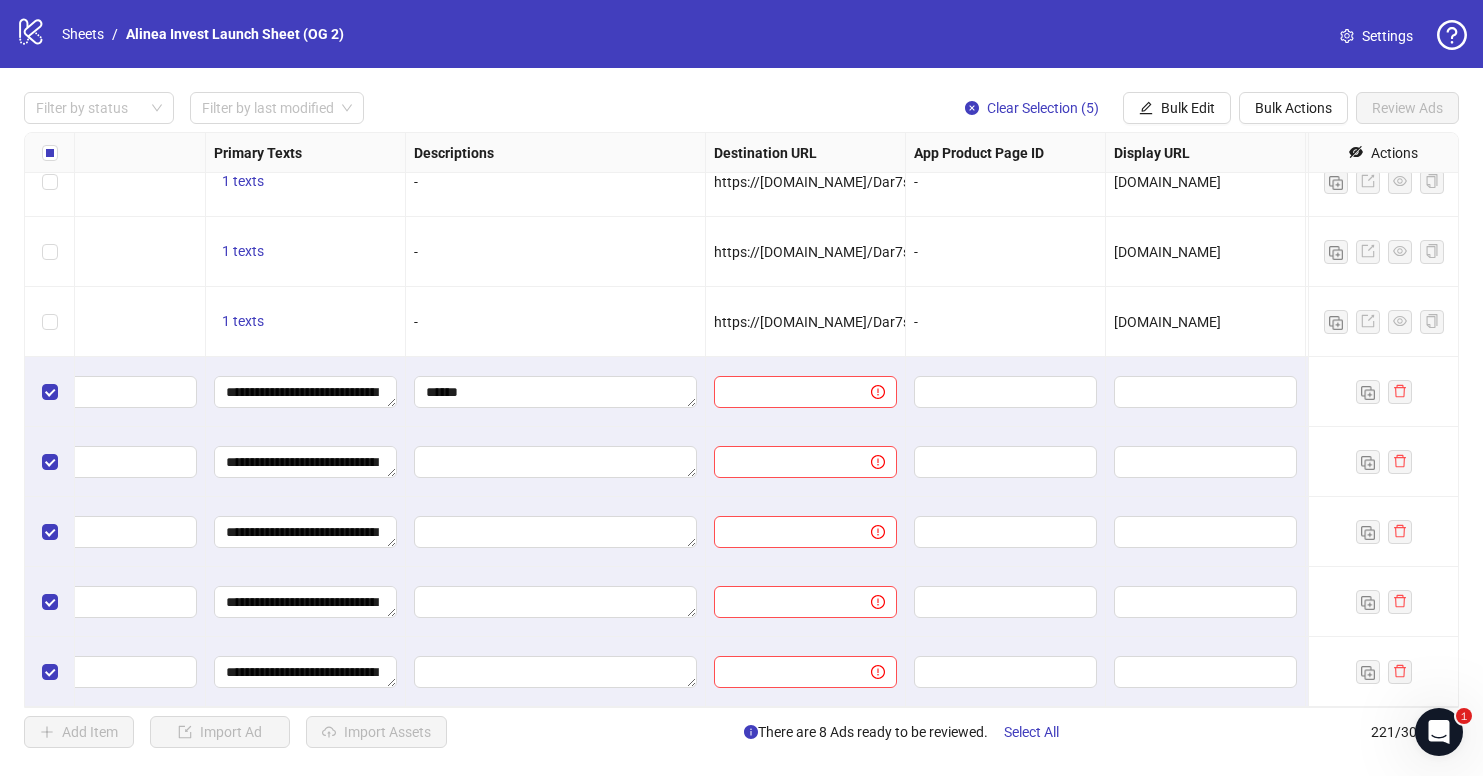 click on "https://[DOMAIN_NAME]/Dar7s/wltih?_smtype=3&wpcid={{[DOMAIN_NAME]}}&wpsrc=Facebook%20Web&wpcrn={{[DOMAIN_NAME]}}&pcrn={{[DOMAIN_NAME]}}&pcid={{[DOMAIN_NAME]}}&wpcrid={{[DOMAIN_NAME]}}&pscid={{[DOMAIN_NAME]}}&pcn={{[DOMAIN_NAME]}}&pcrid={{[DOMAIN_NAME]}}&wpcn={{[DOMAIN_NAME]}}&wpscid={{[DOMAIN_NAME]}}&pscn={{[DOMAIN_NAME]}}&_forward_params=1&wpscn={{[DOMAIN_NAME]}}" at bounding box center [2087, 322] 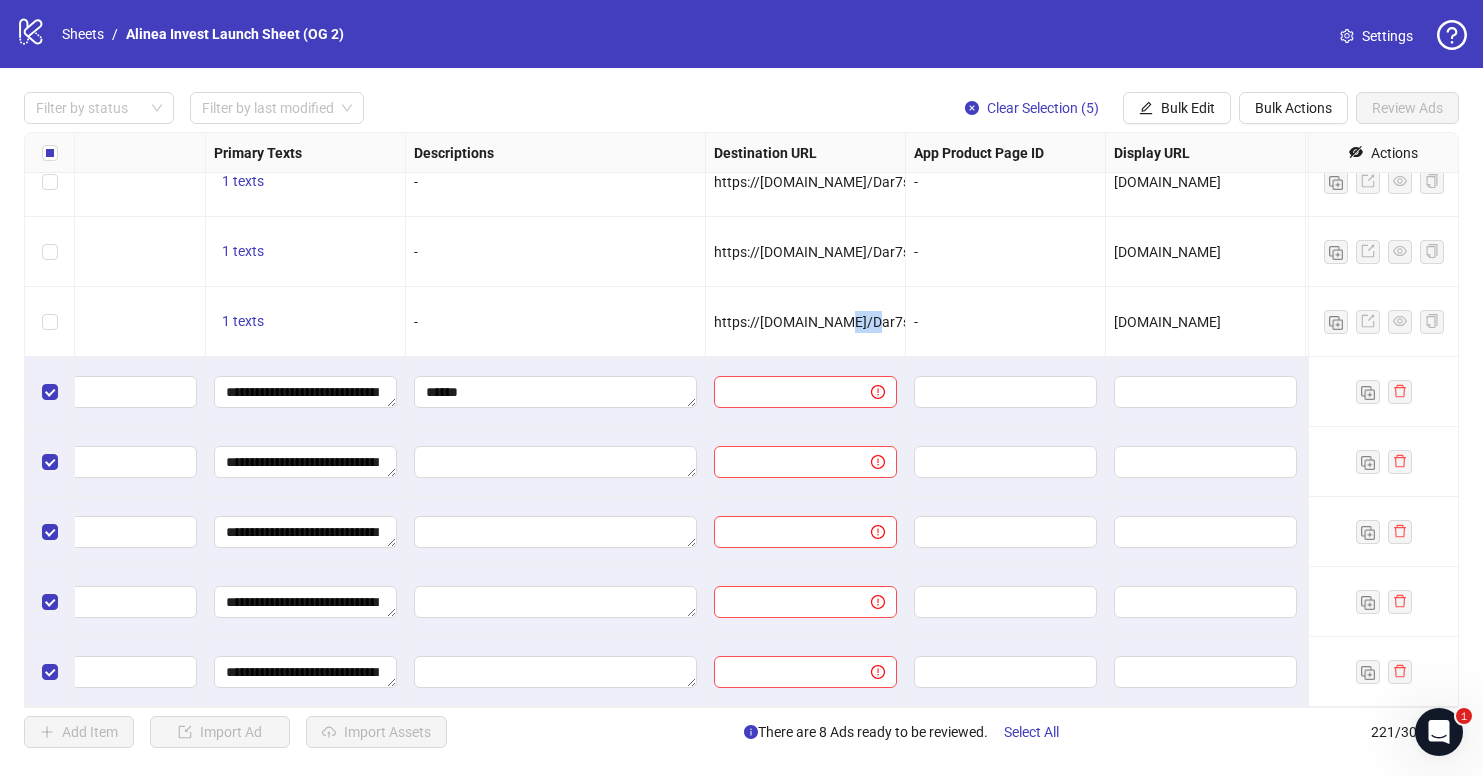 click on "https://[DOMAIN_NAME]/Dar7s/wltih?_smtype=3&wpcid={{[DOMAIN_NAME]}}&wpsrc=Facebook%20Web&wpcrn={{[DOMAIN_NAME]}}&pcrn={{[DOMAIN_NAME]}}&pcid={{[DOMAIN_NAME]}}&wpcrid={{[DOMAIN_NAME]}}&pscid={{[DOMAIN_NAME]}}&pcn={{[DOMAIN_NAME]}}&pcrid={{[DOMAIN_NAME]}}&wpcn={{[DOMAIN_NAME]}}&wpscid={{[DOMAIN_NAME]}}&pscn={{[DOMAIN_NAME]}}&_forward_params=1&wpscn={{[DOMAIN_NAME]}}" at bounding box center (2087, 322) 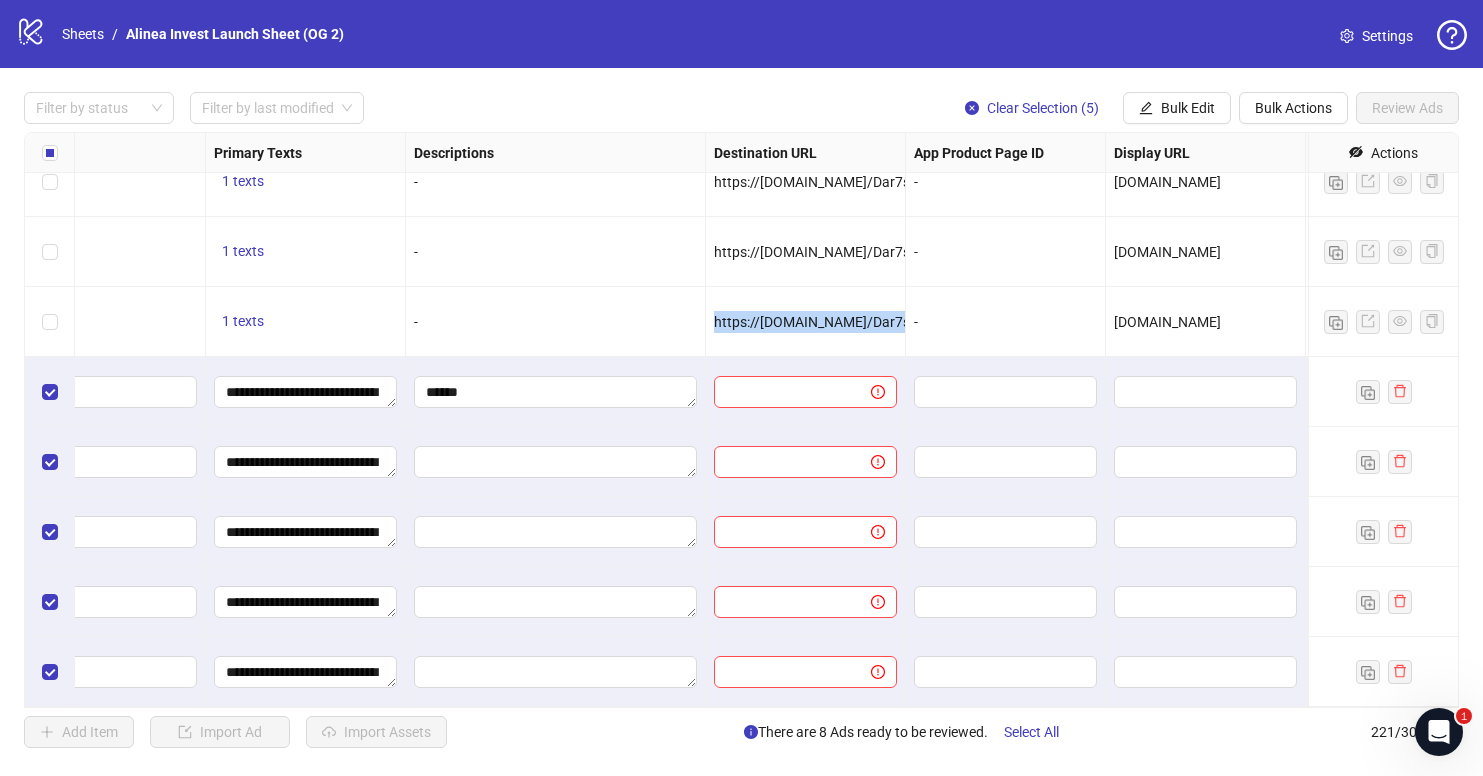 click on "https://[DOMAIN_NAME]/Dar7s/wltih?_smtype=3&wpcid={{[DOMAIN_NAME]}}&wpsrc=Facebook%20Web&wpcrn={{[DOMAIN_NAME]}}&pcrn={{[DOMAIN_NAME]}}&pcid={{[DOMAIN_NAME]}}&wpcrid={{[DOMAIN_NAME]}}&pscid={{[DOMAIN_NAME]}}&pcn={{[DOMAIN_NAME]}}&pcrid={{[DOMAIN_NAME]}}&wpcn={{[DOMAIN_NAME]}}&wpscid={{[DOMAIN_NAME]}}&pscn={{[DOMAIN_NAME]}}&_forward_params=1&wpscn={{[DOMAIN_NAME]}}" at bounding box center [2087, 322] 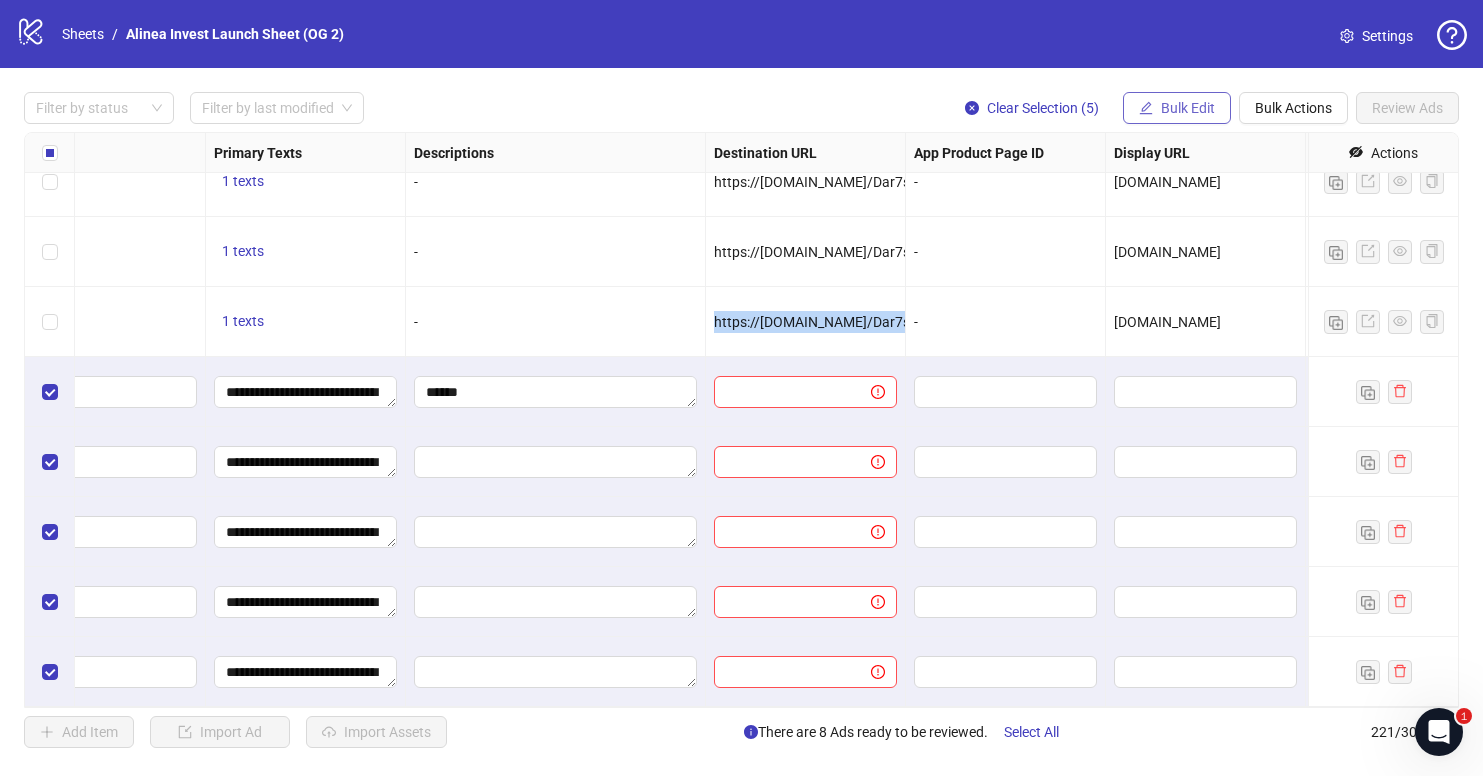 click on "Bulk Edit" at bounding box center (1188, 108) 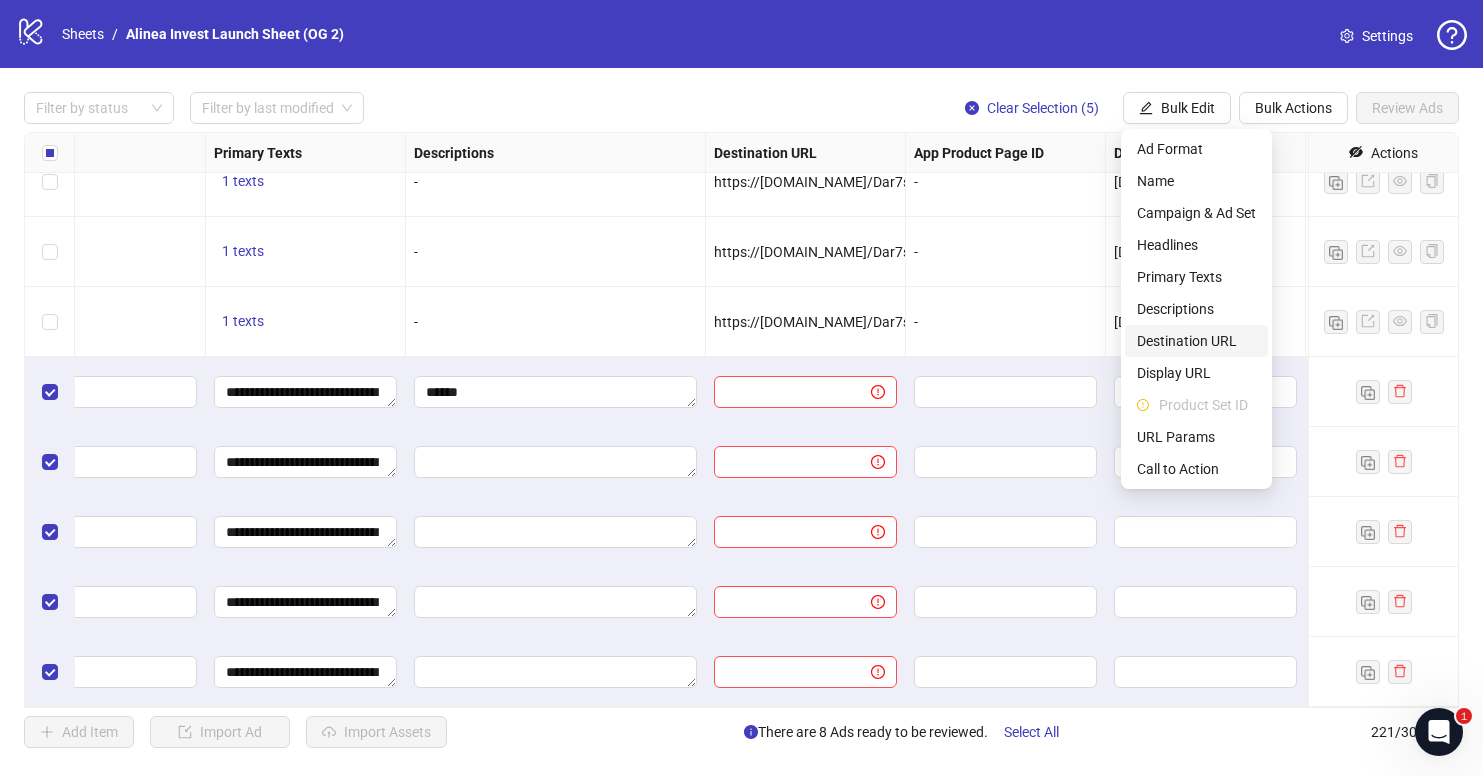 click on "Destination URL" at bounding box center (1196, 341) 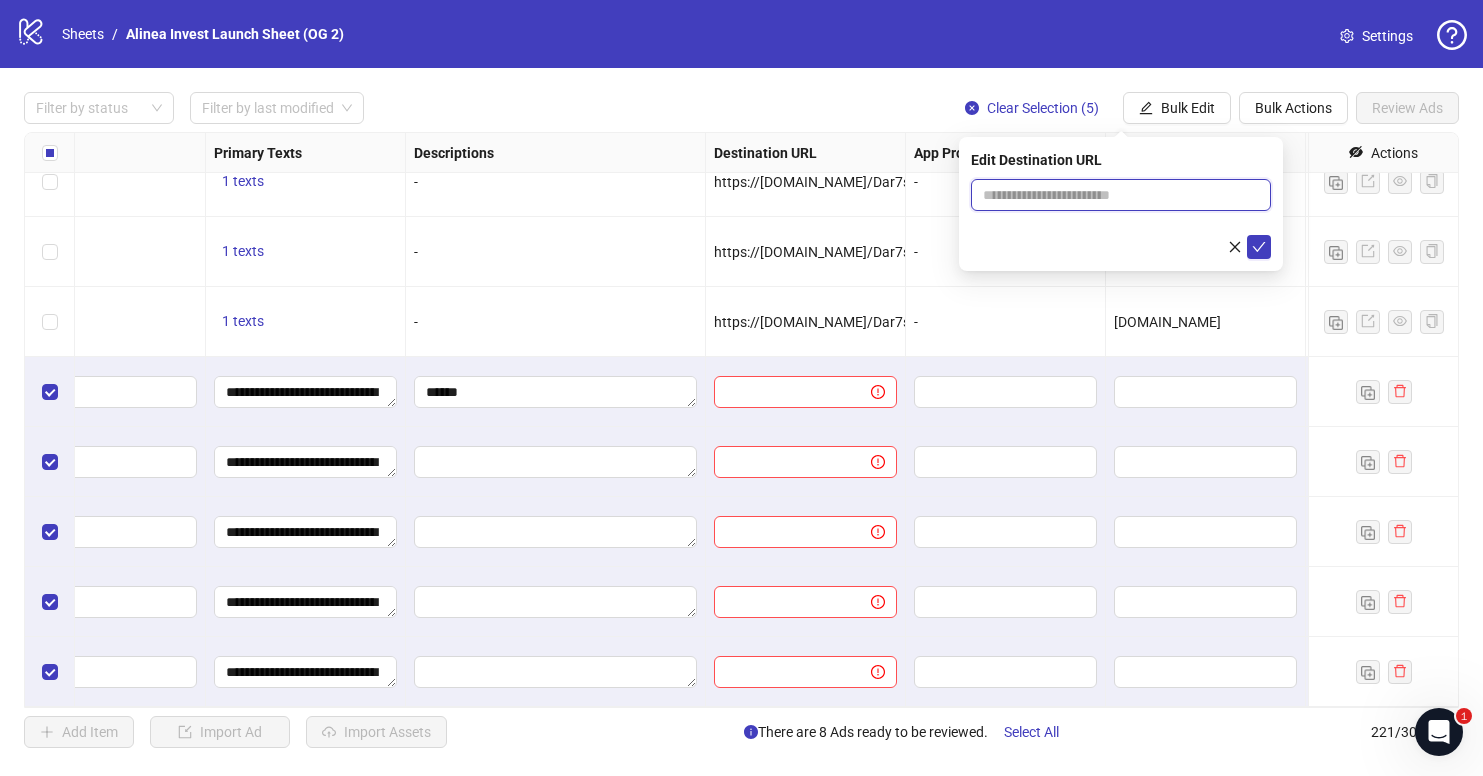 click at bounding box center [1113, 195] 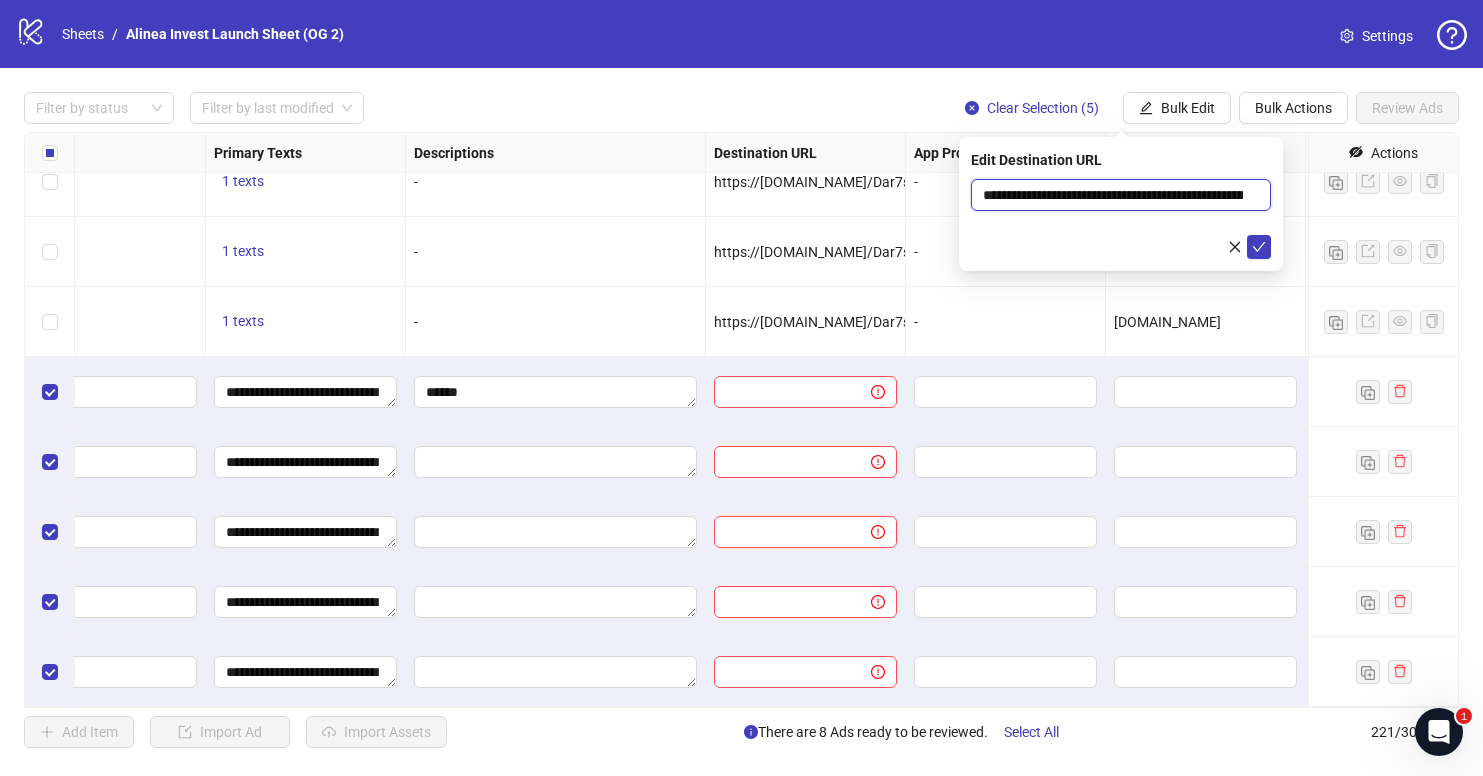 scroll, scrollTop: 0, scrollLeft: 1928, axis: horizontal 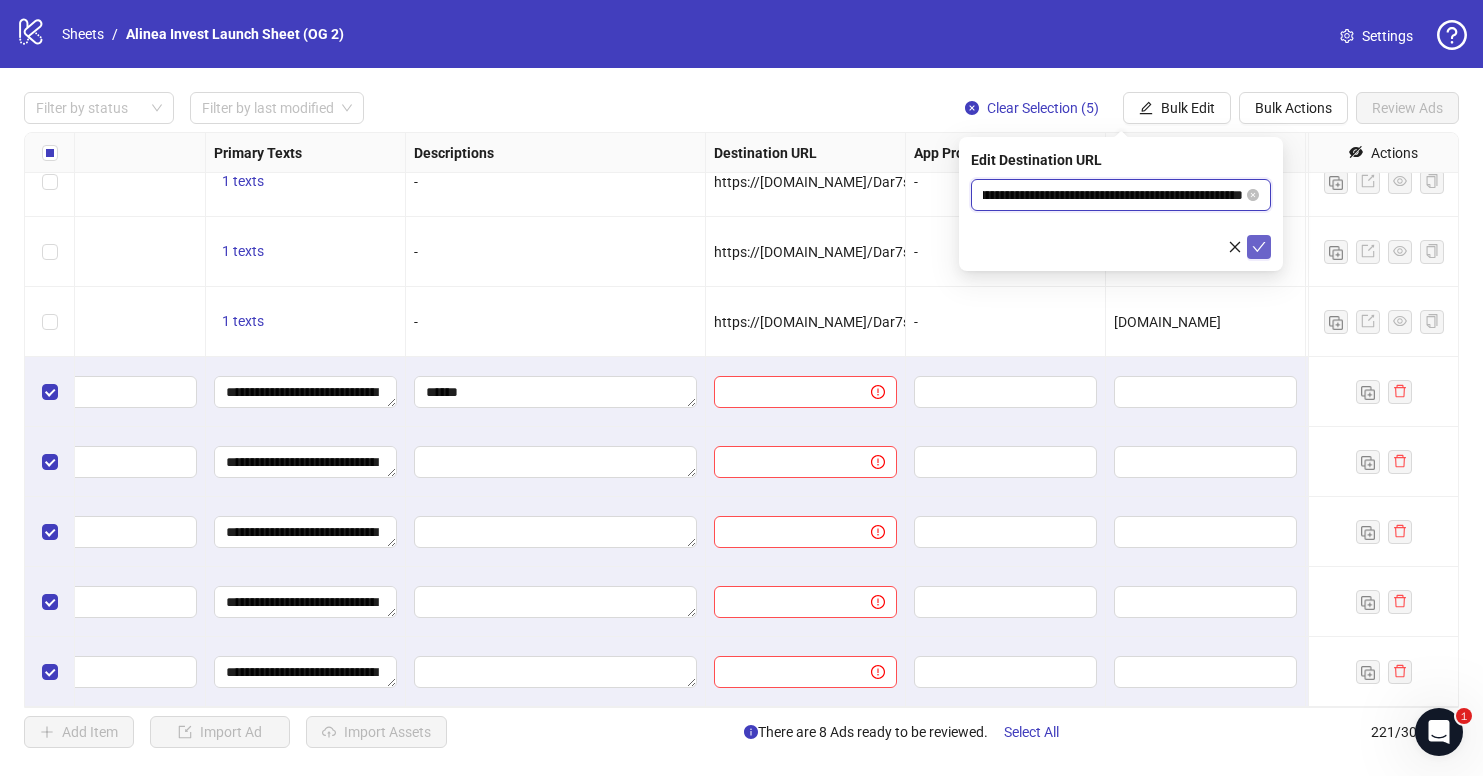 type on "**********" 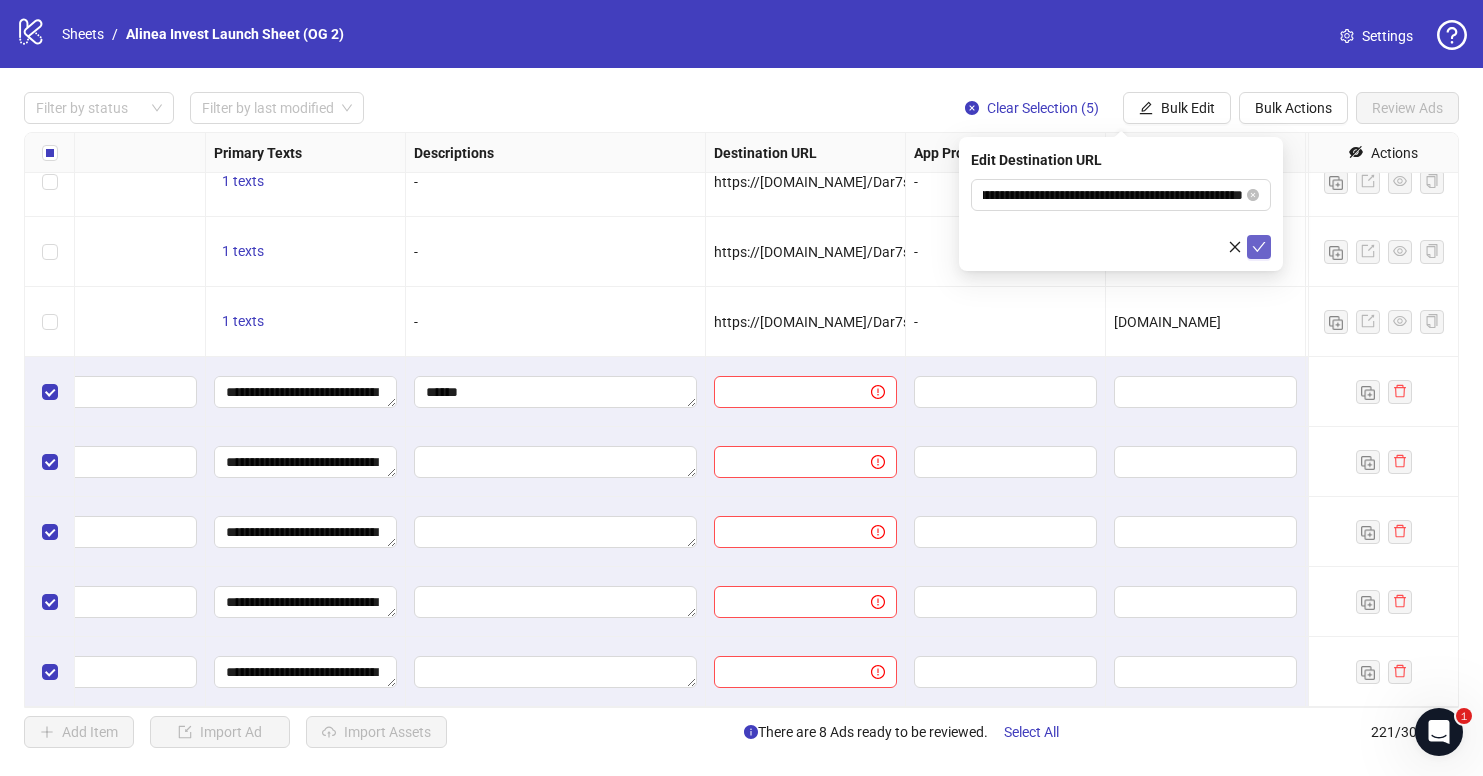 click 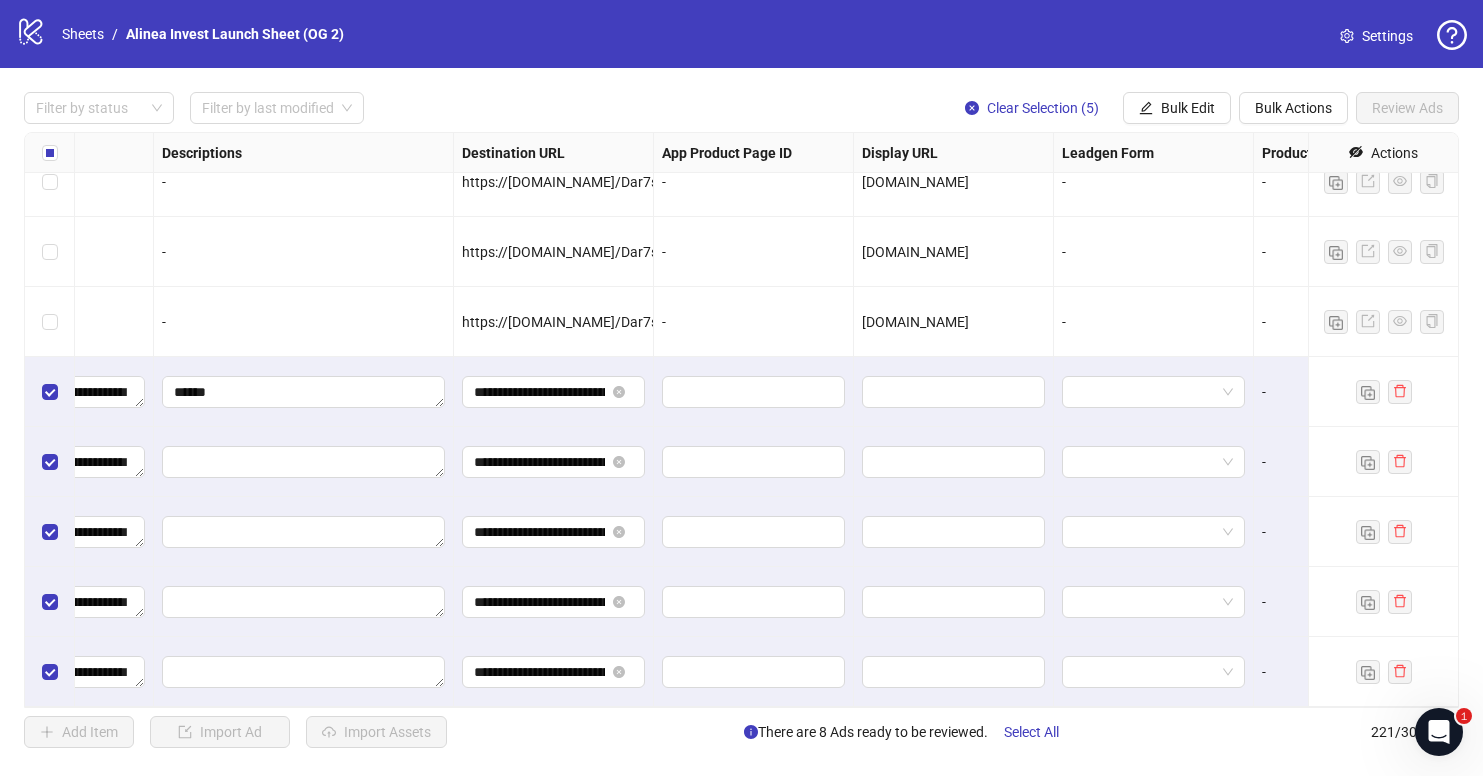 scroll, scrollTop: 14936, scrollLeft: 1553, axis: both 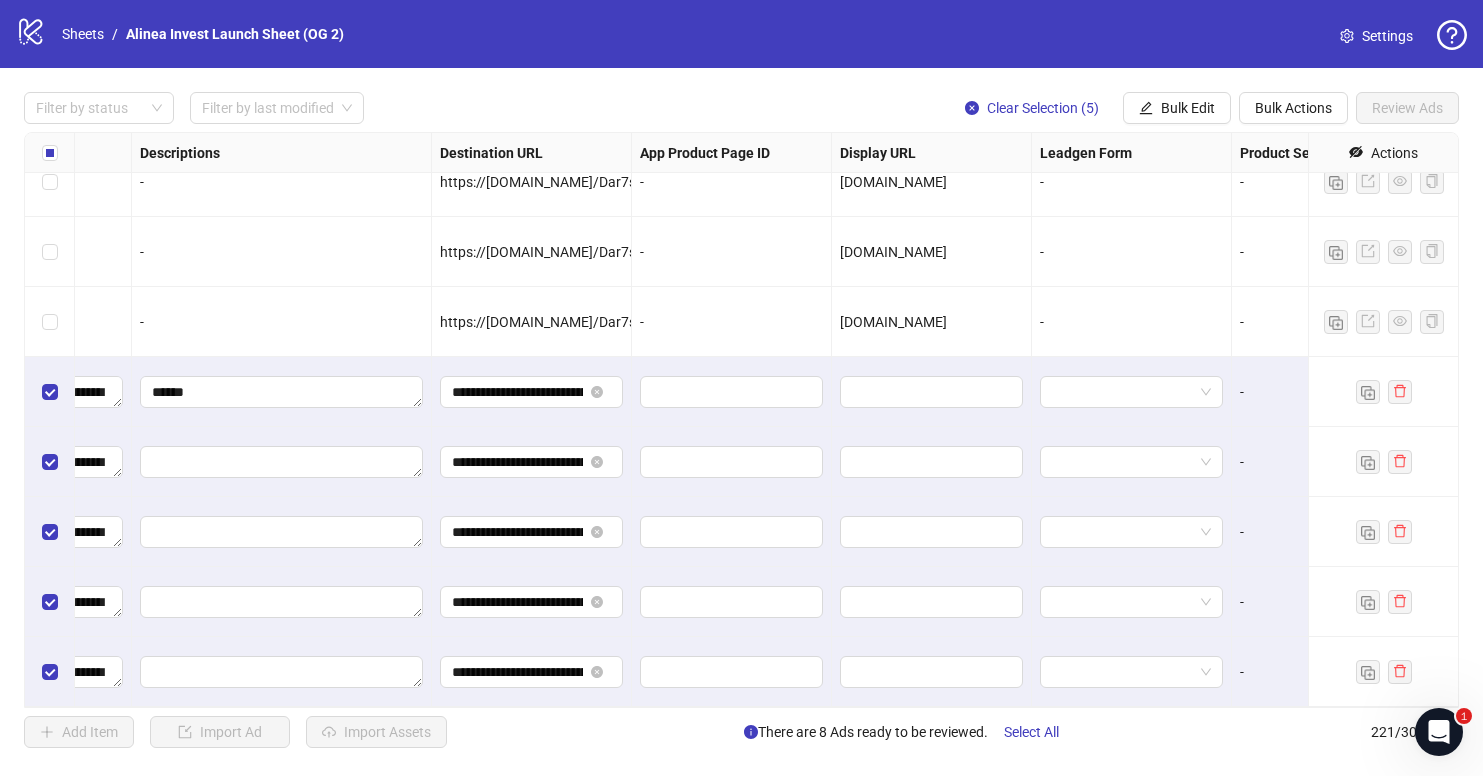 click on "[DOMAIN_NAME]" at bounding box center (893, 322) 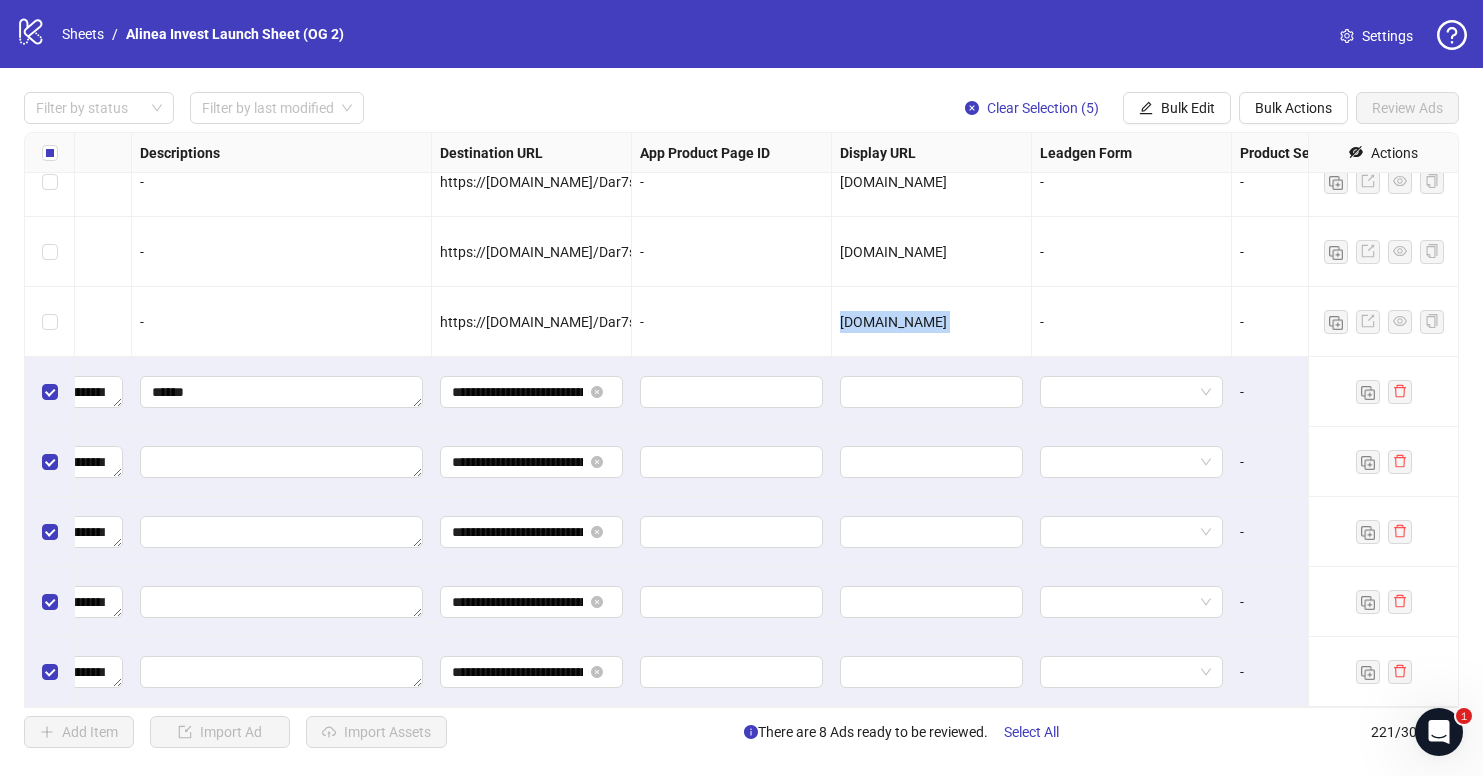 click on "[DOMAIN_NAME]" at bounding box center [893, 322] 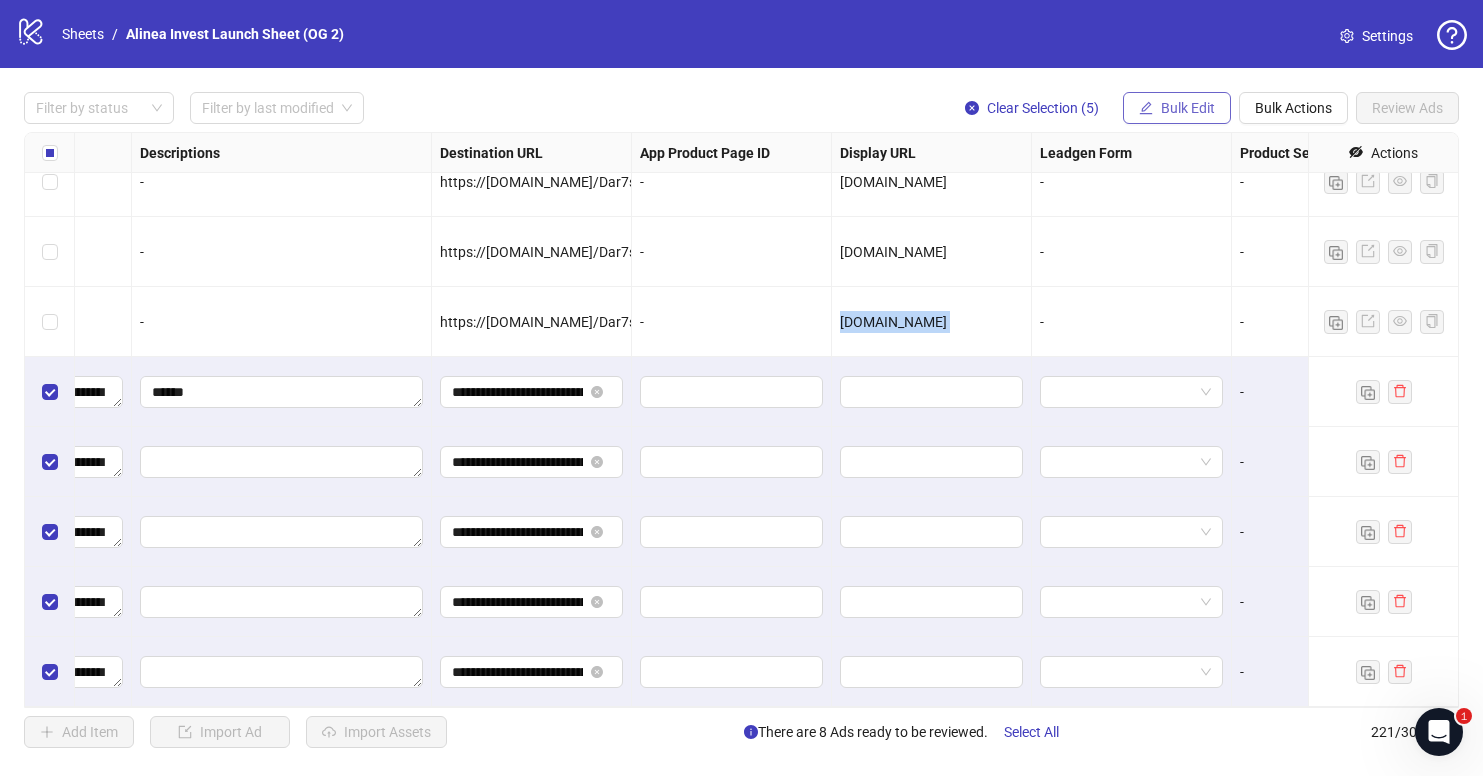 click on "Bulk Edit" at bounding box center (1188, 108) 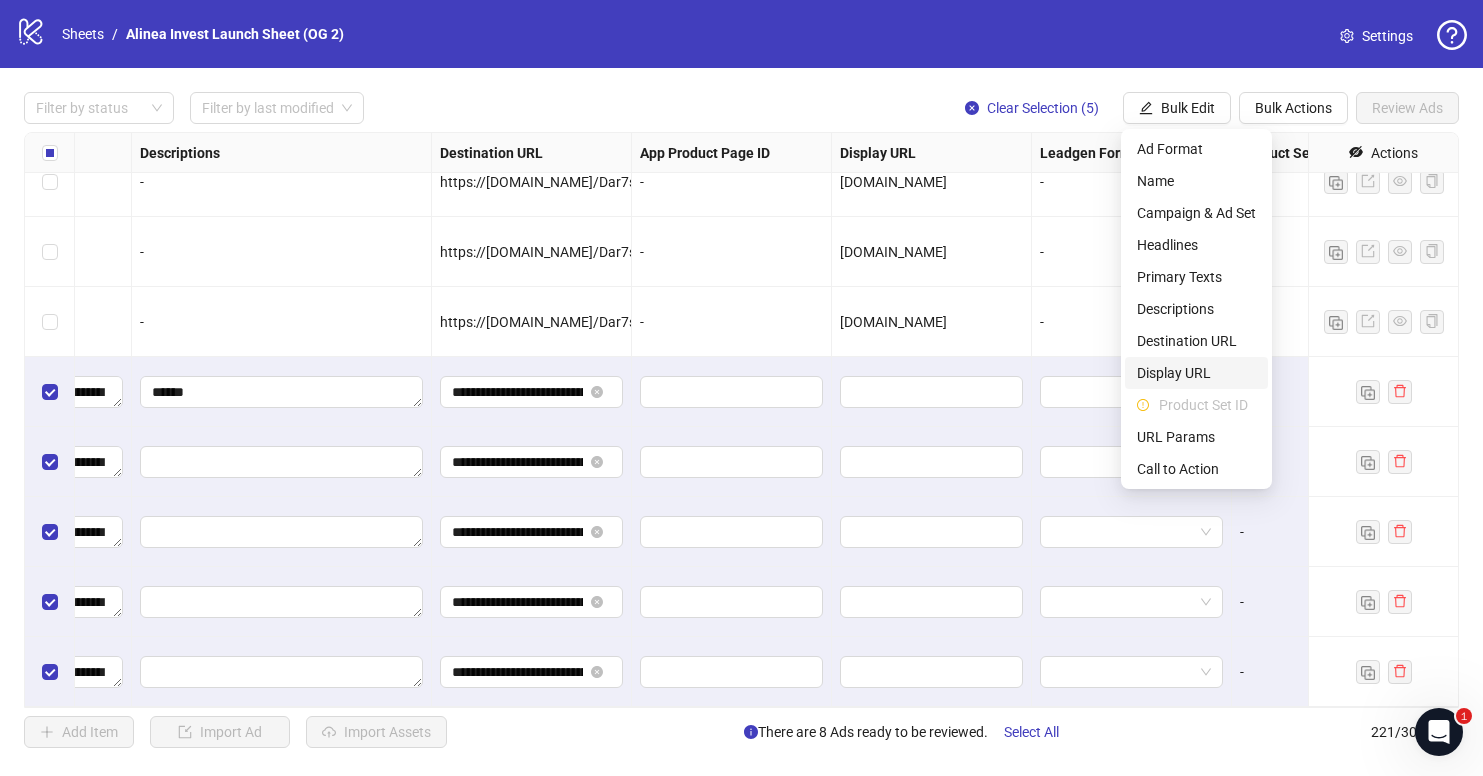 click on "Display URL" at bounding box center (1196, 373) 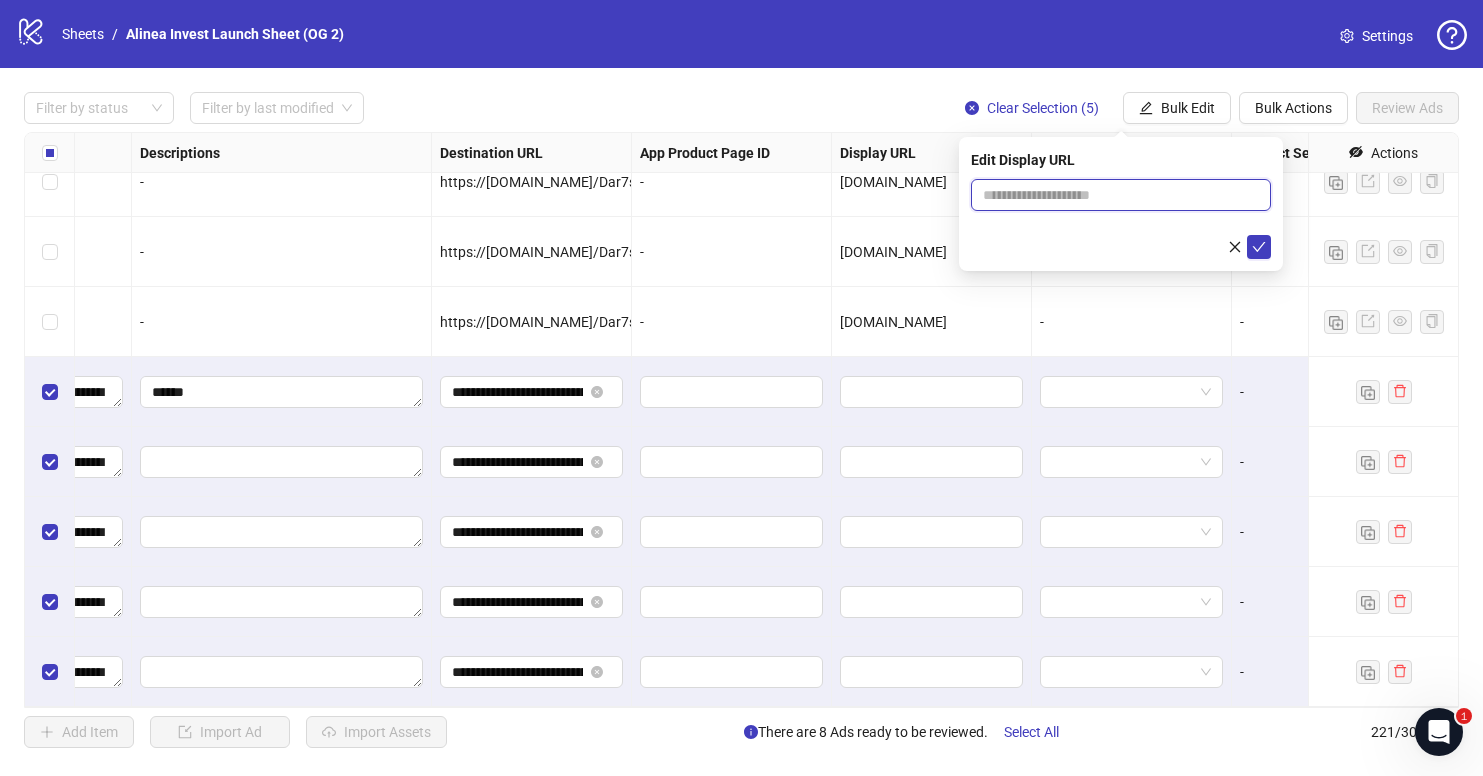 click at bounding box center [1121, 195] 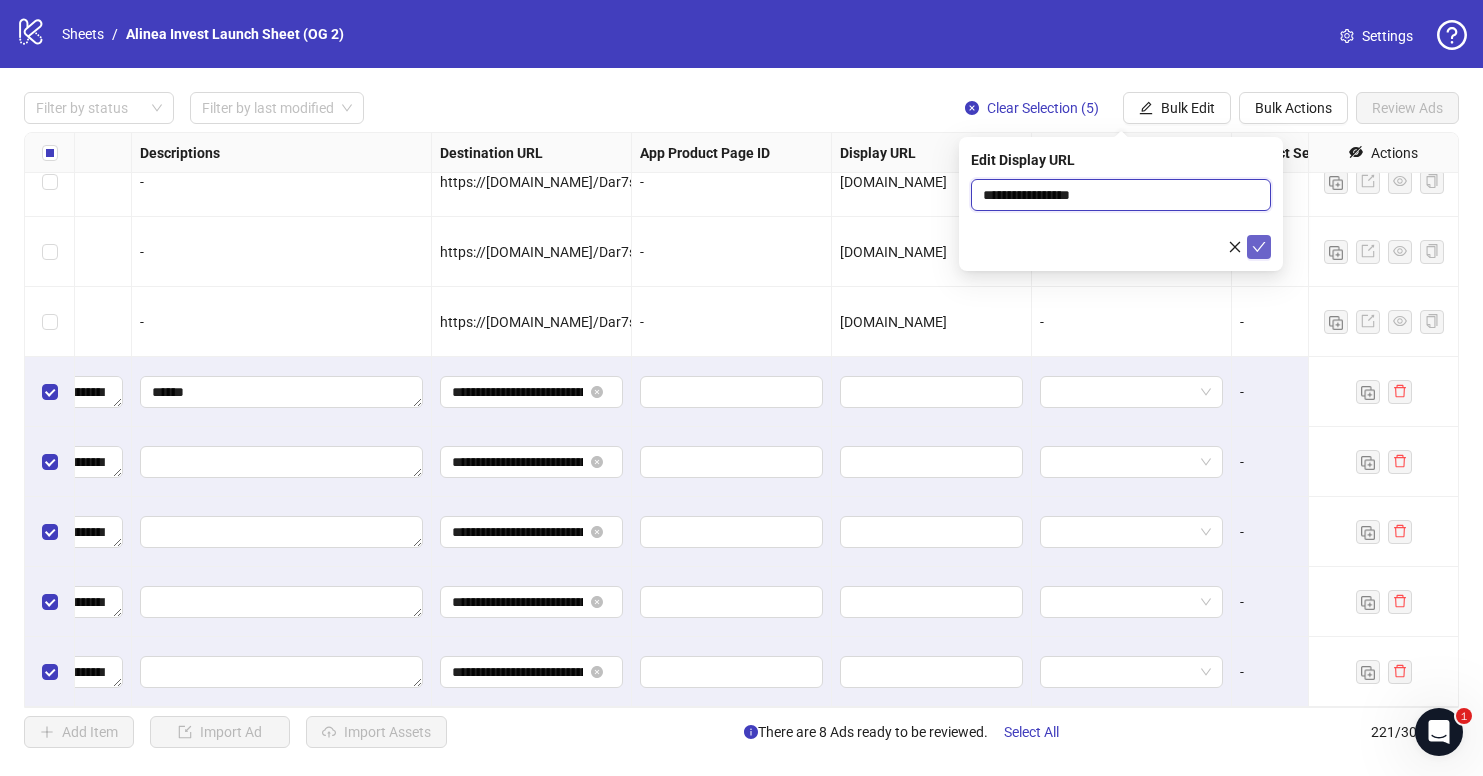 type on "**********" 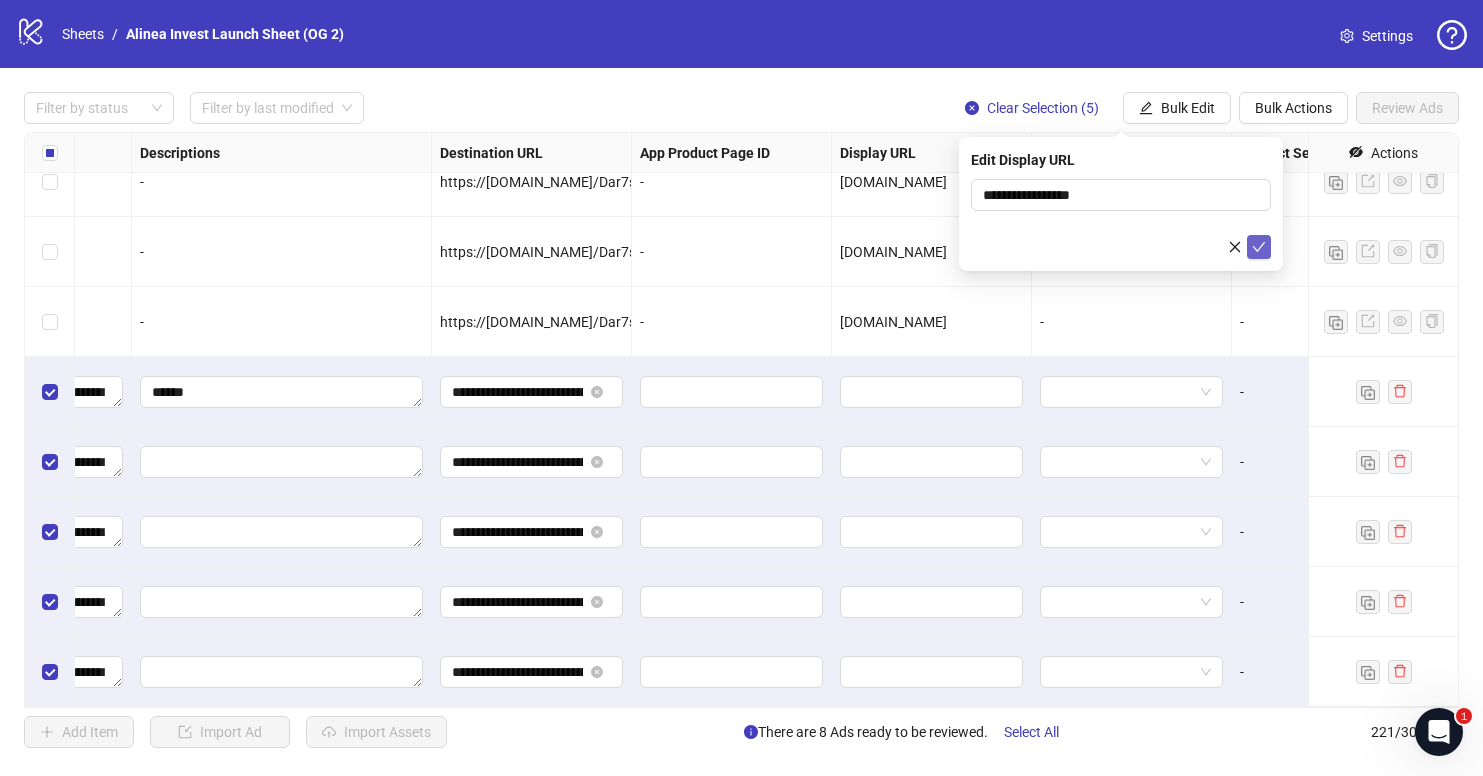 click 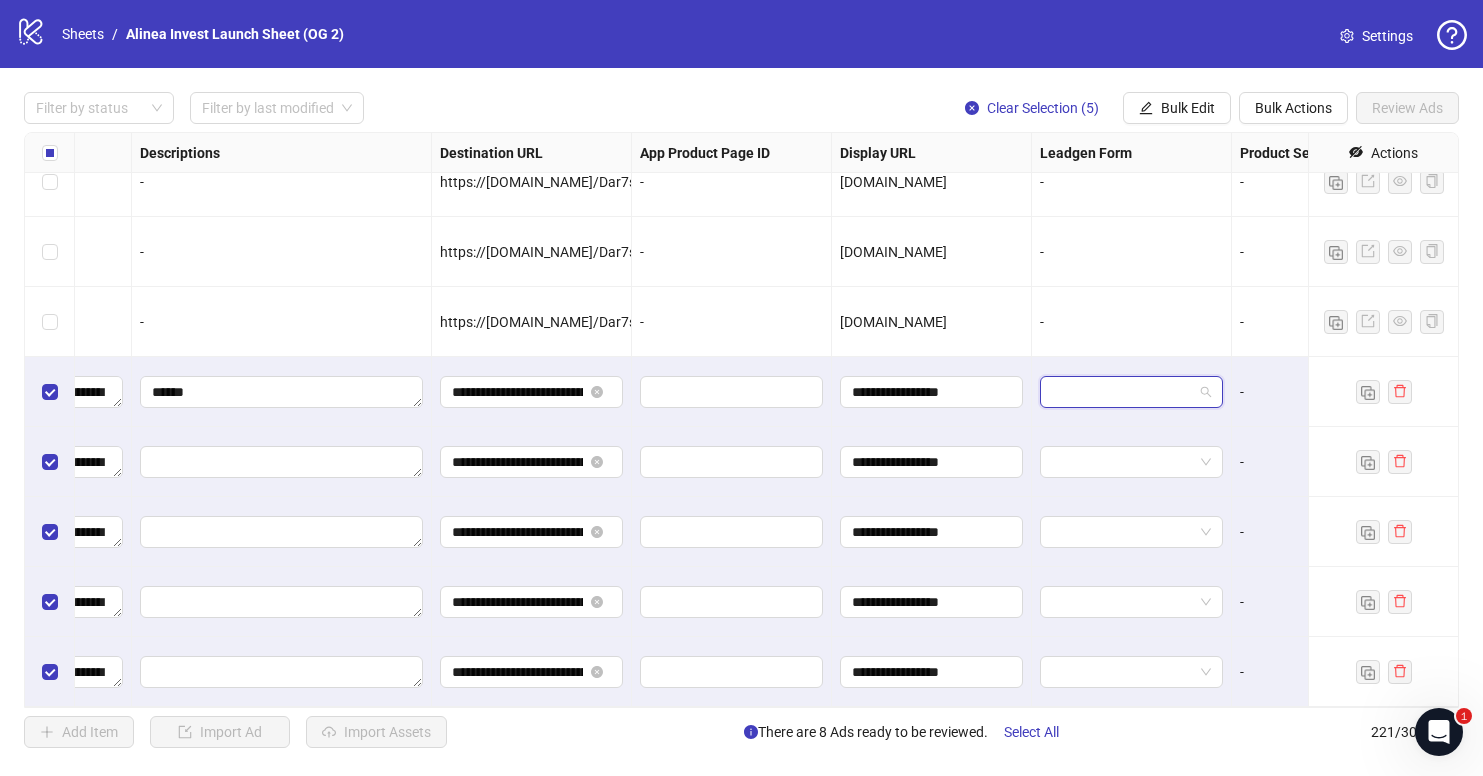 click at bounding box center [1122, 392] 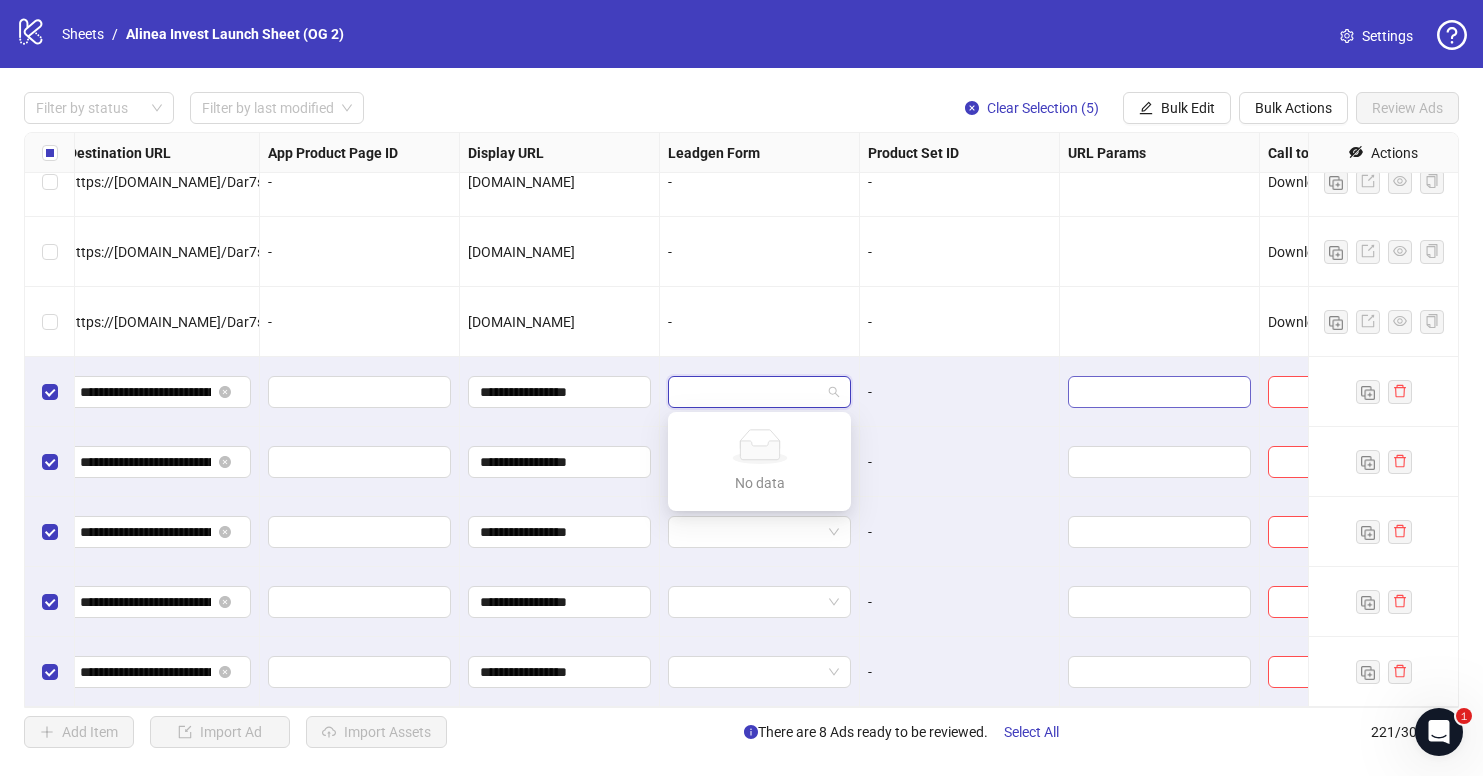 scroll, scrollTop: 14936, scrollLeft: 2037, axis: both 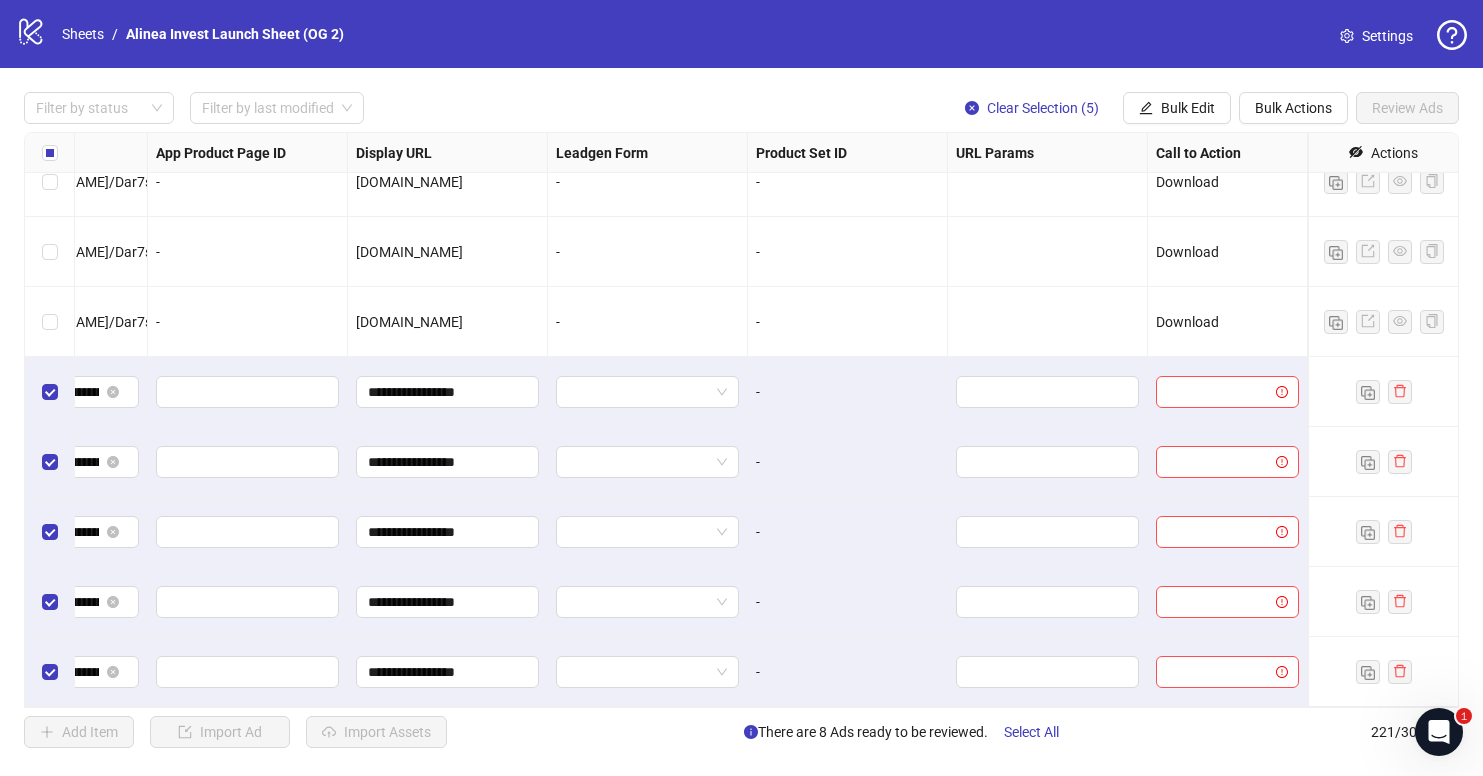 click on "Download" at bounding box center (1187, 322) 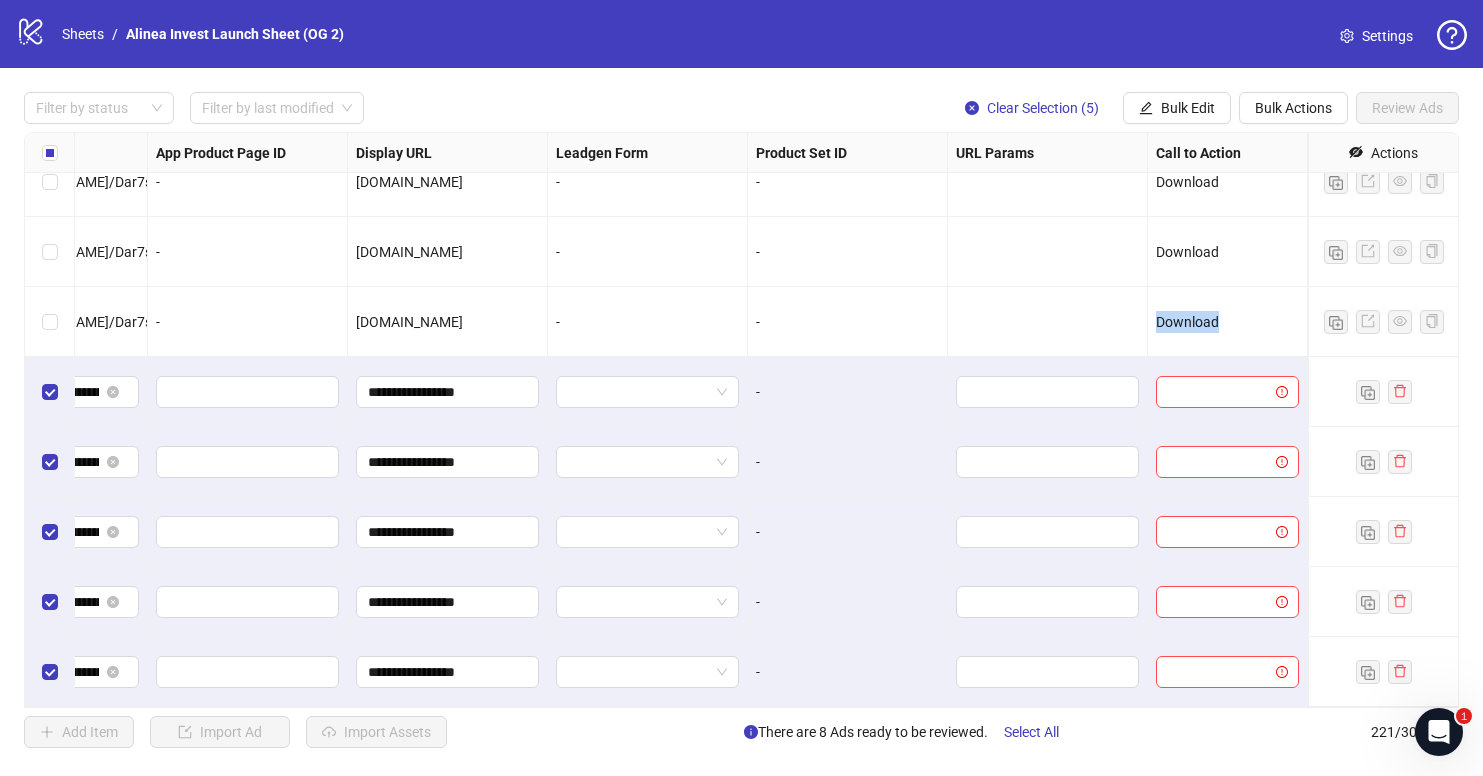 click on "Download" at bounding box center [1187, 322] 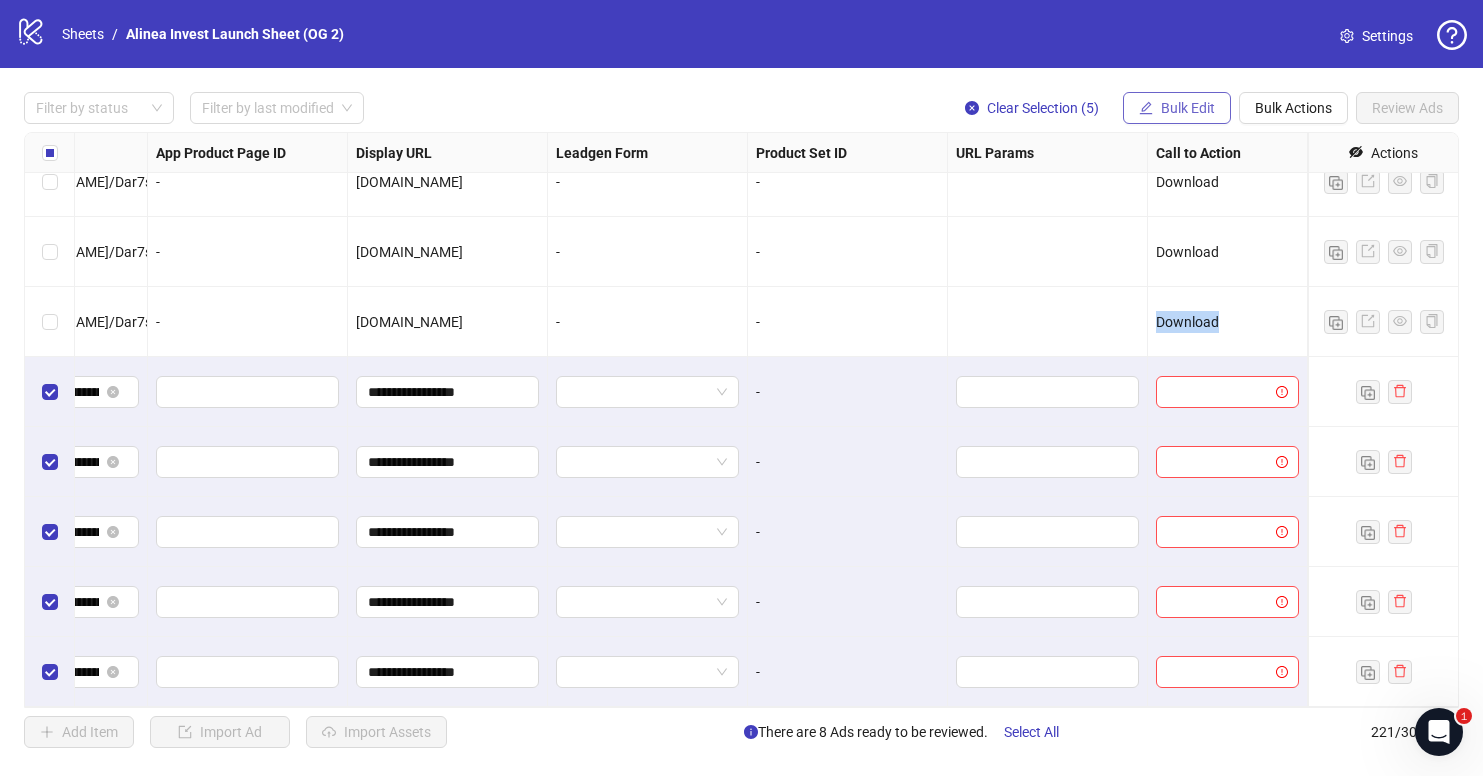click on "Bulk Edit" at bounding box center (1177, 108) 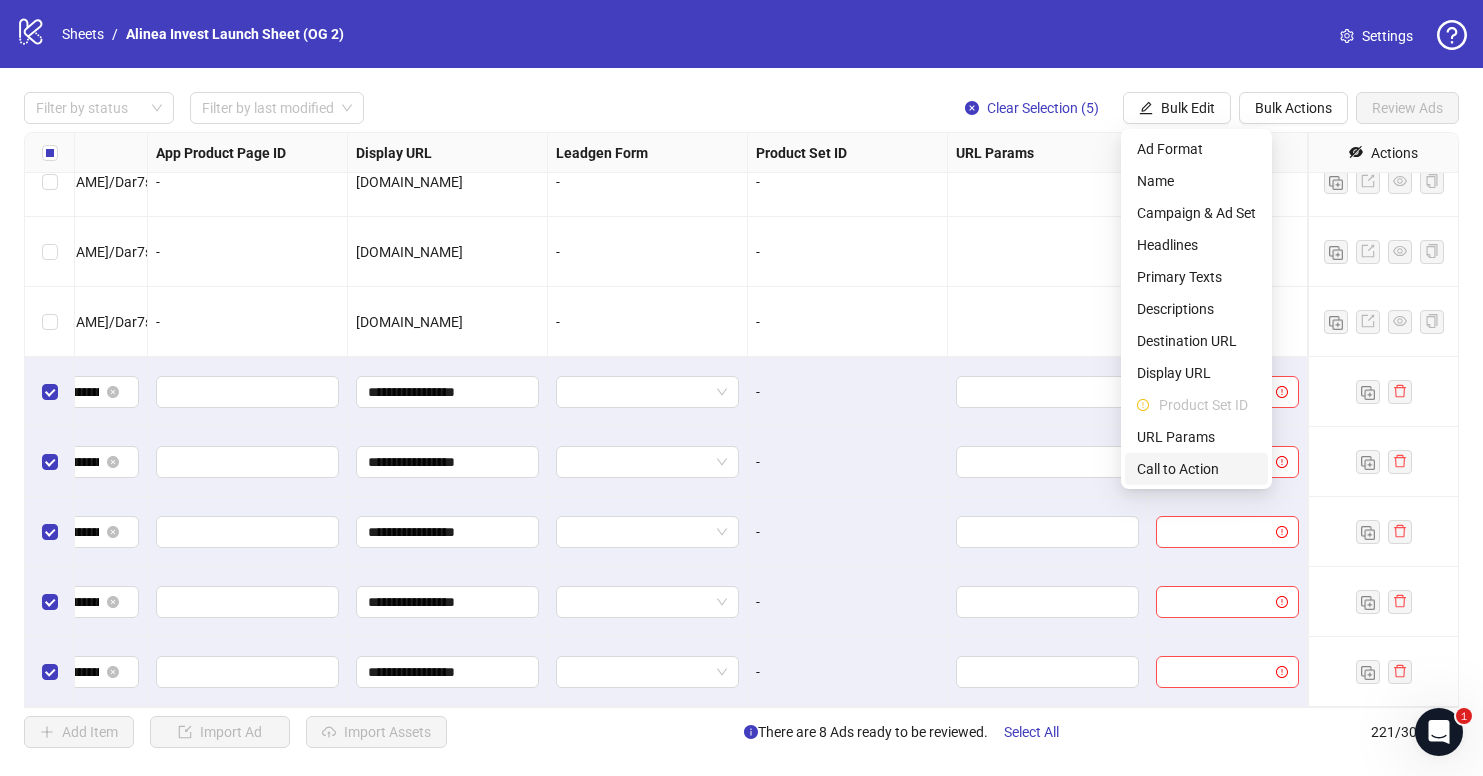 click on "Call to Action" at bounding box center (1196, 469) 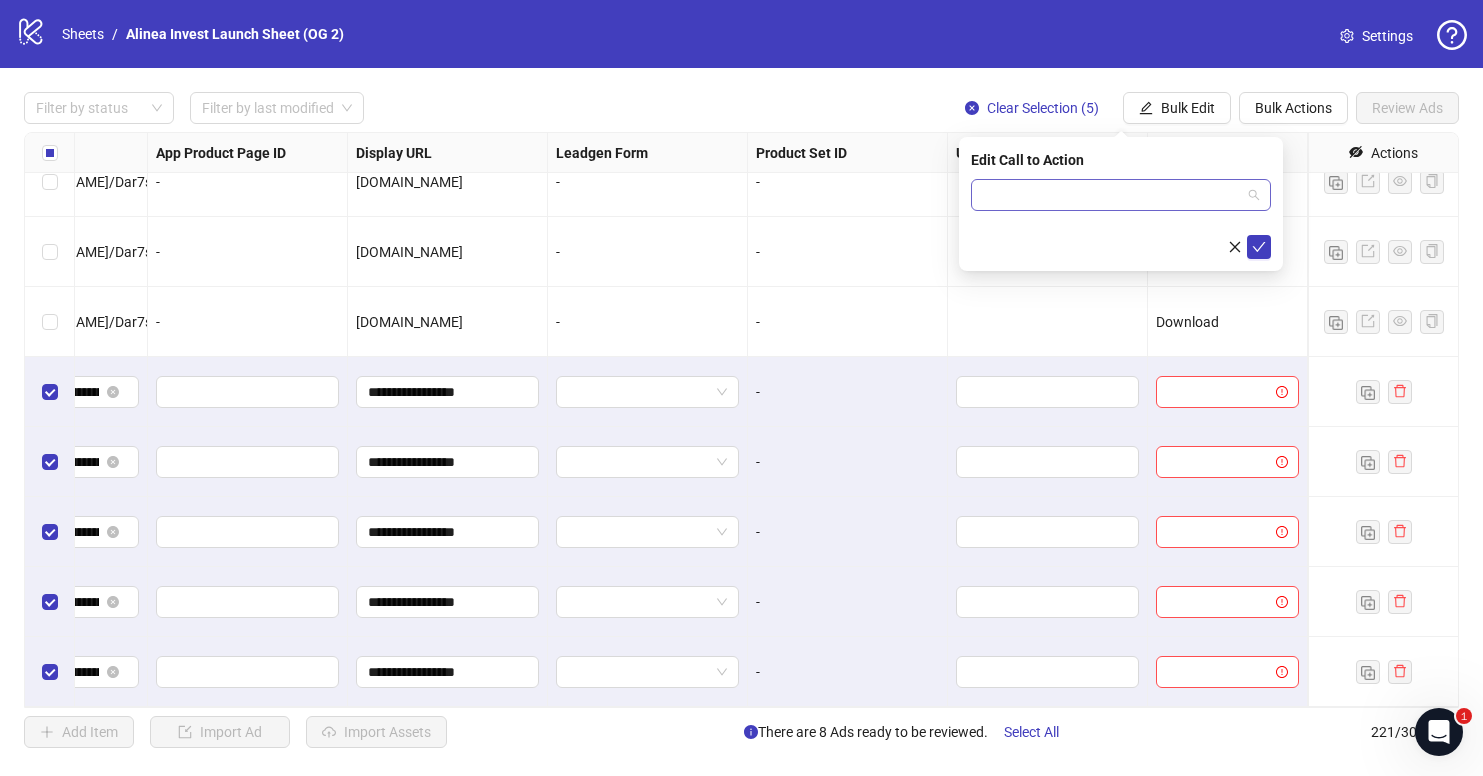 click at bounding box center (1112, 195) 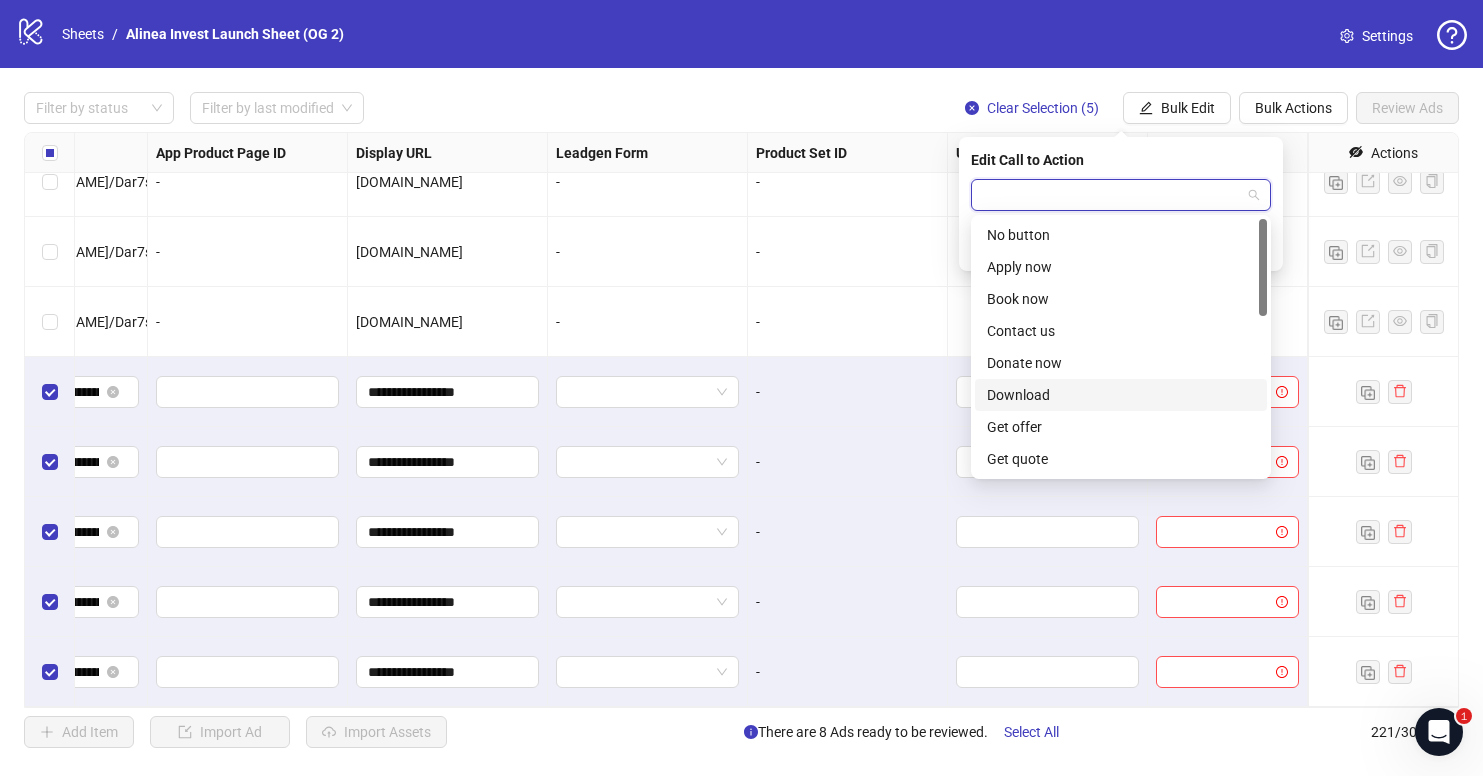 click on "Download" at bounding box center [1121, 395] 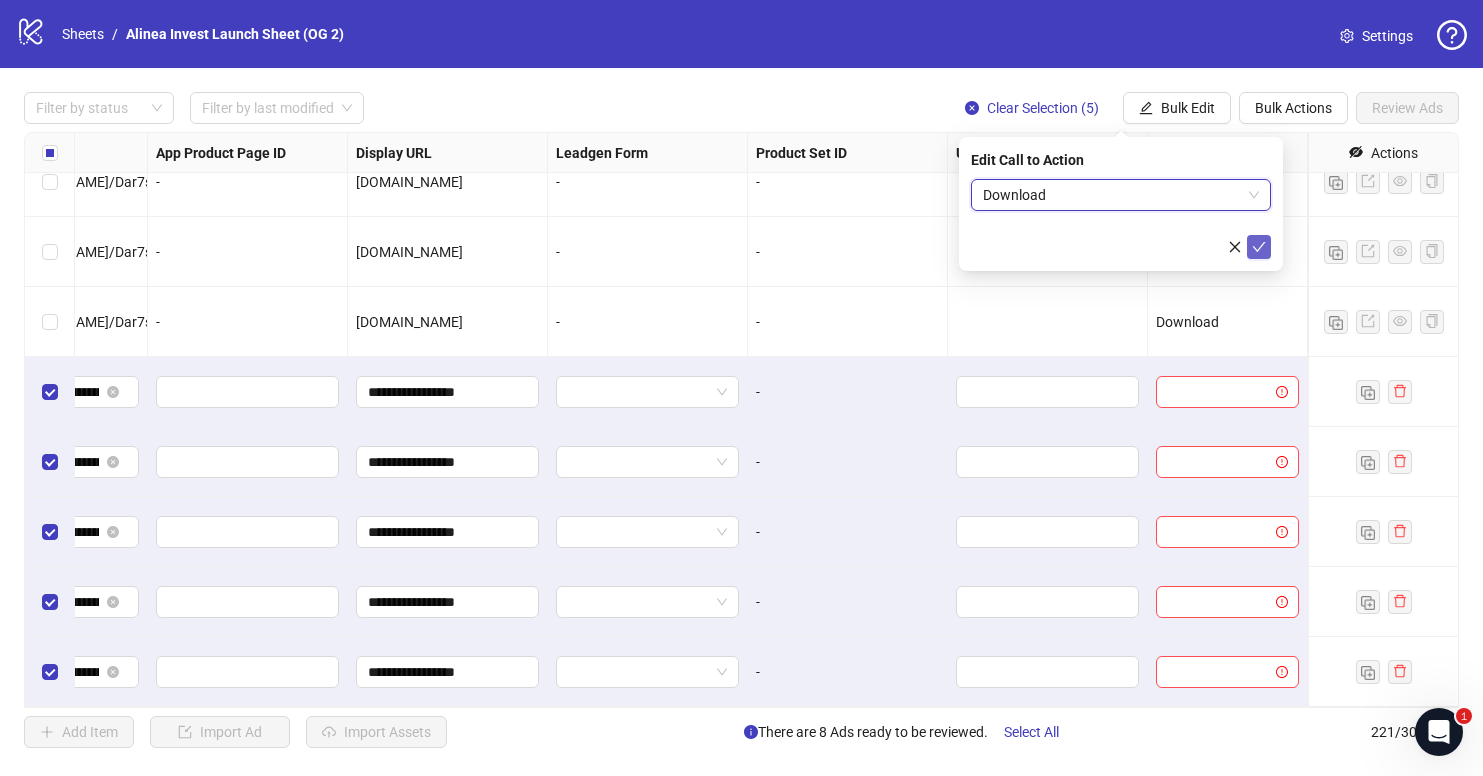 click 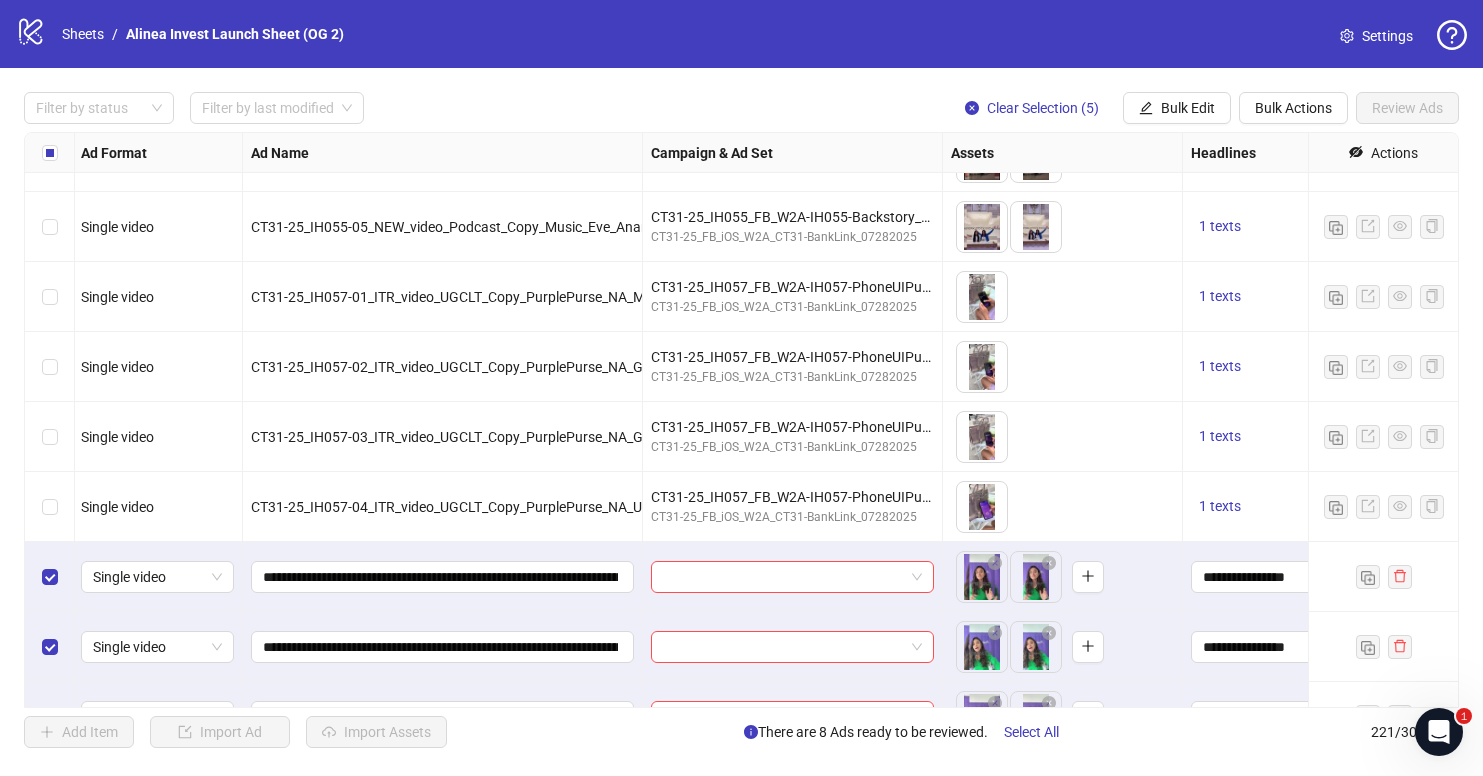 scroll, scrollTop: 14936, scrollLeft: 2, axis: both 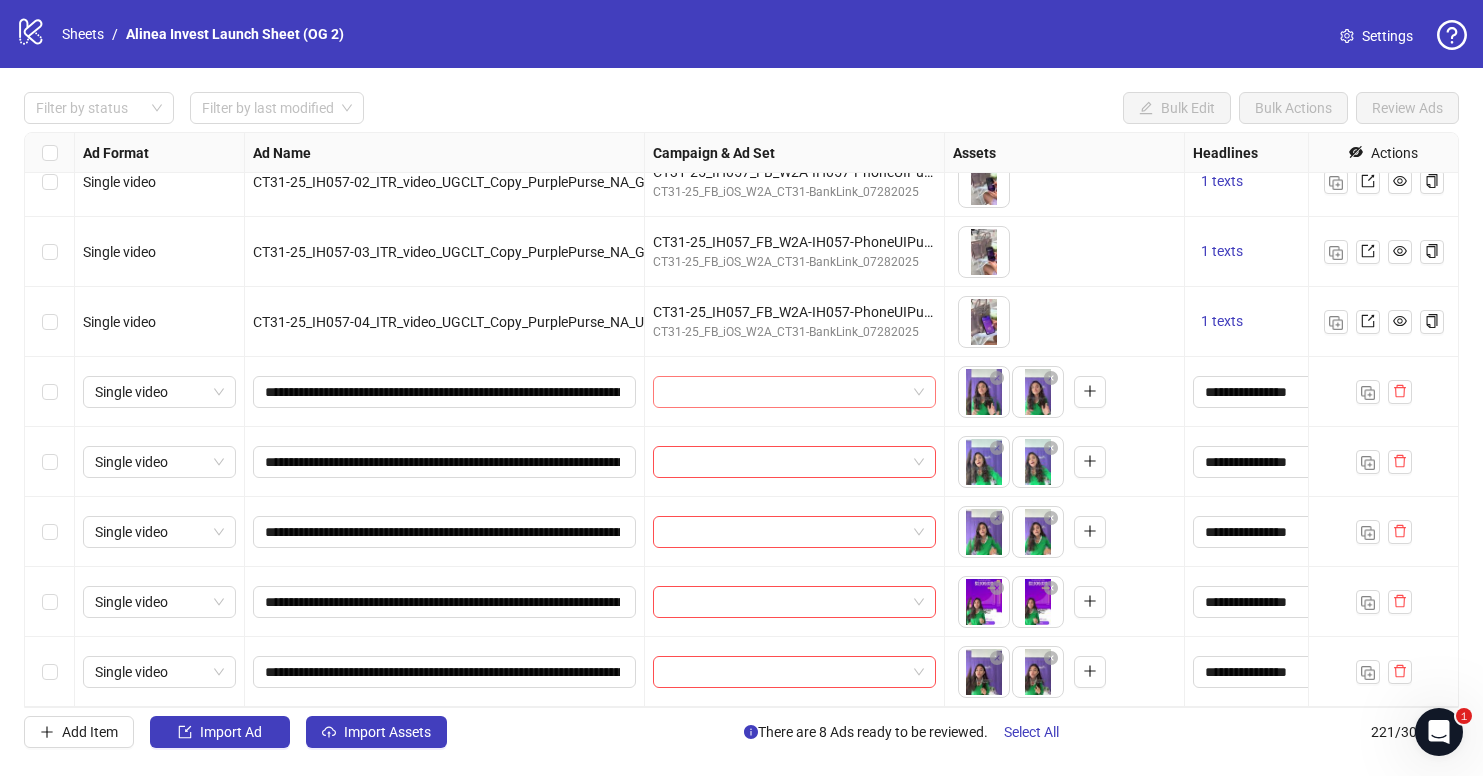 click at bounding box center [785, 392] 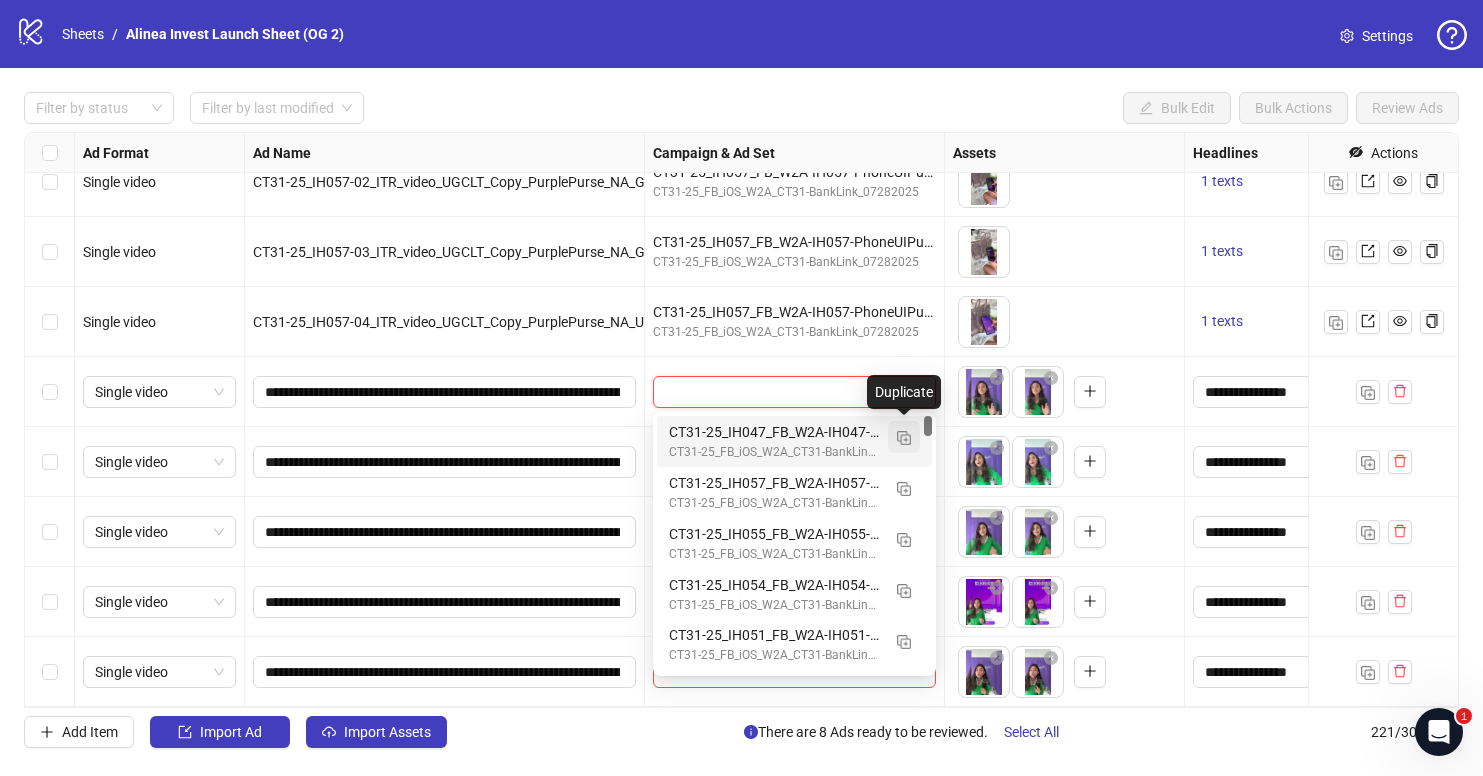 click at bounding box center (904, 438) 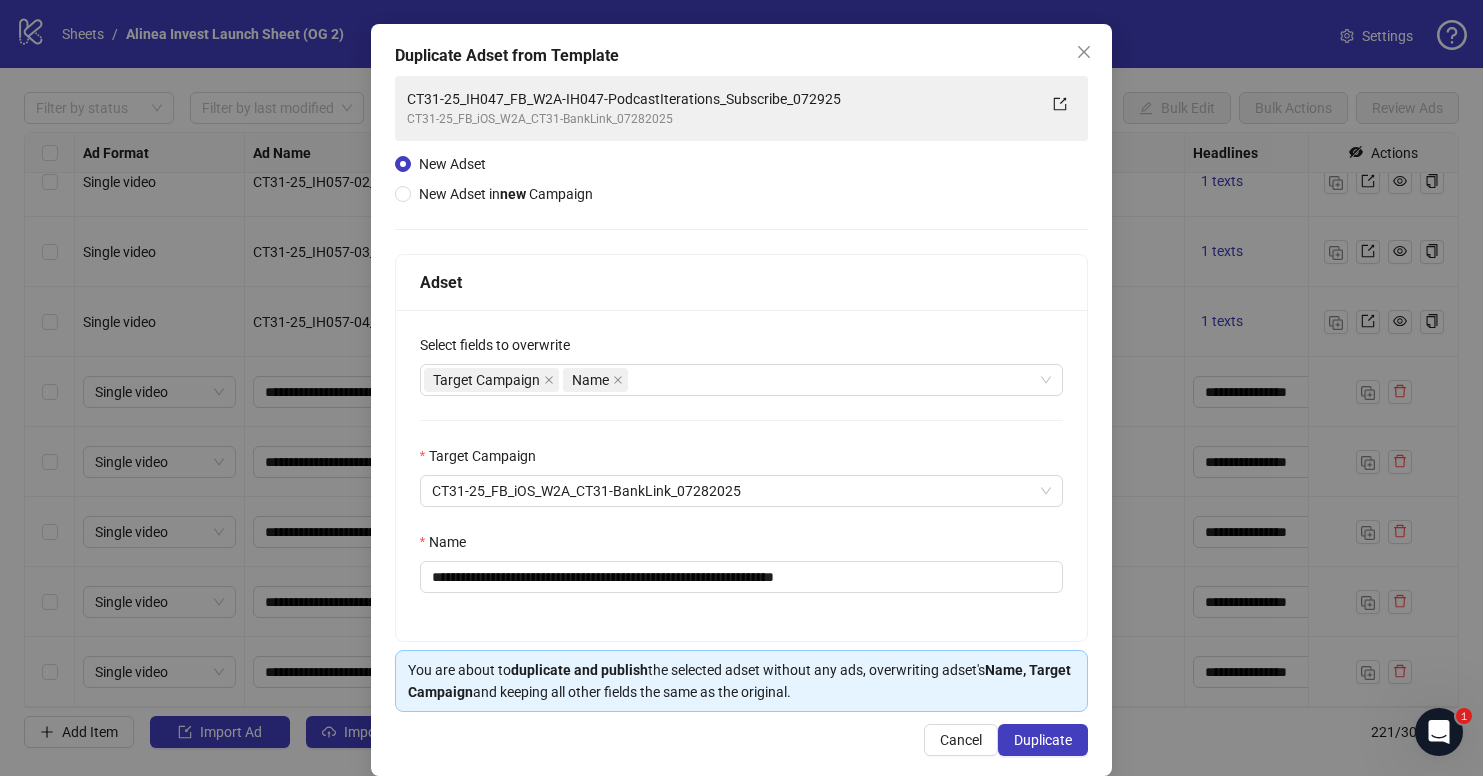 scroll, scrollTop: 101, scrollLeft: 0, axis: vertical 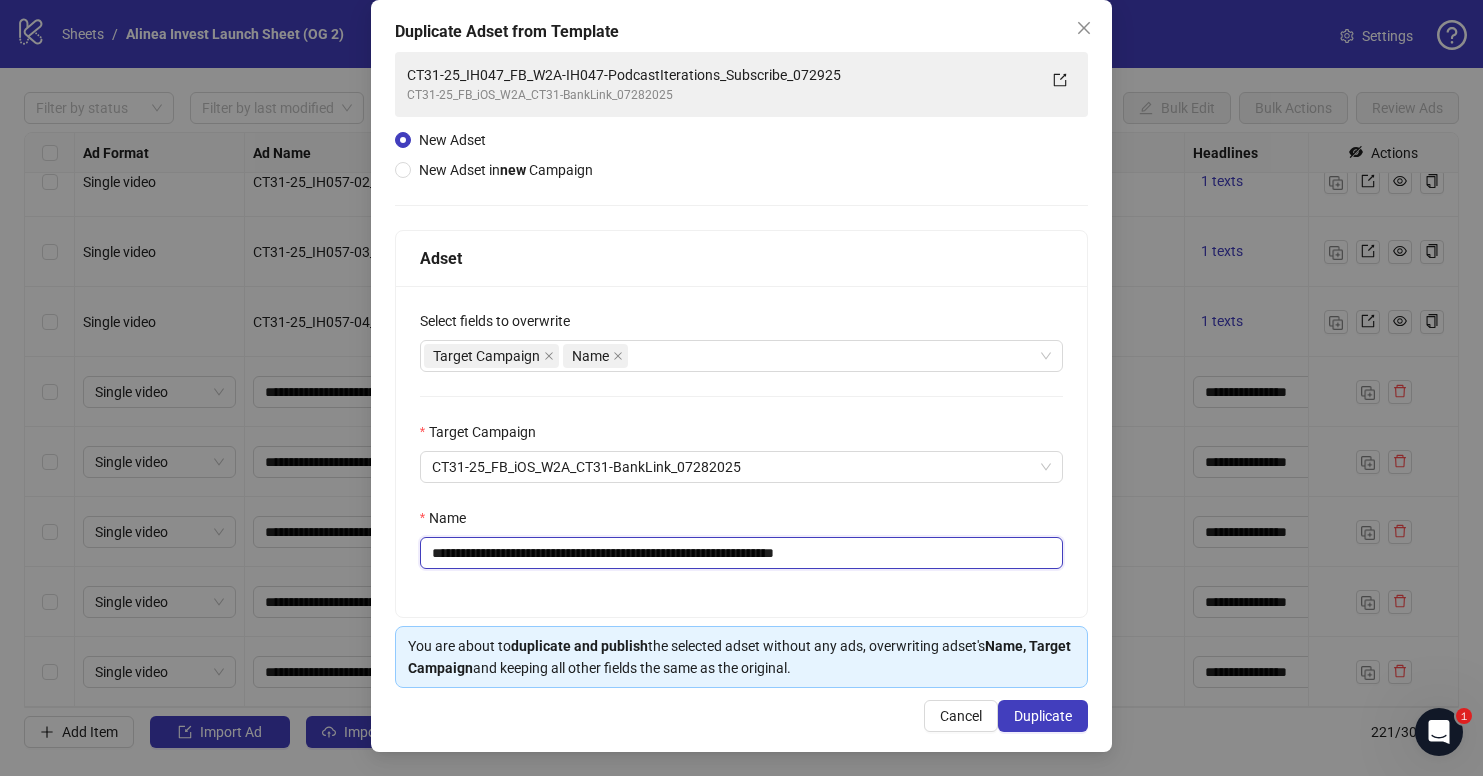 click on "**********" at bounding box center [742, 553] 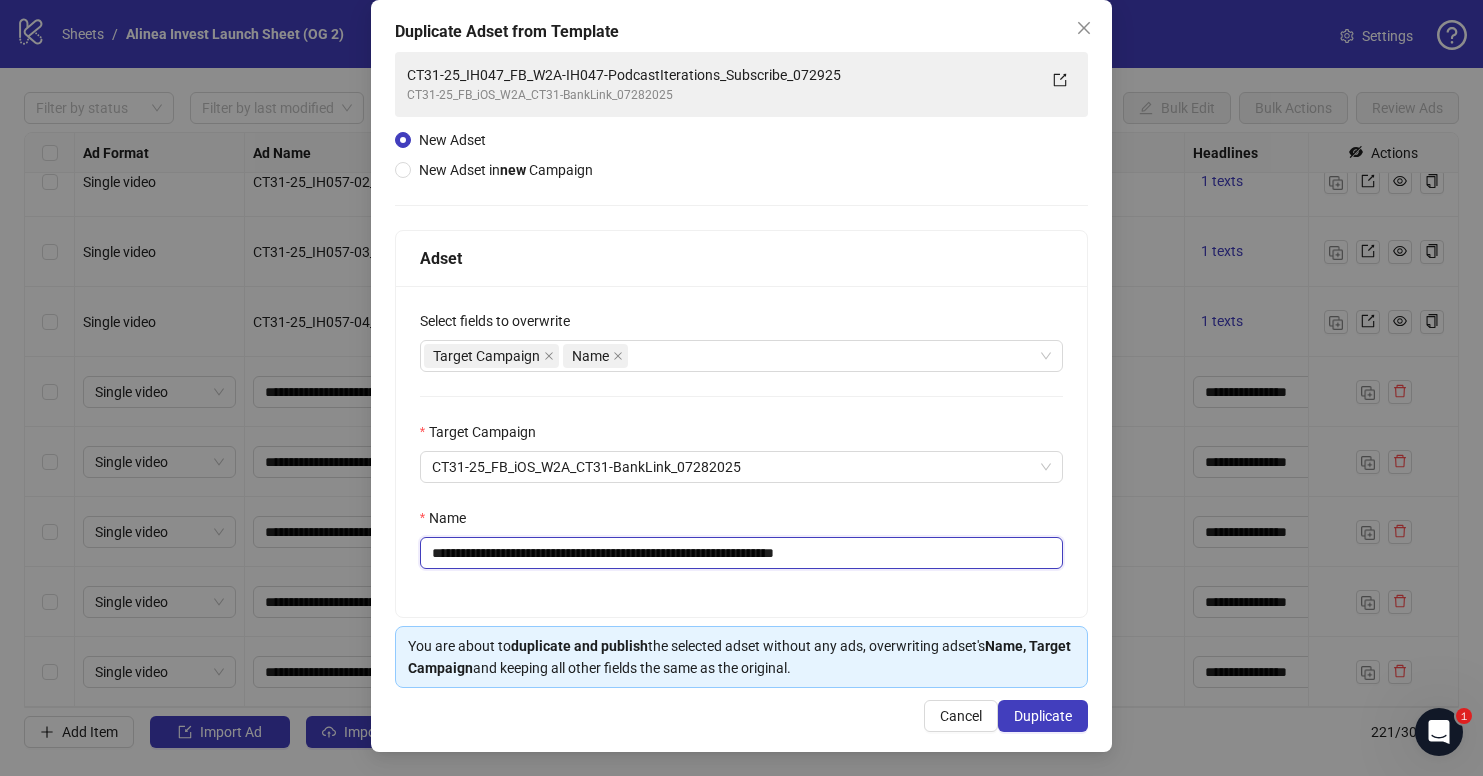 click on "**********" at bounding box center [742, 553] 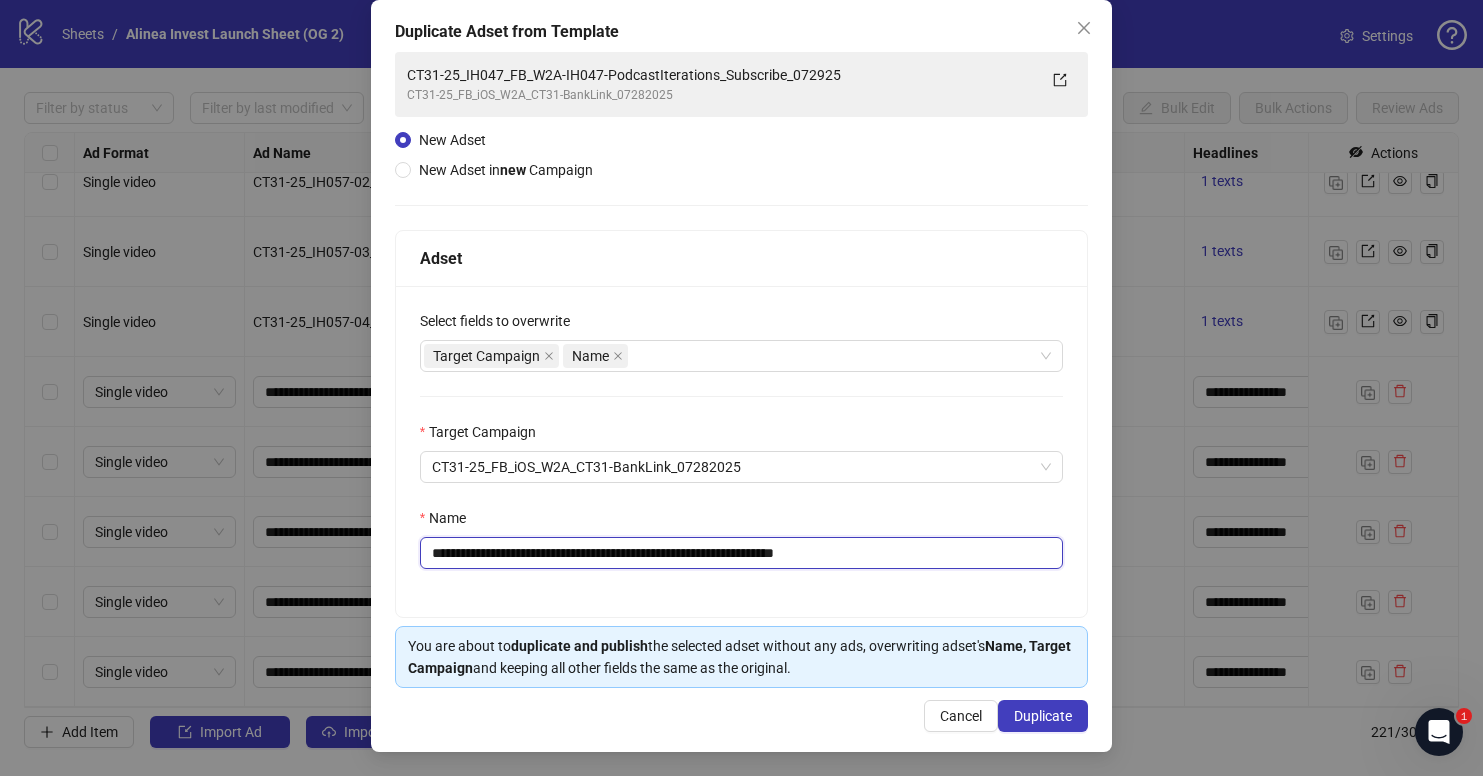drag, startPoint x: 633, startPoint y: 550, endPoint x: 742, endPoint y: 547, distance: 109.041275 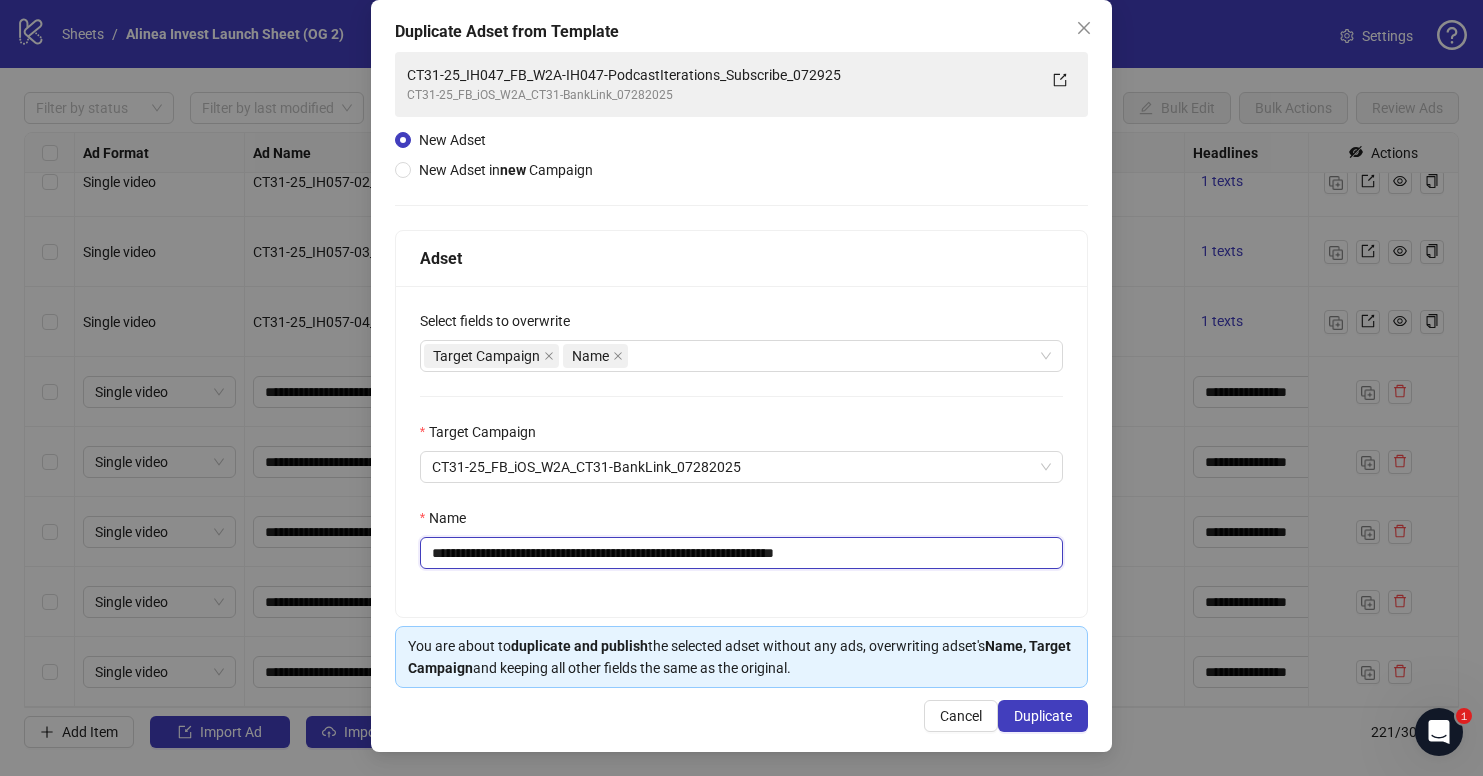 click on "**********" at bounding box center (742, 553) 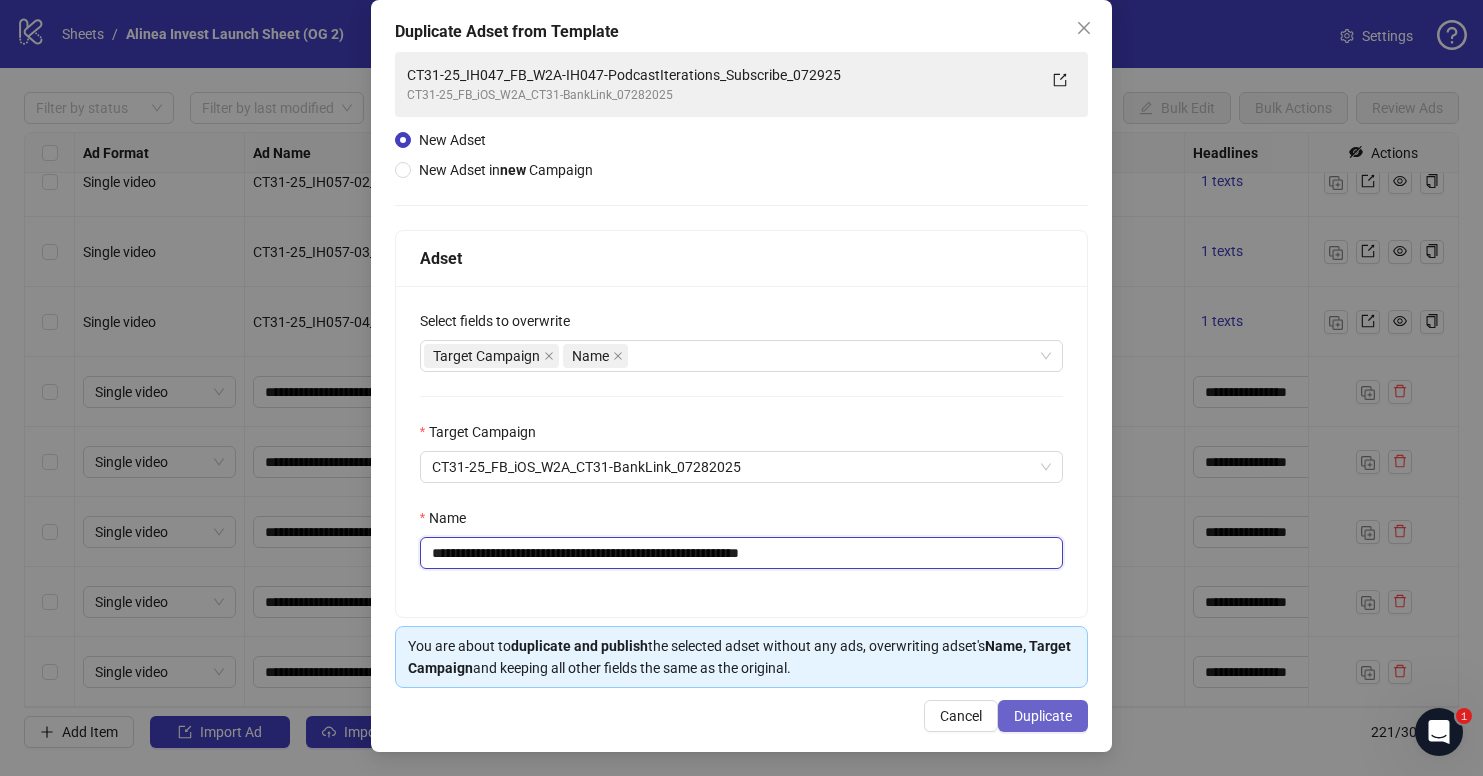 type on "**********" 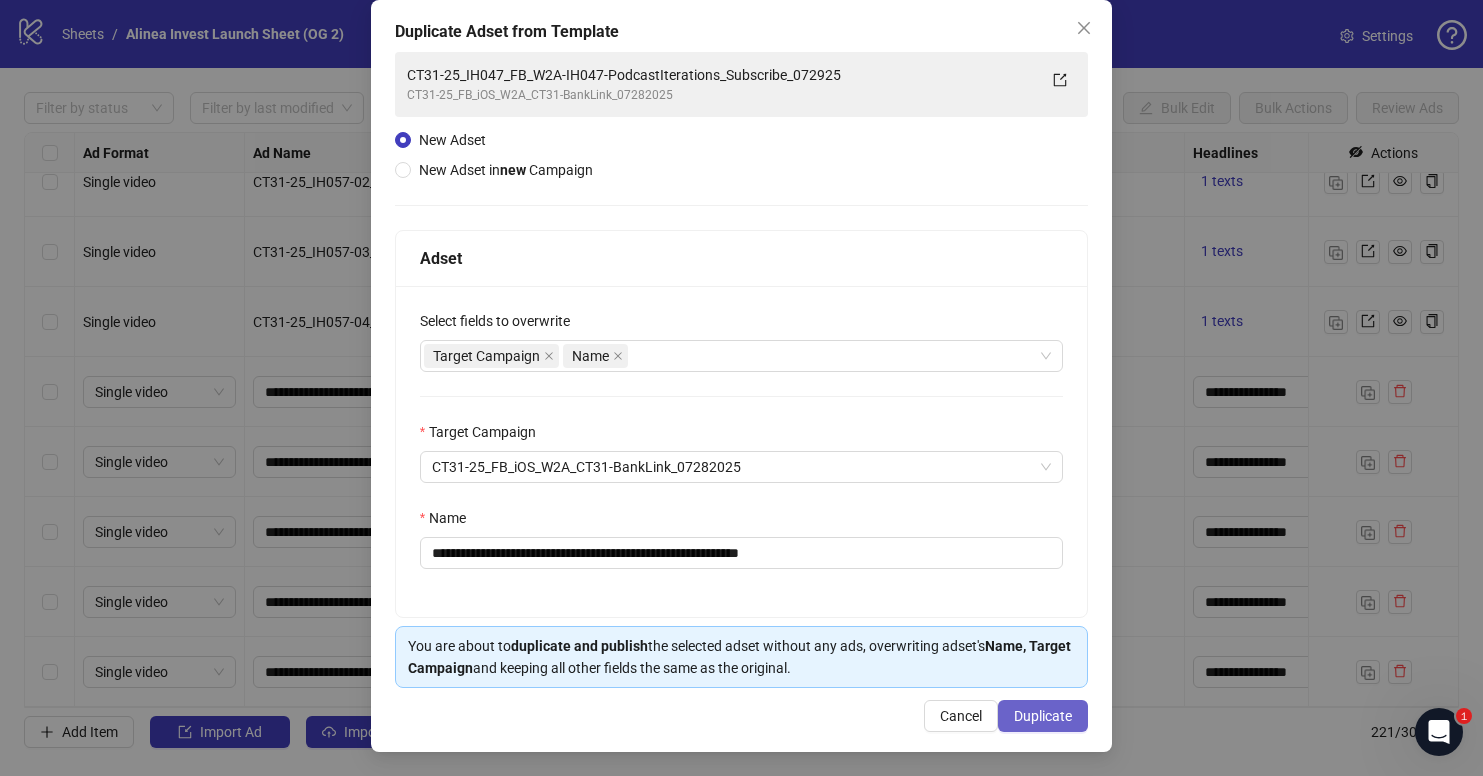 click on "Duplicate" at bounding box center [1043, 716] 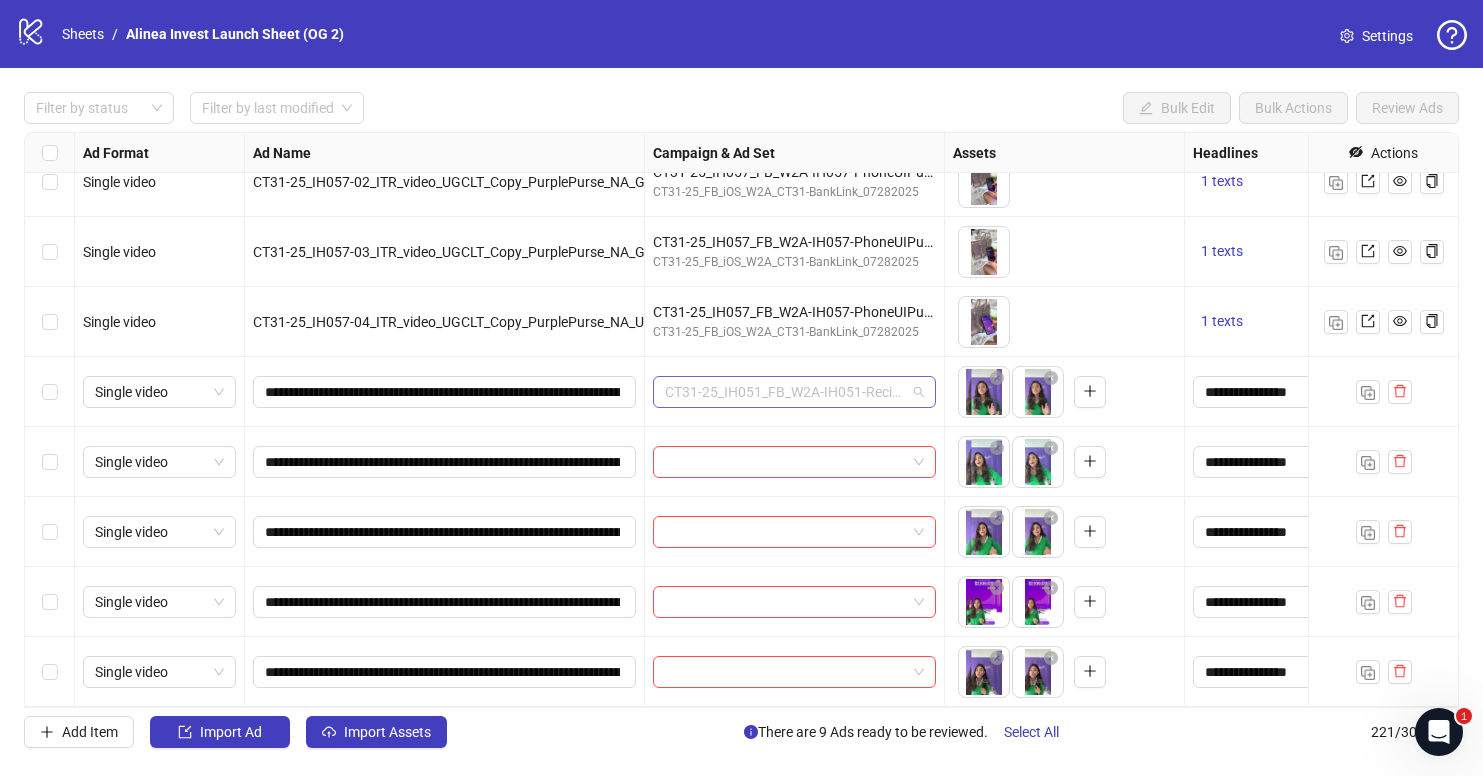 click on "CT31-25_IH051_FB_W2A-IH051-RecimeInspiredAds_Subscribe_072925" at bounding box center (794, 392) 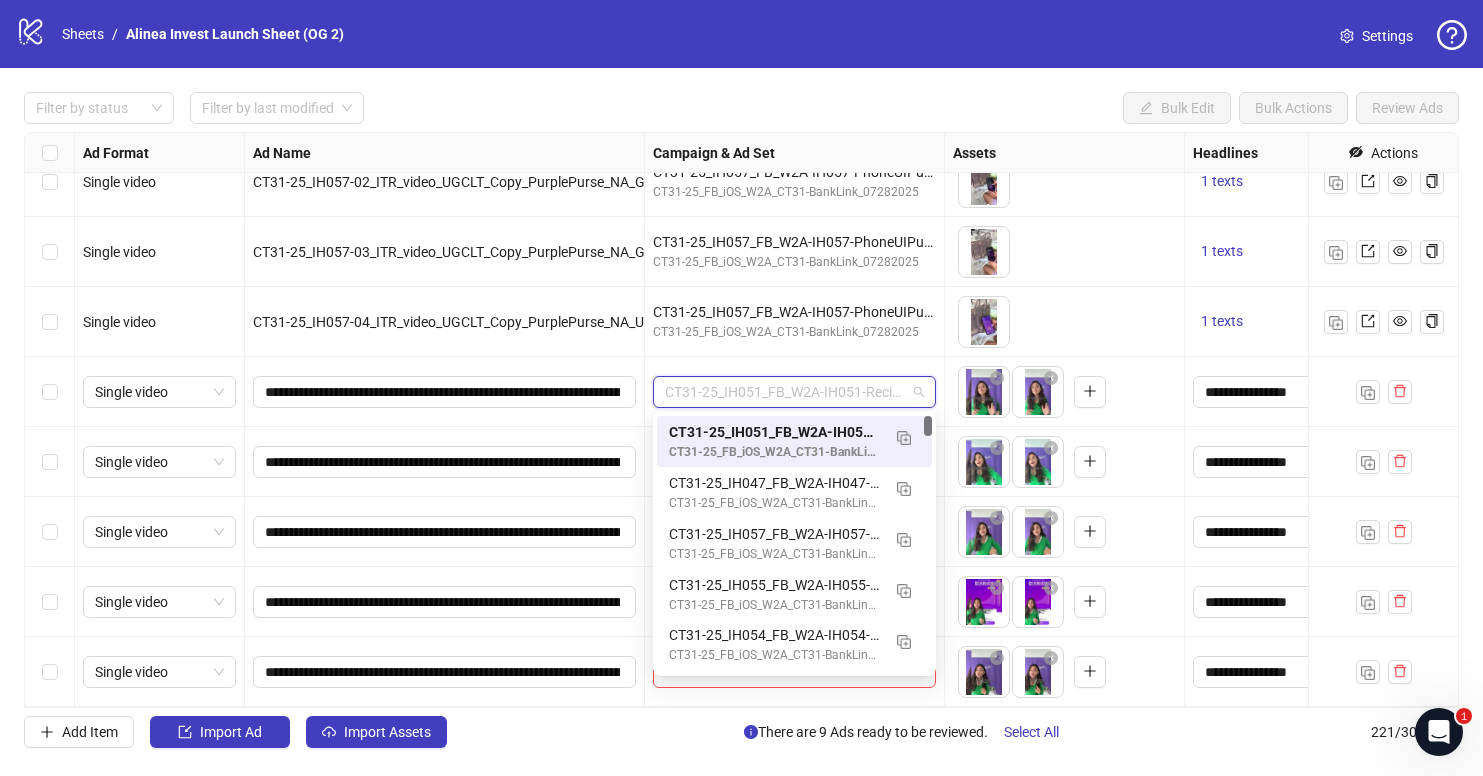click on "CT31-25_IH051_FB_W2A-IH051-RecimeInspiredAds_Subscribe_072925" at bounding box center (795, 392) 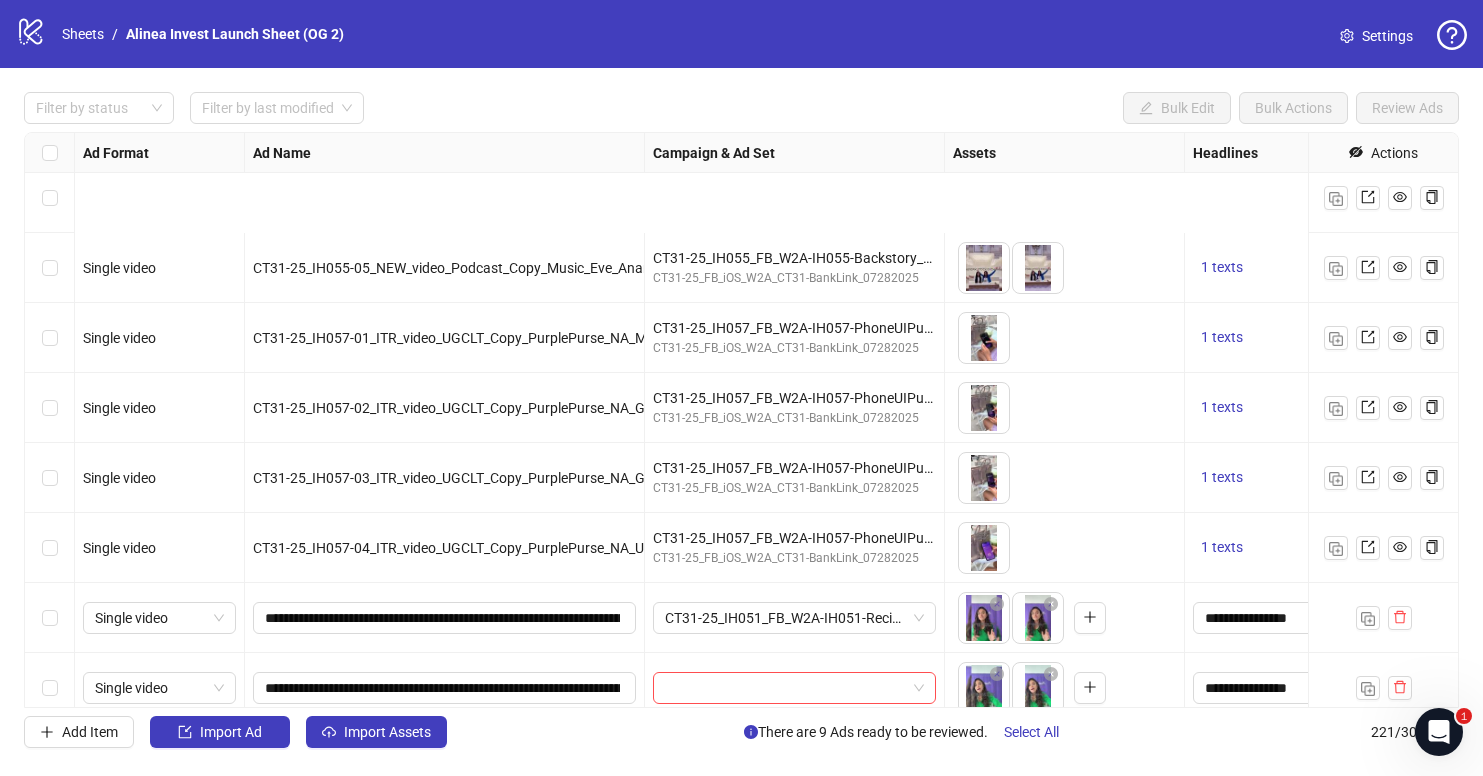 scroll, scrollTop: 14936, scrollLeft: 0, axis: vertical 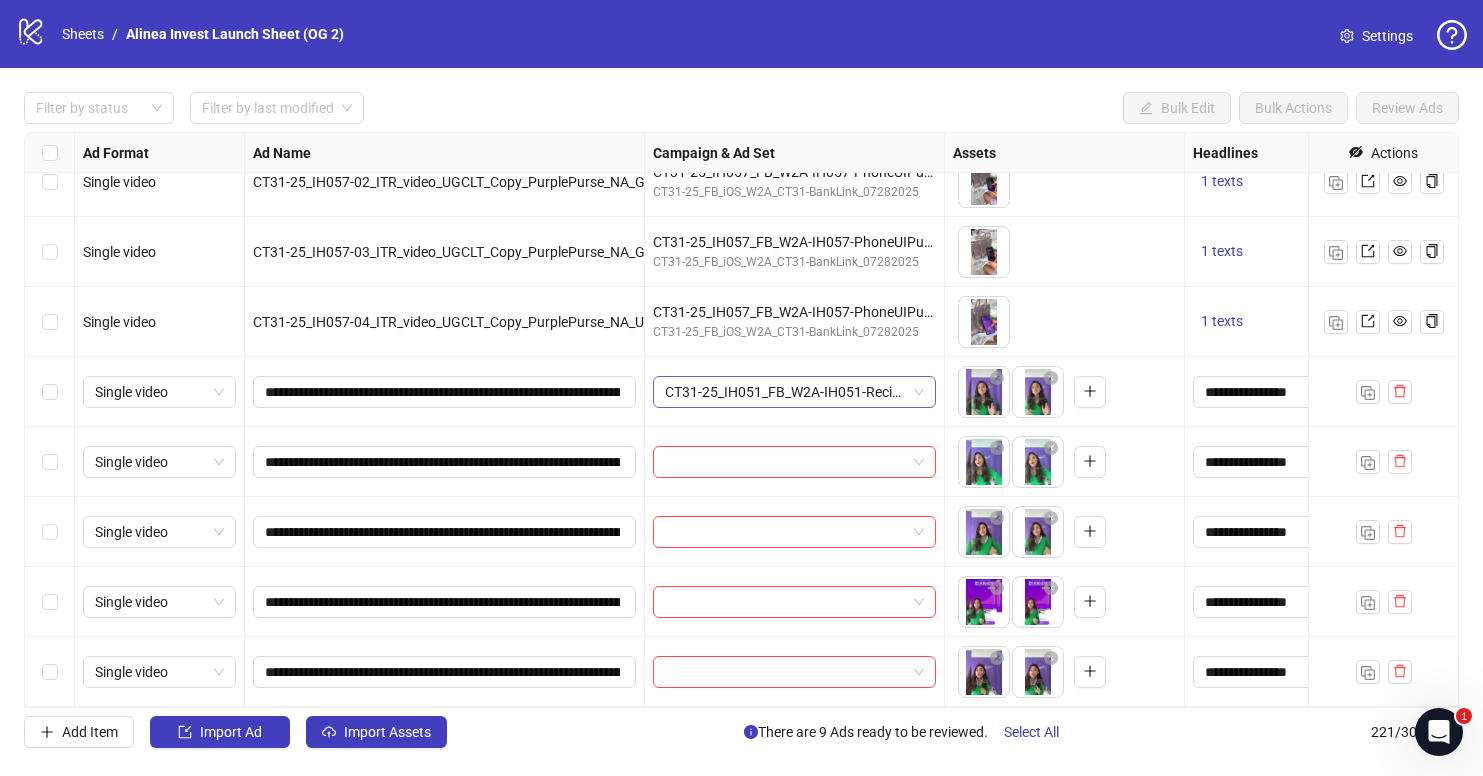 click on "CT31-25_IH051_FB_W2A-IH051-RecimeInspiredAds_Subscribe_072925" at bounding box center (794, 392) 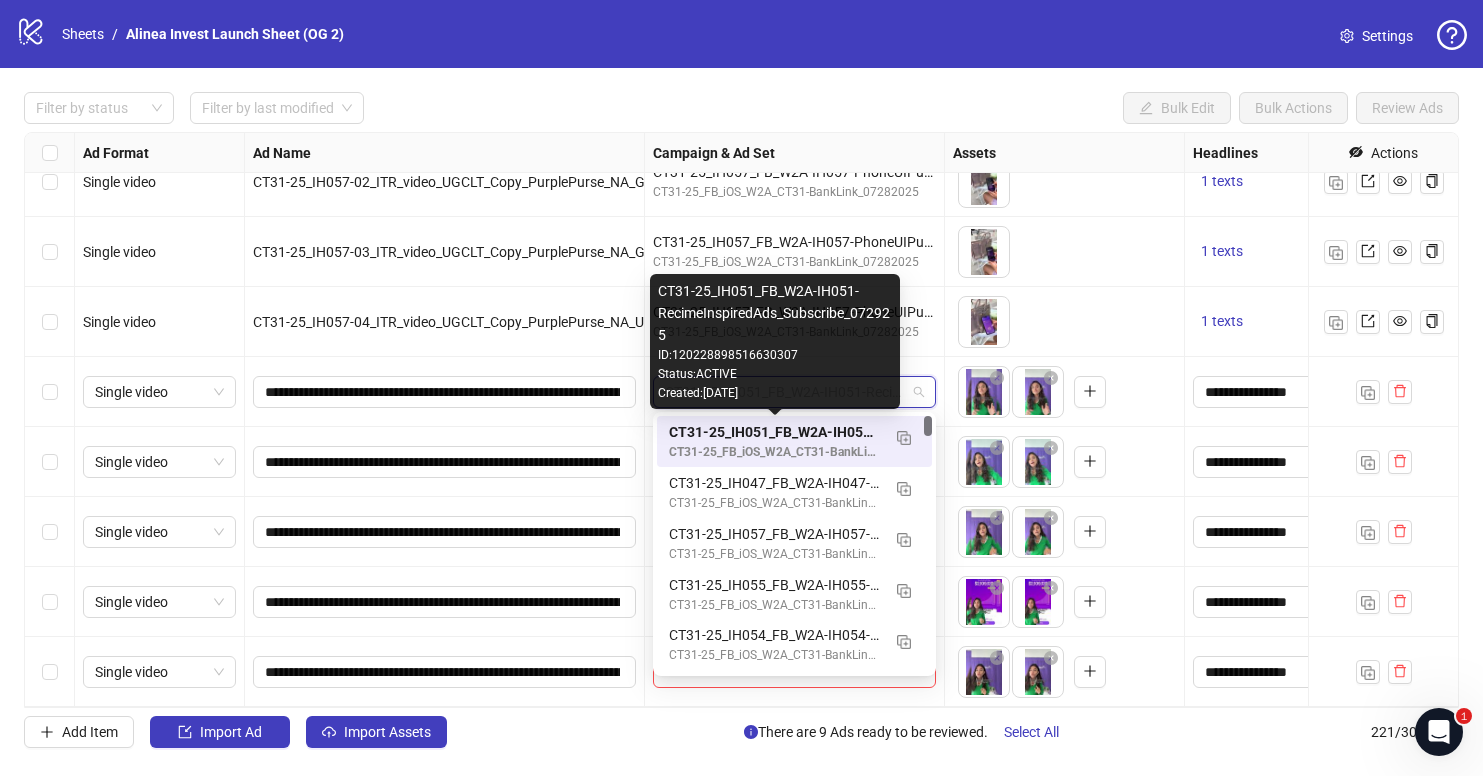 click on "CT31-25_IH051_FB_W2A-IH051-RecimeInspiredAds_Subscribe_072925" at bounding box center [774, 432] 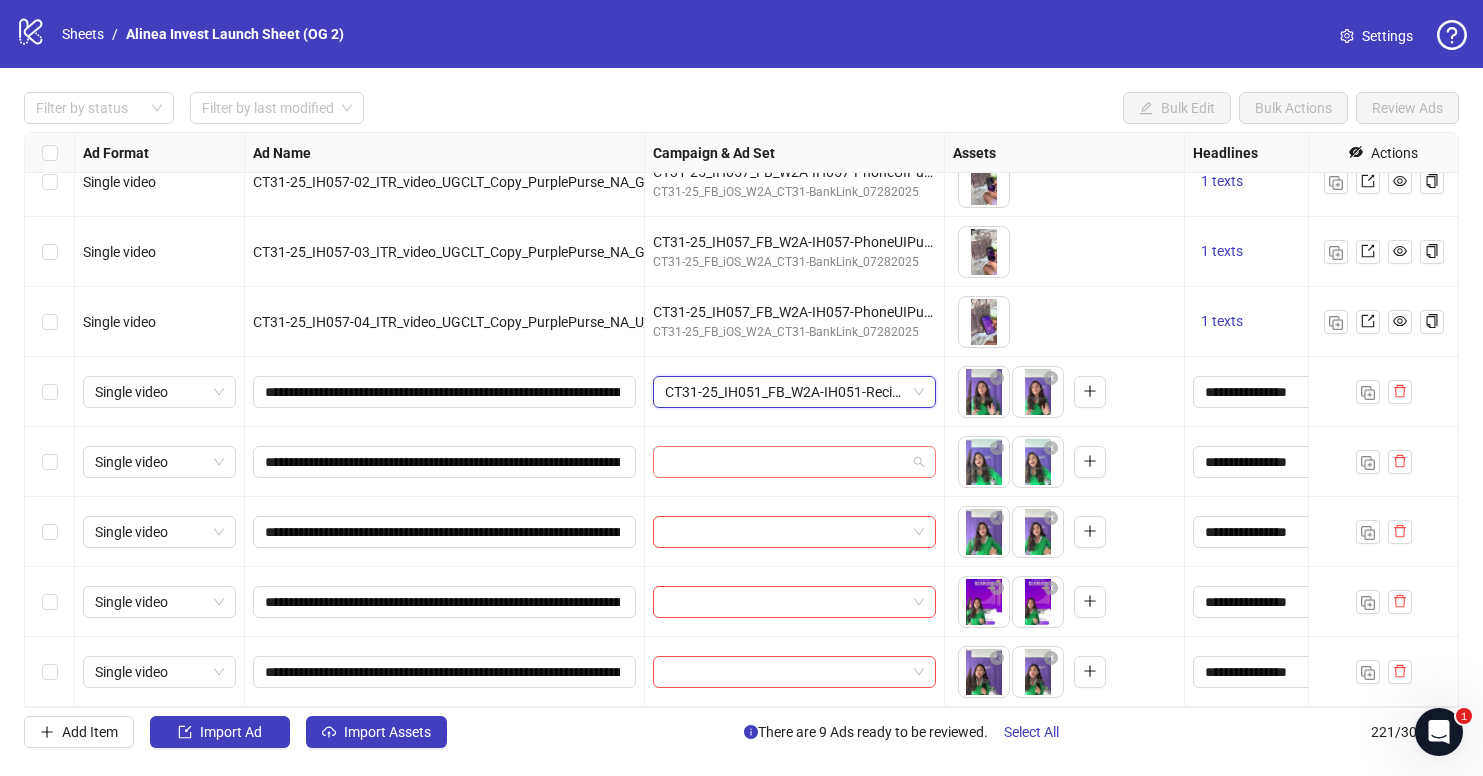 click at bounding box center [785, 462] 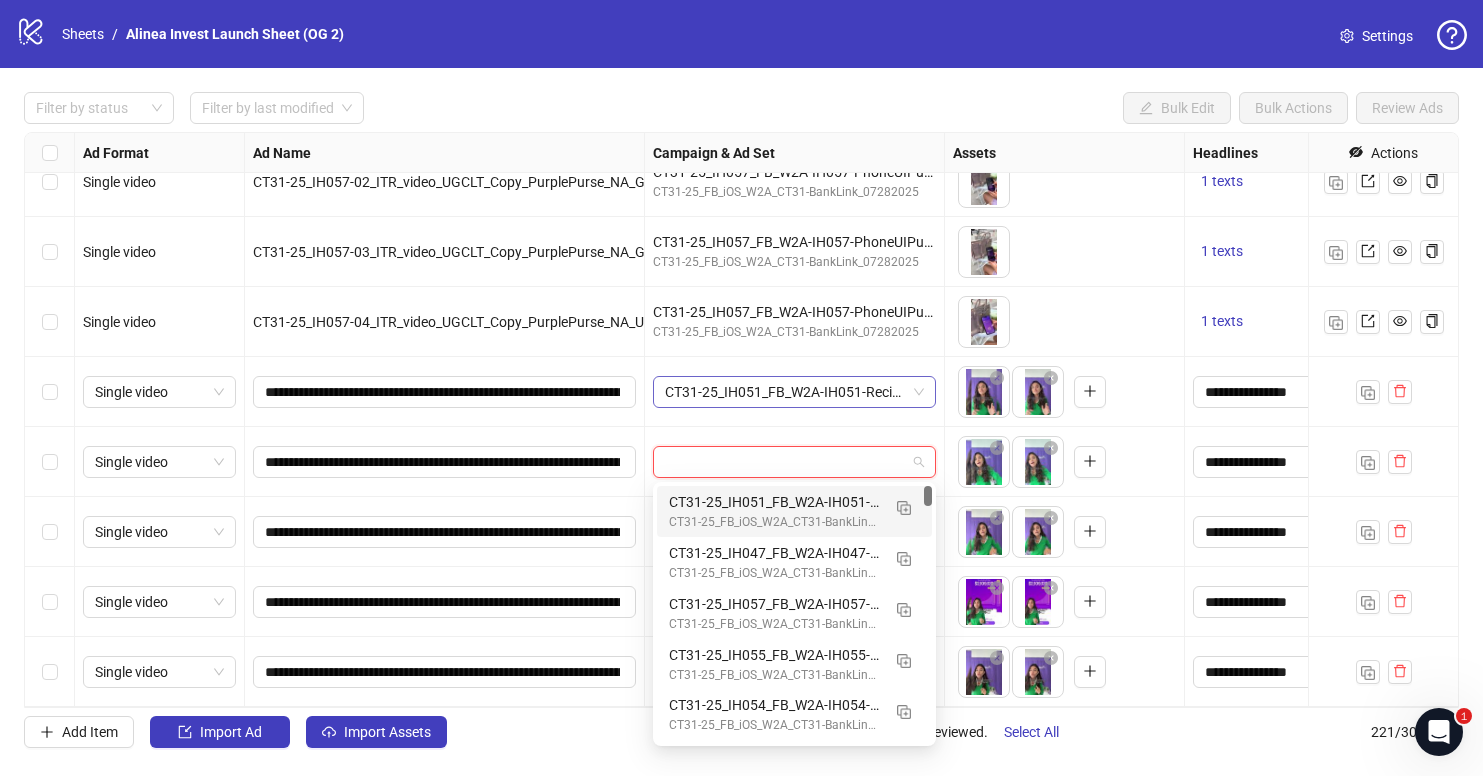 click on "CT31-25_IH051_FB_W2A-IH051-RecimeInspiredAds_Subscribe_072925" at bounding box center [794, 392] 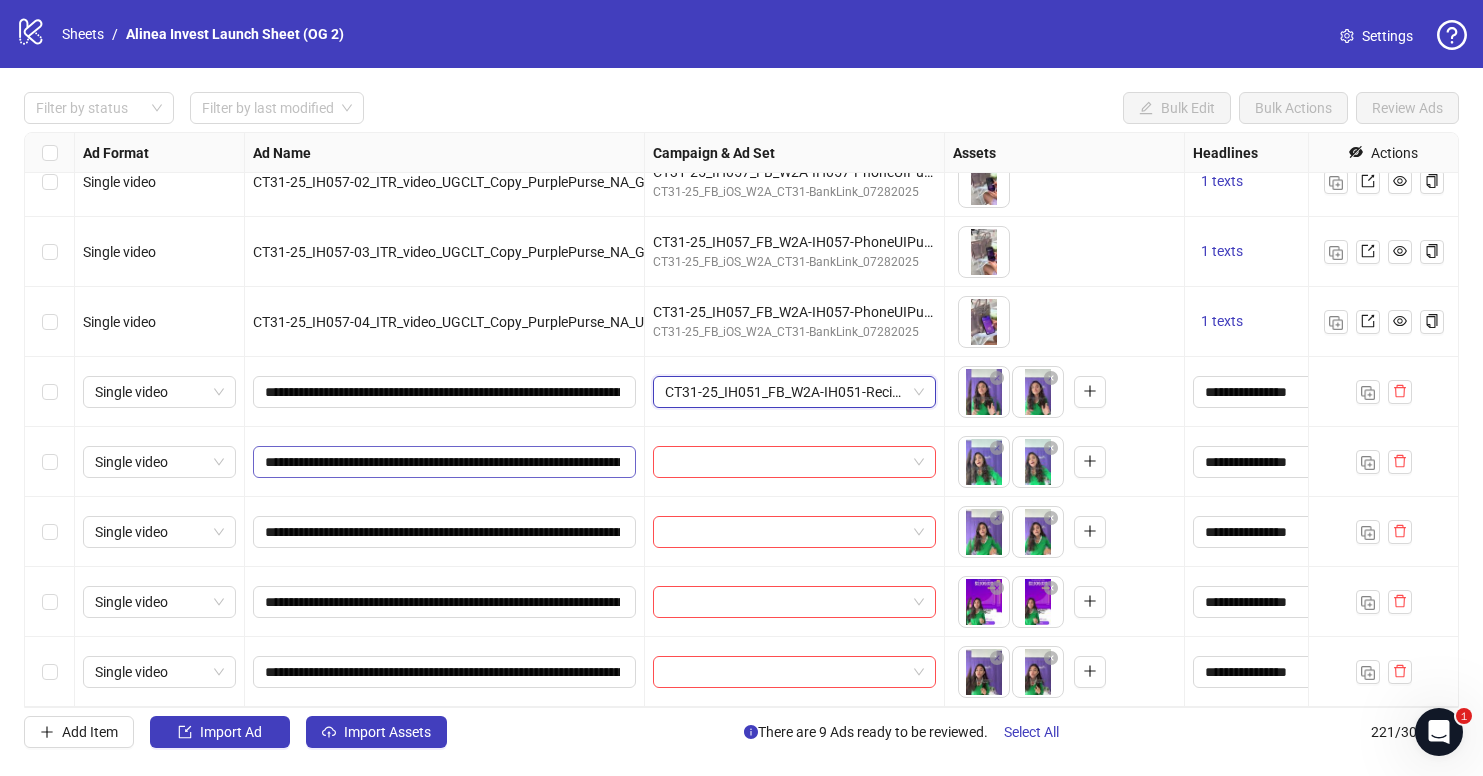 click on "**********" at bounding box center [444, 462] 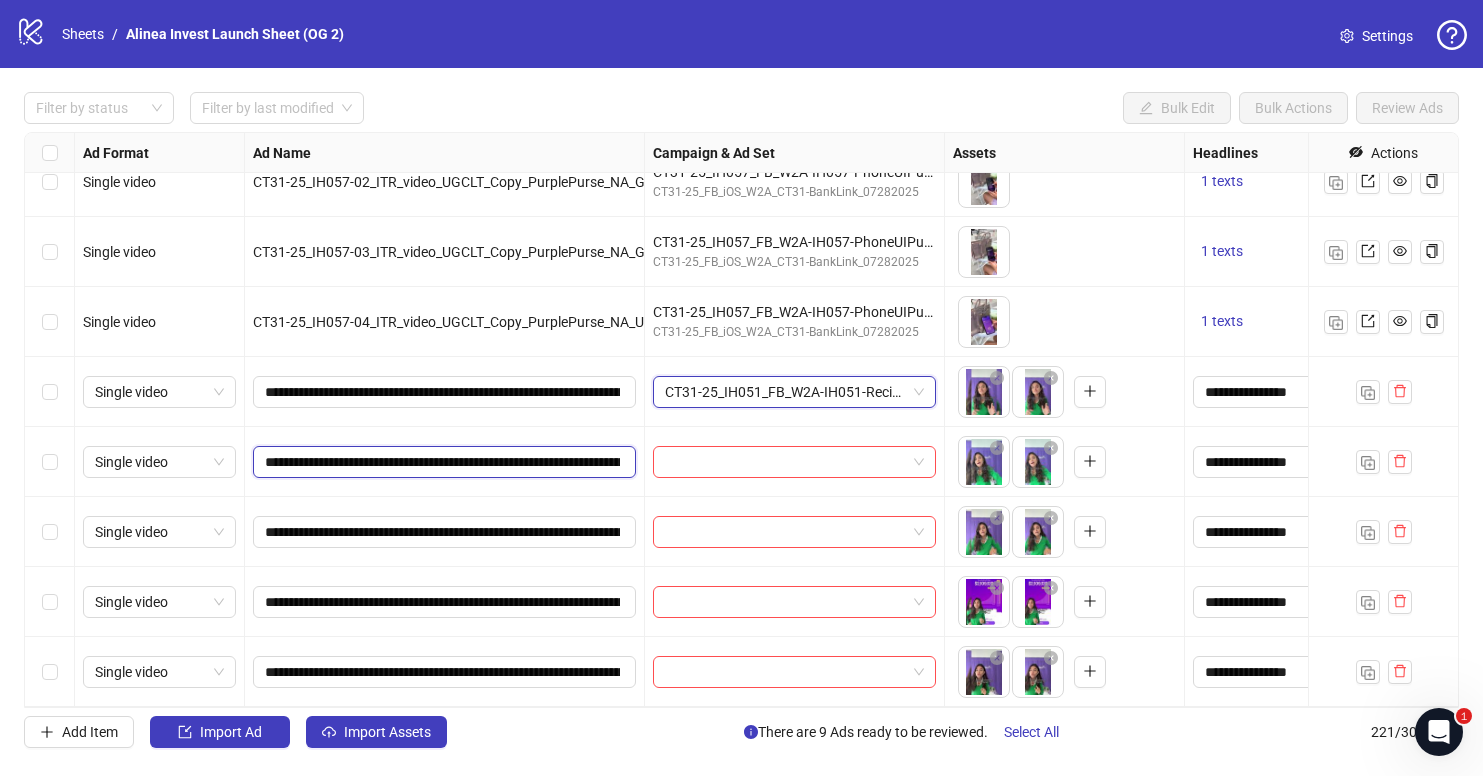 scroll, scrollTop: 0, scrollLeft: 375, axis: horizontal 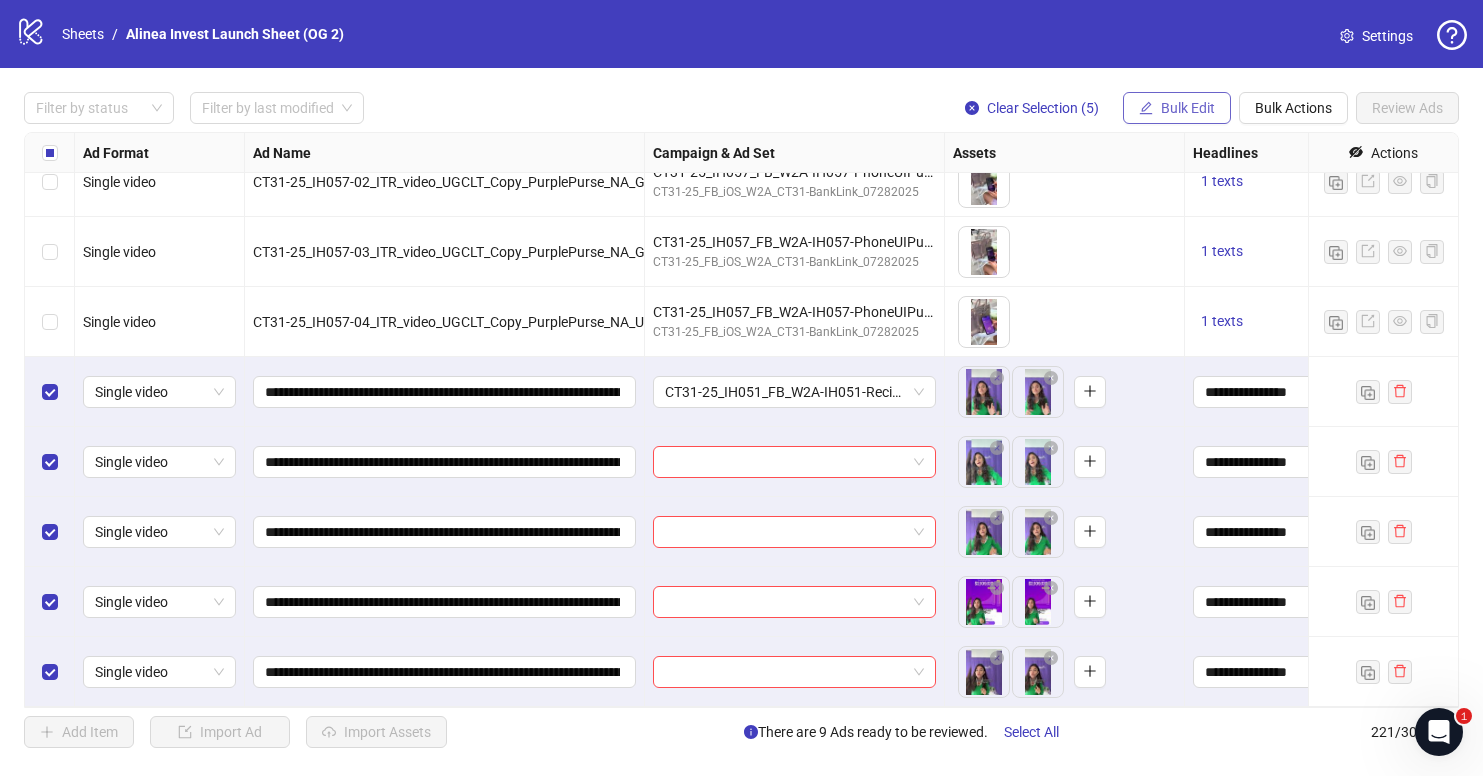 click on "Bulk Edit" at bounding box center [1188, 108] 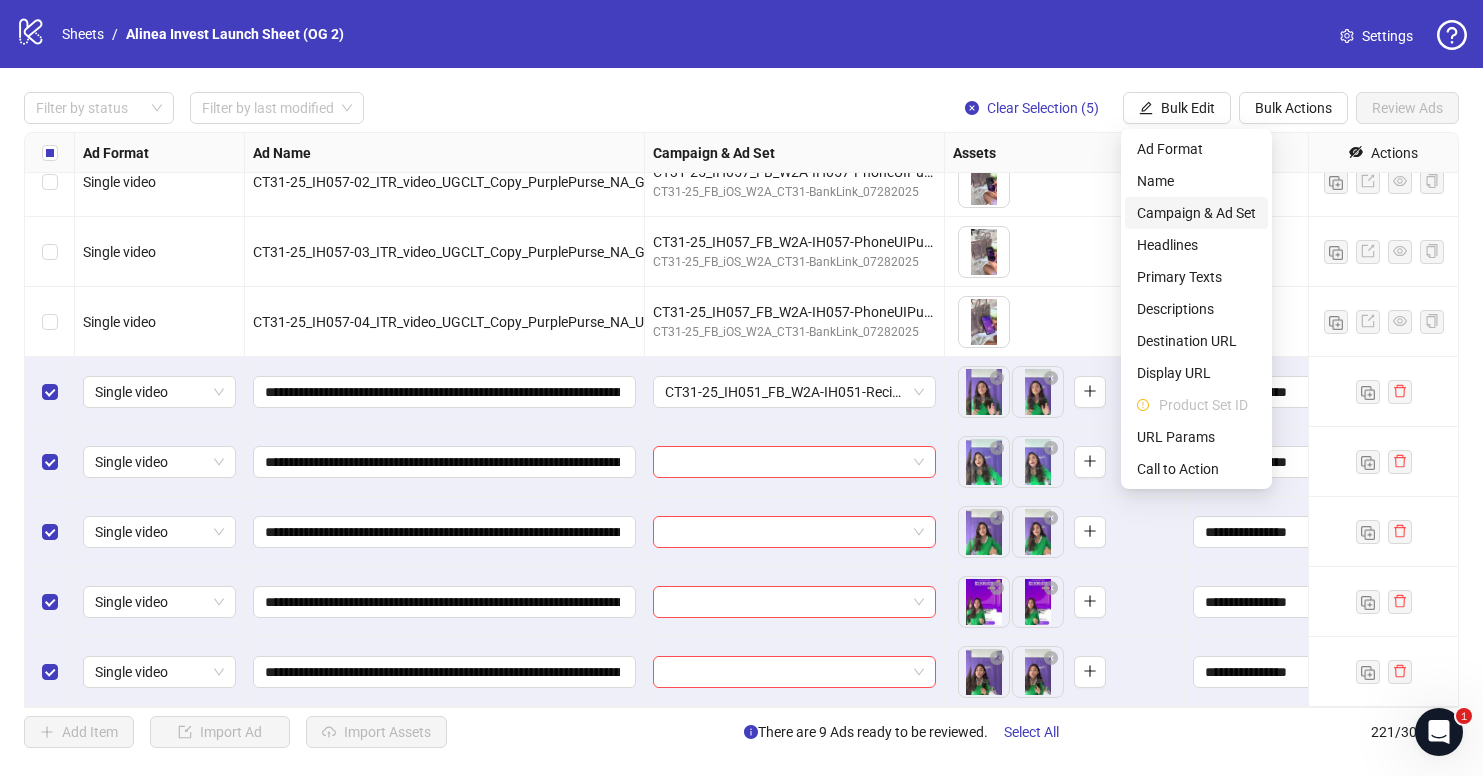 click on "Campaign & Ad Set" at bounding box center [1196, 213] 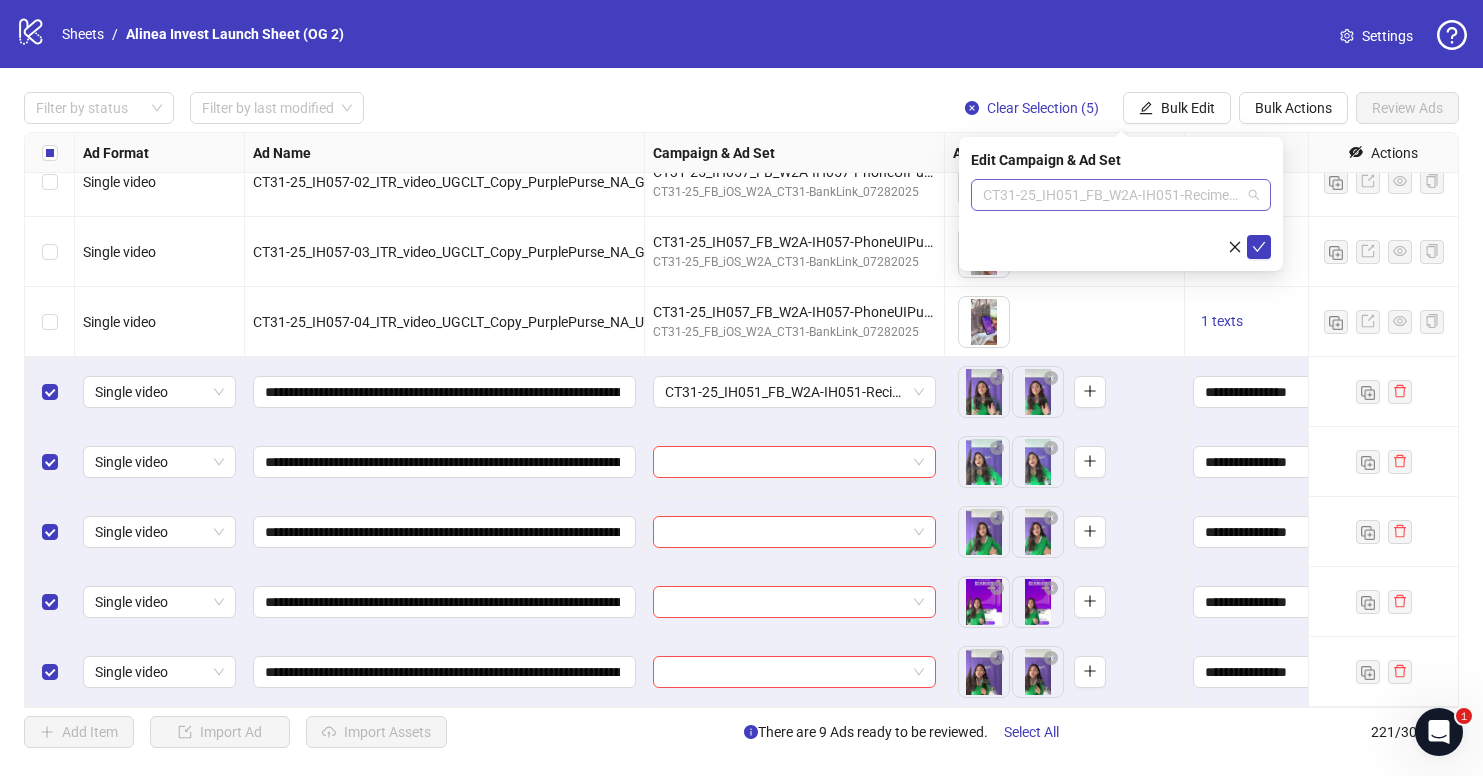 click on "CT31-25_IH051_FB_W2A-IH051-RecimeInspiredAds_Subscribe_072925" at bounding box center [1121, 195] 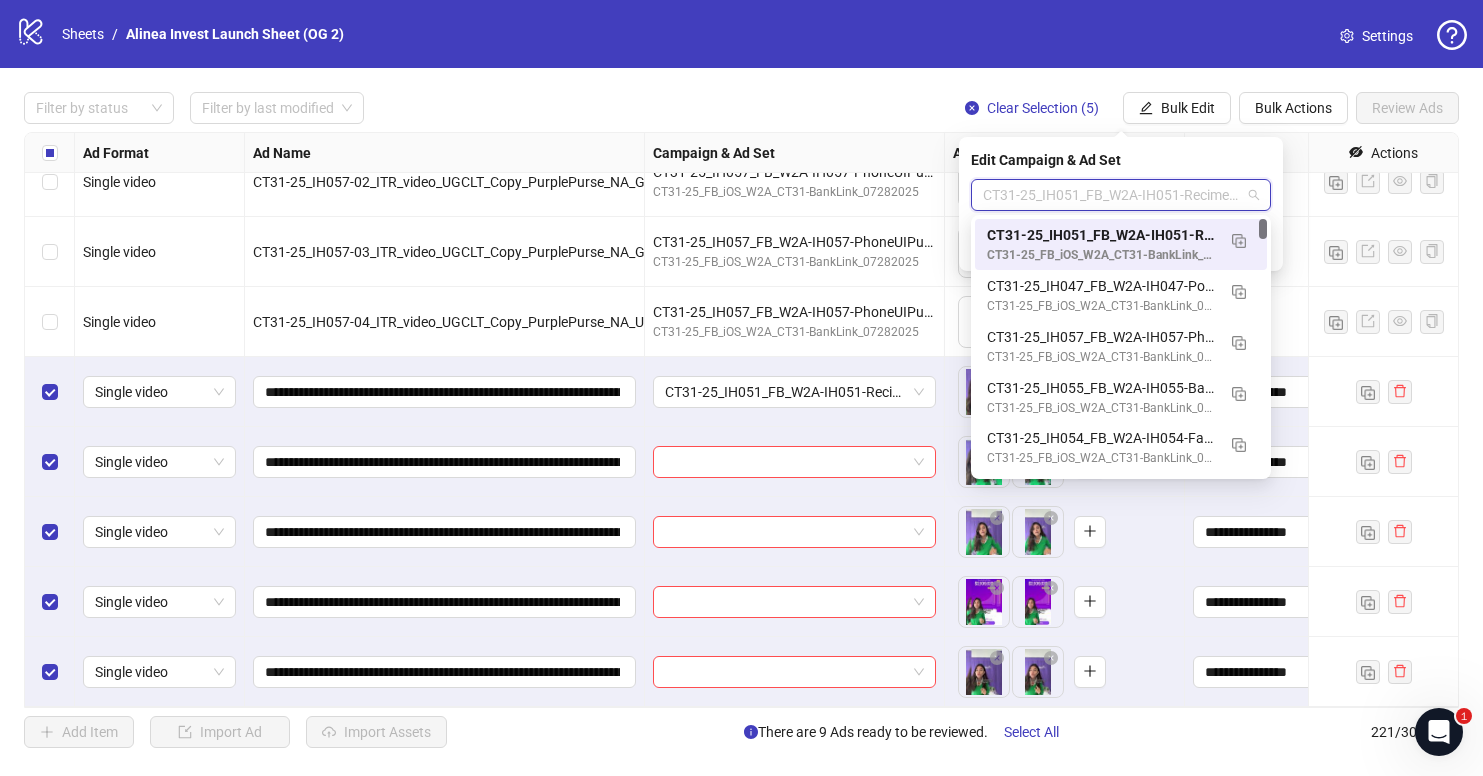 click on "CT31-25_IH051_FB_W2A-IH051-RecimeInspiredAds_Subscribe_072925" at bounding box center (1101, 235) 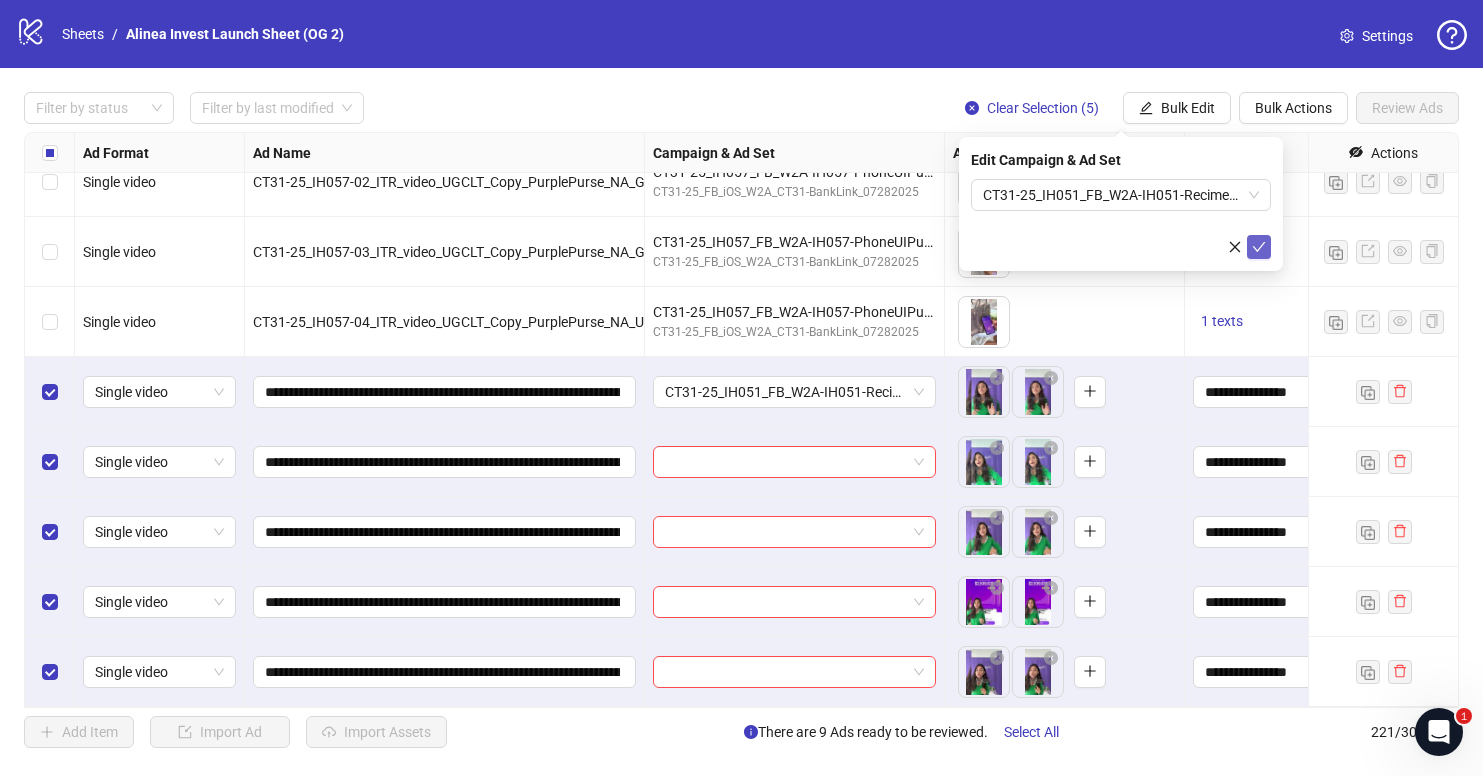 click at bounding box center [1259, 247] 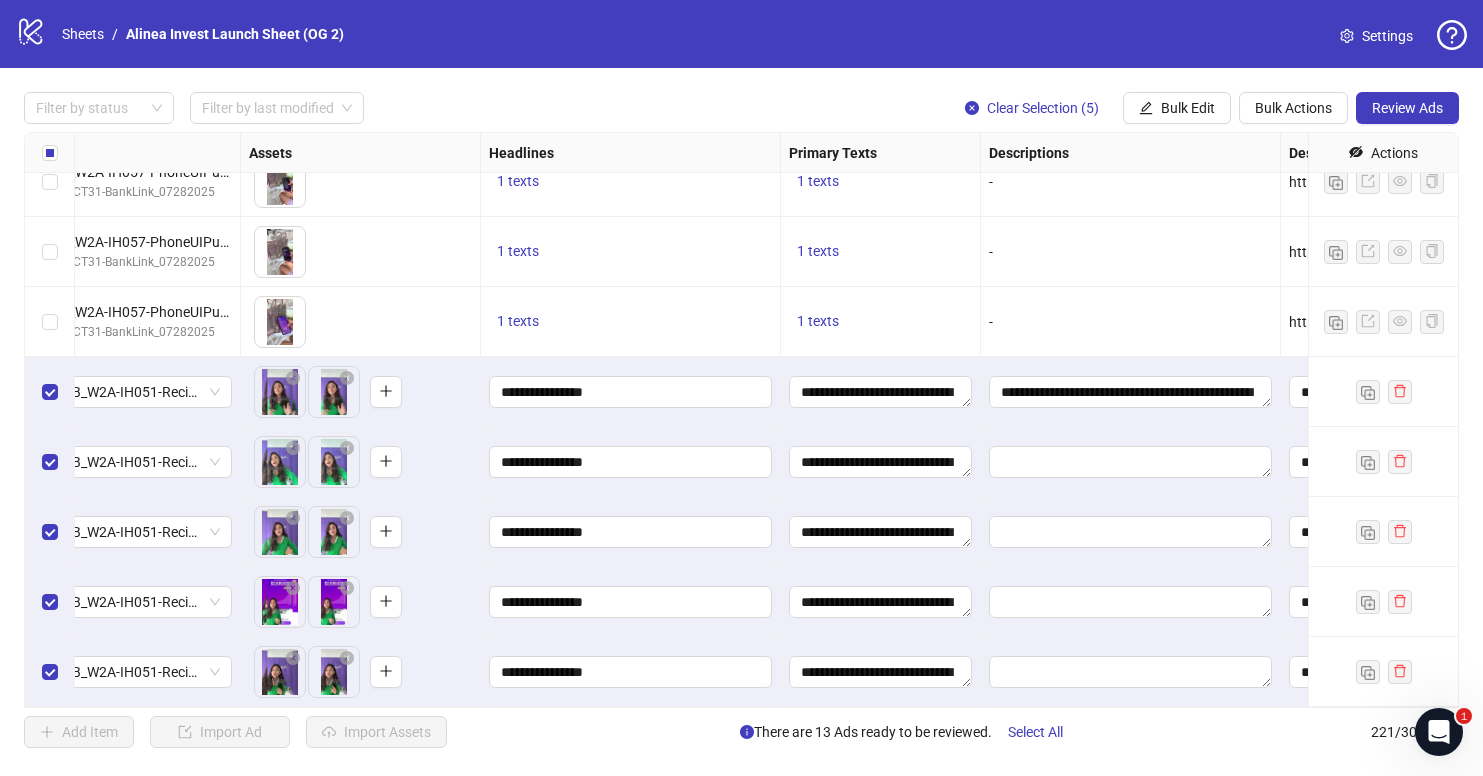 scroll, scrollTop: 14936, scrollLeft: 983, axis: both 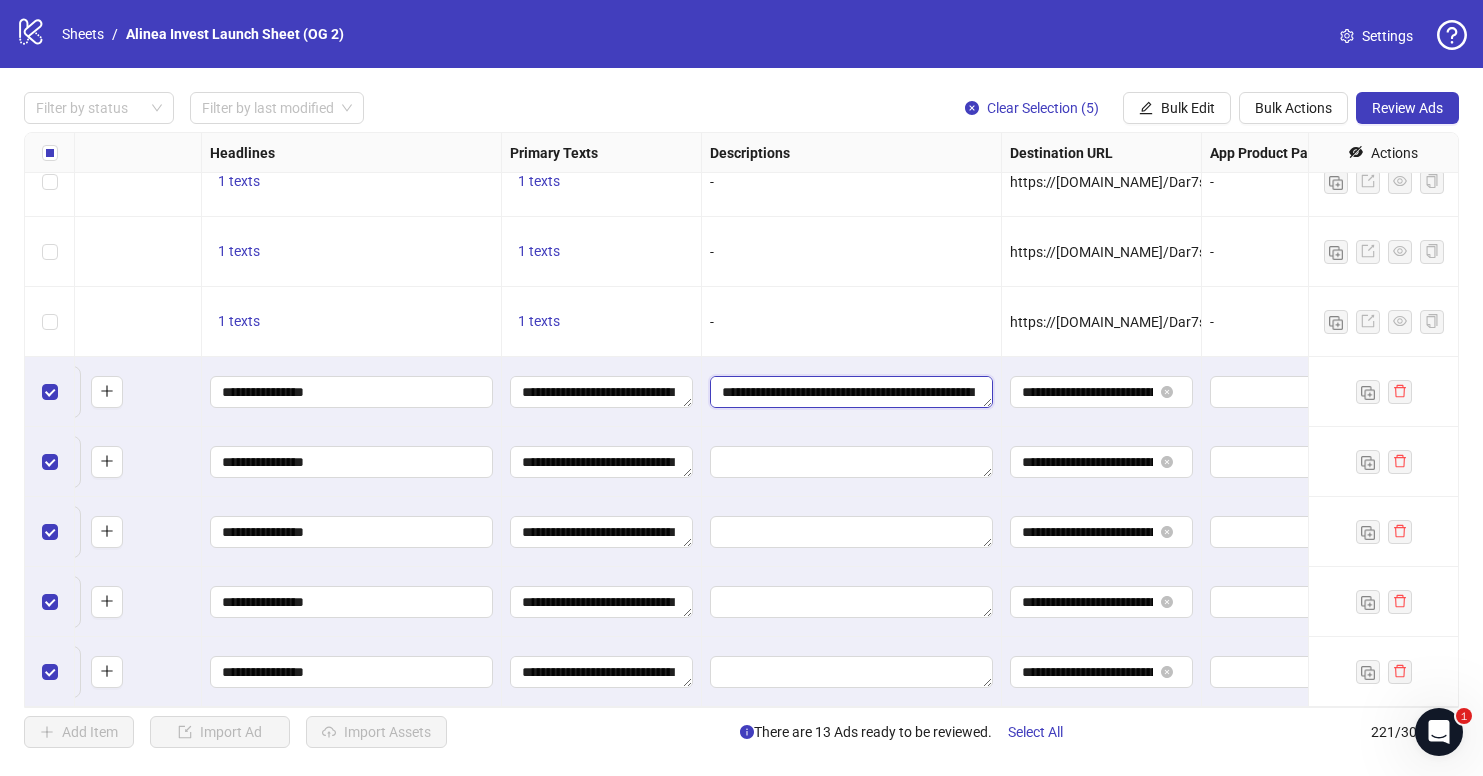 click on "**********" at bounding box center [851, 392] 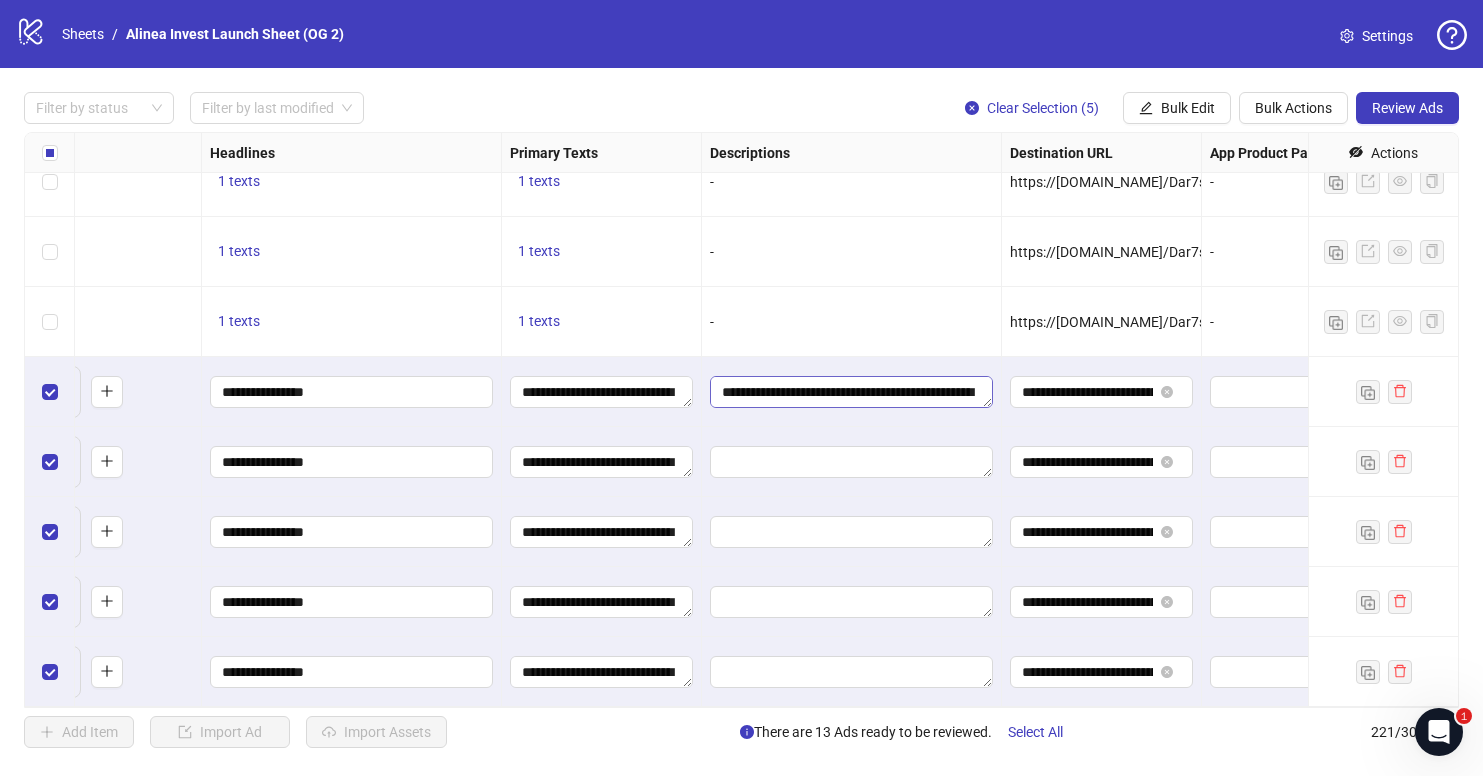 scroll, scrollTop: 22, scrollLeft: 0, axis: vertical 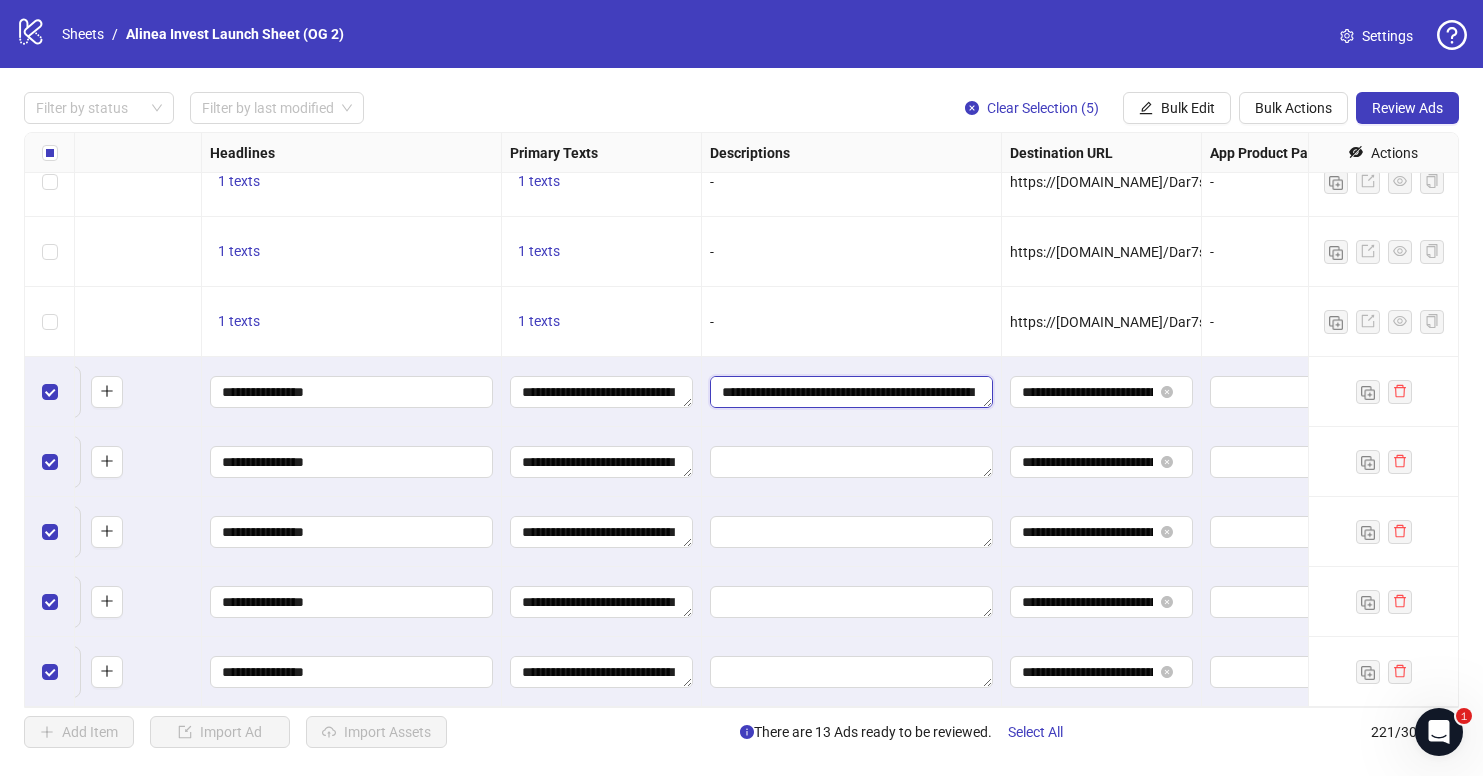 click on "**********" at bounding box center (851, 392) 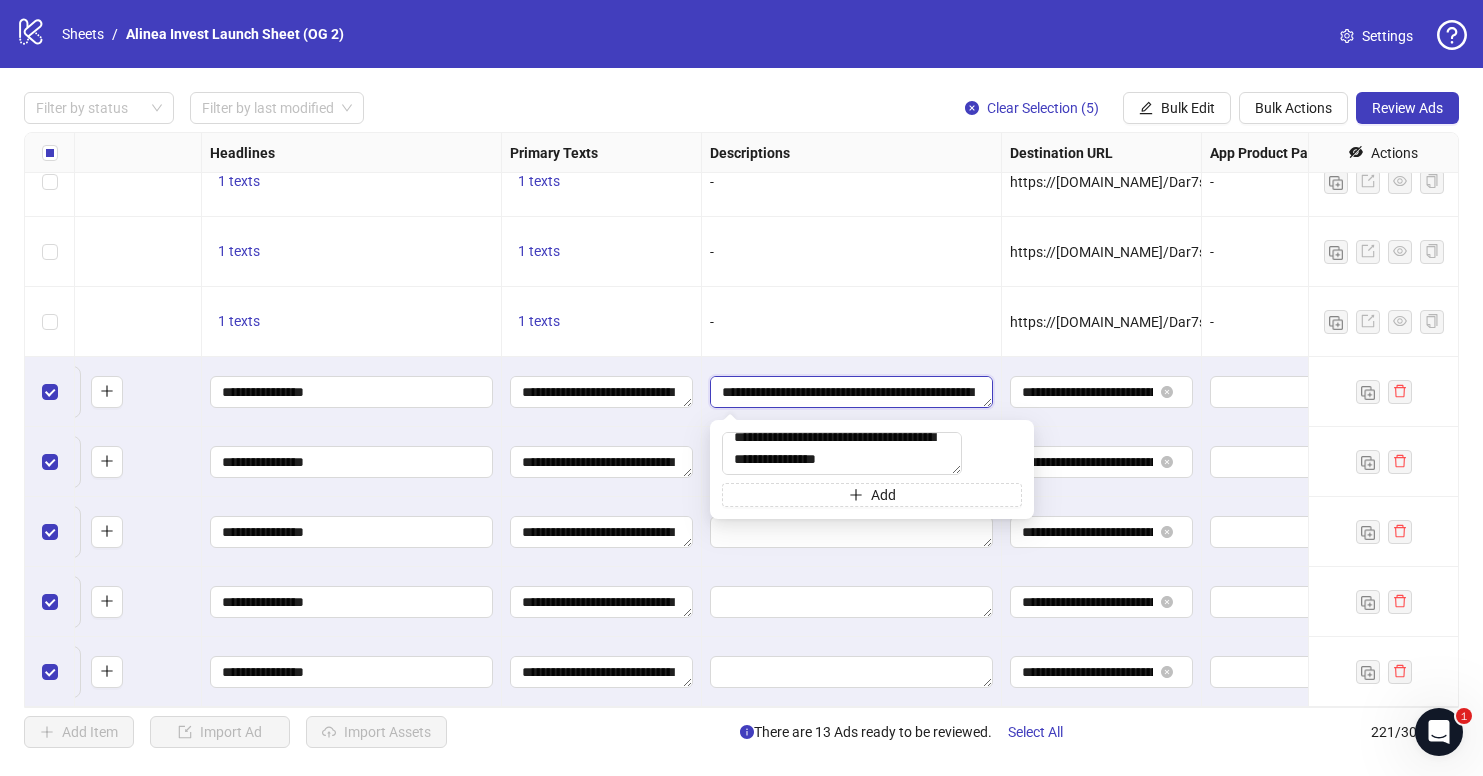 click on "**********" at bounding box center (851, 392) 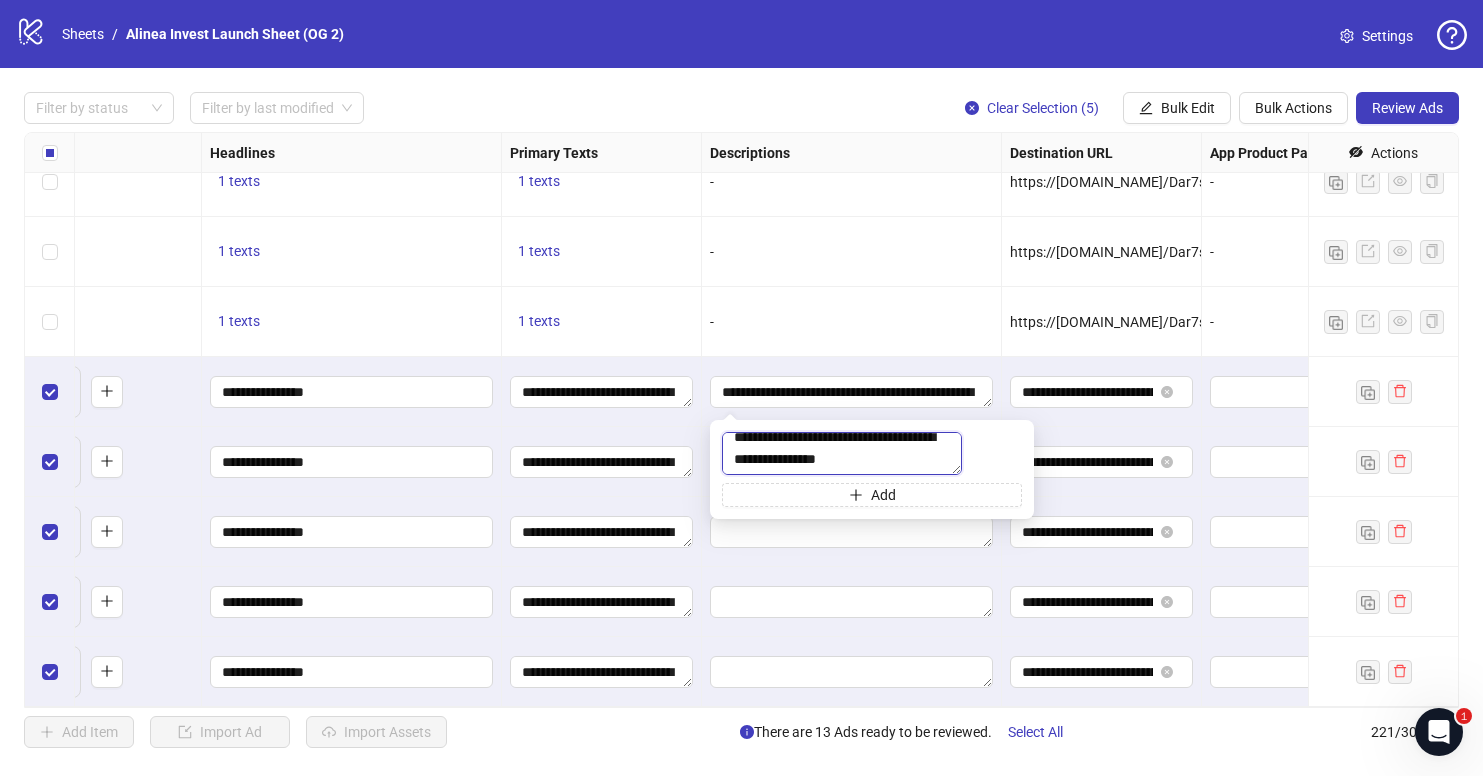 click on "**********" at bounding box center (842, 453) 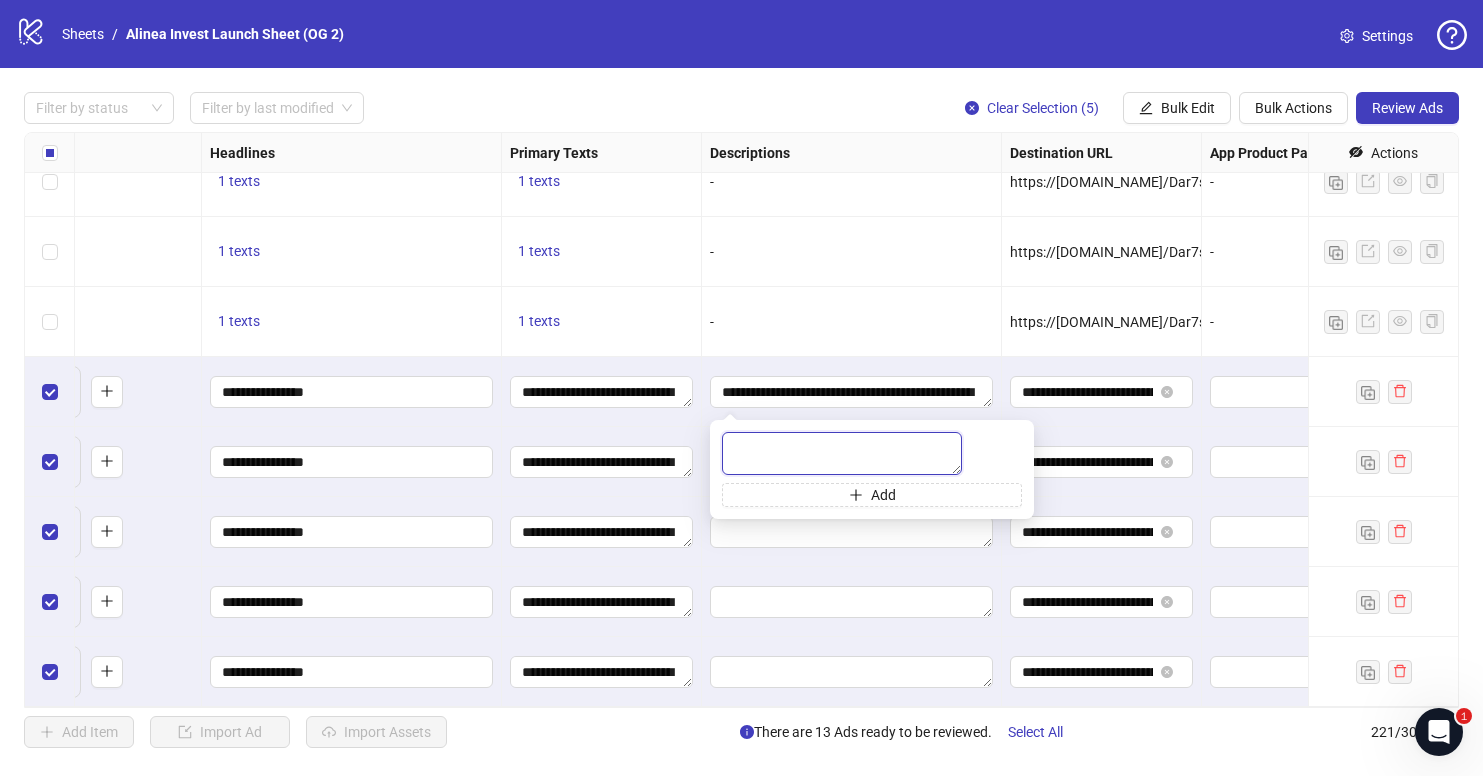 scroll, scrollTop: 0, scrollLeft: 0, axis: both 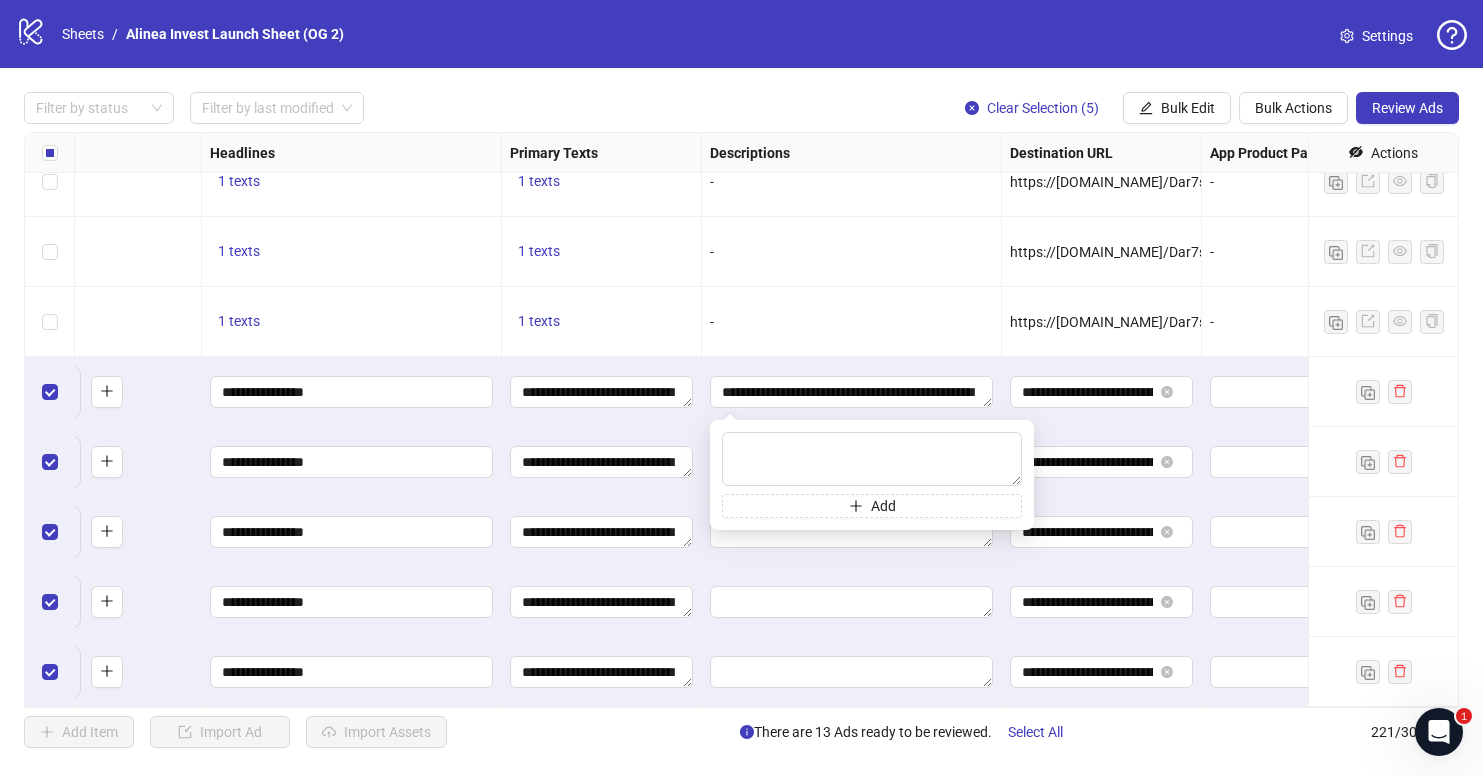 click on "-" at bounding box center (852, 322) 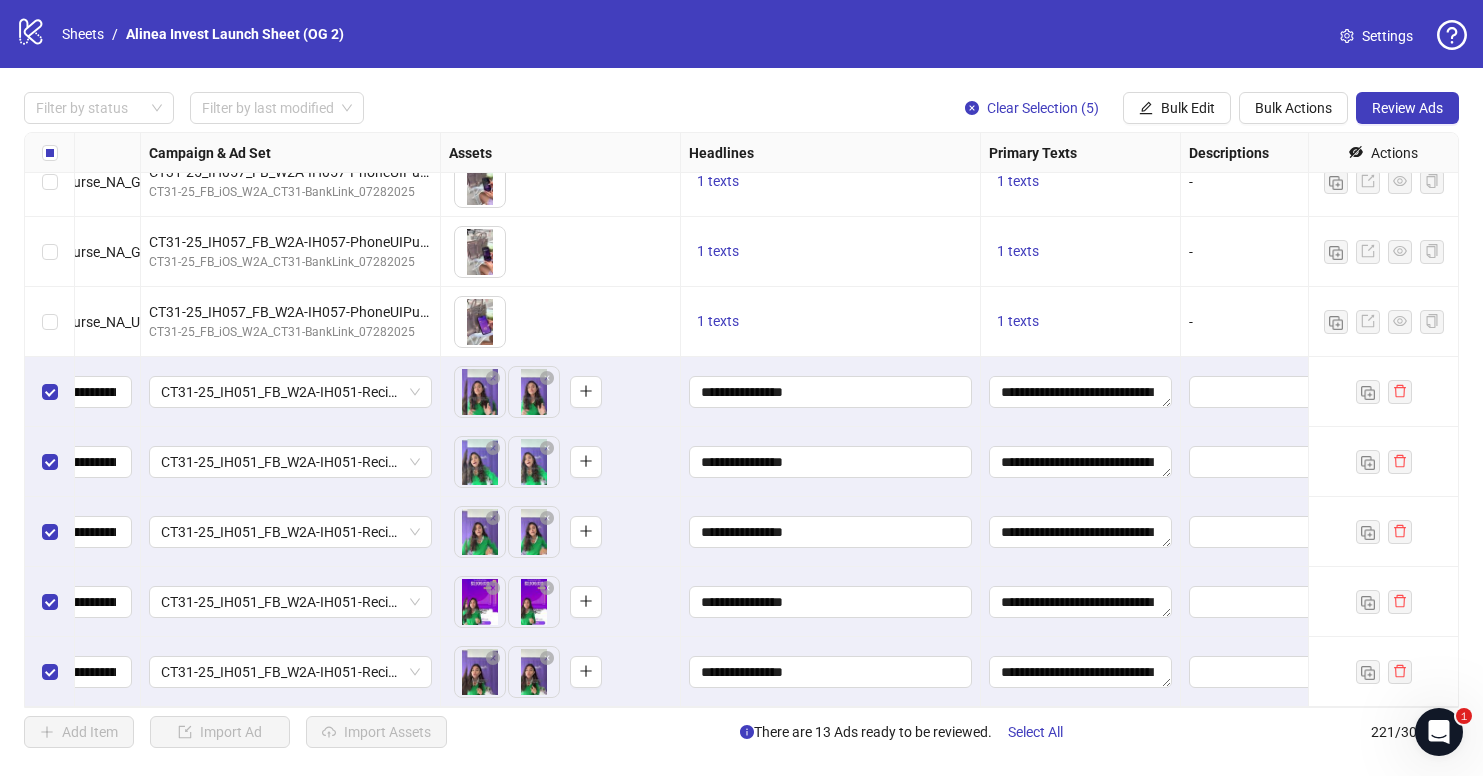 scroll, scrollTop: 14936, scrollLeft: 899, axis: both 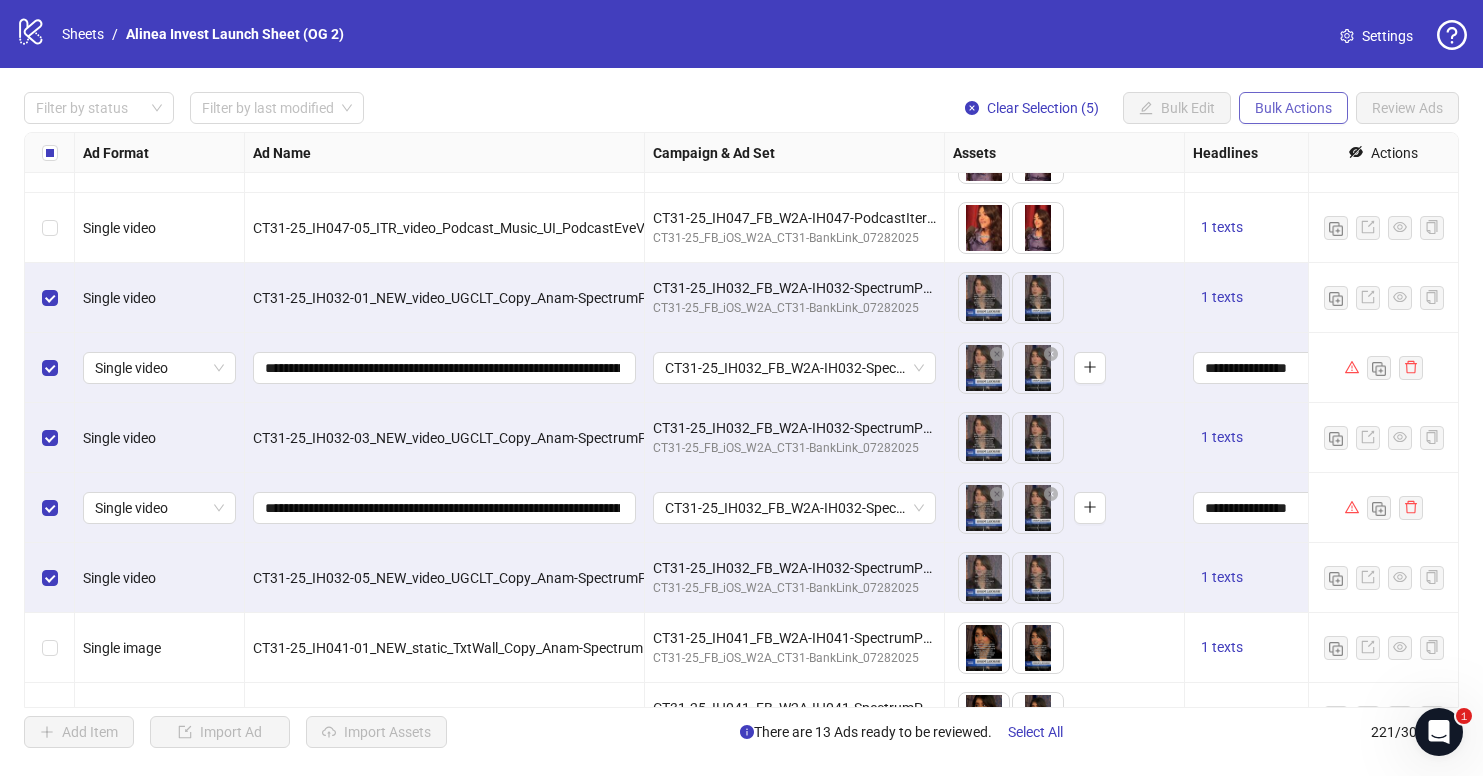 click on "Bulk Actions" at bounding box center (1293, 108) 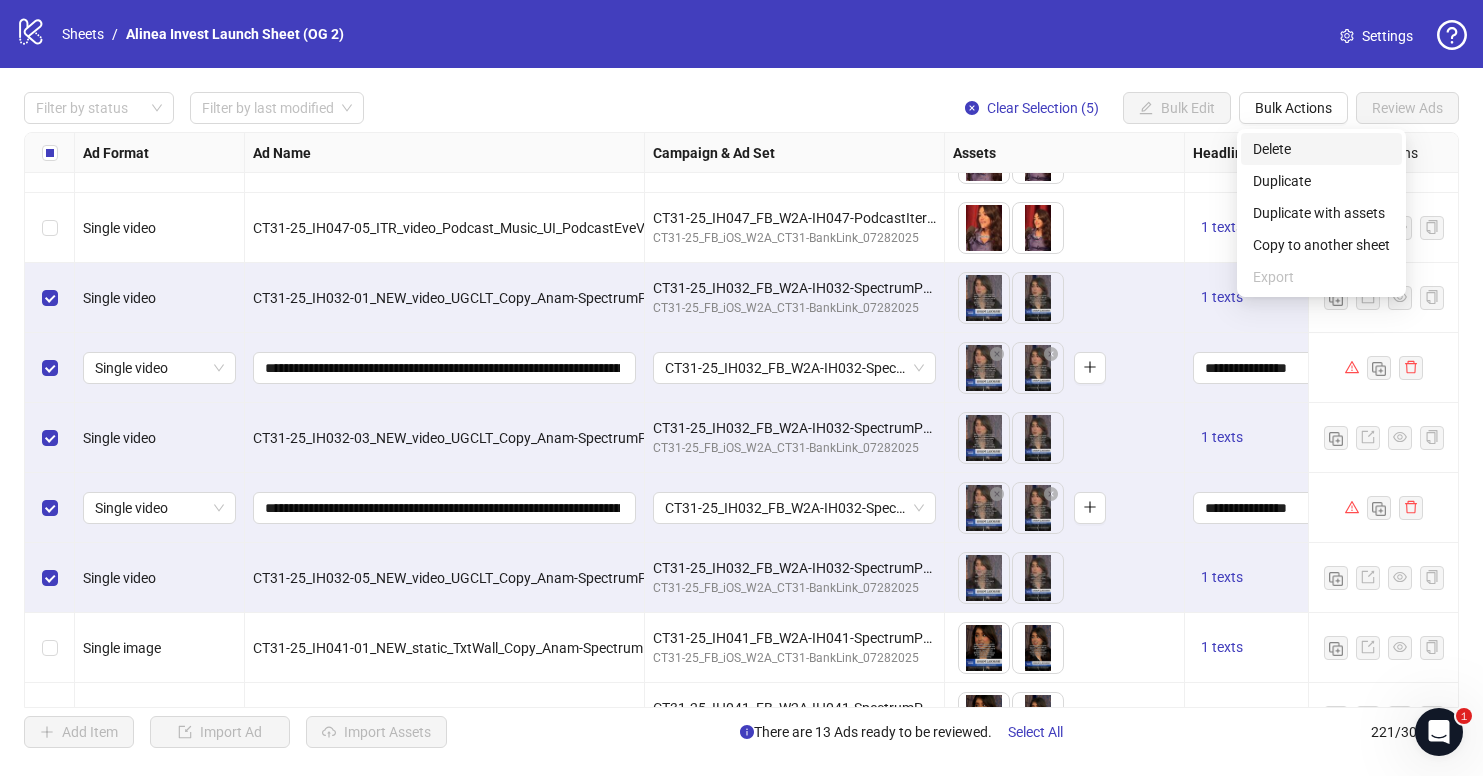 click on "Delete" at bounding box center [1321, 149] 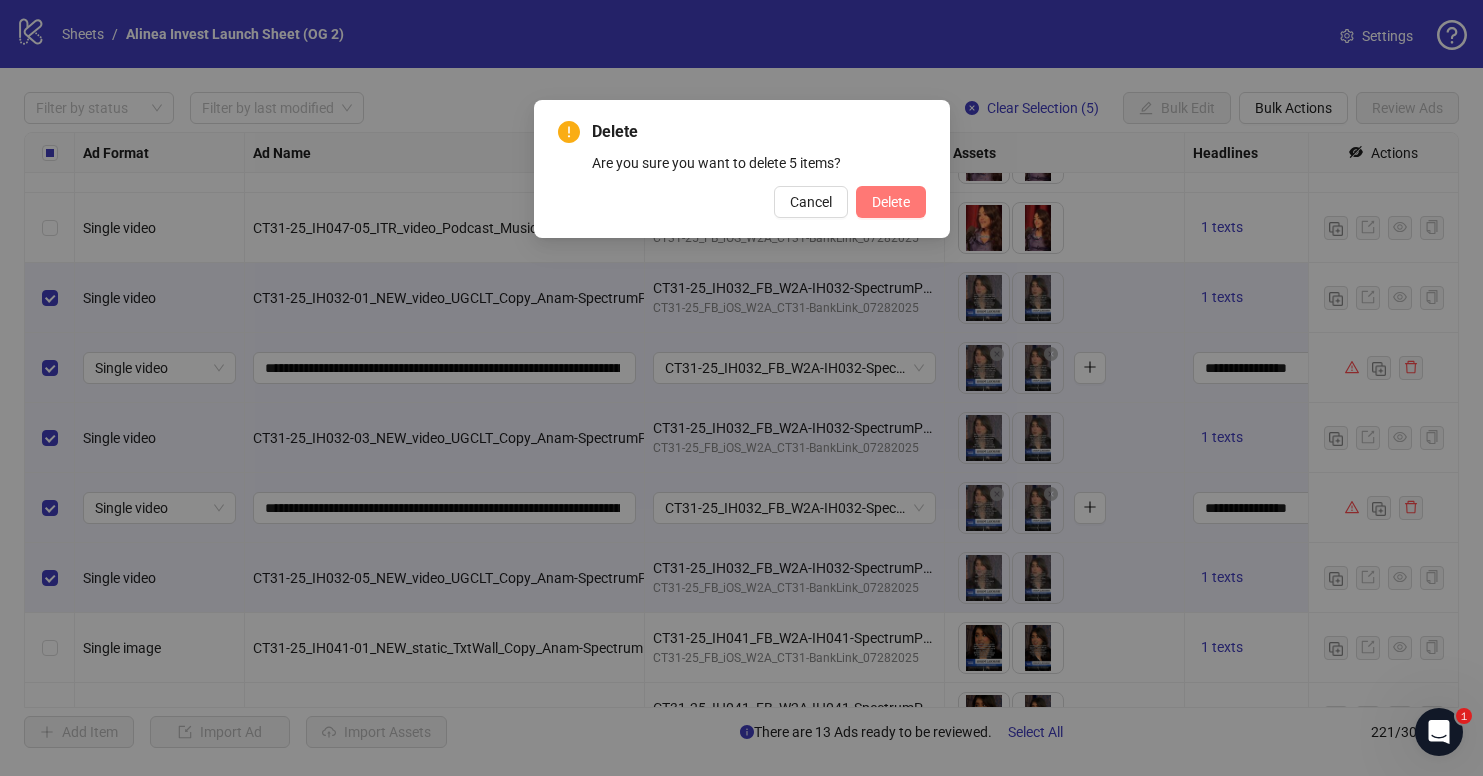 click on "Delete" at bounding box center (891, 202) 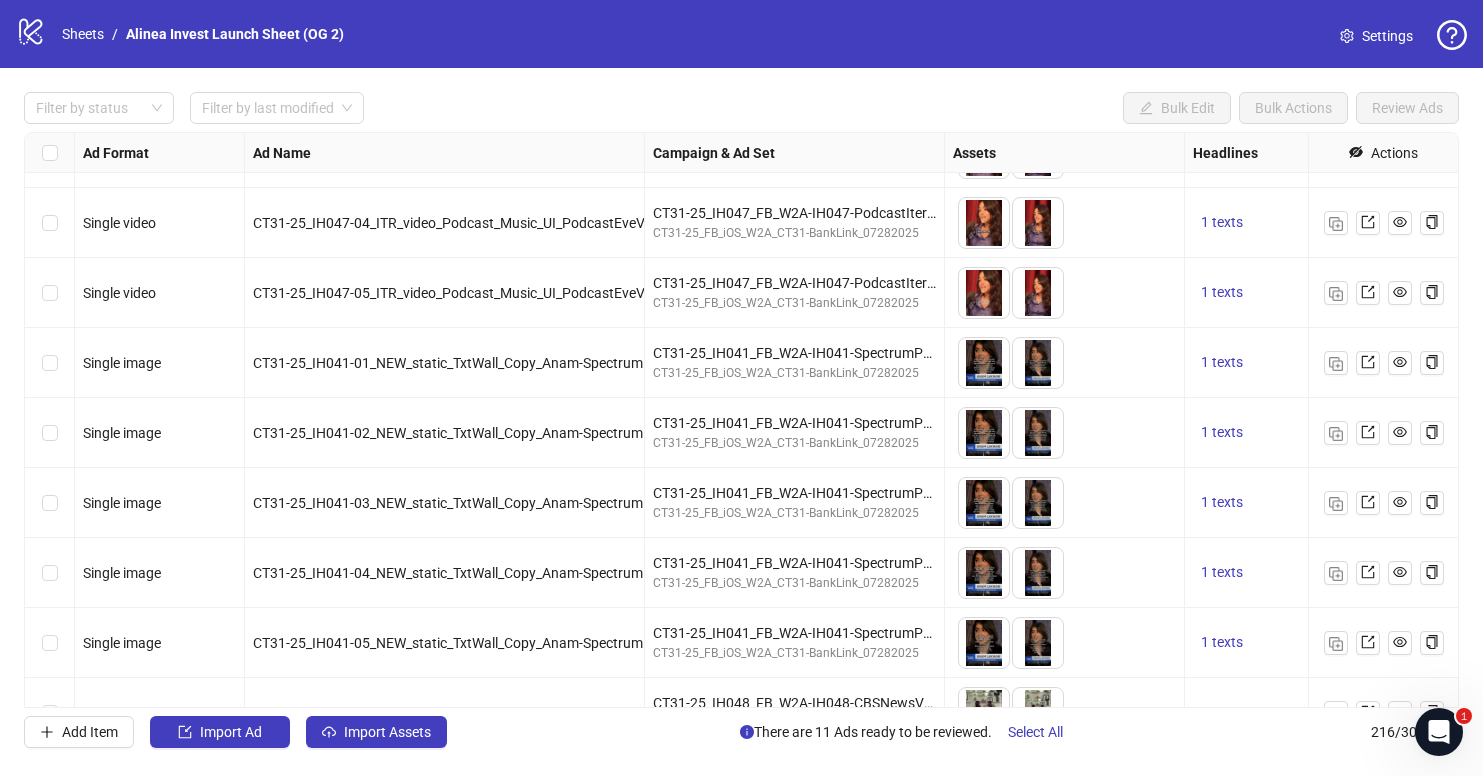 scroll, scrollTop: 12236, scrollLeft: 0, axis: vertical 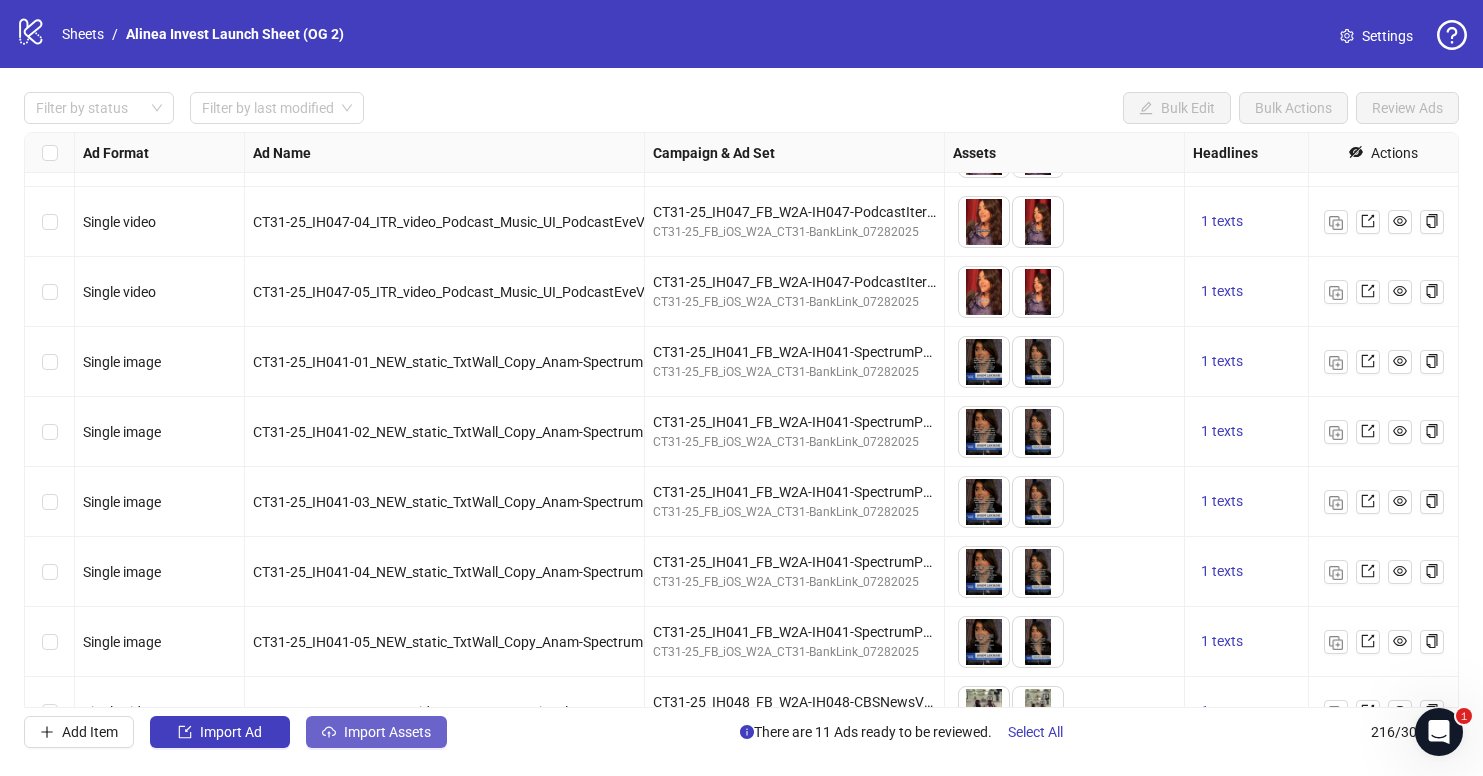 click on "Import Assets" at bounding box center (387, 732) 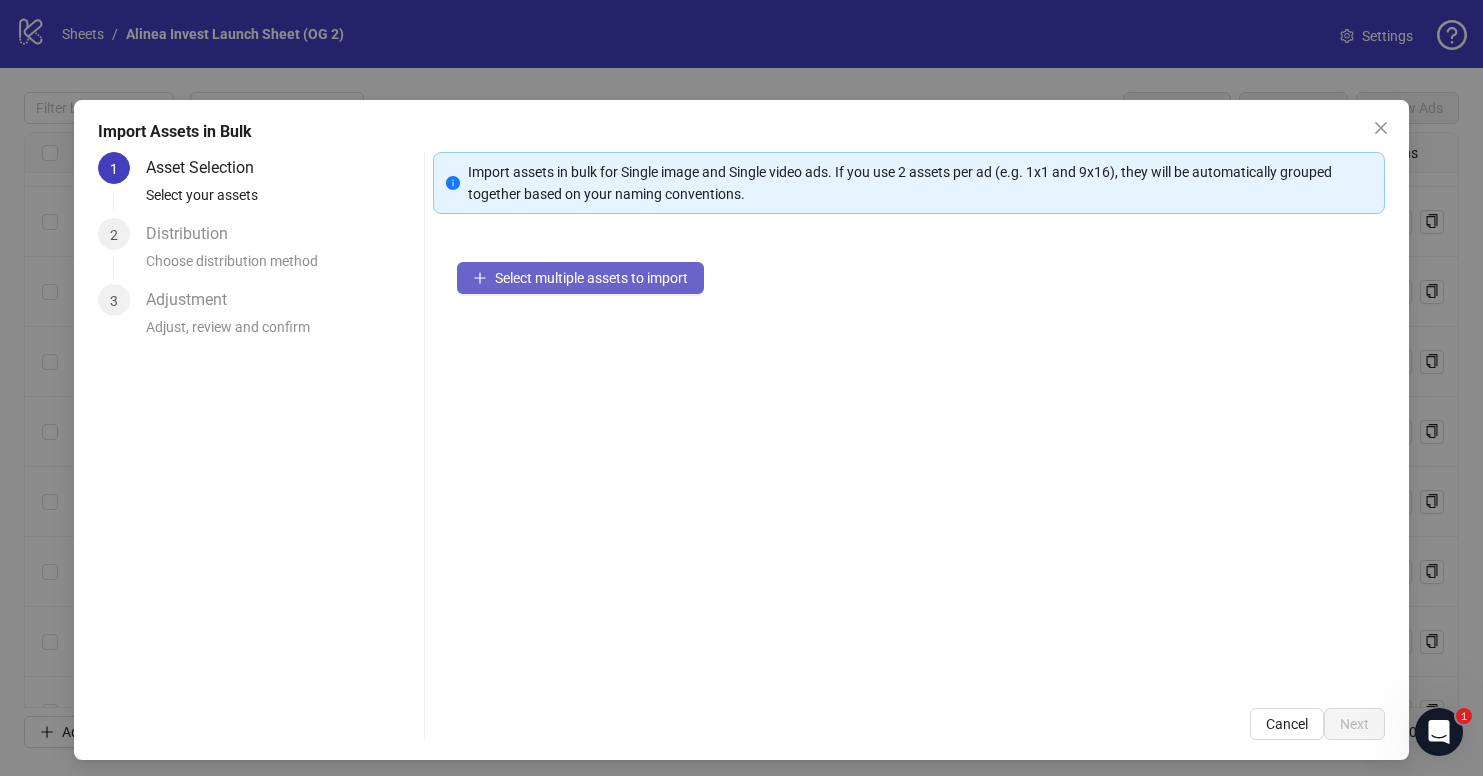 click on "Select multiple assets to import" at bounding box center [591, 278] 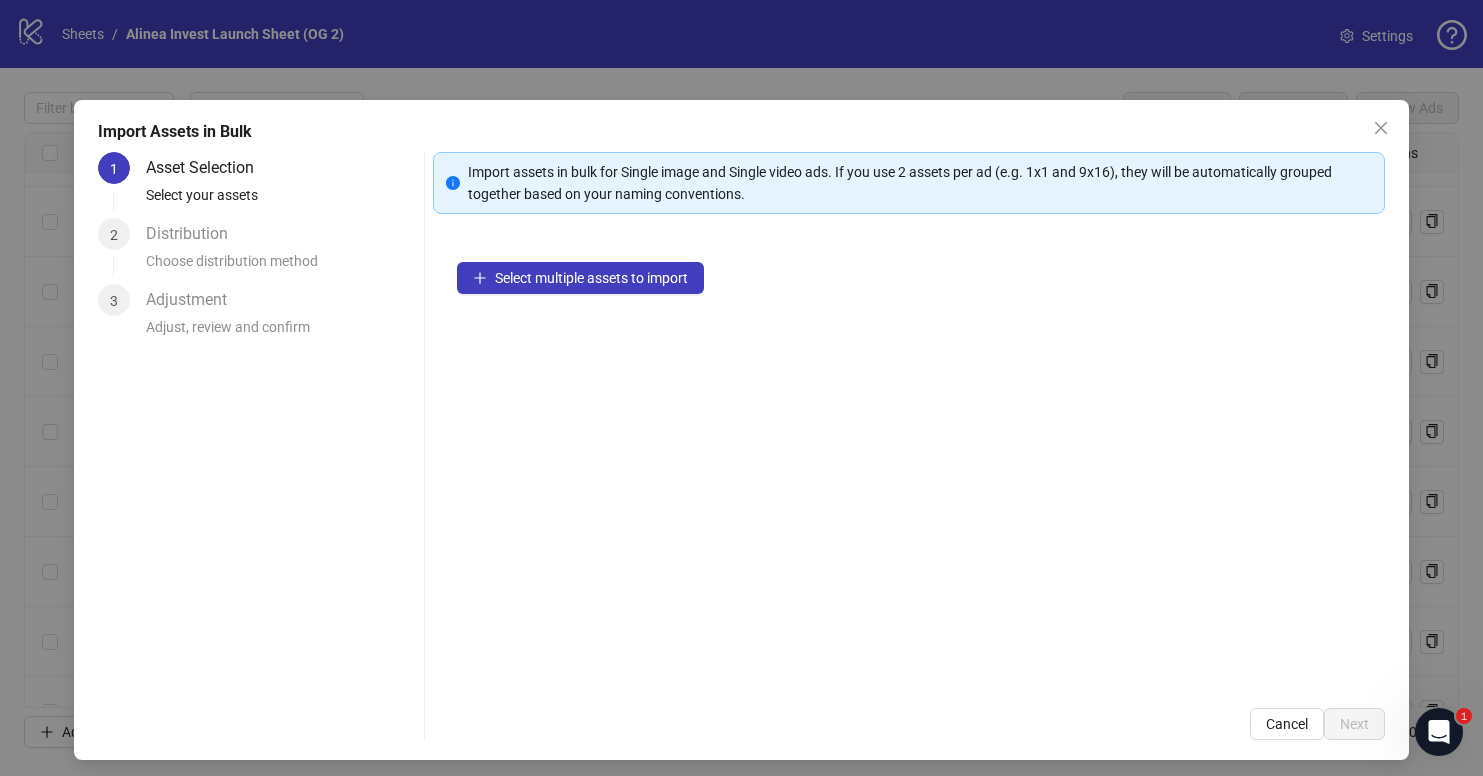 scroll, scrollTop: 8, scrollLeft: 0, axis: vertical 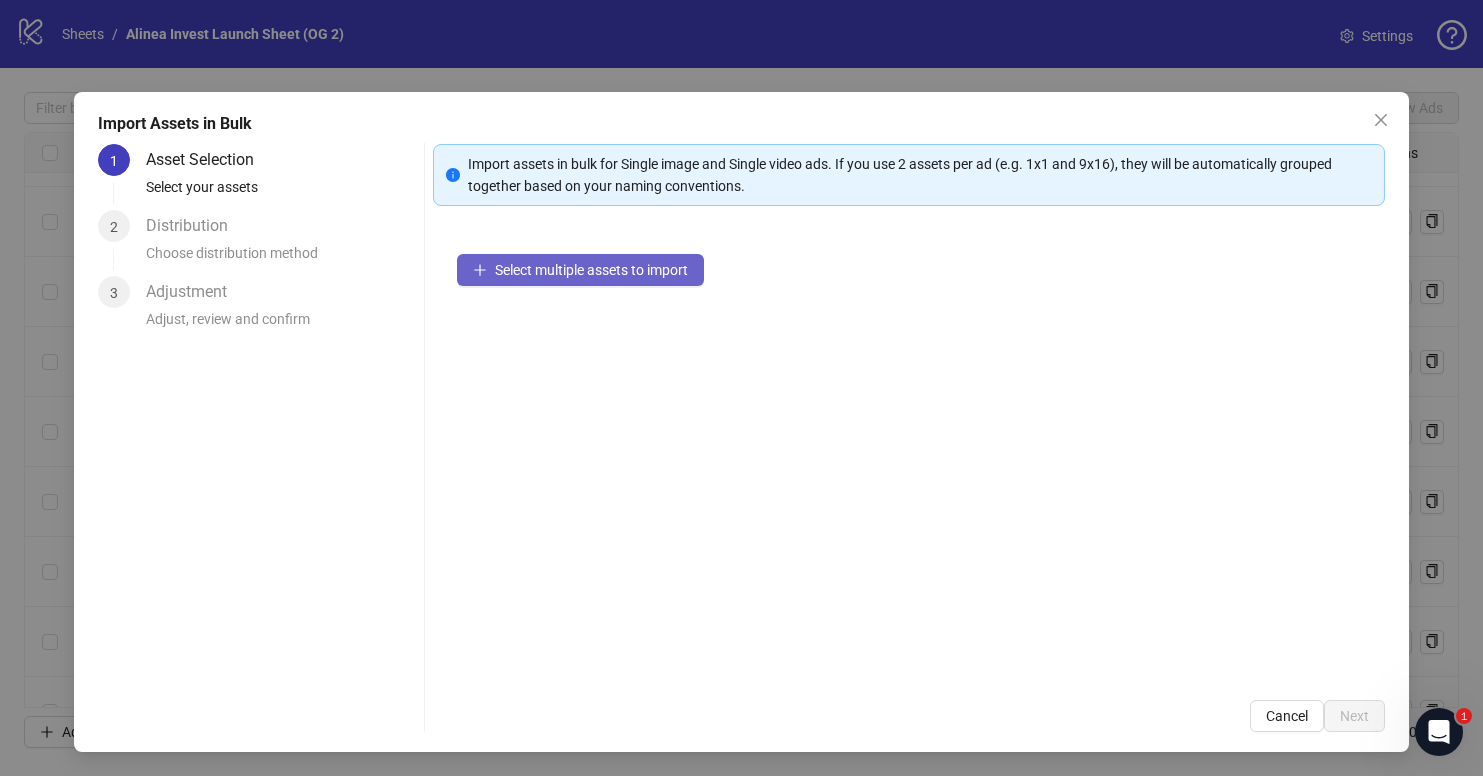 click on "Select multiple assets to import" at bounding box center [591, 270] 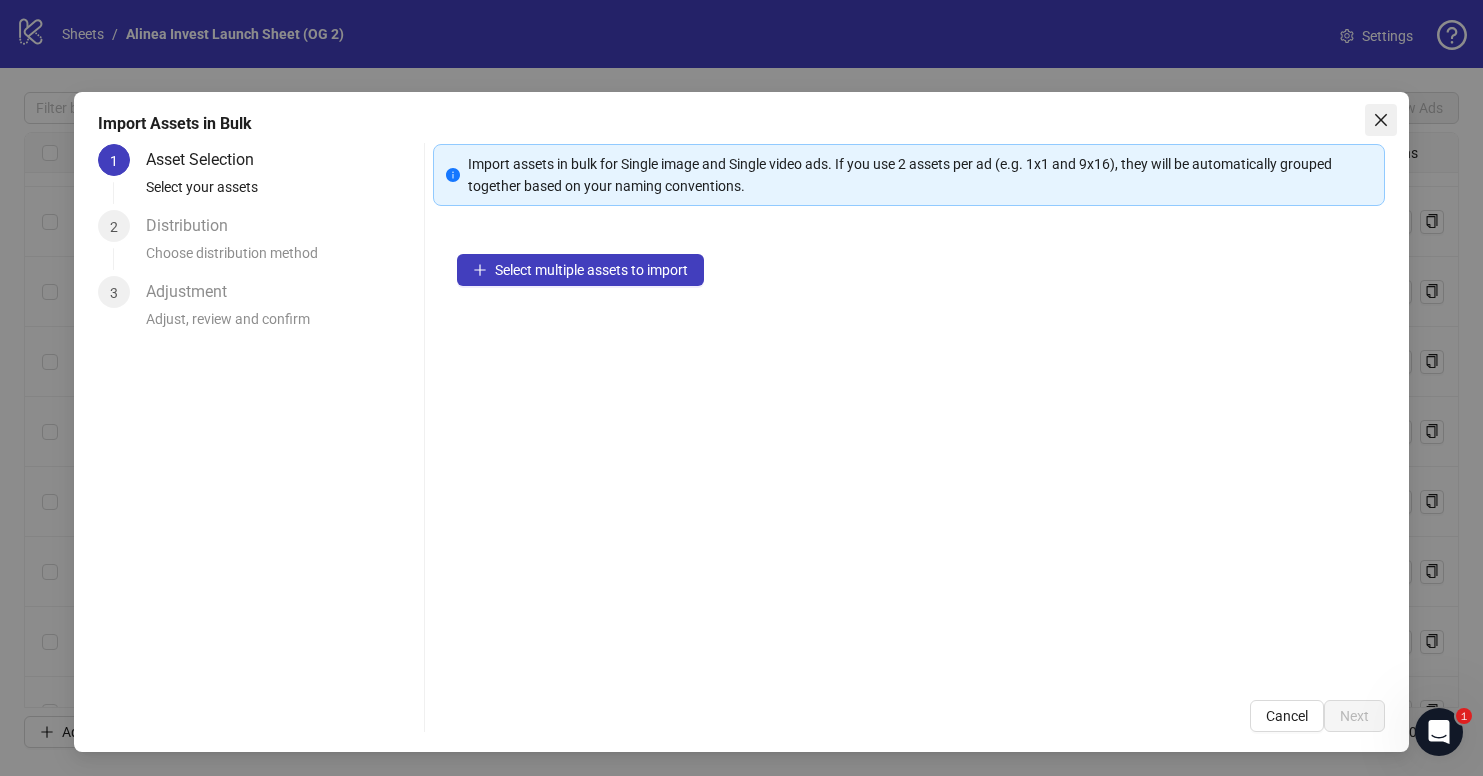 click 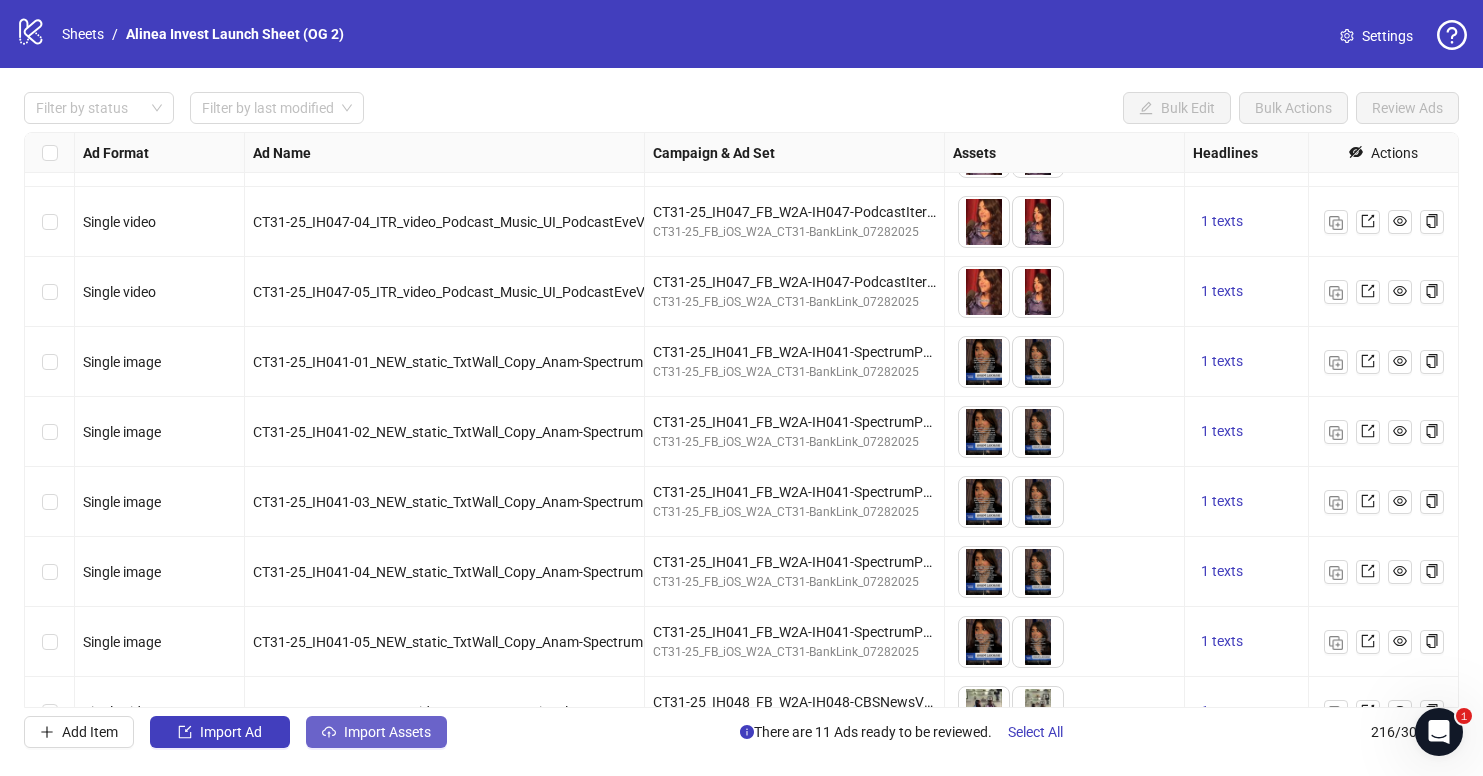 click on "Import Assets" at bounding box center [387, 732] 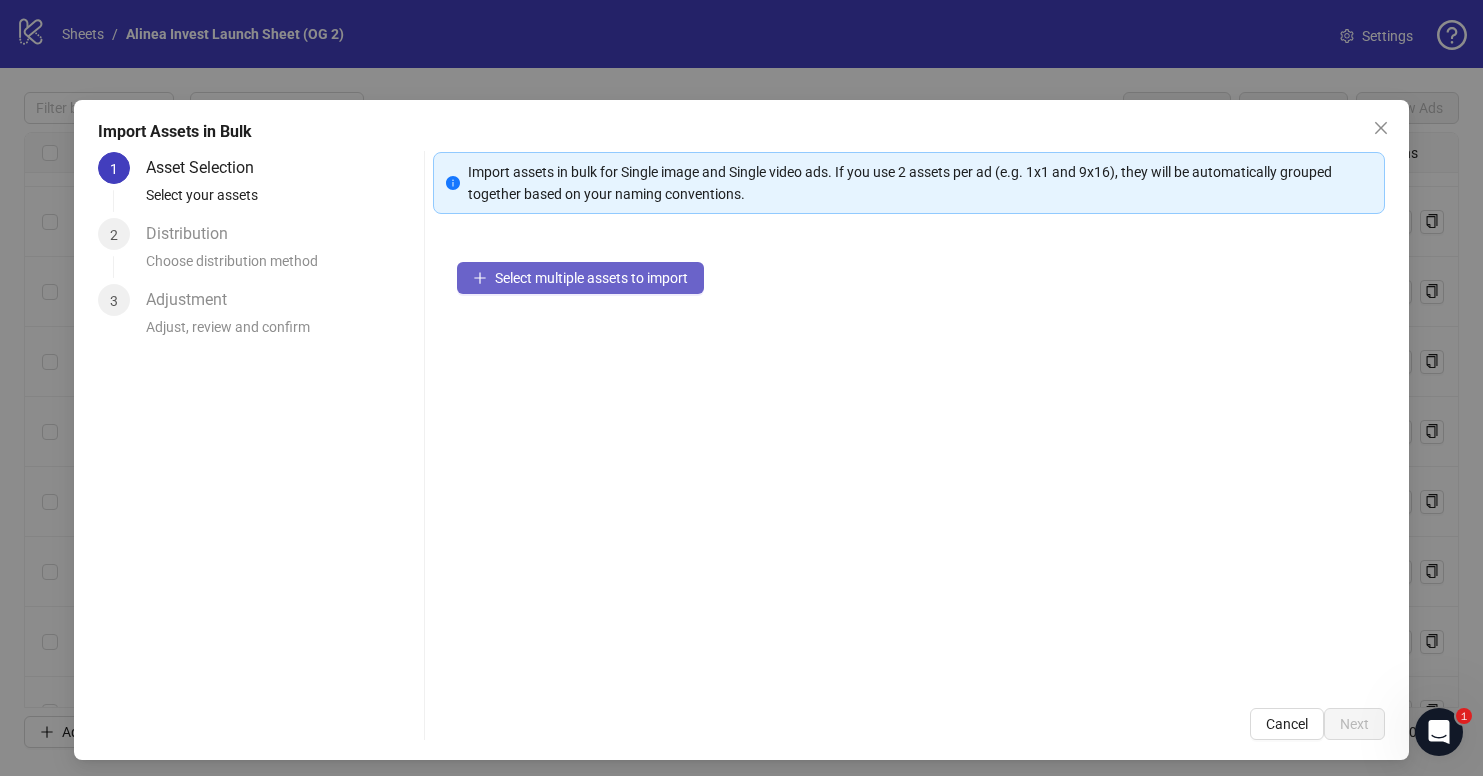 click on "Select multiple assets to import" at bounding box center (580, 278) 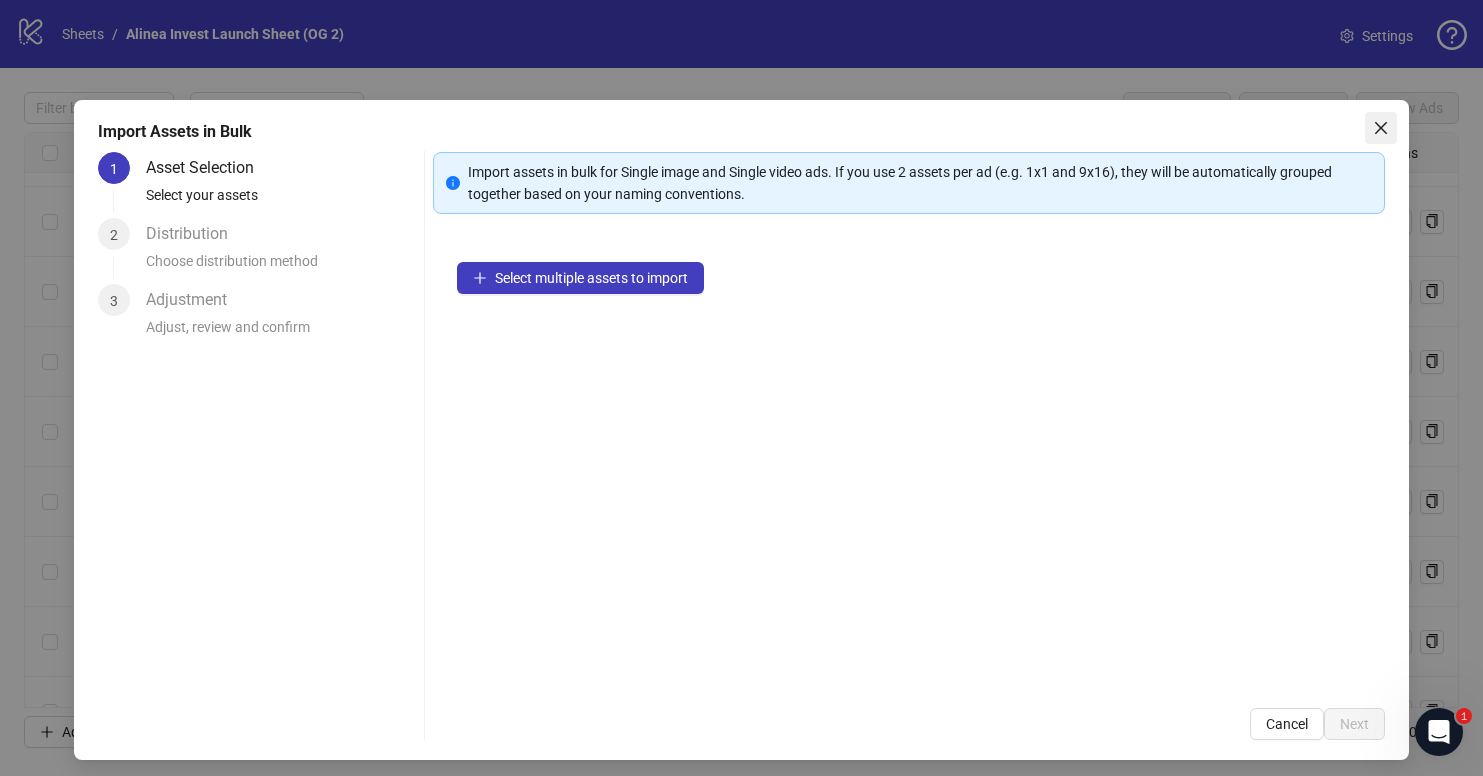 click 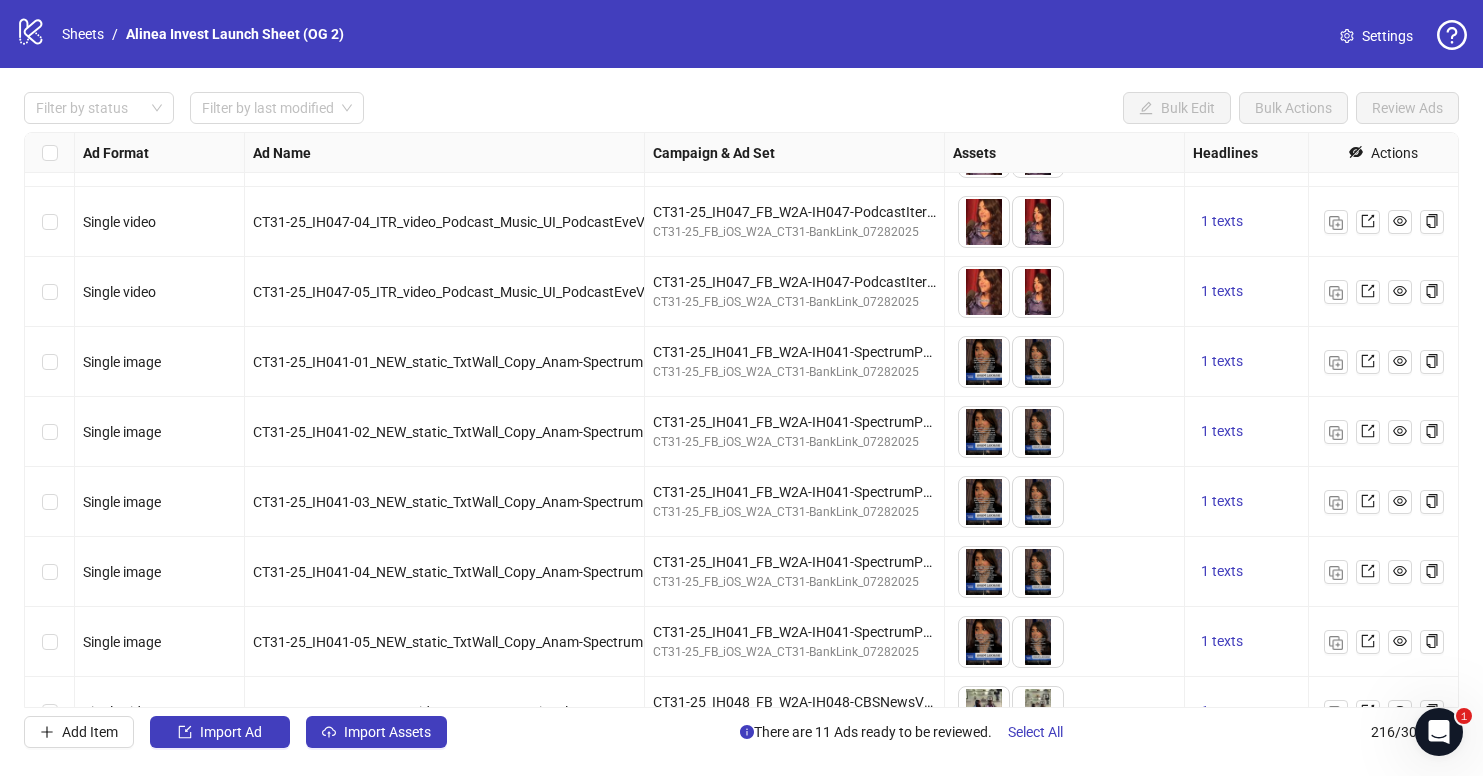 scroll, scrollTop: 12380, scrollLeft: 0, axis: vertical 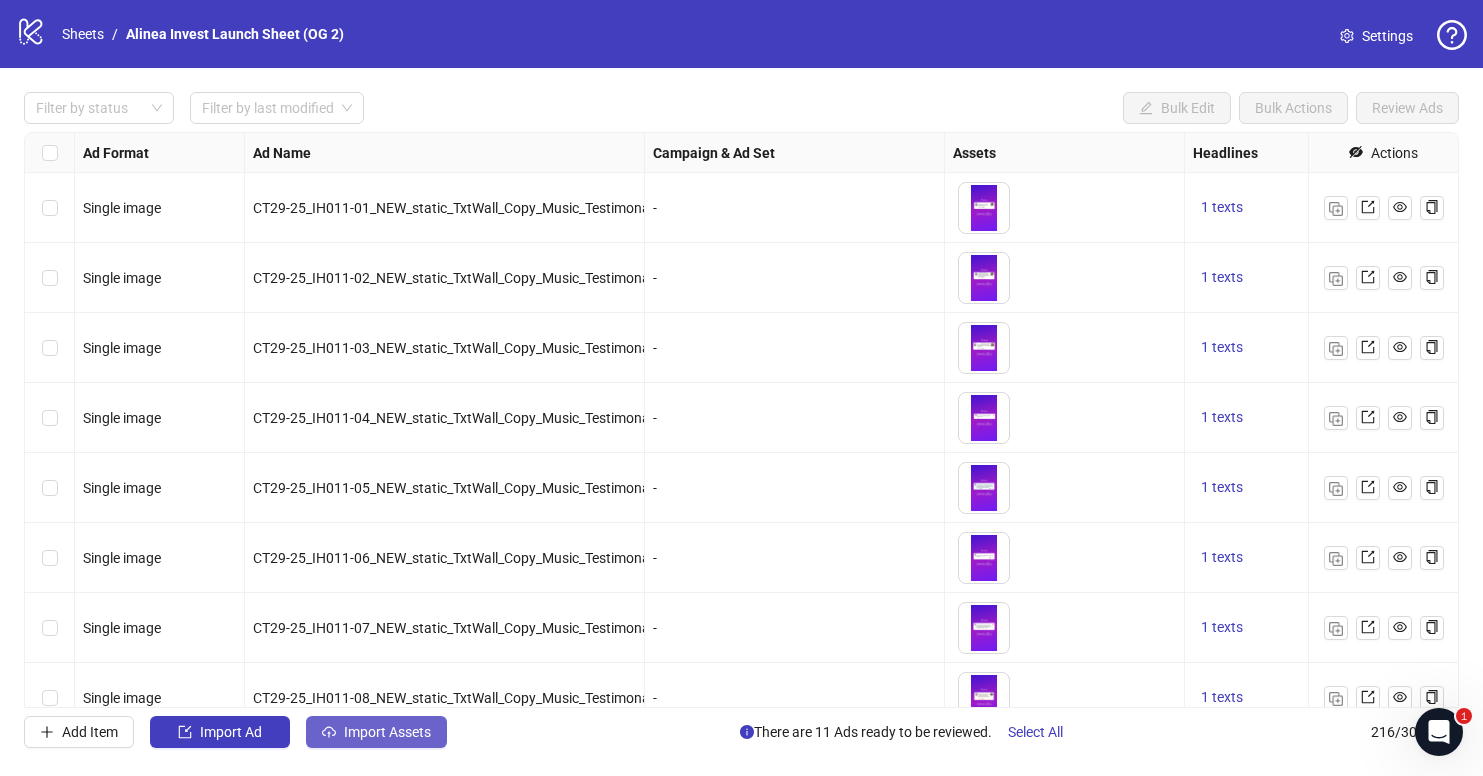 click on "Import Assets" at bounding box center [387, 732] 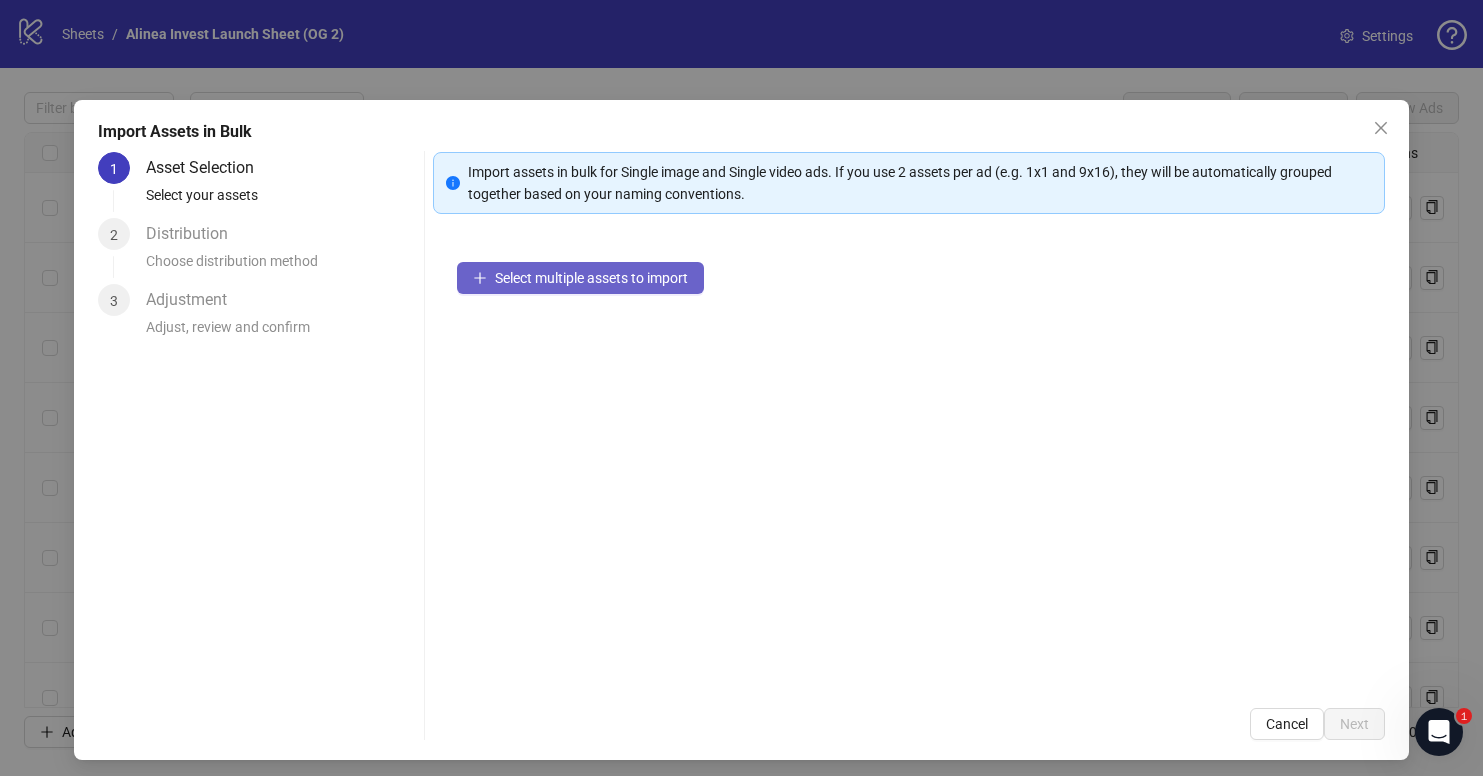 click on "Select multiple assets to import" at bounding box center (591, 278) 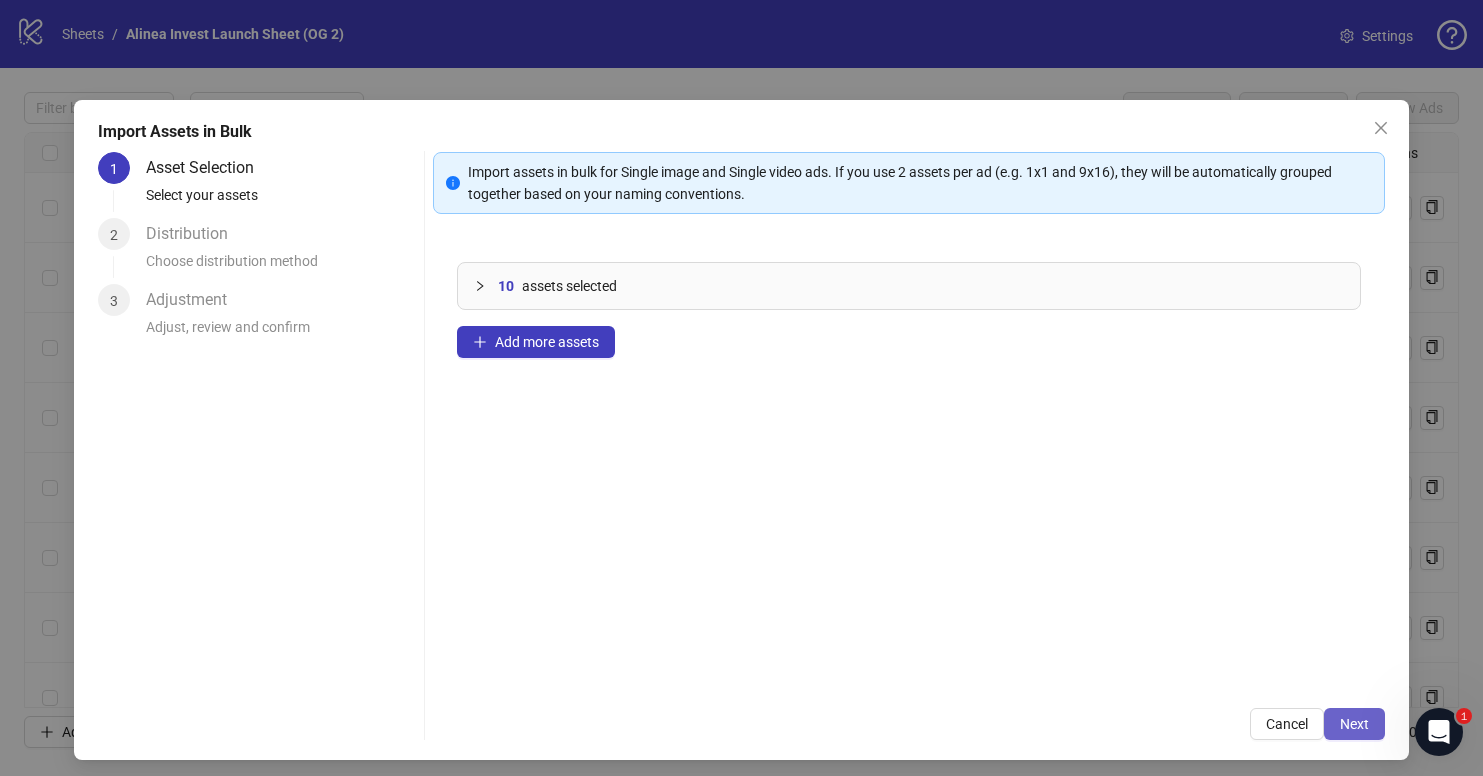 click on "Next" at bounding box center (1354, 724) 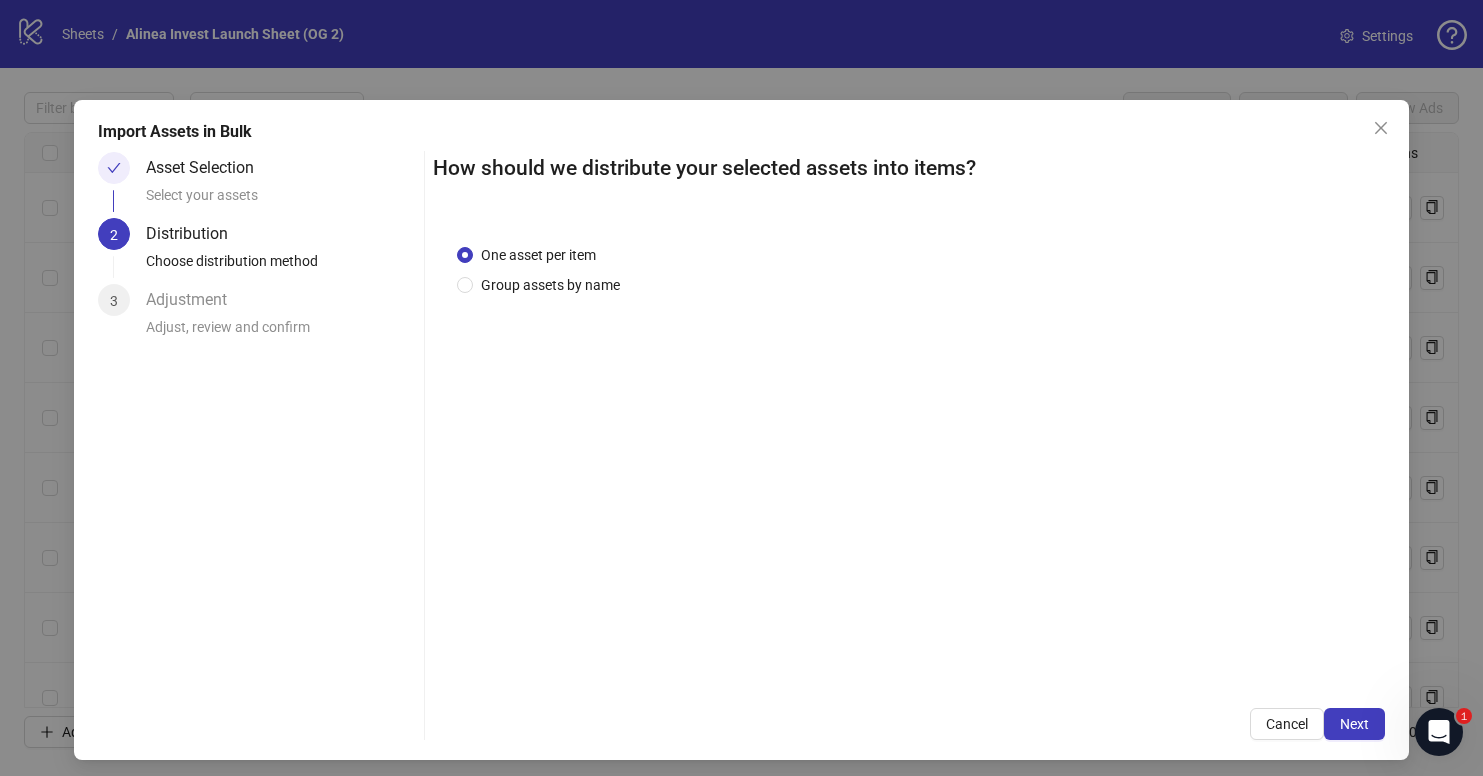 scroll, scrollTop: 8, scrollLeft: 0, axis: vertical 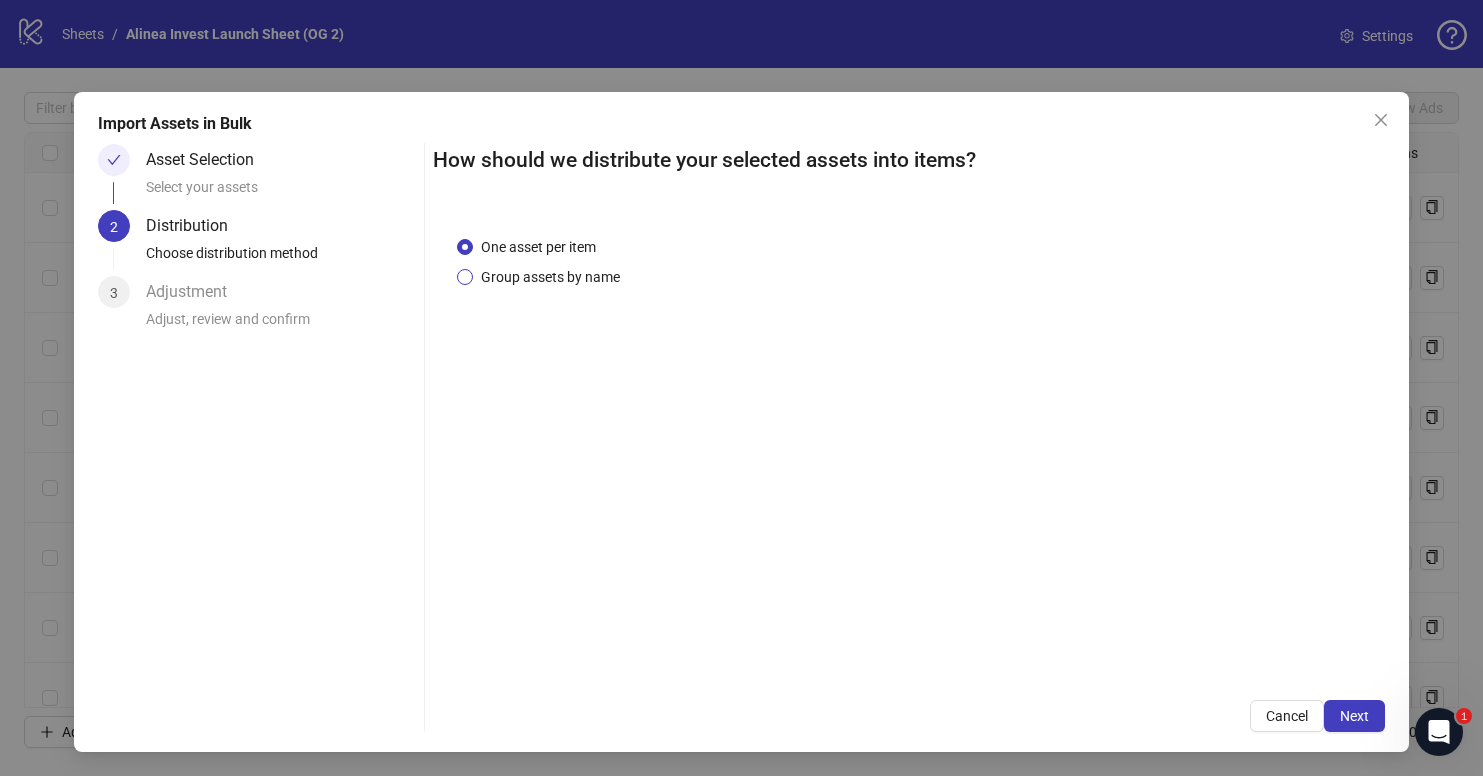 click on "Group assets by name" at bounding box center (550, 277) 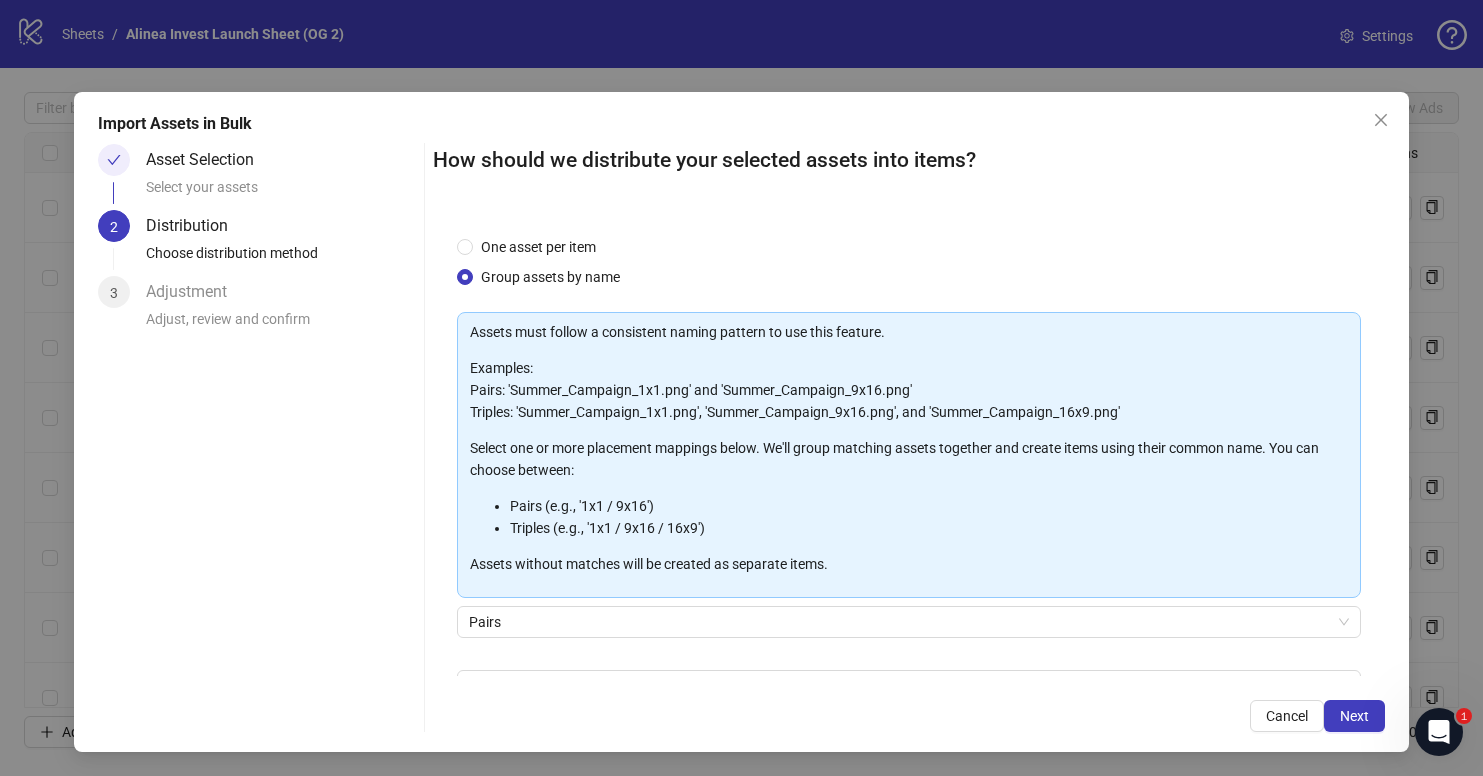 scroll, scrollTop: 121, scrollLeft: 0, axis: vertical 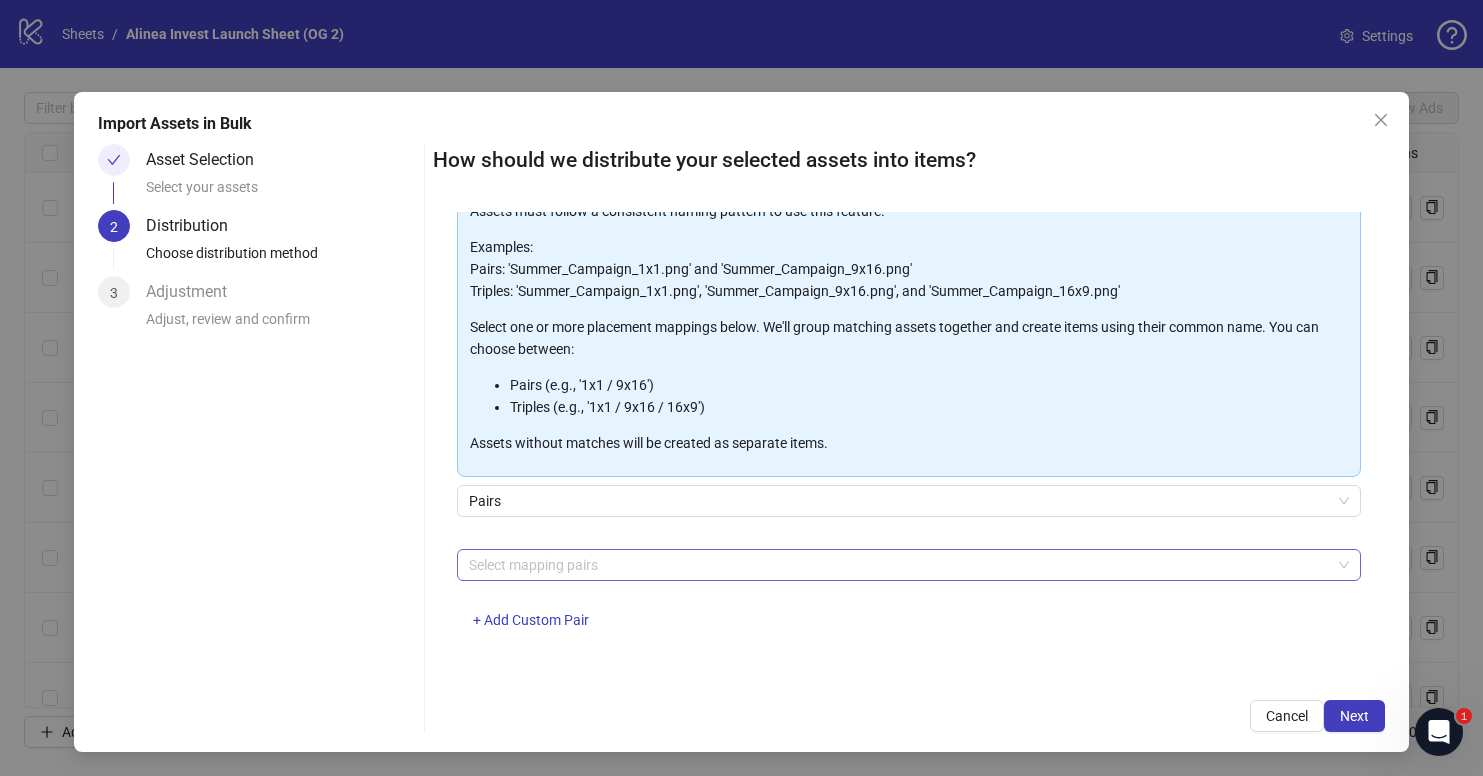 click at bounding box center (898, 565) 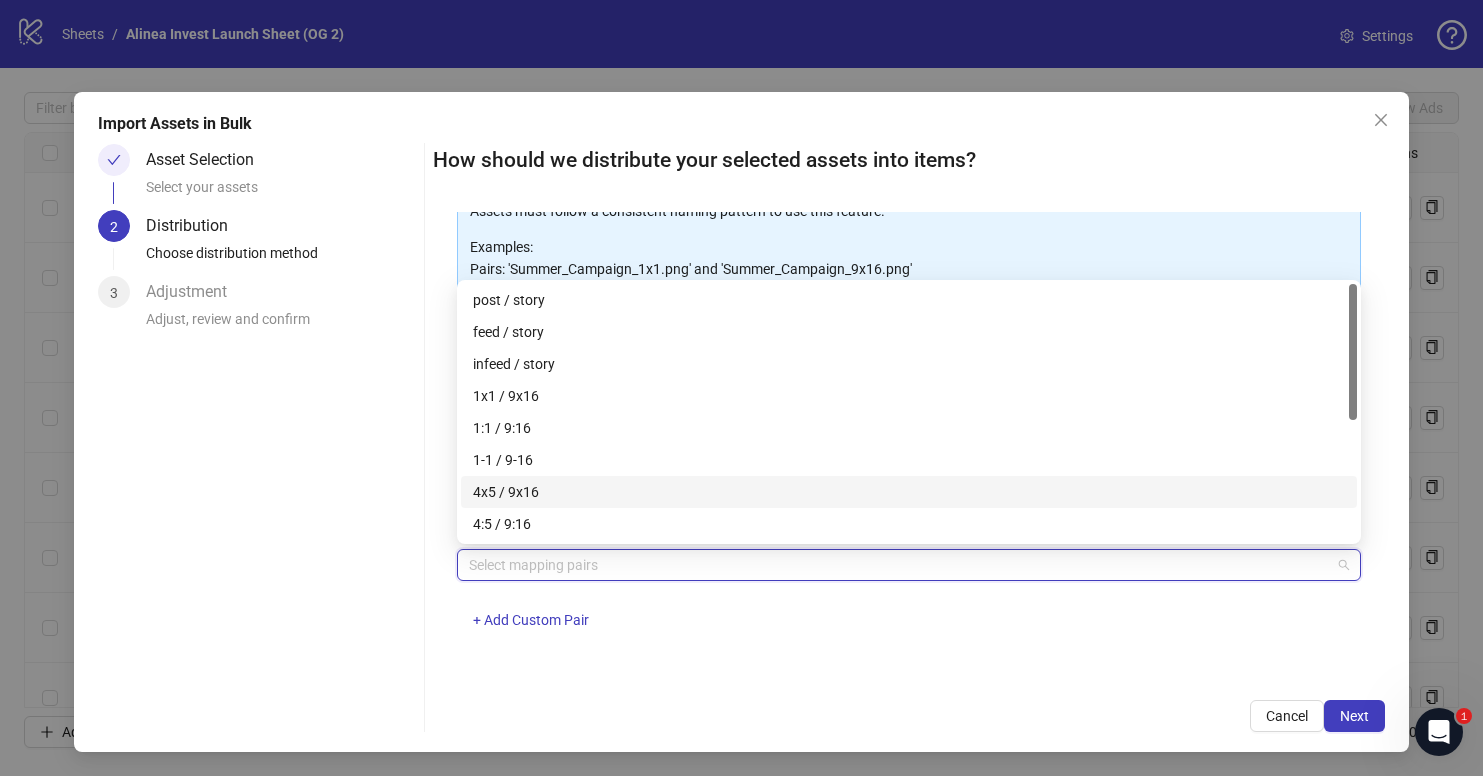 click on "4x5 / 9x16" at bounding box center (909, 492) 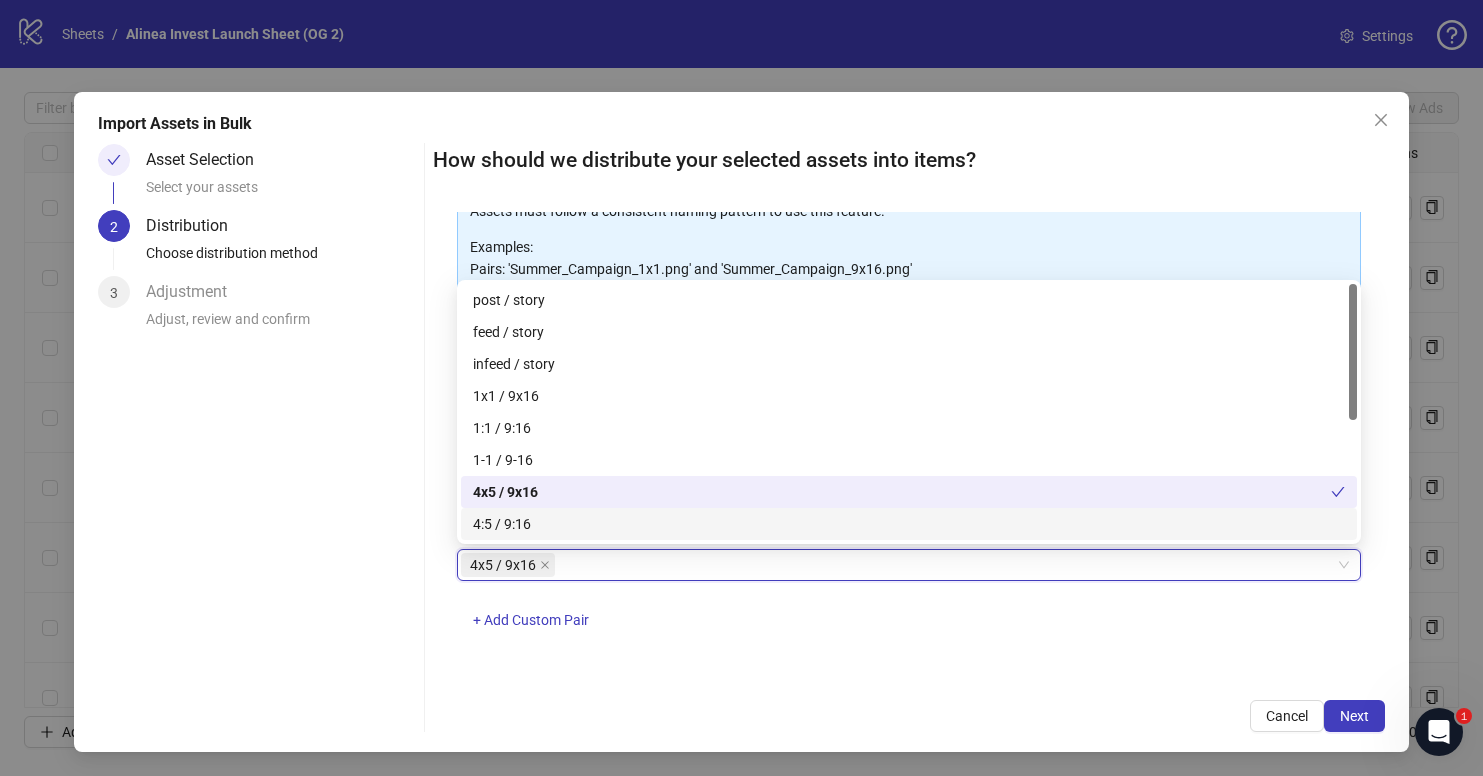 click on "4x5 / 9x16 4x5 / 9x16   + Add Custom Pair" at bounding box center [909, 601] 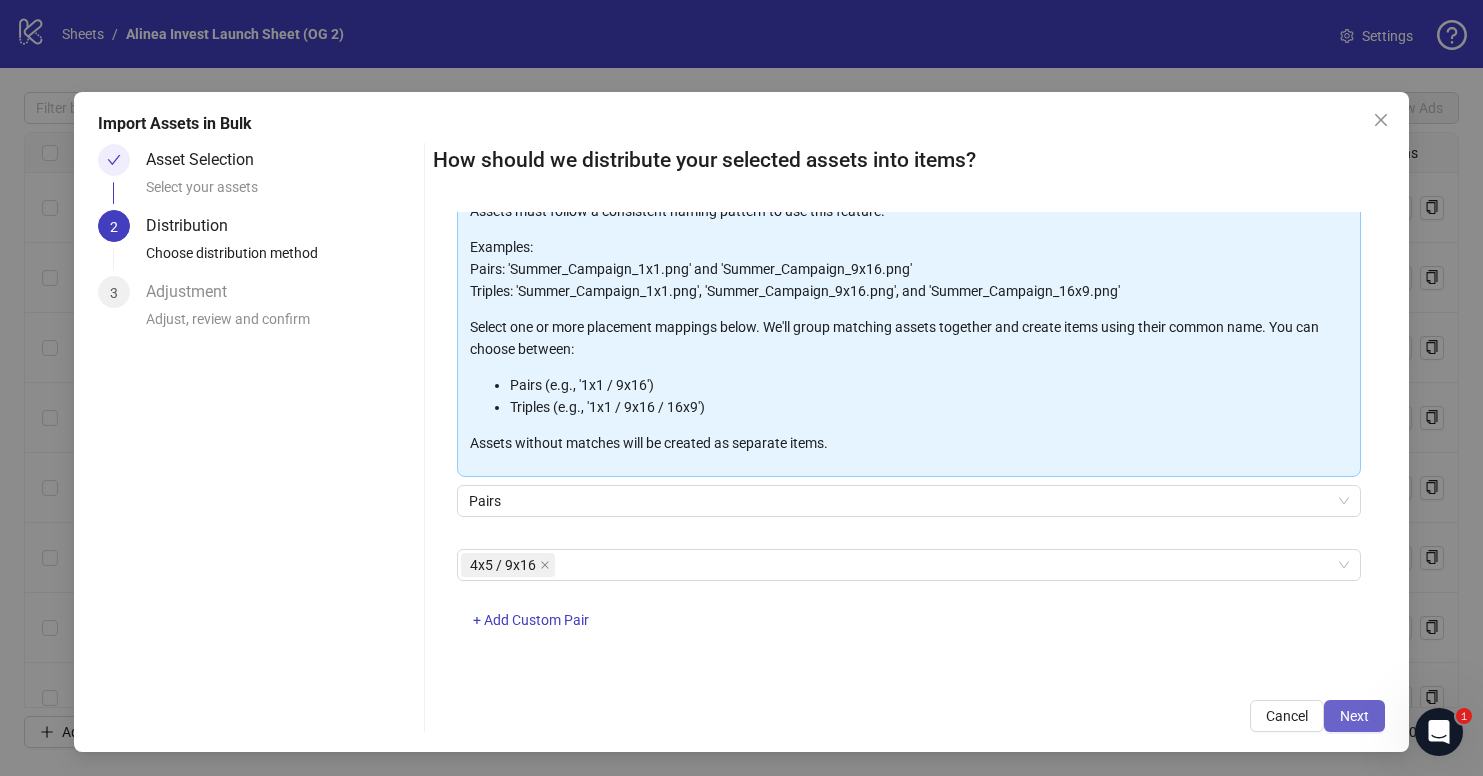 click on "Next" at bounding box center [1354, 716] 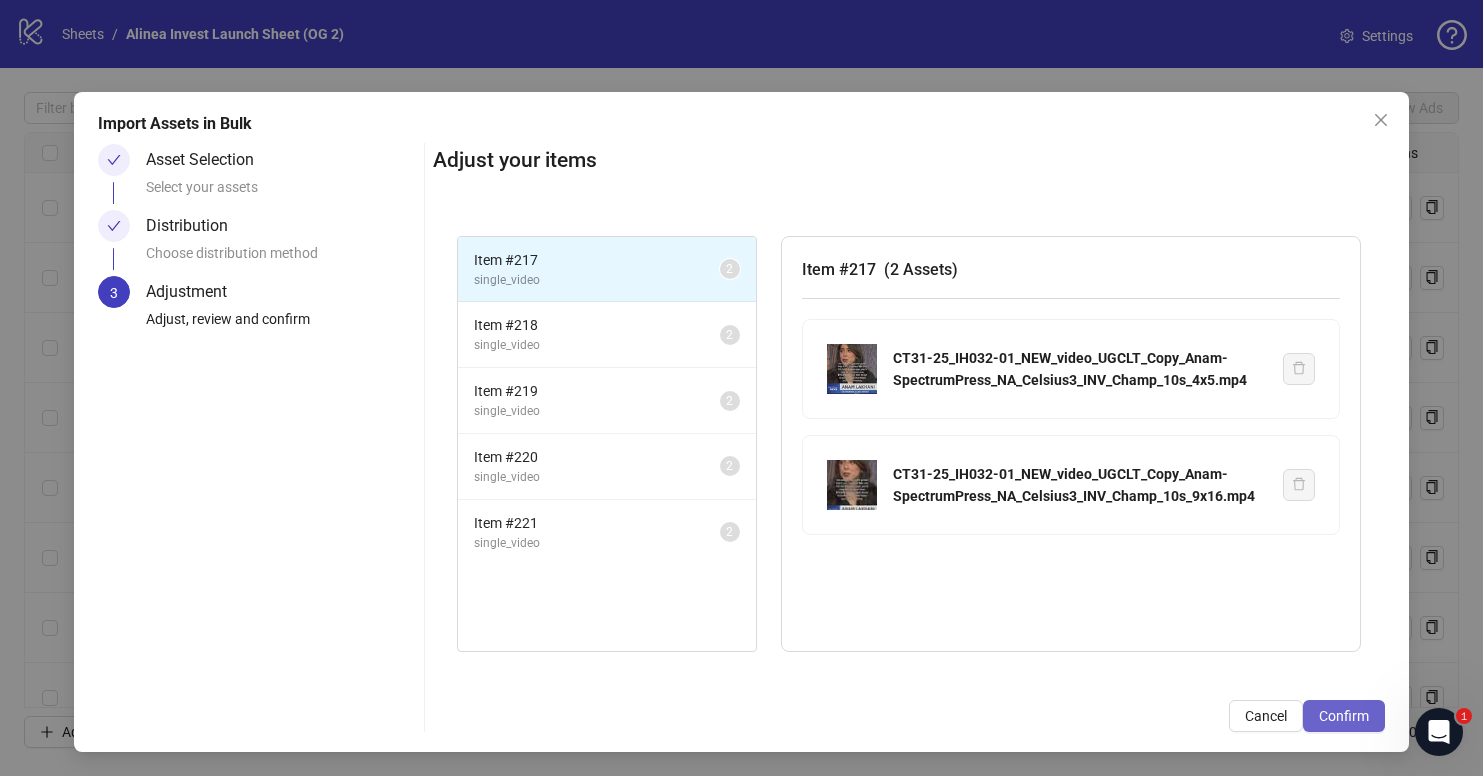 click on "Confirm" at bounding box center [1344, 716] 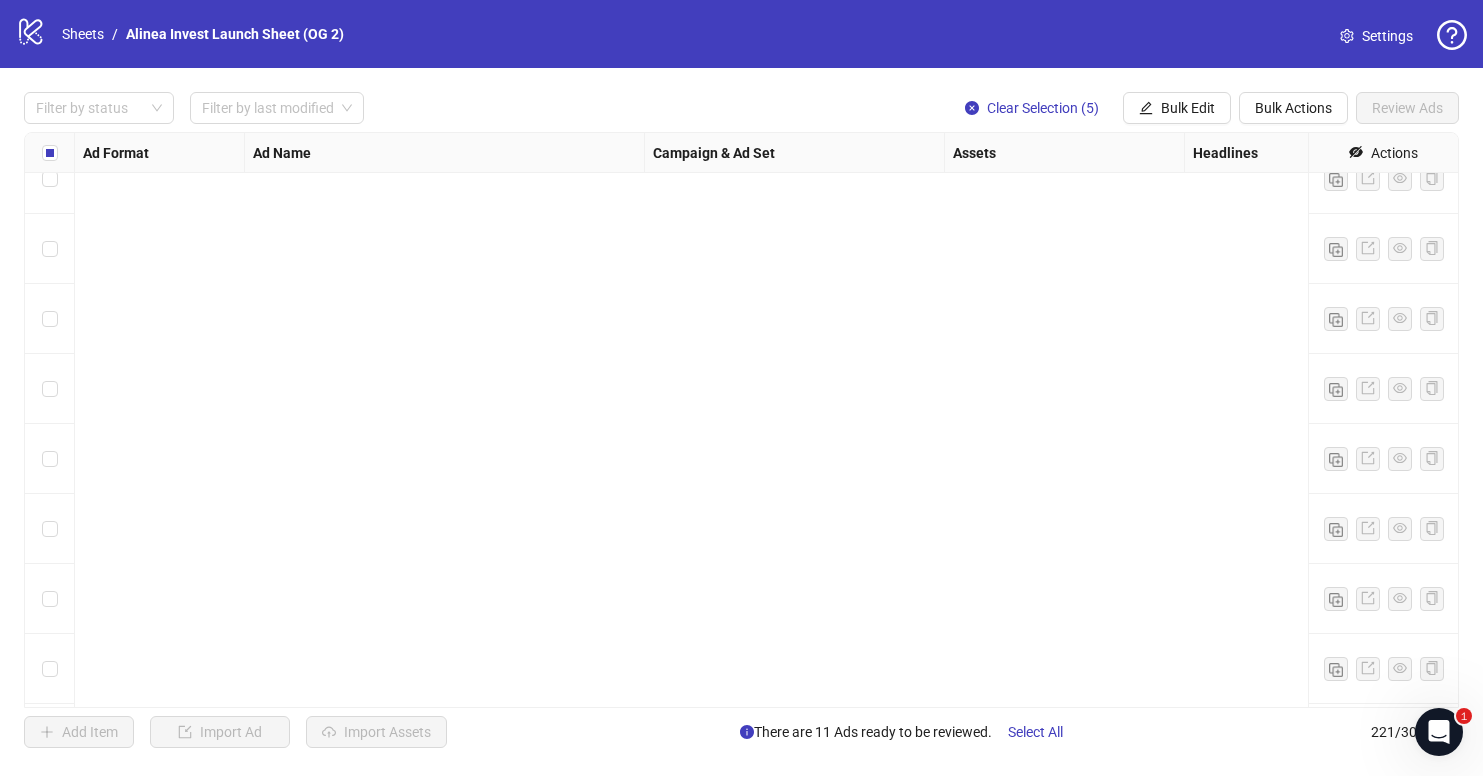 scroll, scrollTop: 14936, scrollLeft: 0, axis: vertical 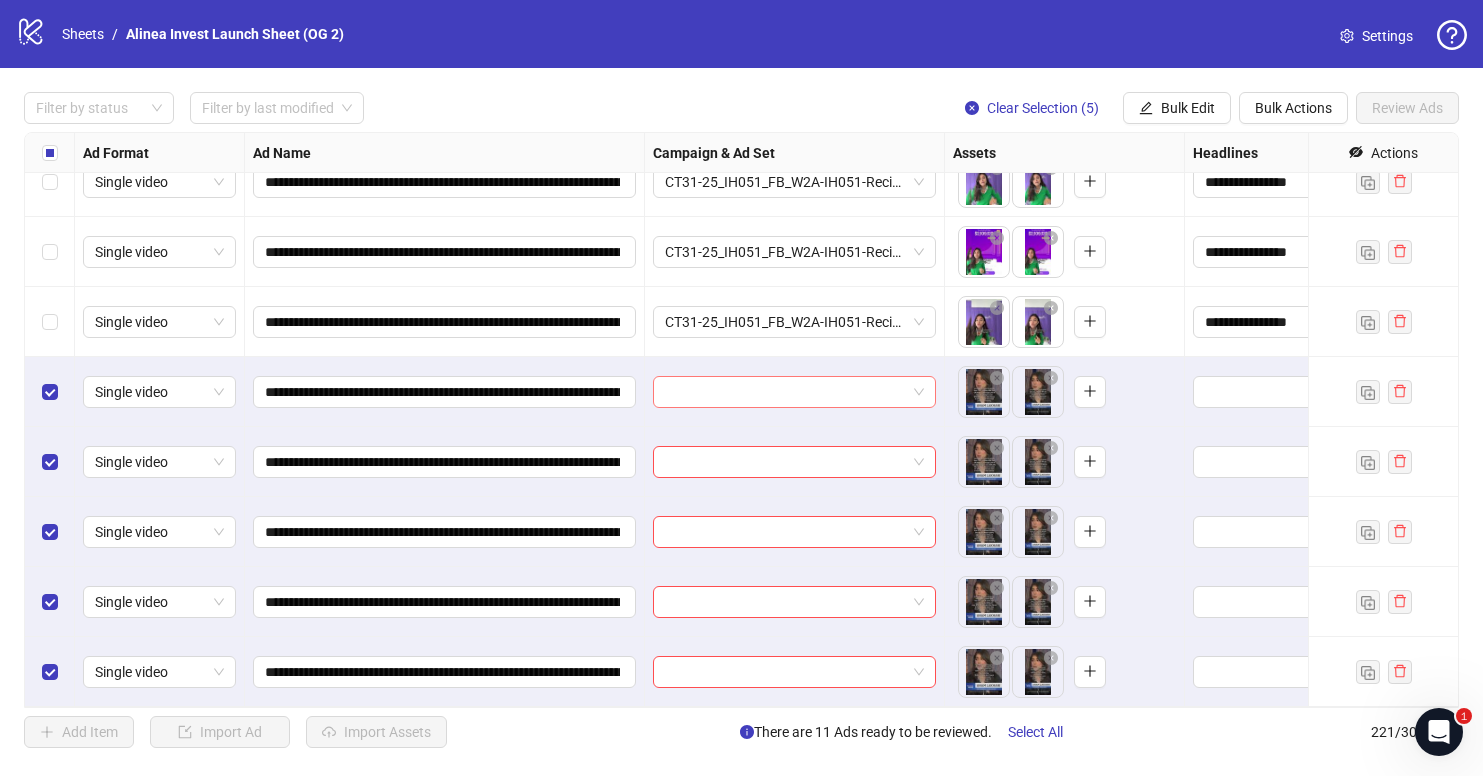 click at bounding box center [785, 392] 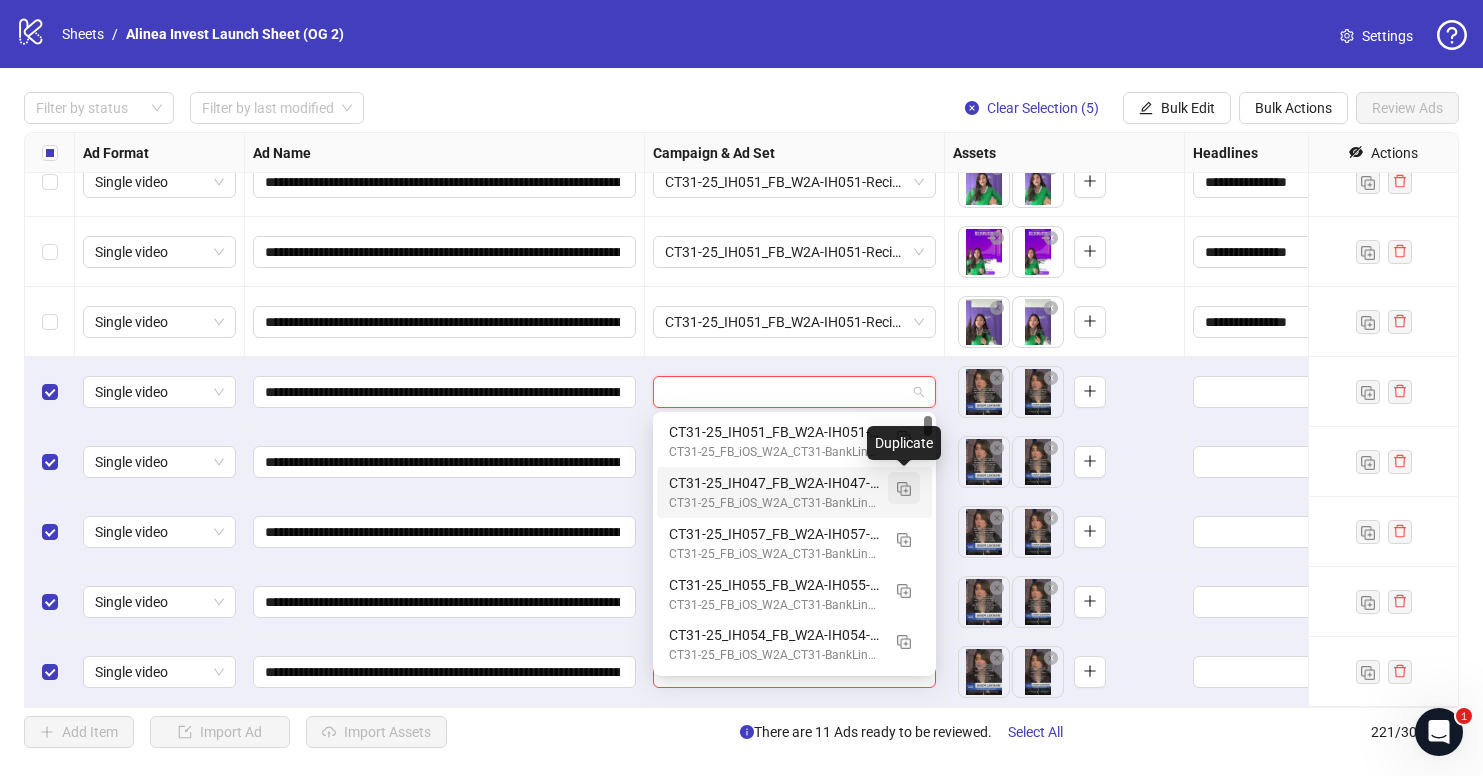 click at bounding box center (904, 489) 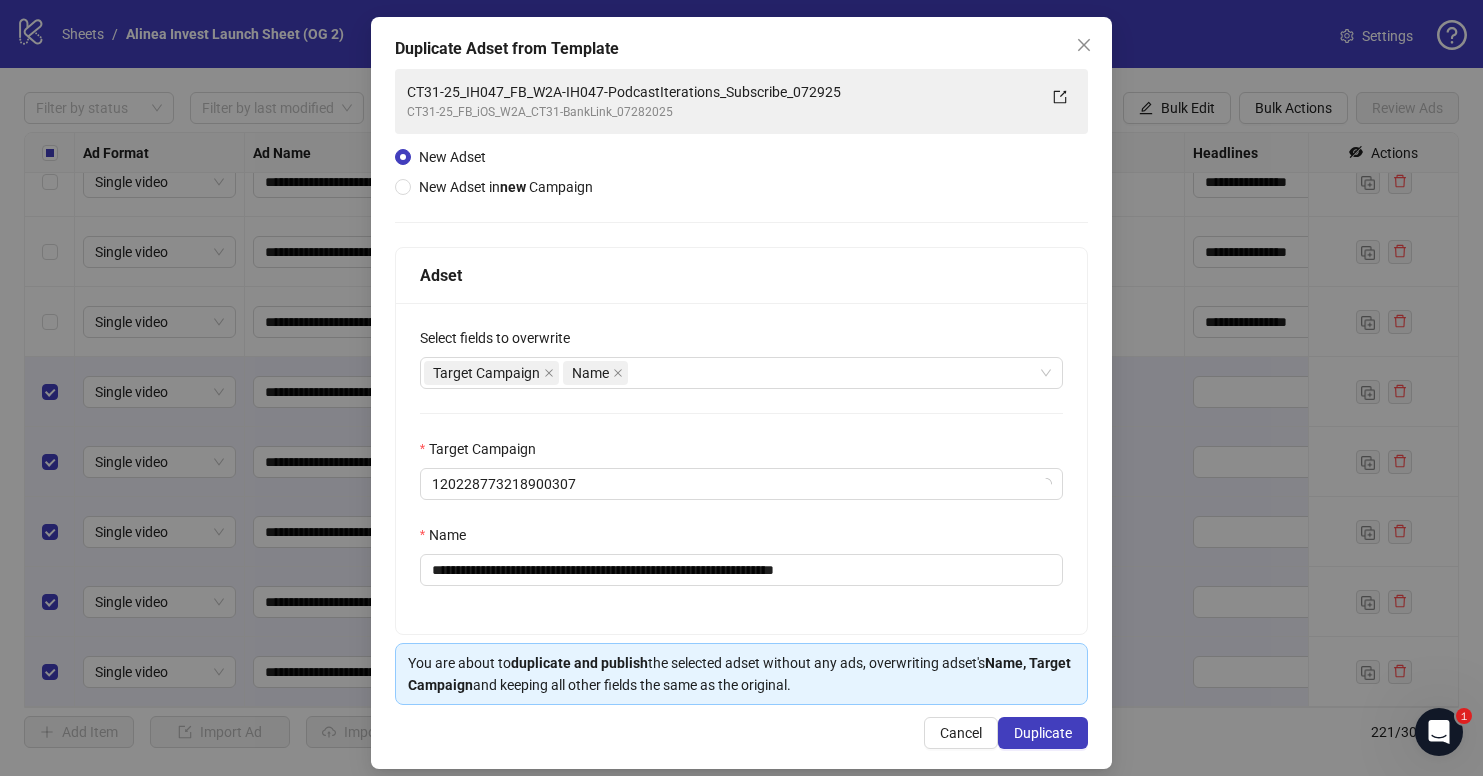 scroll, scrollTop: 101, scrollLeft: 0, axis: vertical 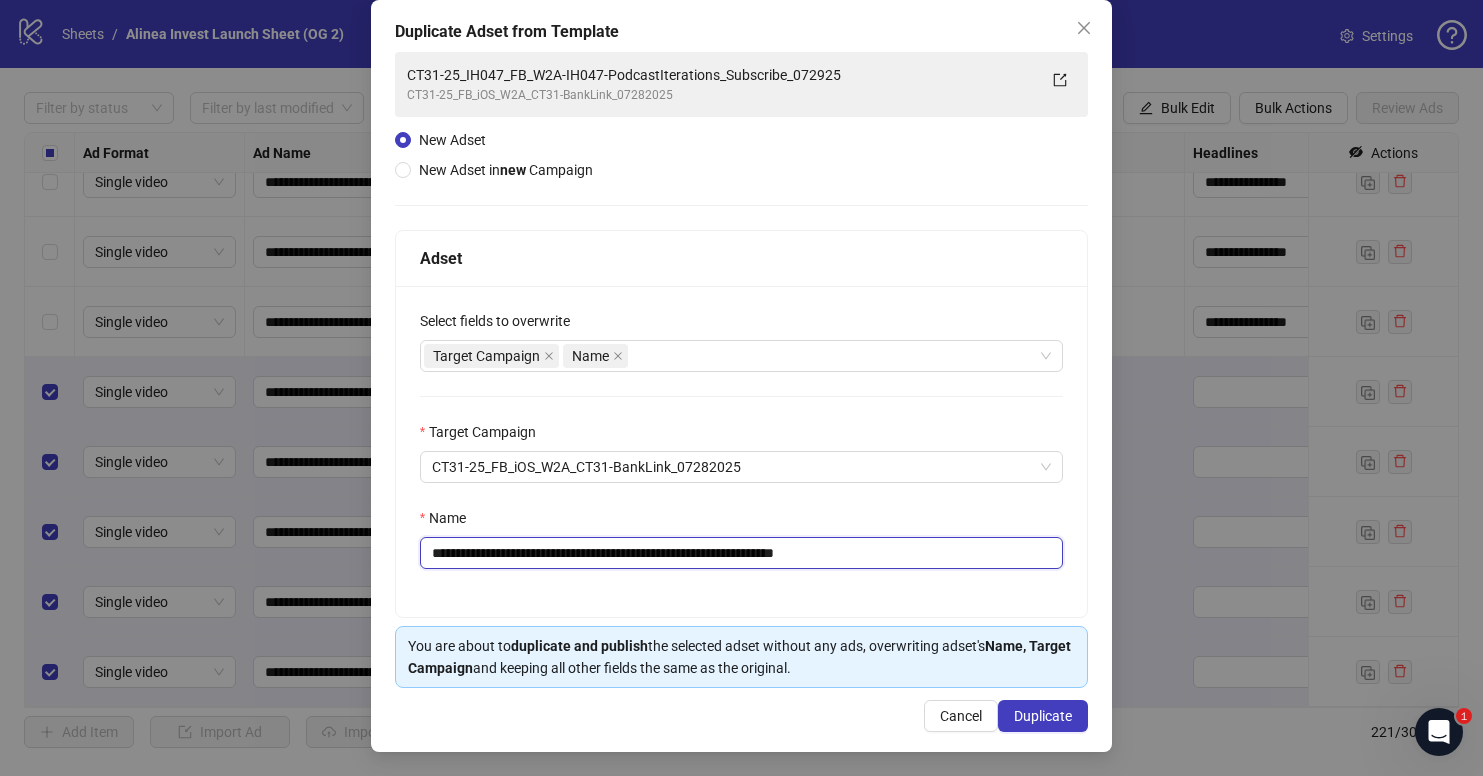 click on "**********" at bounding box center (742, 553) 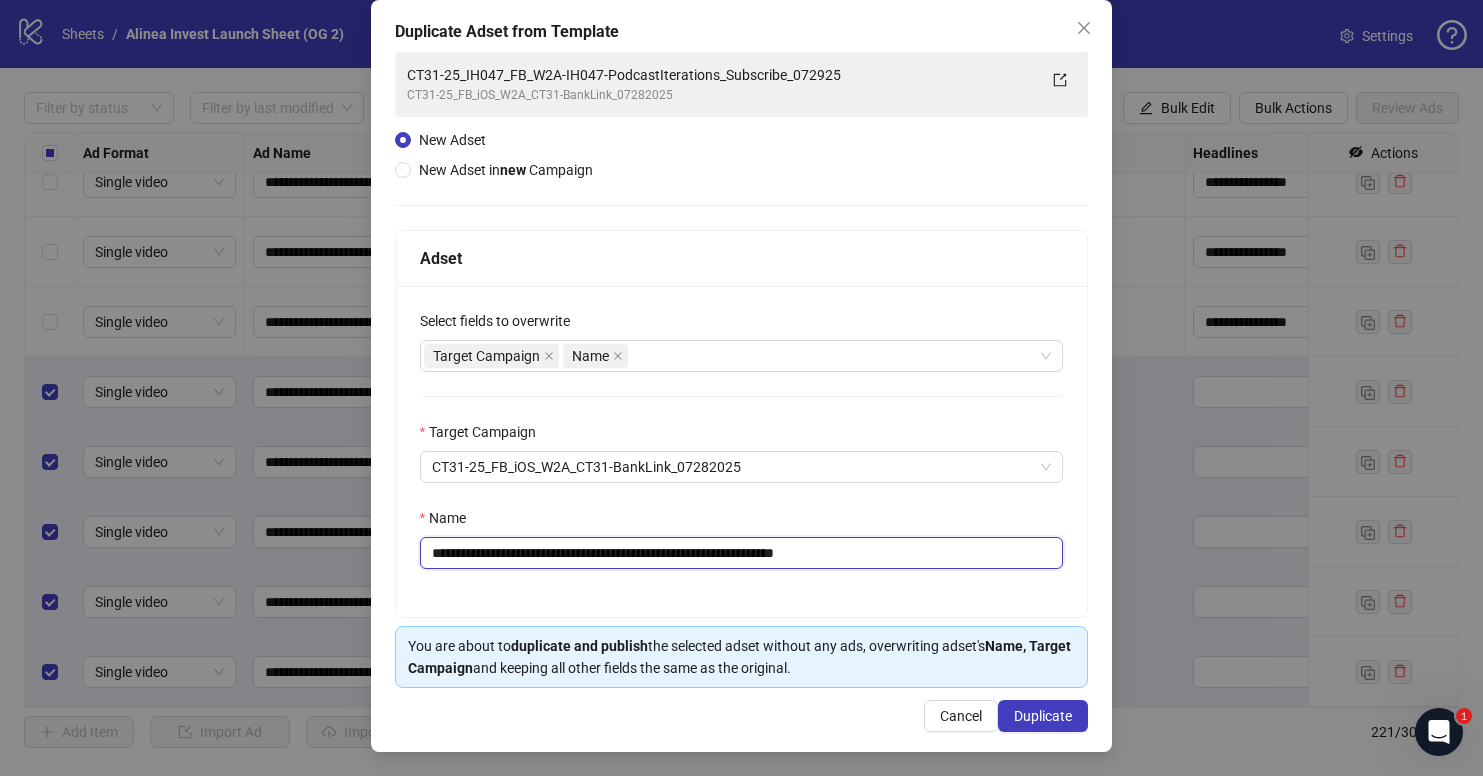 click on "**********" at bounding box center (742, 553) 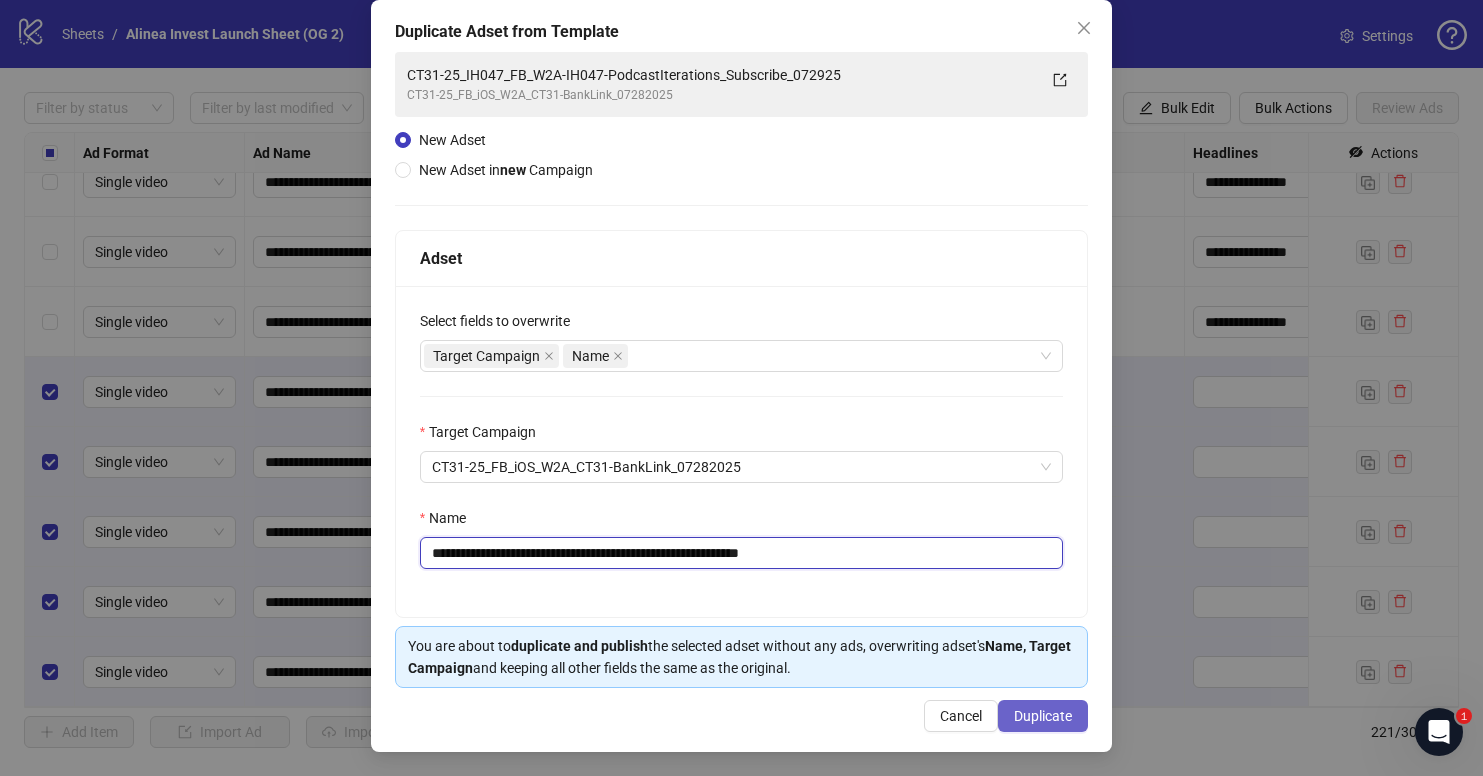 type on "**********" 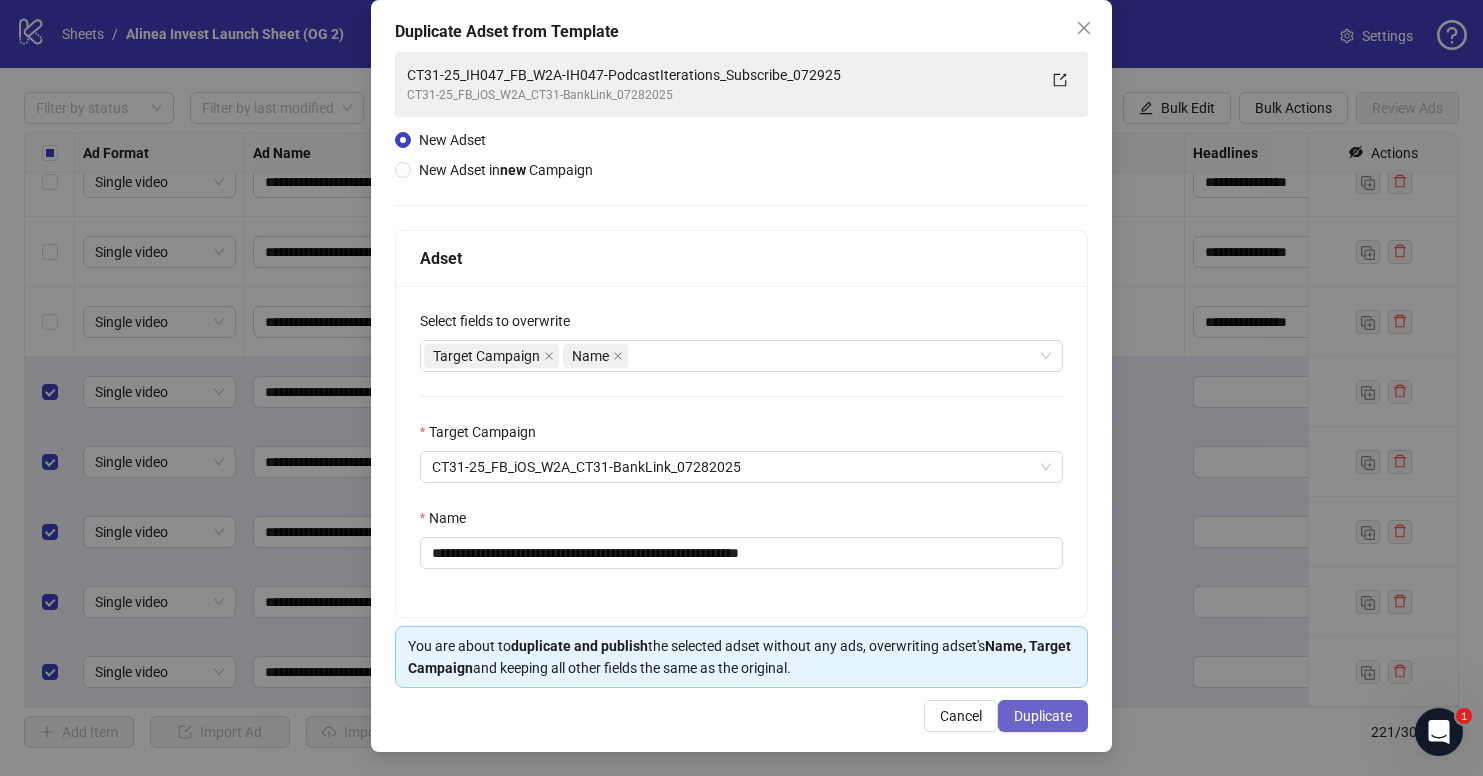 click on "Duplicate" at bounding box center (1043, 716) 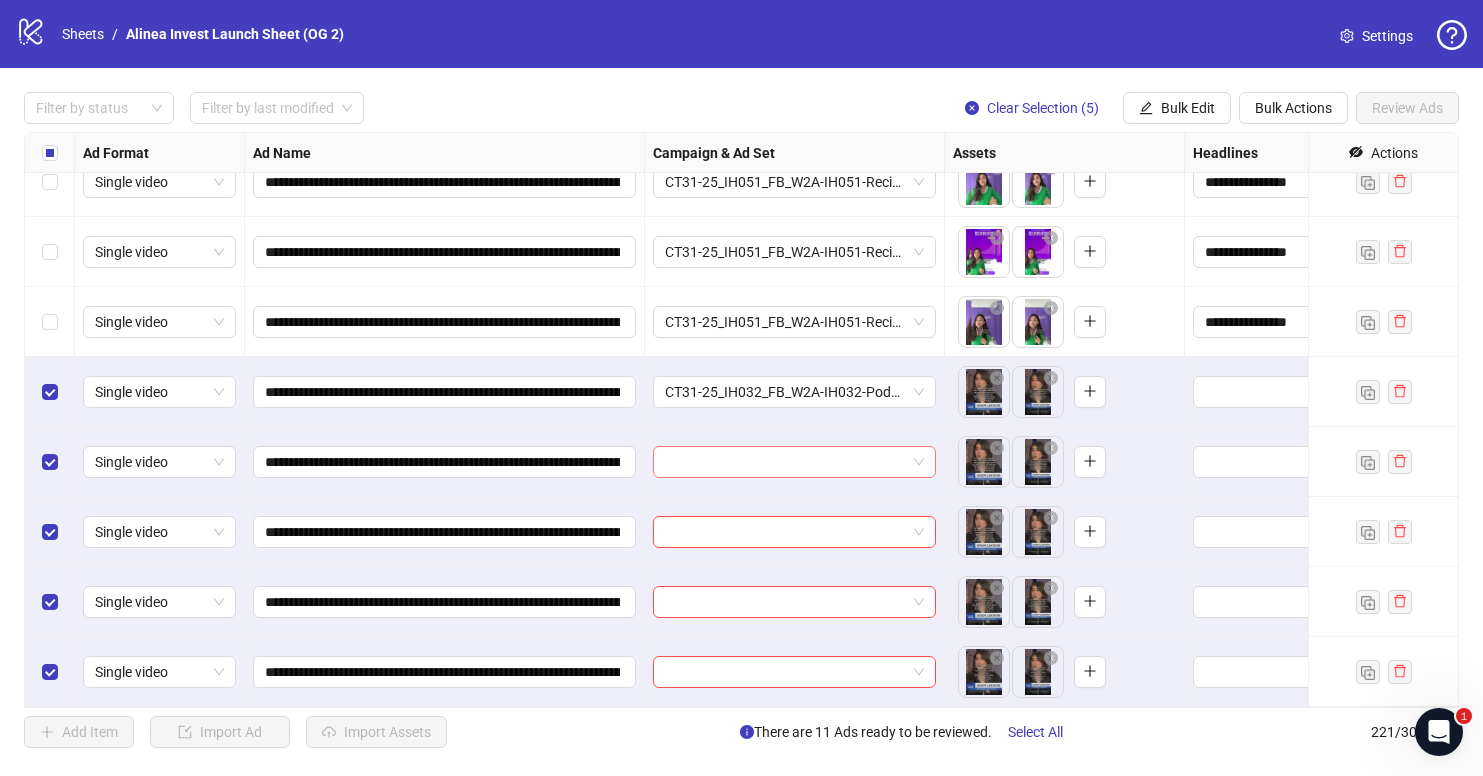 click at bounding box center (785, 462) 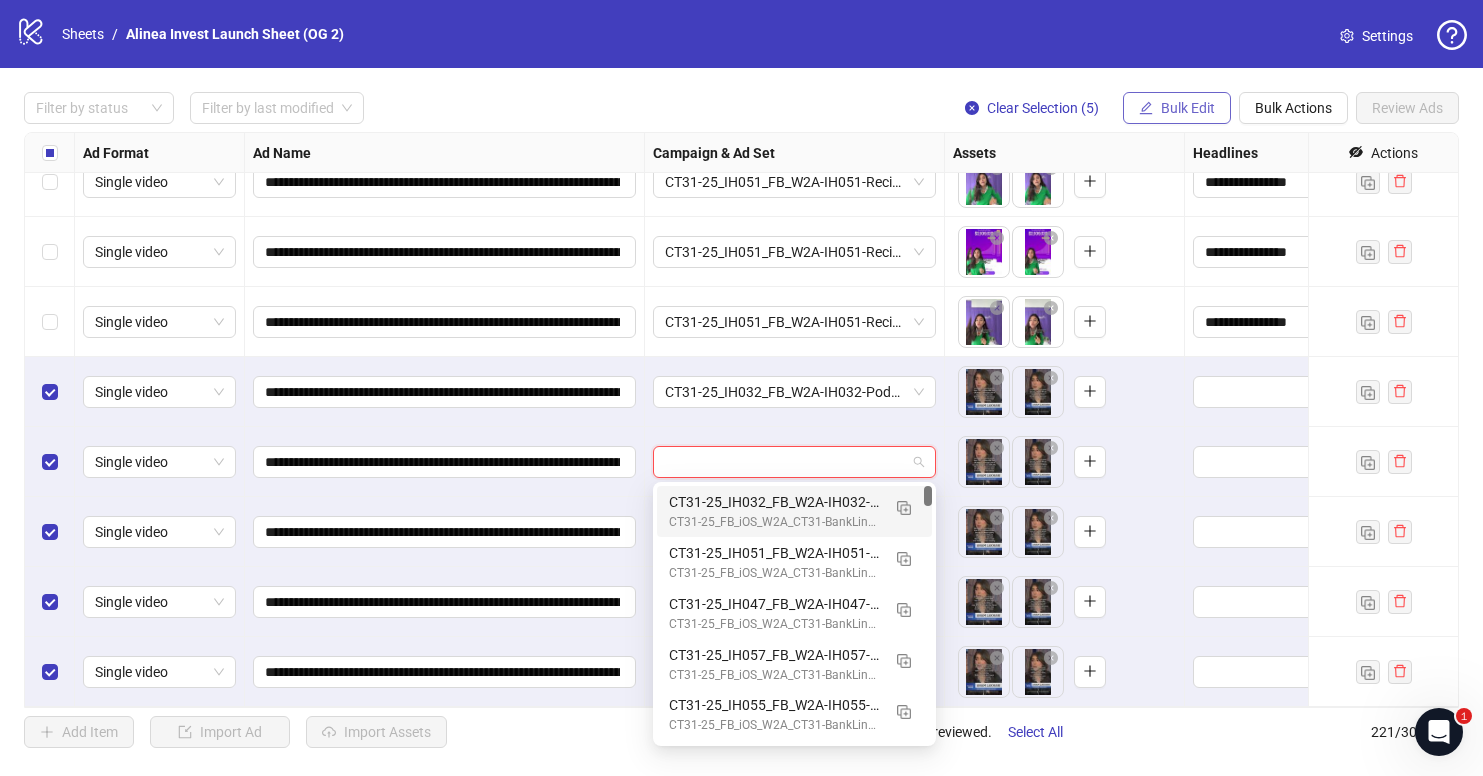 click on "Bulk Edit" at bounding box center (1188, 108) 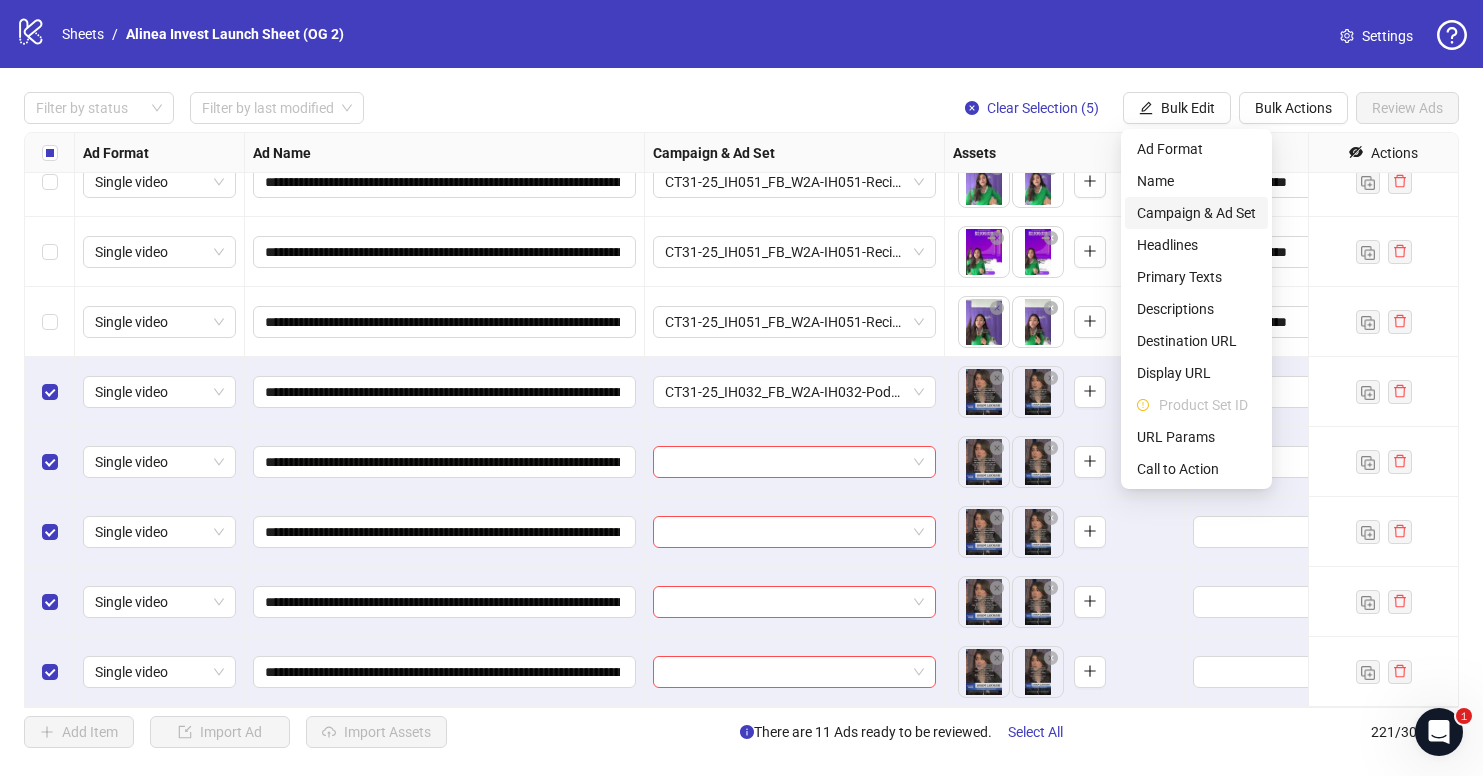 click on "Campaign & Ad Set" at bounding box center (1196, 213) 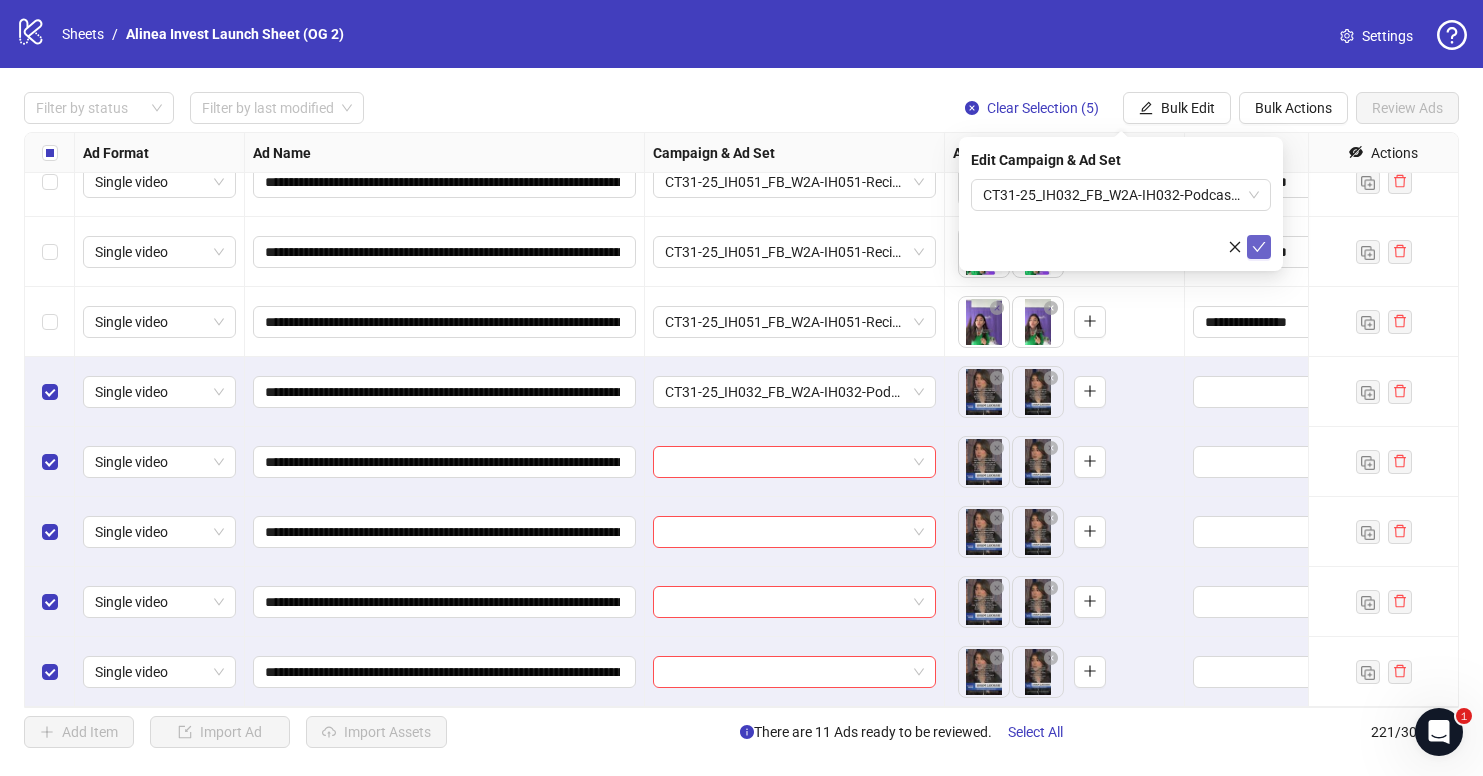 click 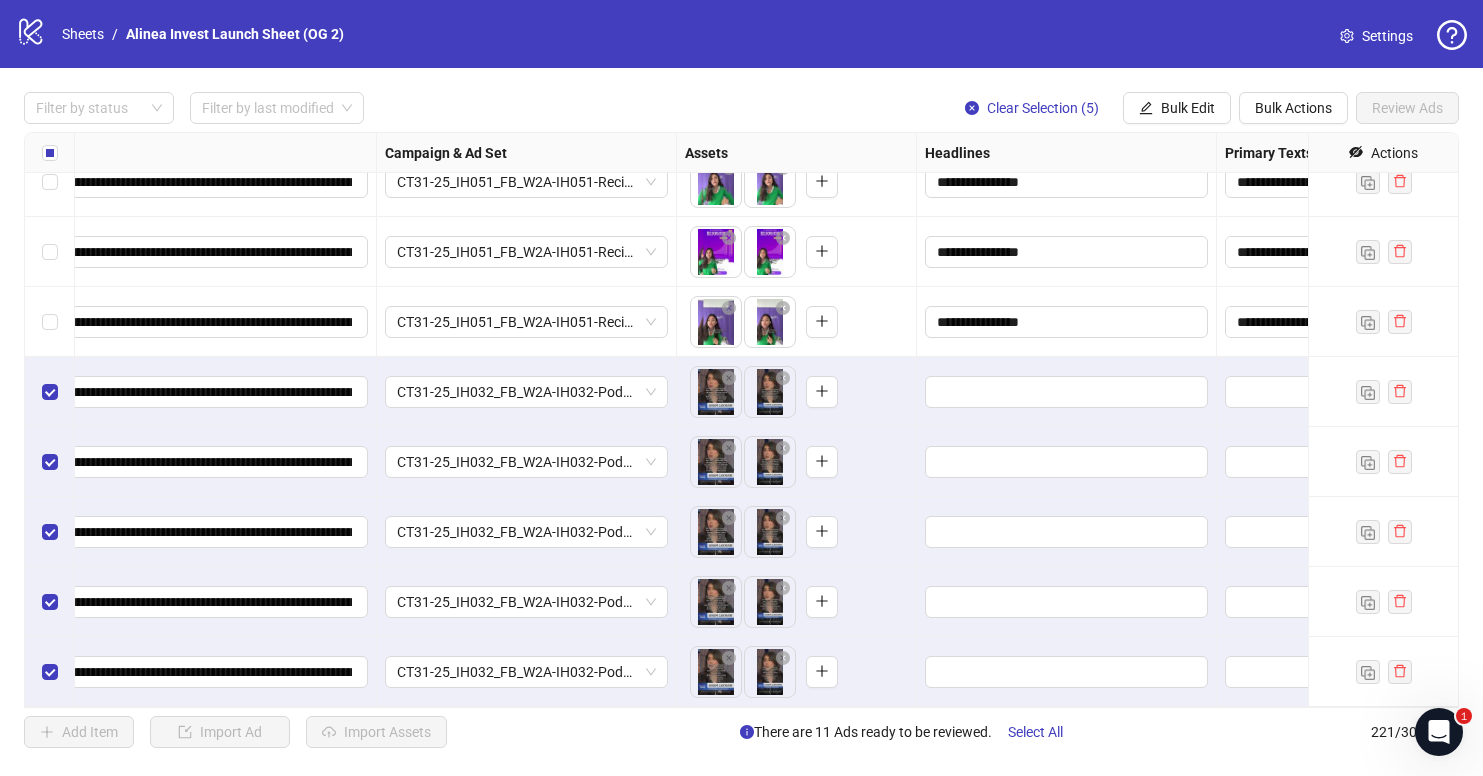 scroll, scrollTop: 14936, scrollLeft: 292, axis: both 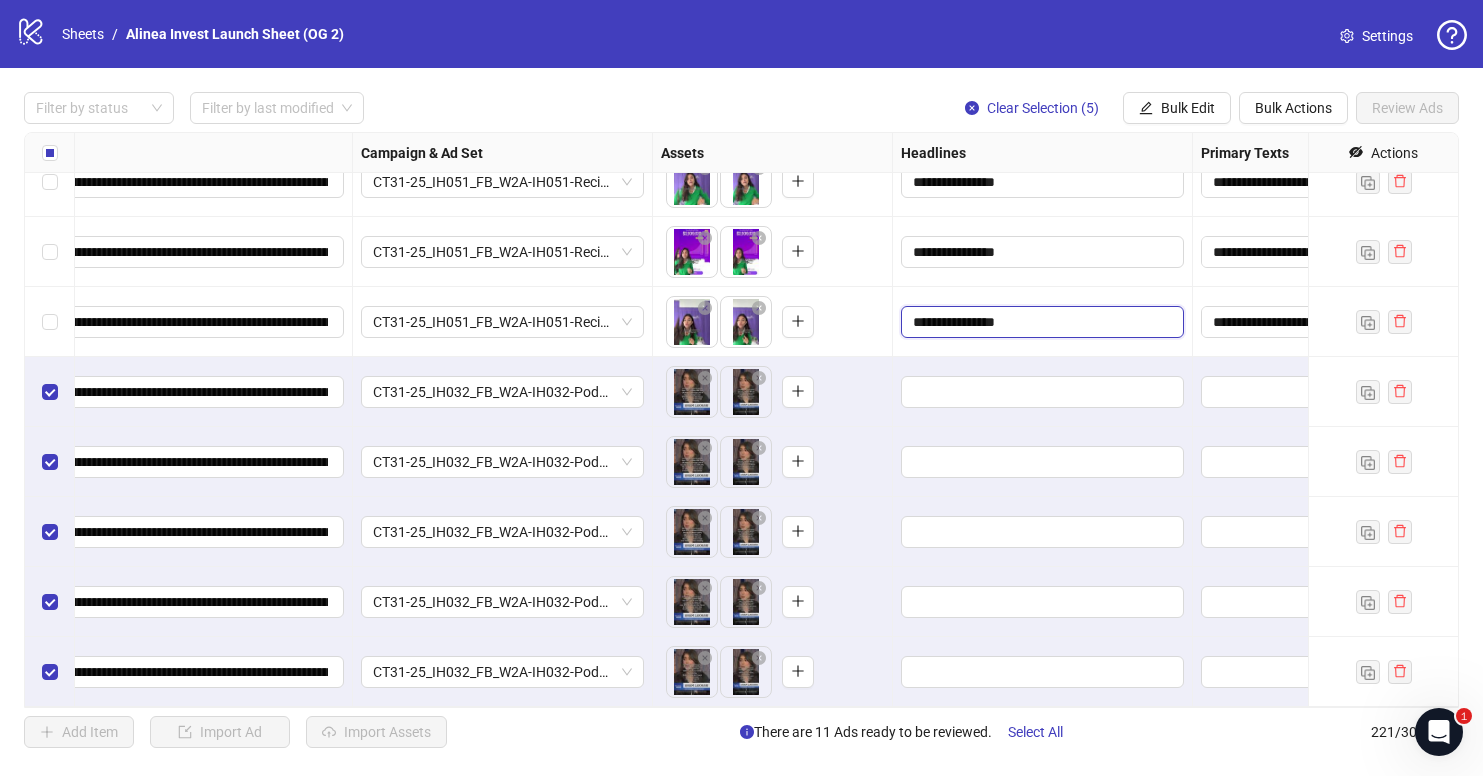click on "**********" at bounding box center [1040, 322] 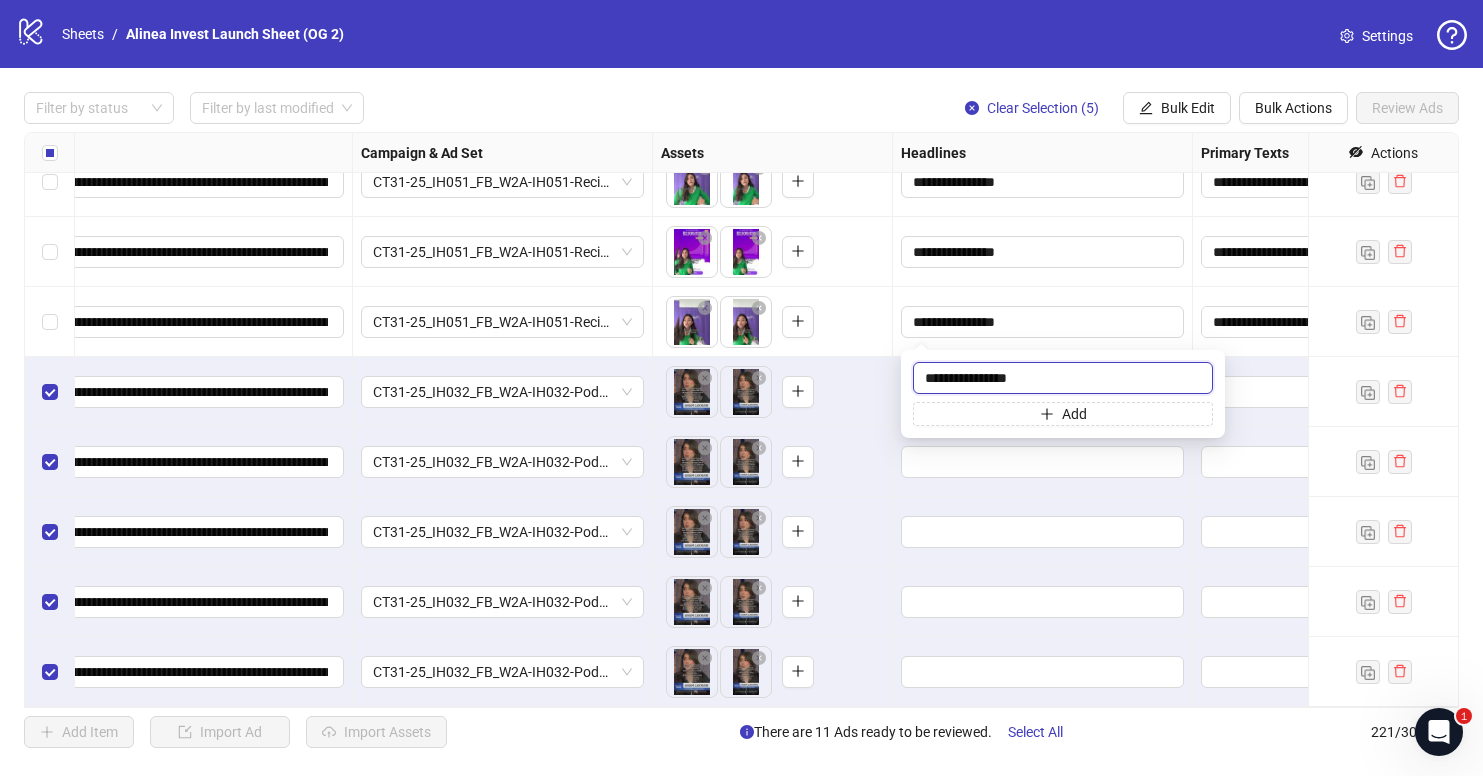 click on "**********" at bounding box center (1063, 378) 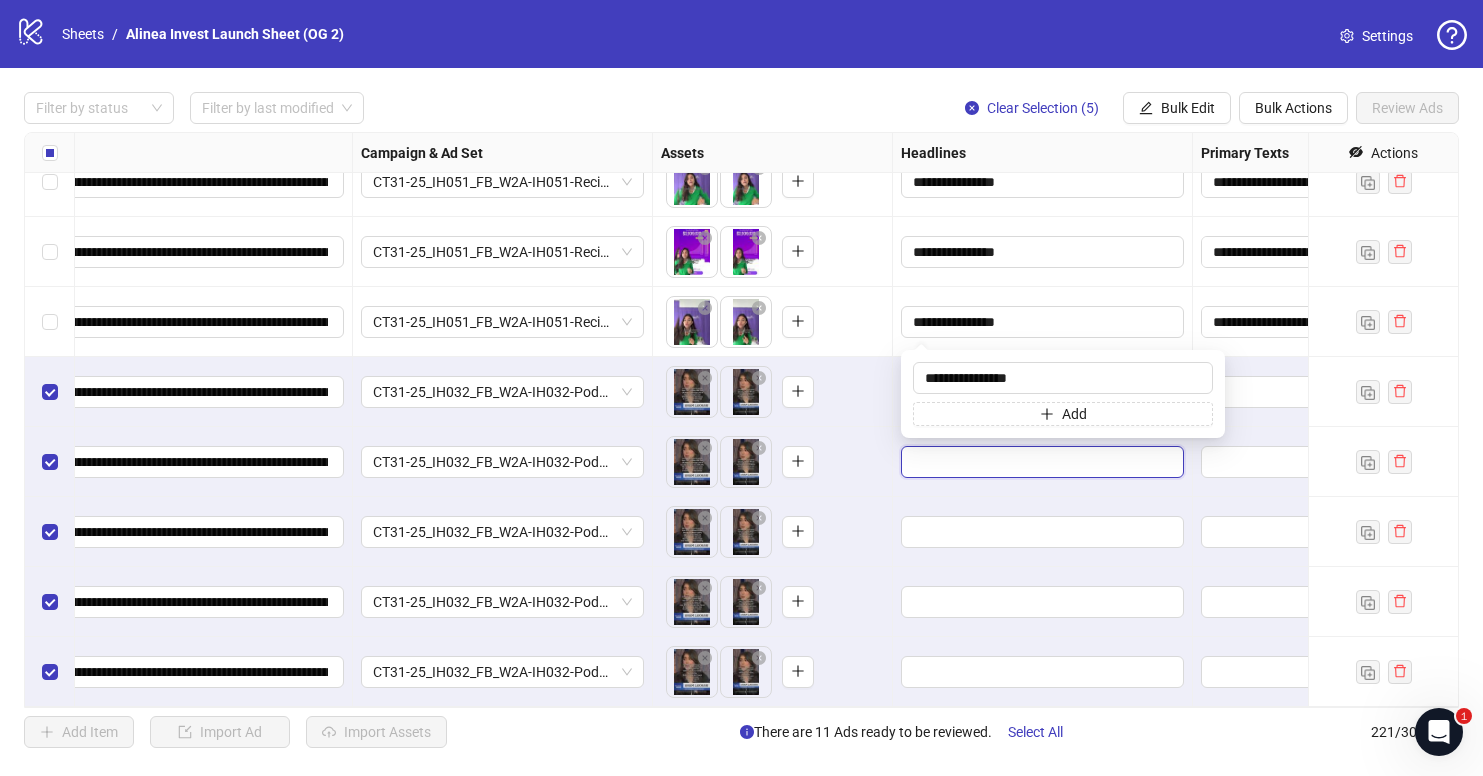 click at bounding box center [1040, 462] 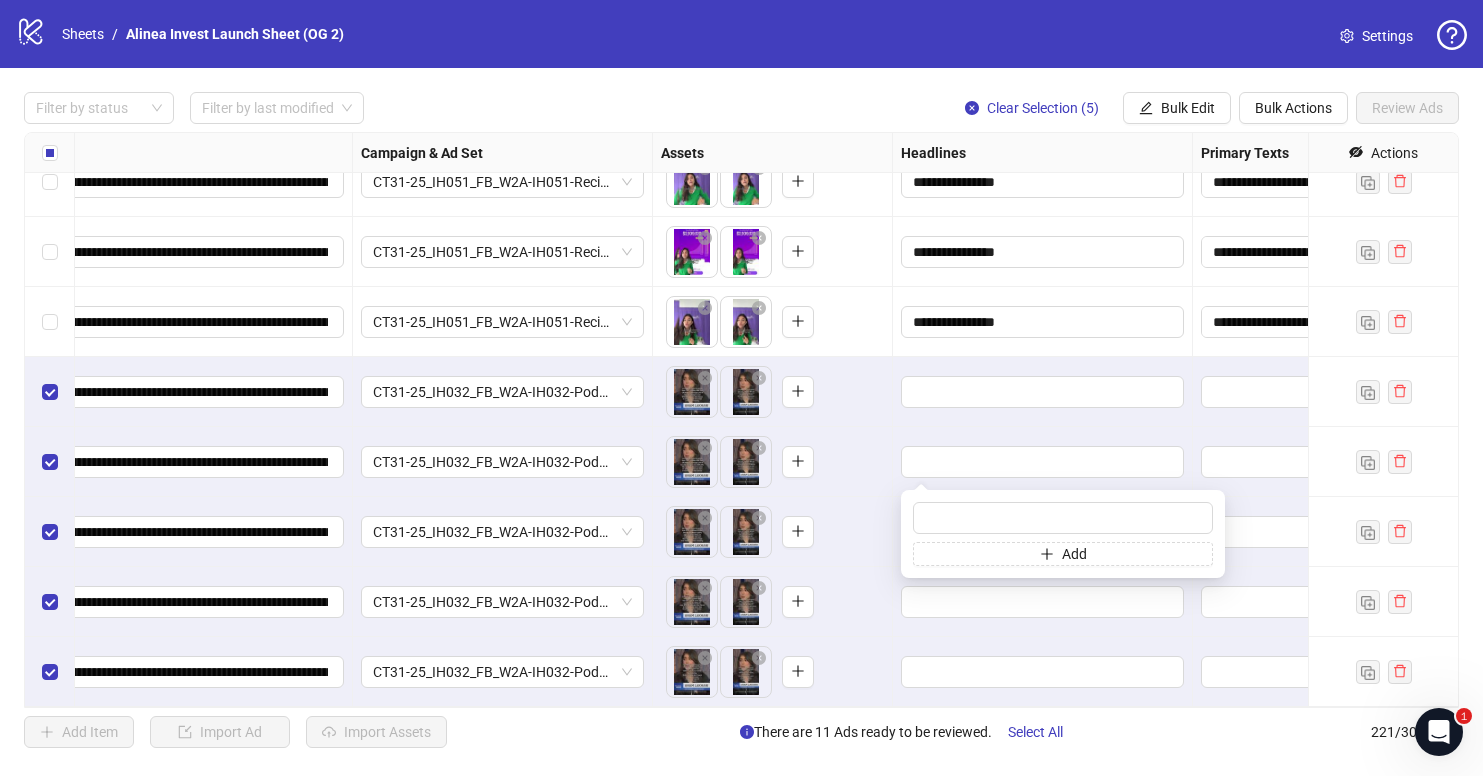 click at bounding box center [1043, 392] 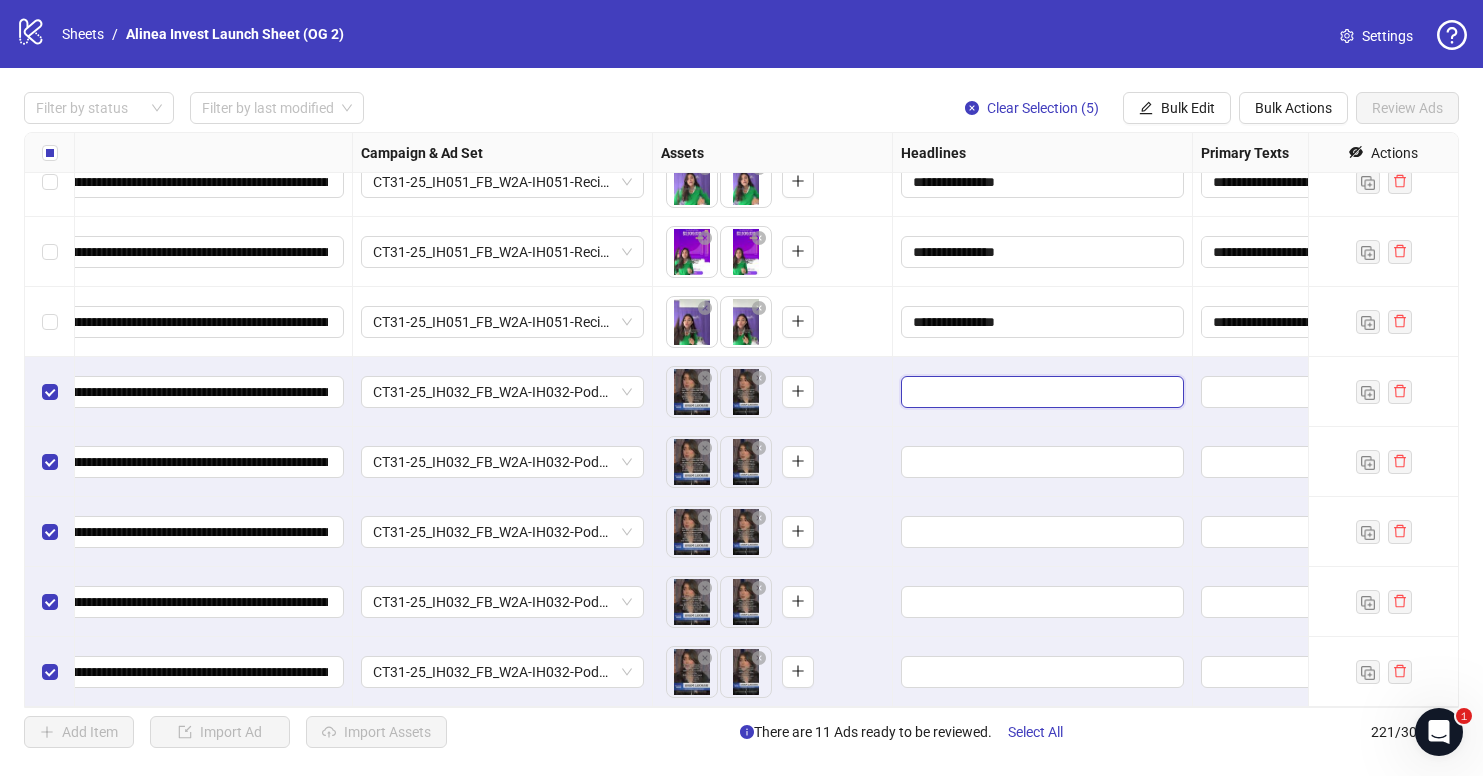 click at bounding box center (1040, 392) 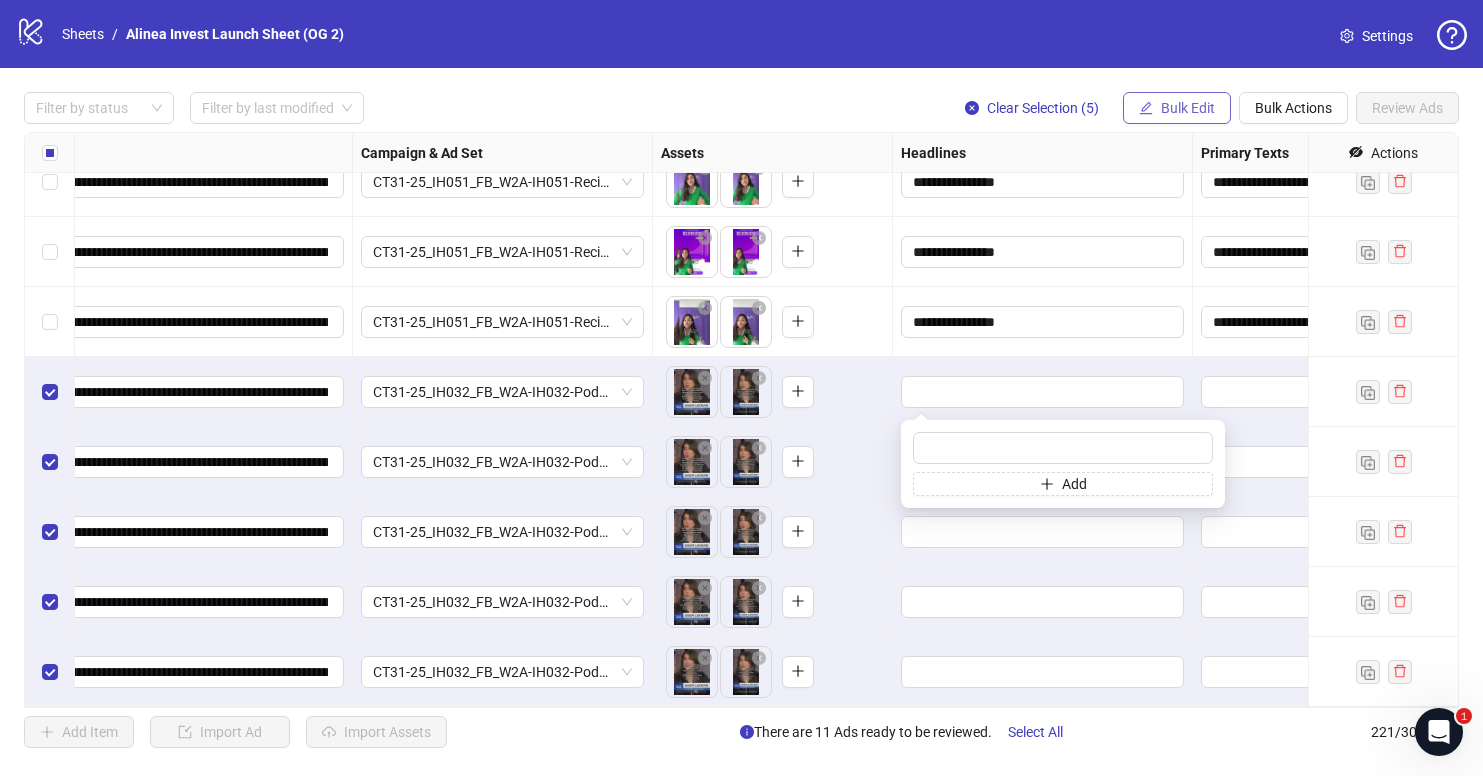 click on "Bulk Edit" at bounding box center [1177, 108] 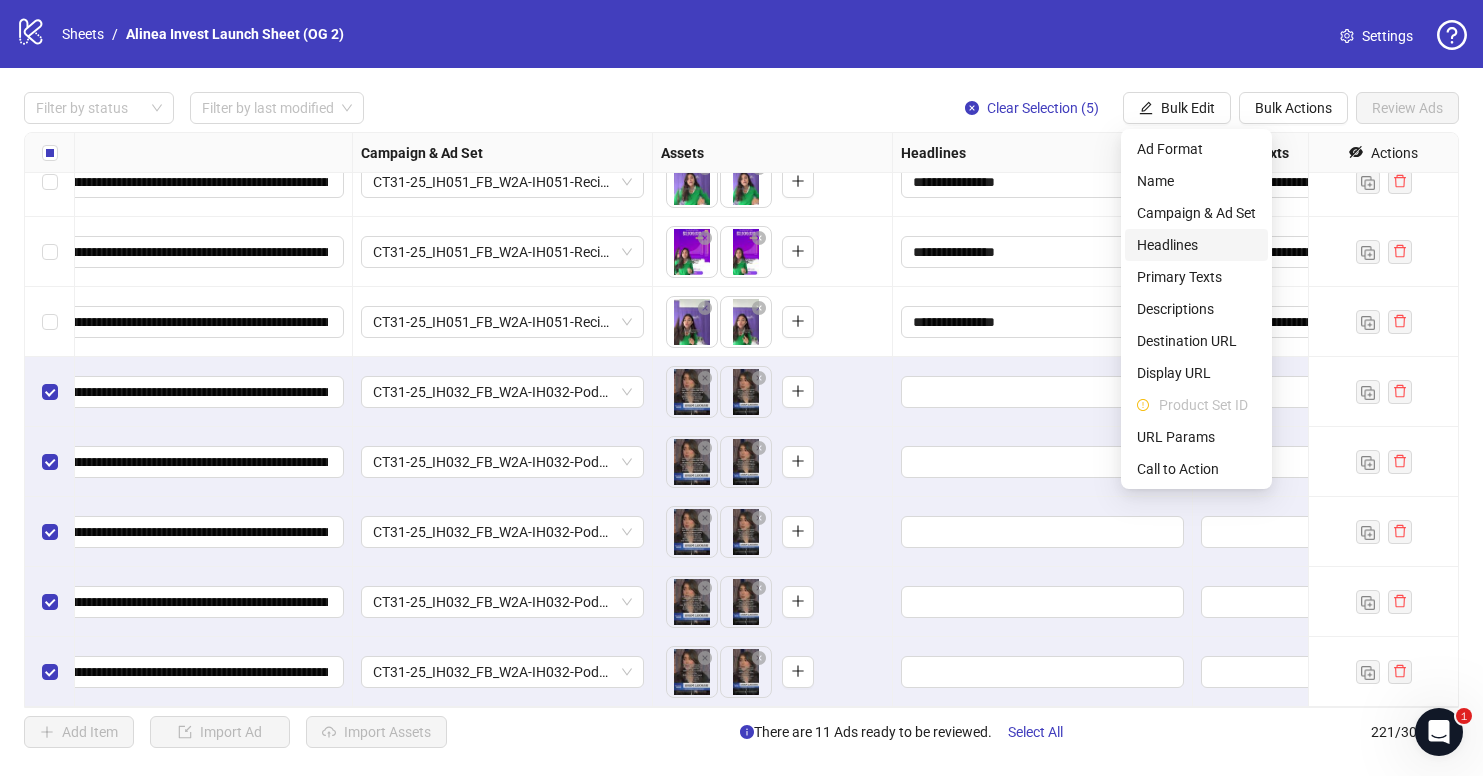 click on "Headlines" at bounding box center (1196, 245) 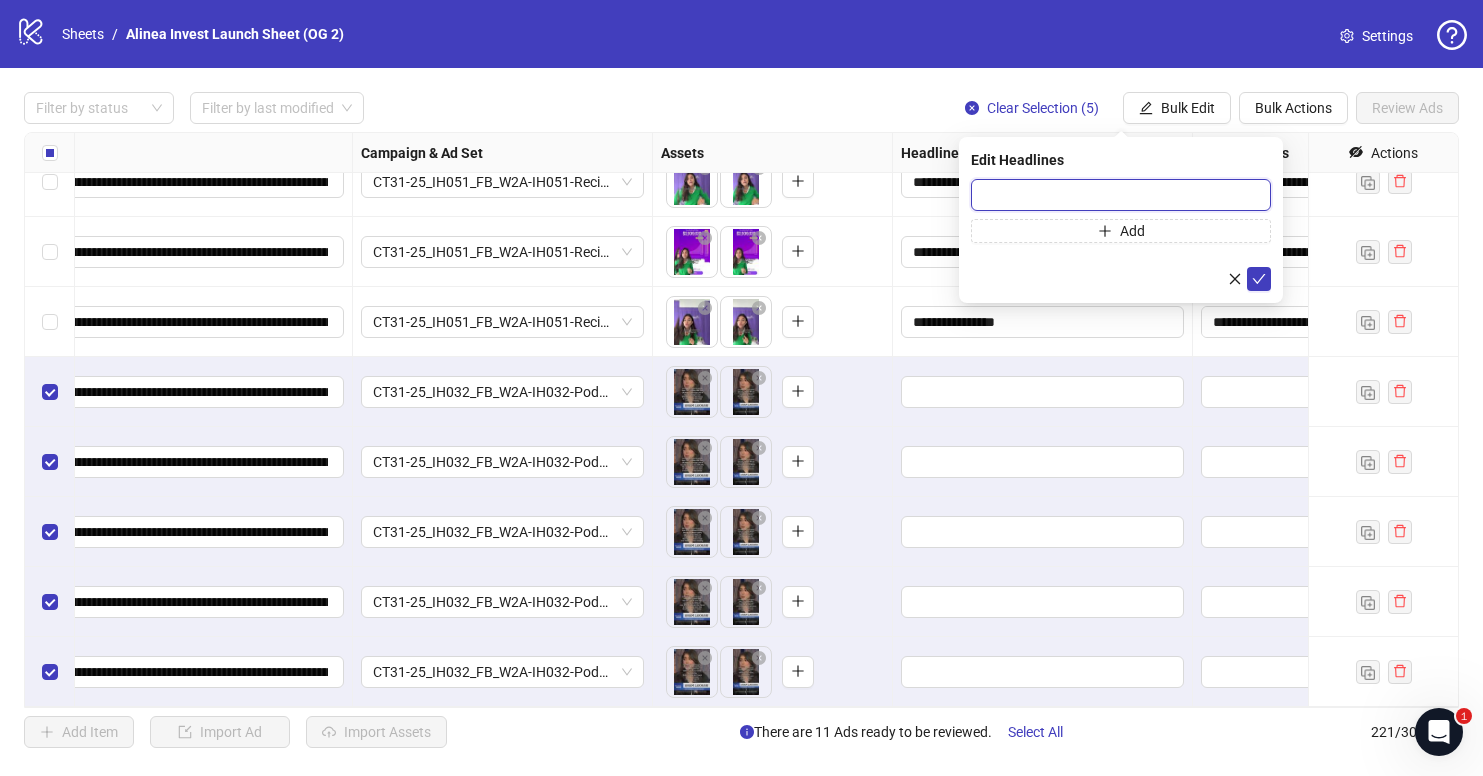 click at bounding box center [1121, 195] 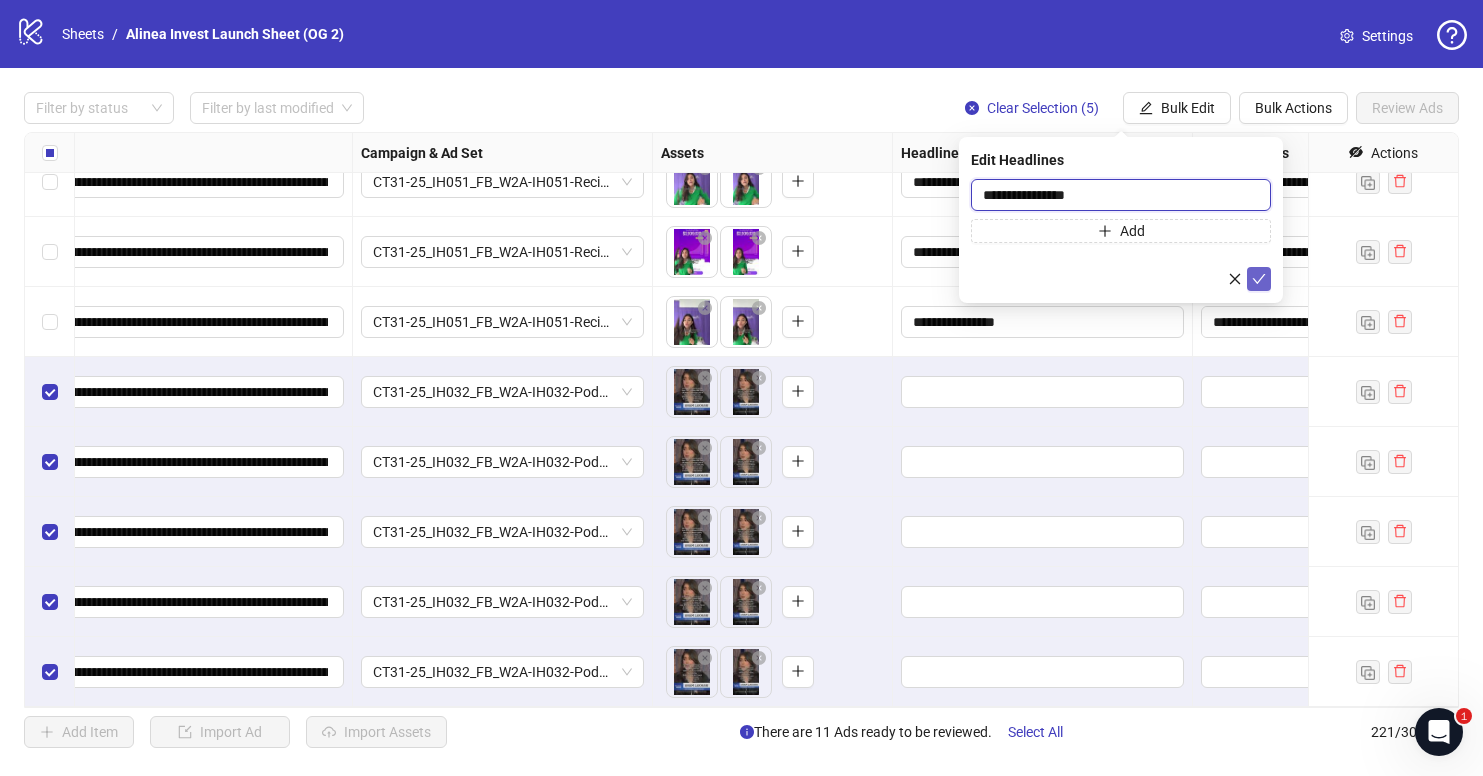 type on "**********" 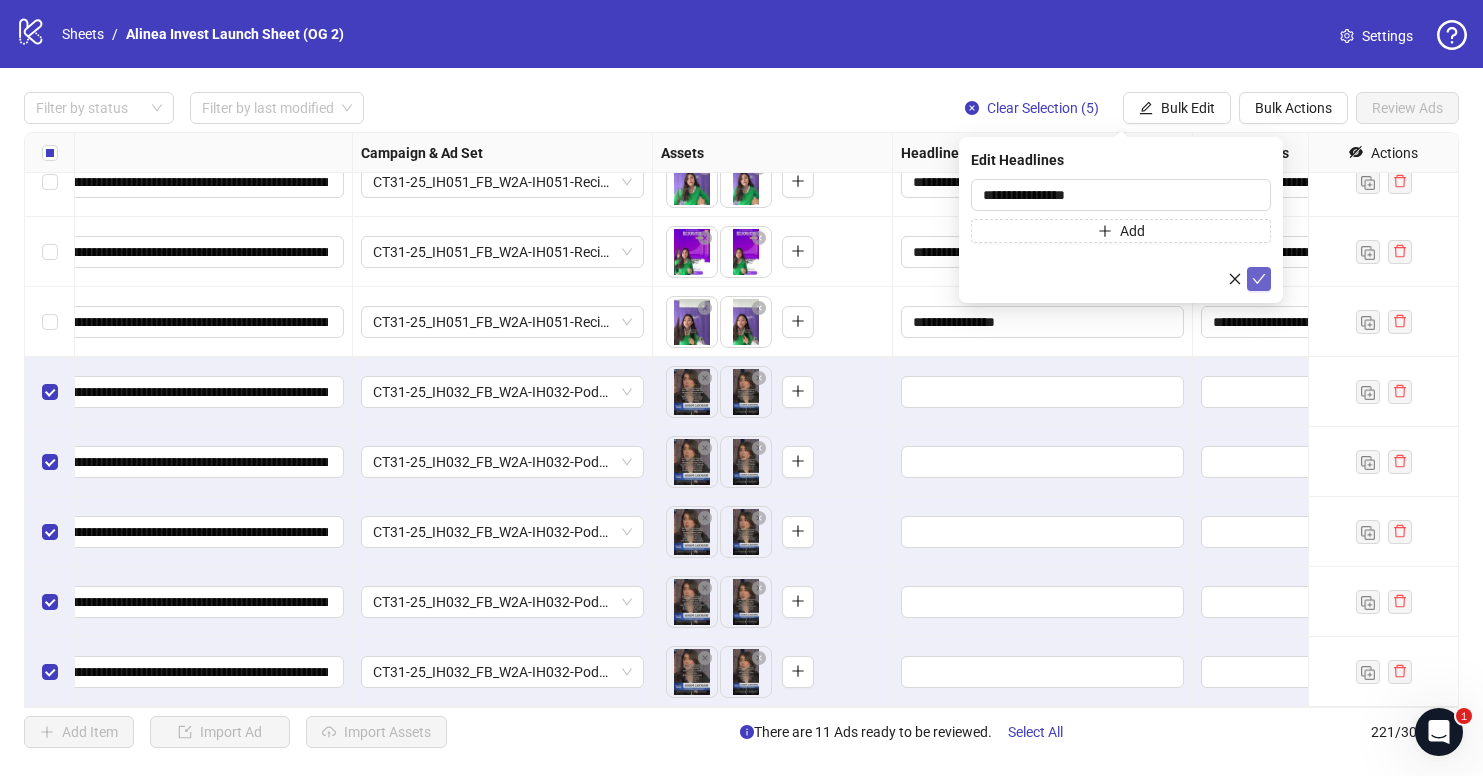 click 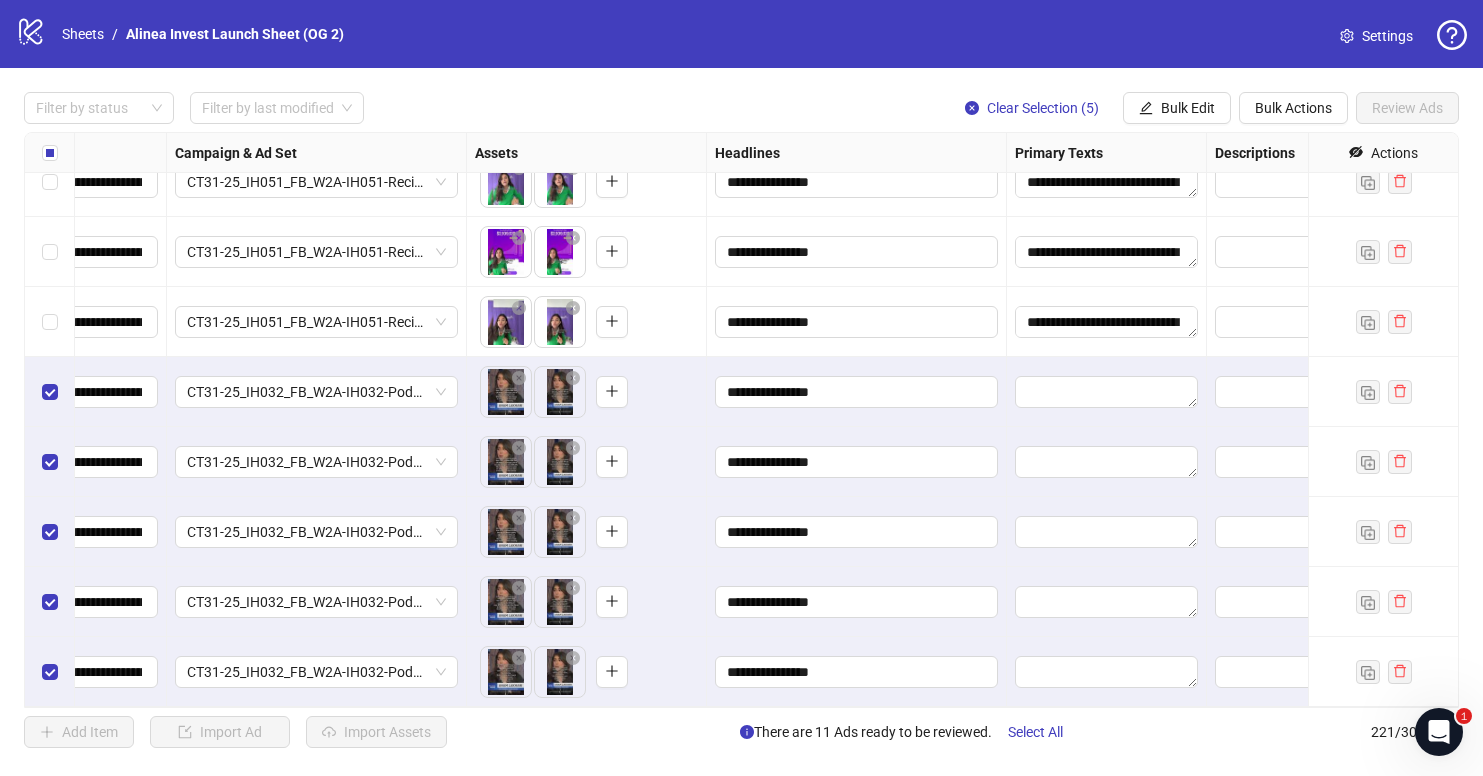 scroll, scrollTop: 14936, scrollLeft: 578, axis: both 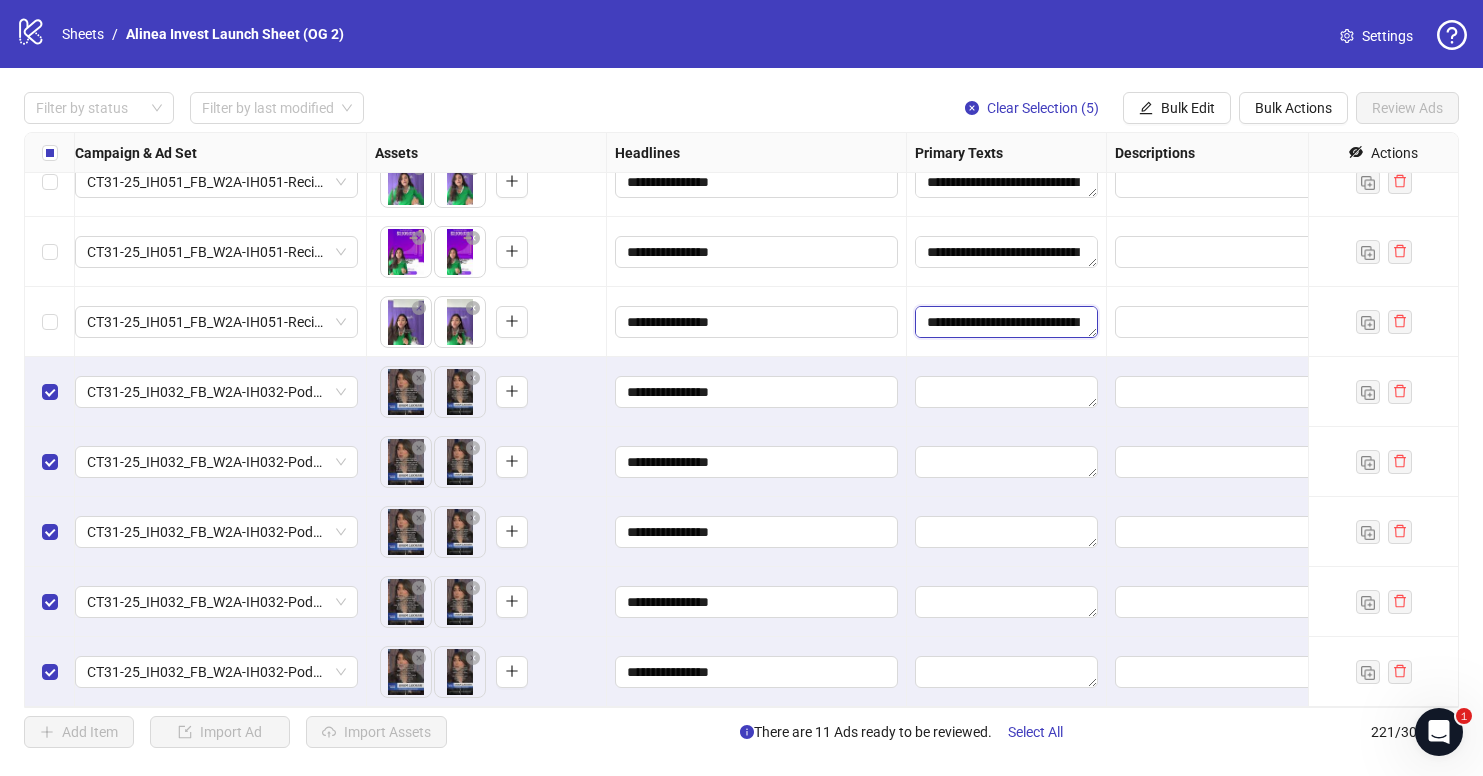 click on "**********" at bounding box center [1006, 322] 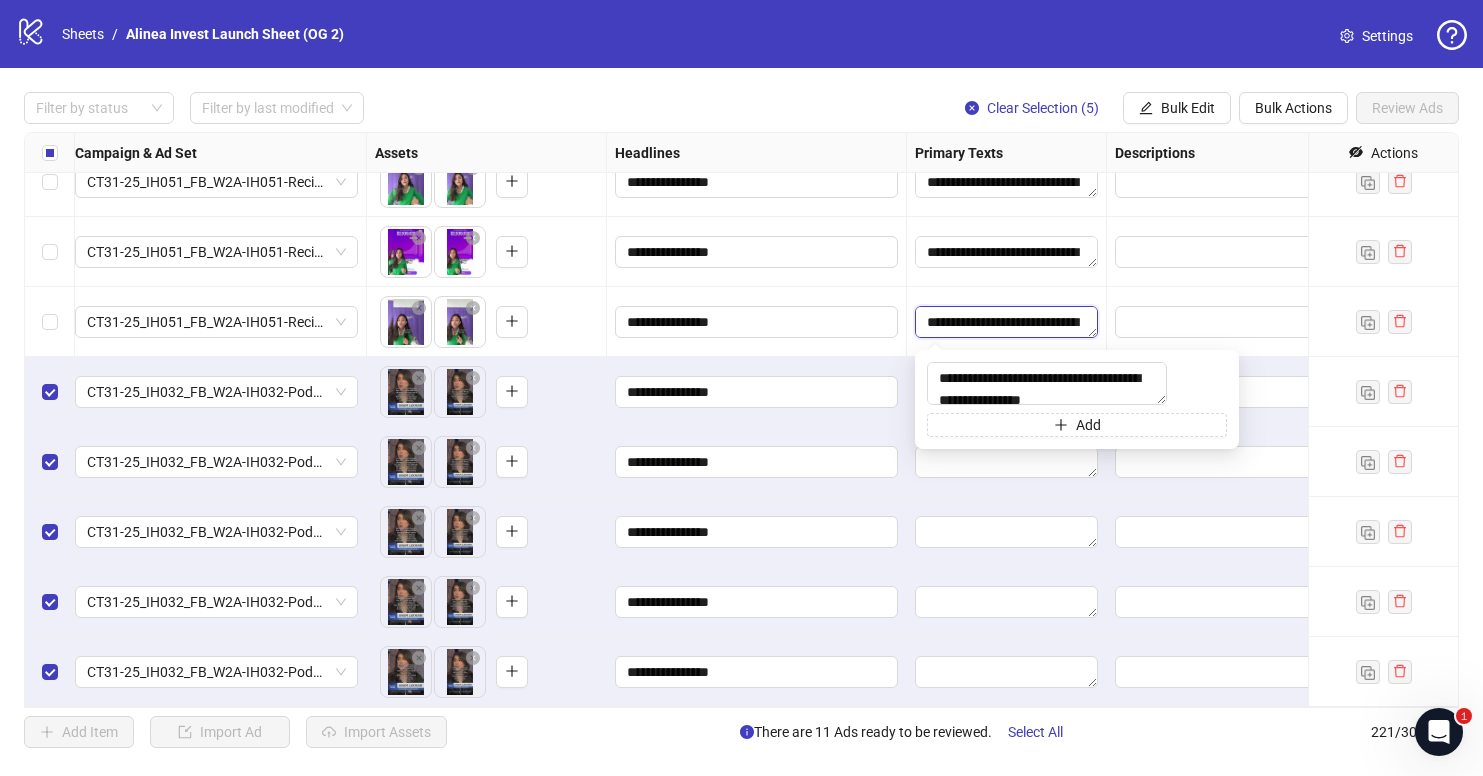 click on "**********" at bounding box center (1006, 322) 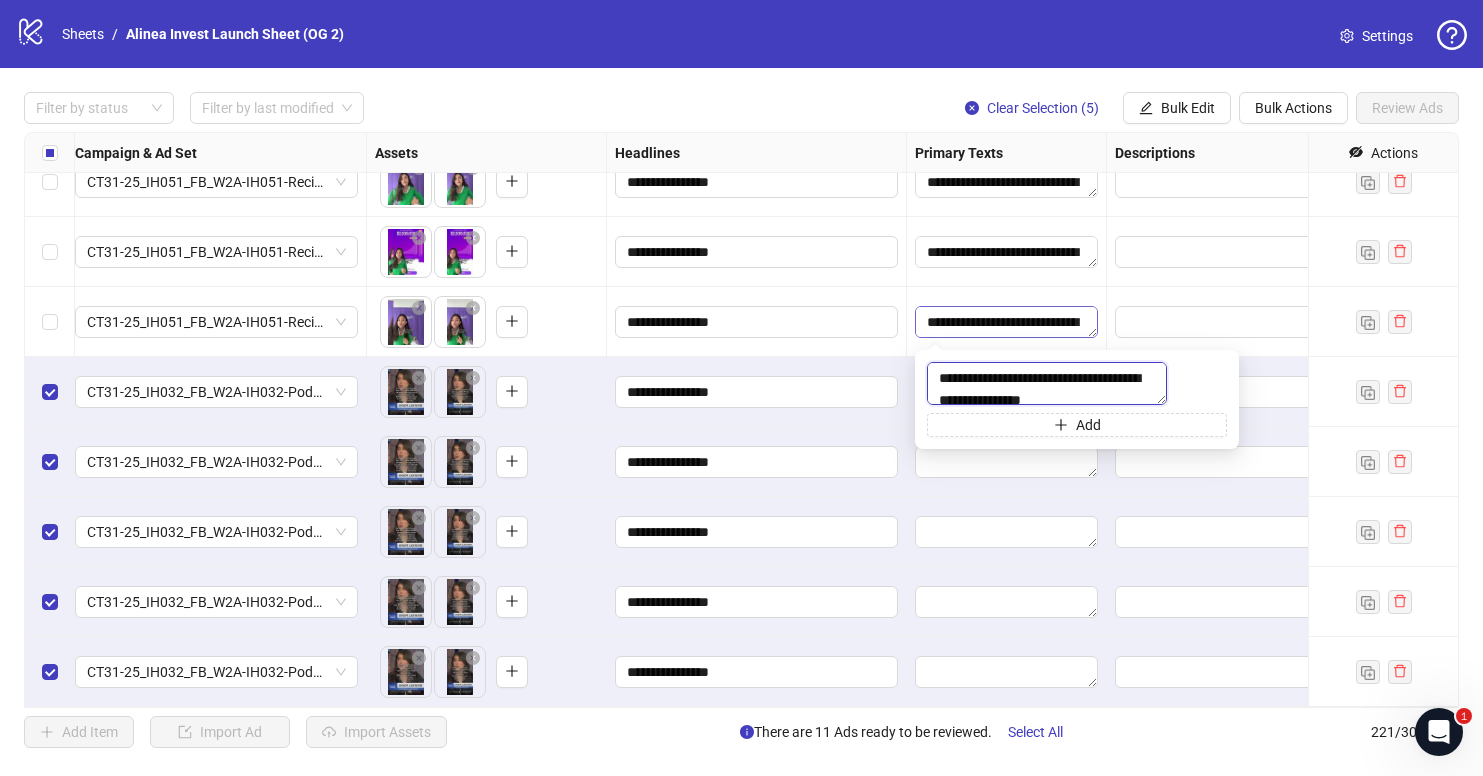 scroll, scrollTop: 22, scrollLeft: 0, axis: vertical 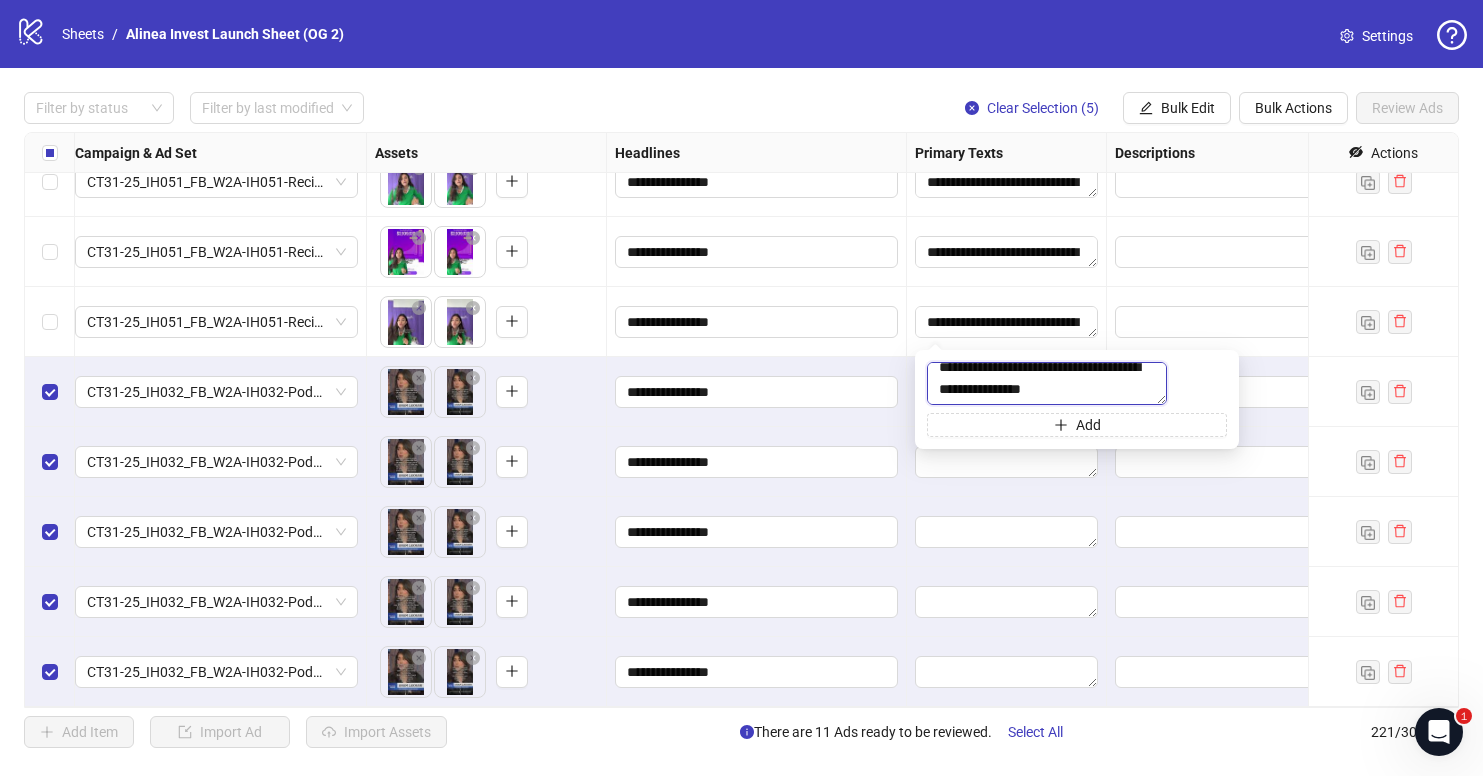 click on "**********" at bounding box center [1047, 383] 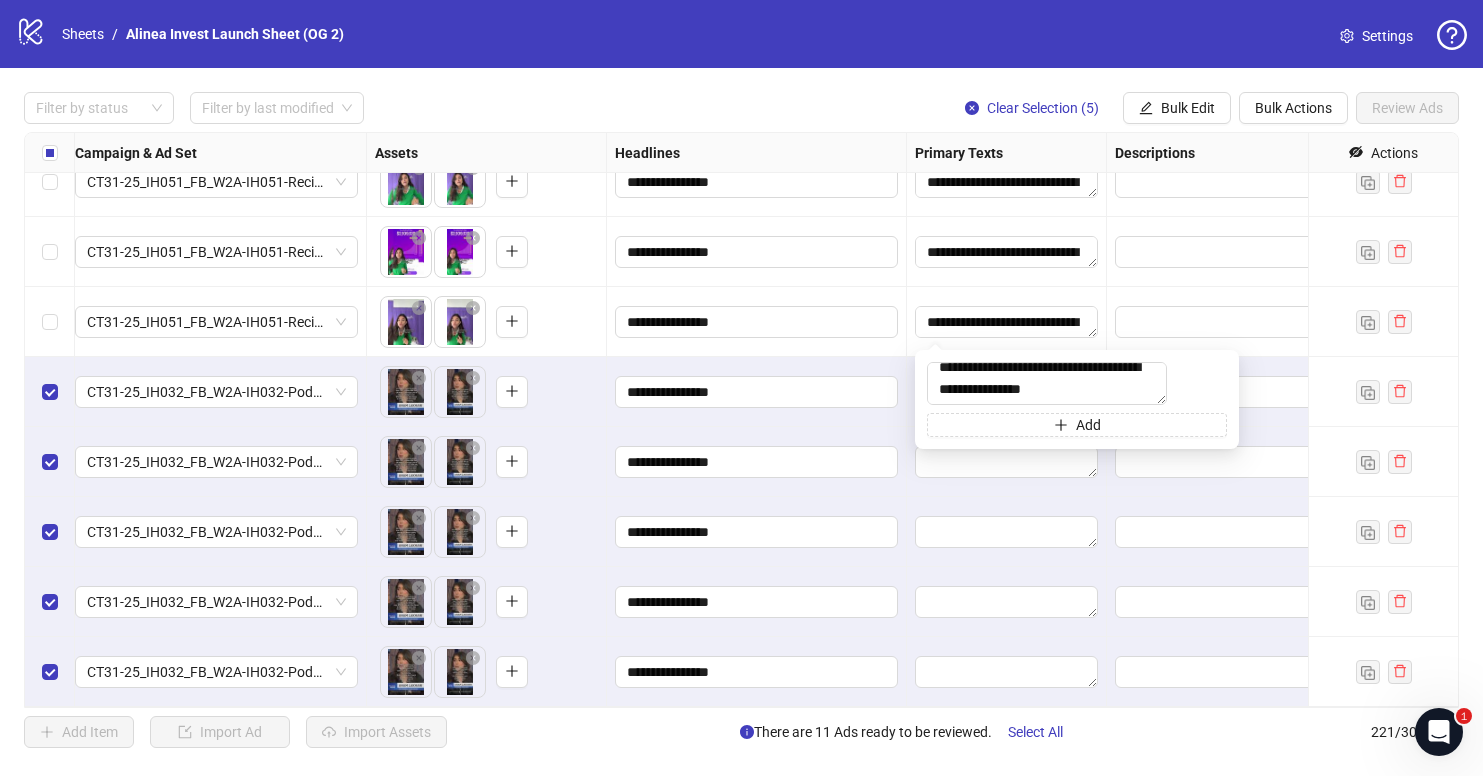 click on "**********" at bounding box center (757, 462) 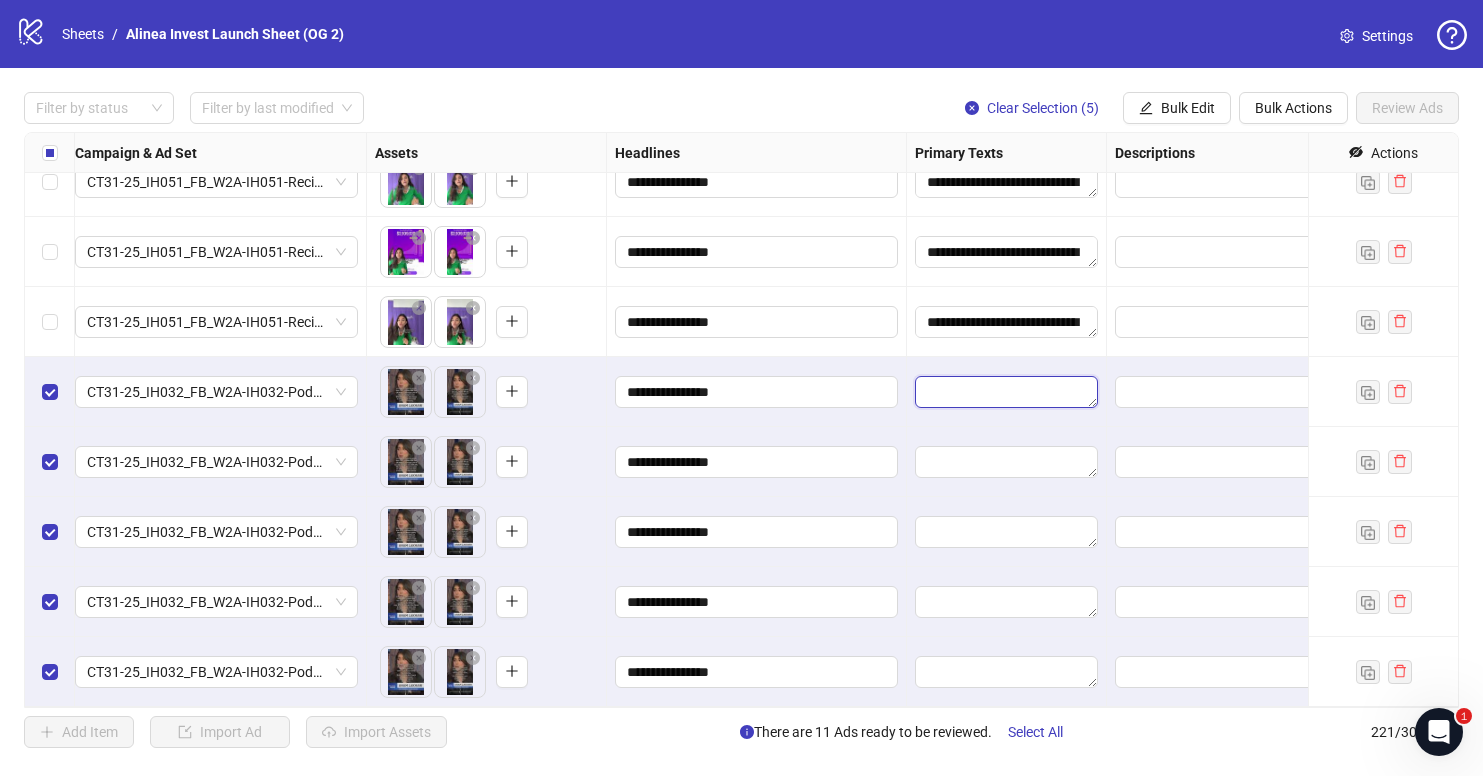 click at bounding box center (1006, 392) 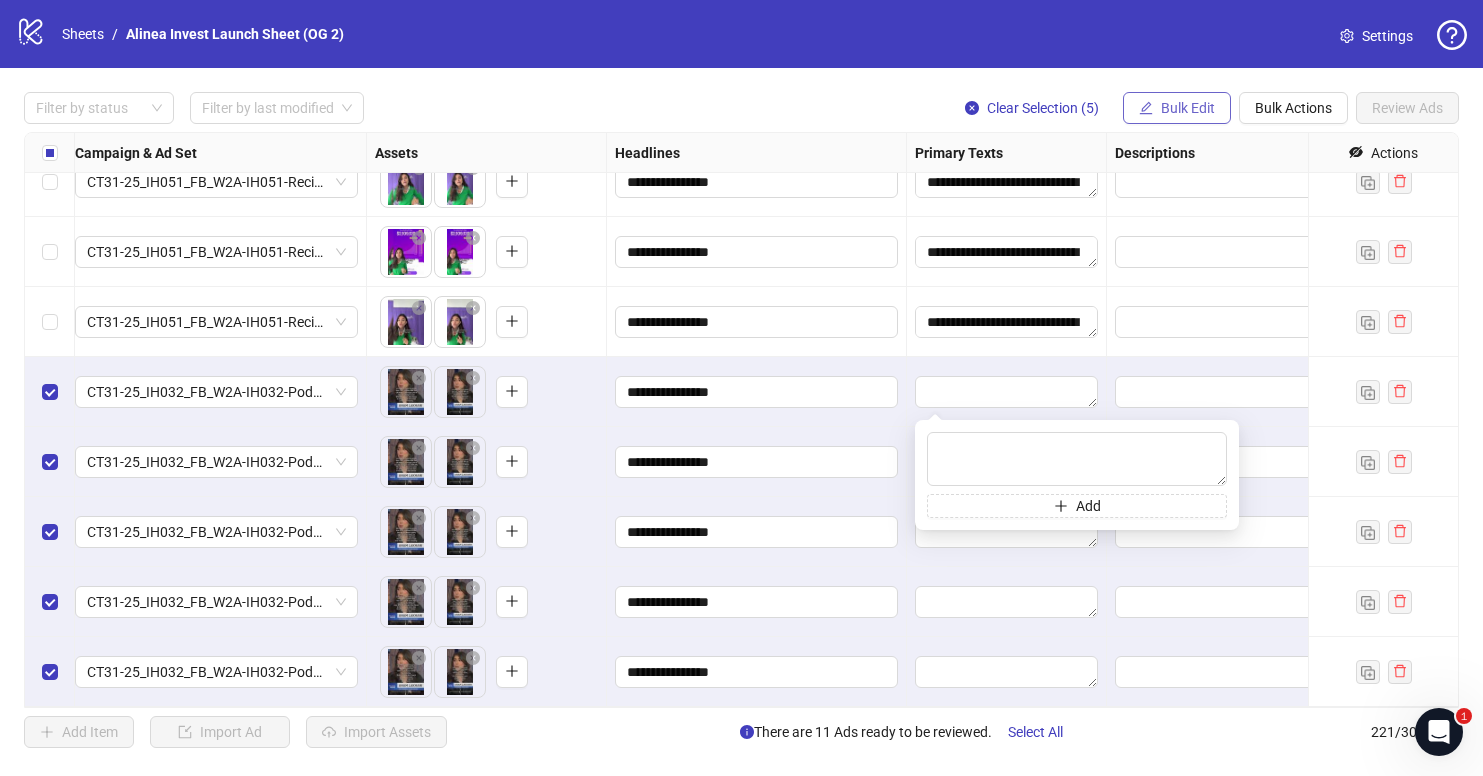 click on "Bulk Edit" at bounding box center (1188, 108) 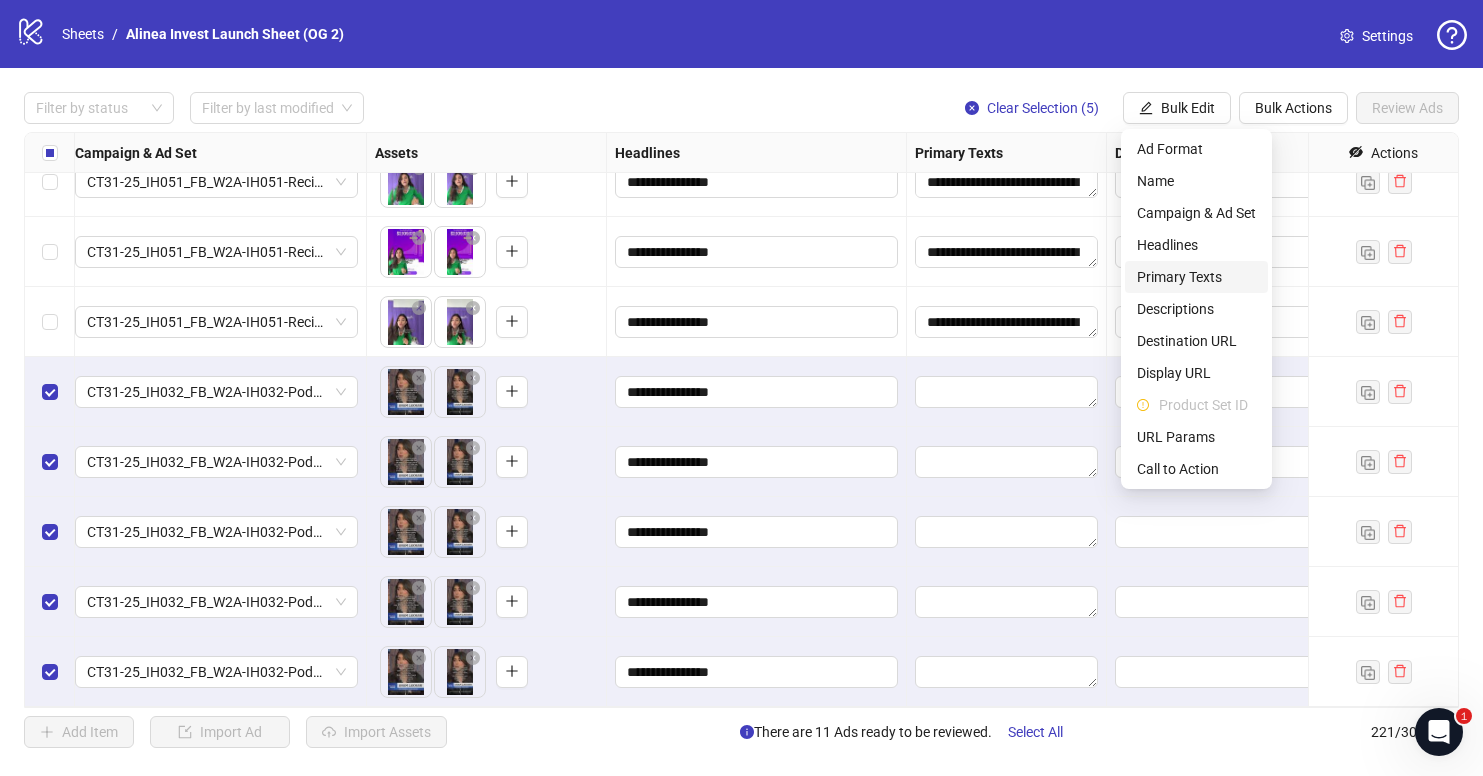 click on "Primary Texts" at bounding box center [1196, 277] 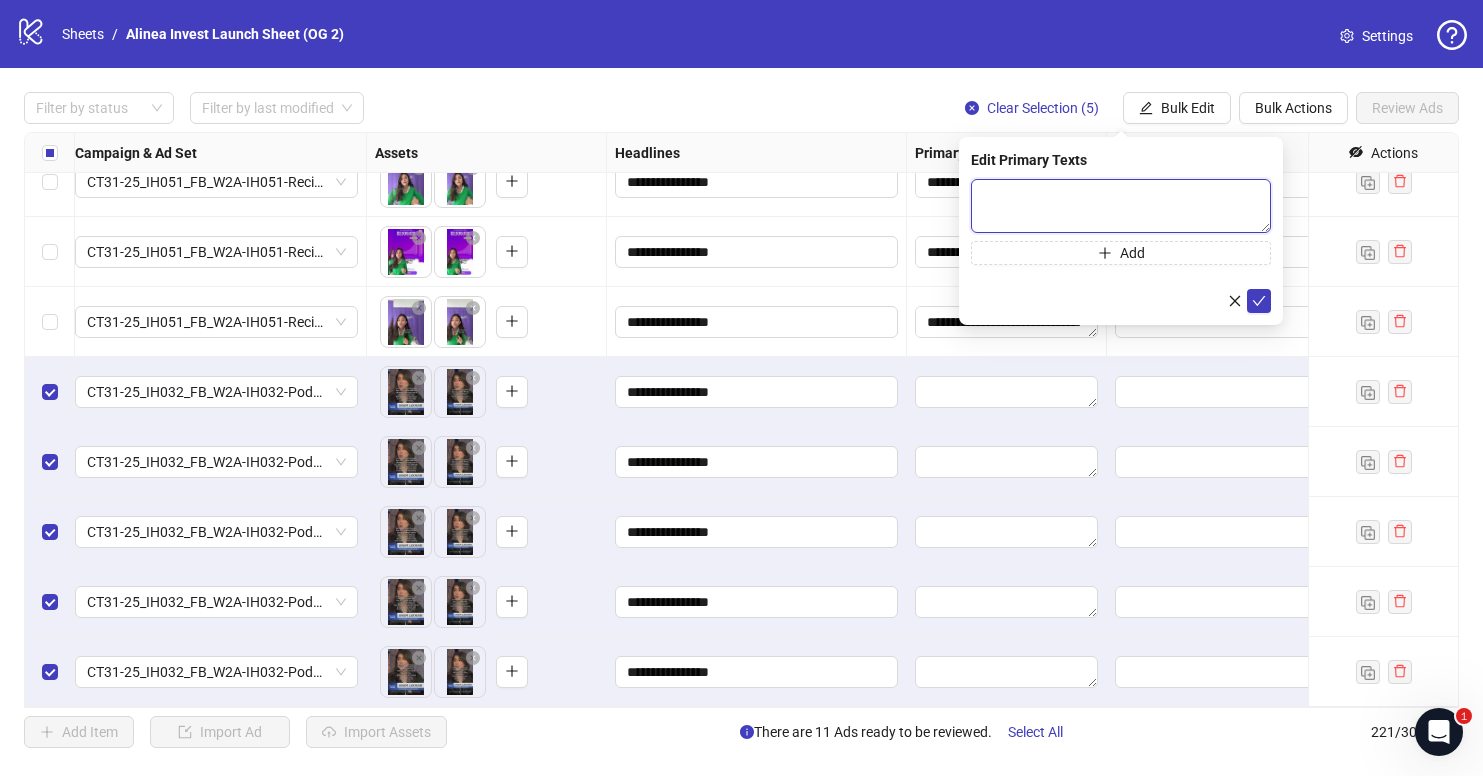 click at bounding box center (1121, 206) 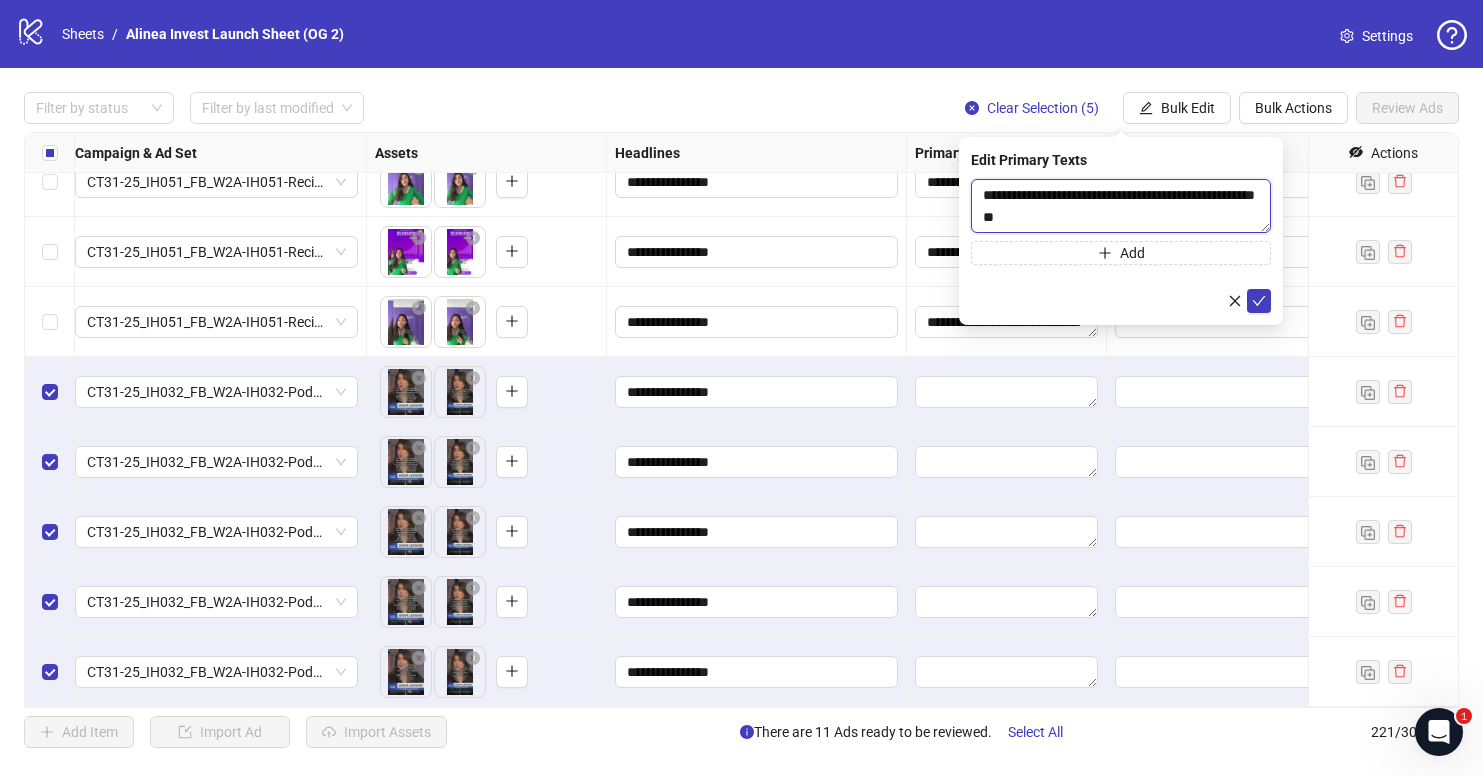 scroll, scrollTop: 15, scrollLeft: 0, axis: vertical 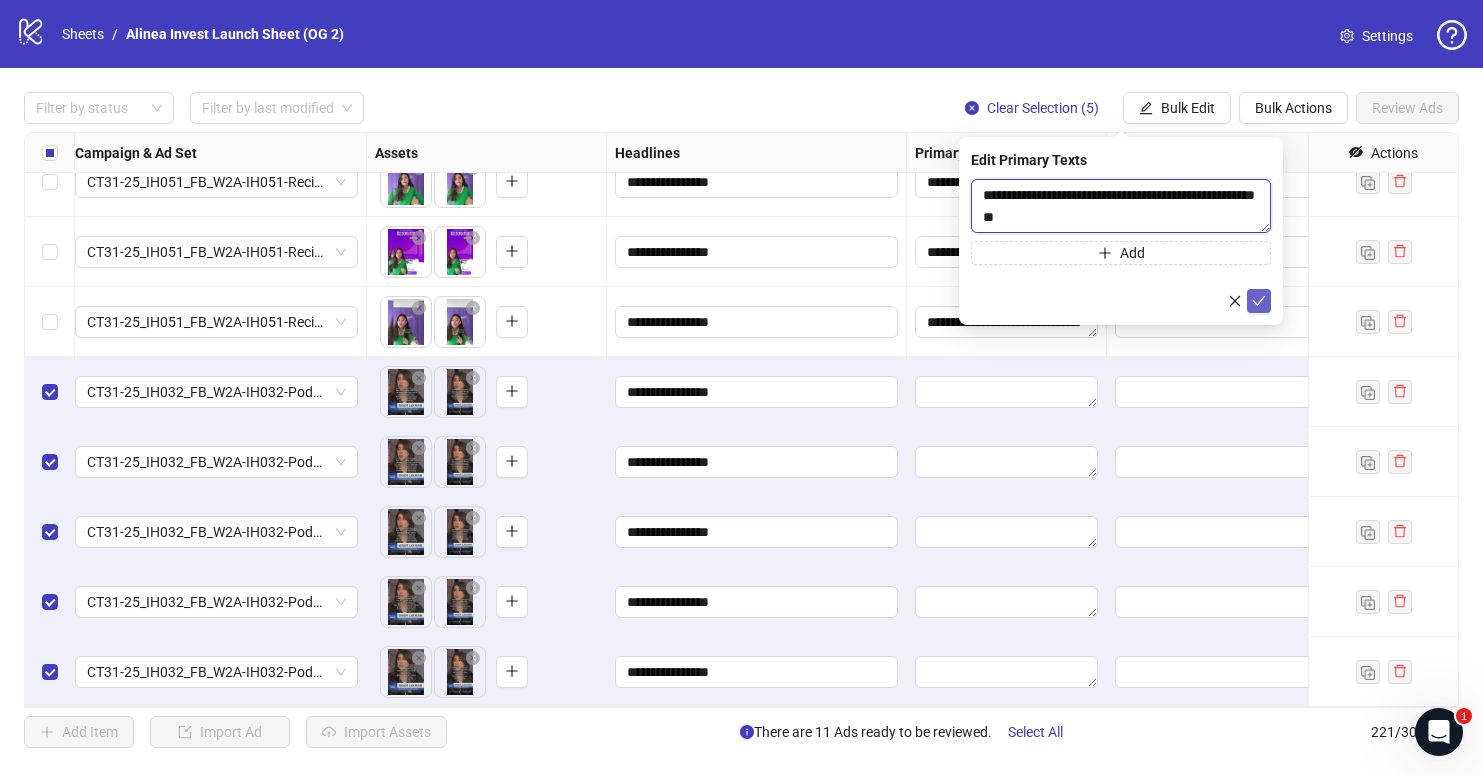 type on "**********" 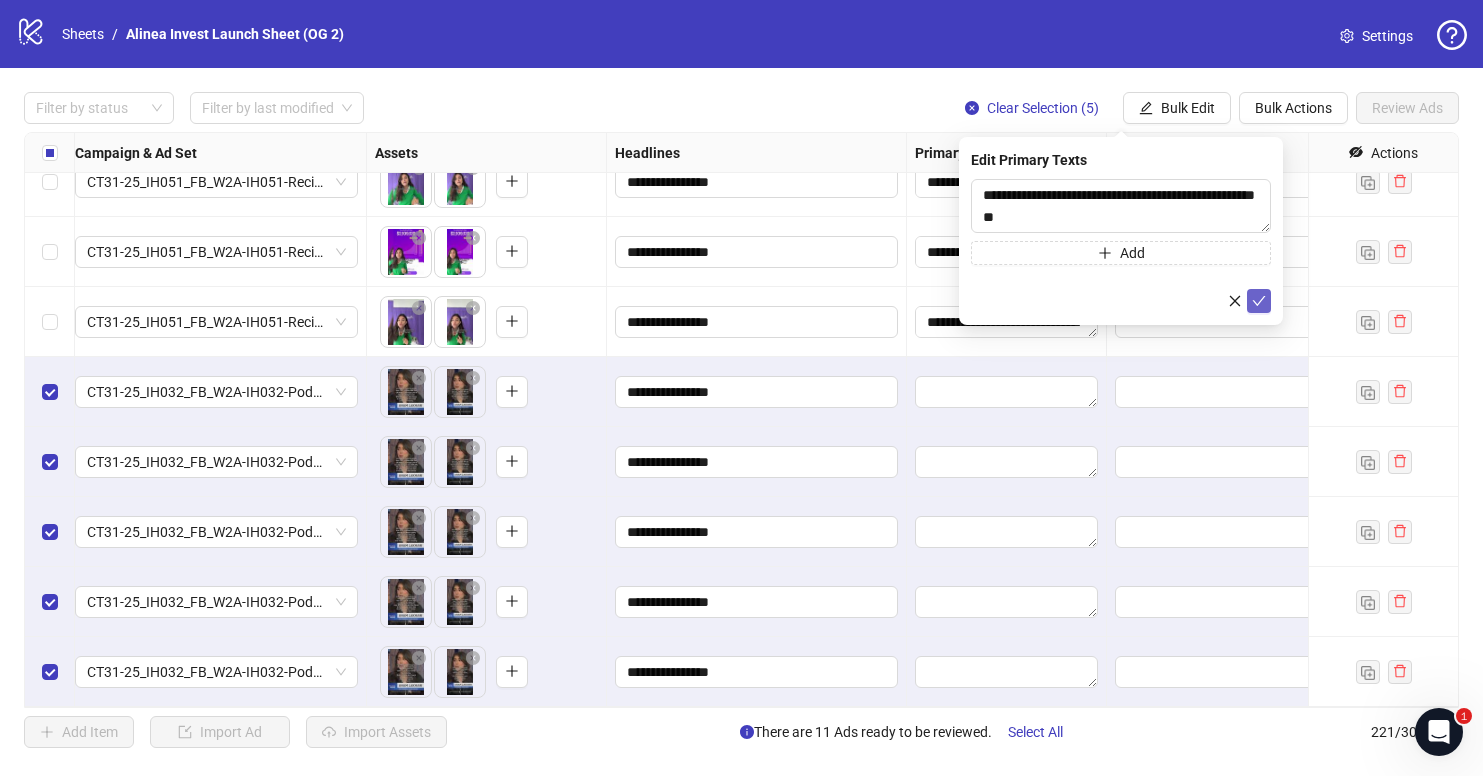 click 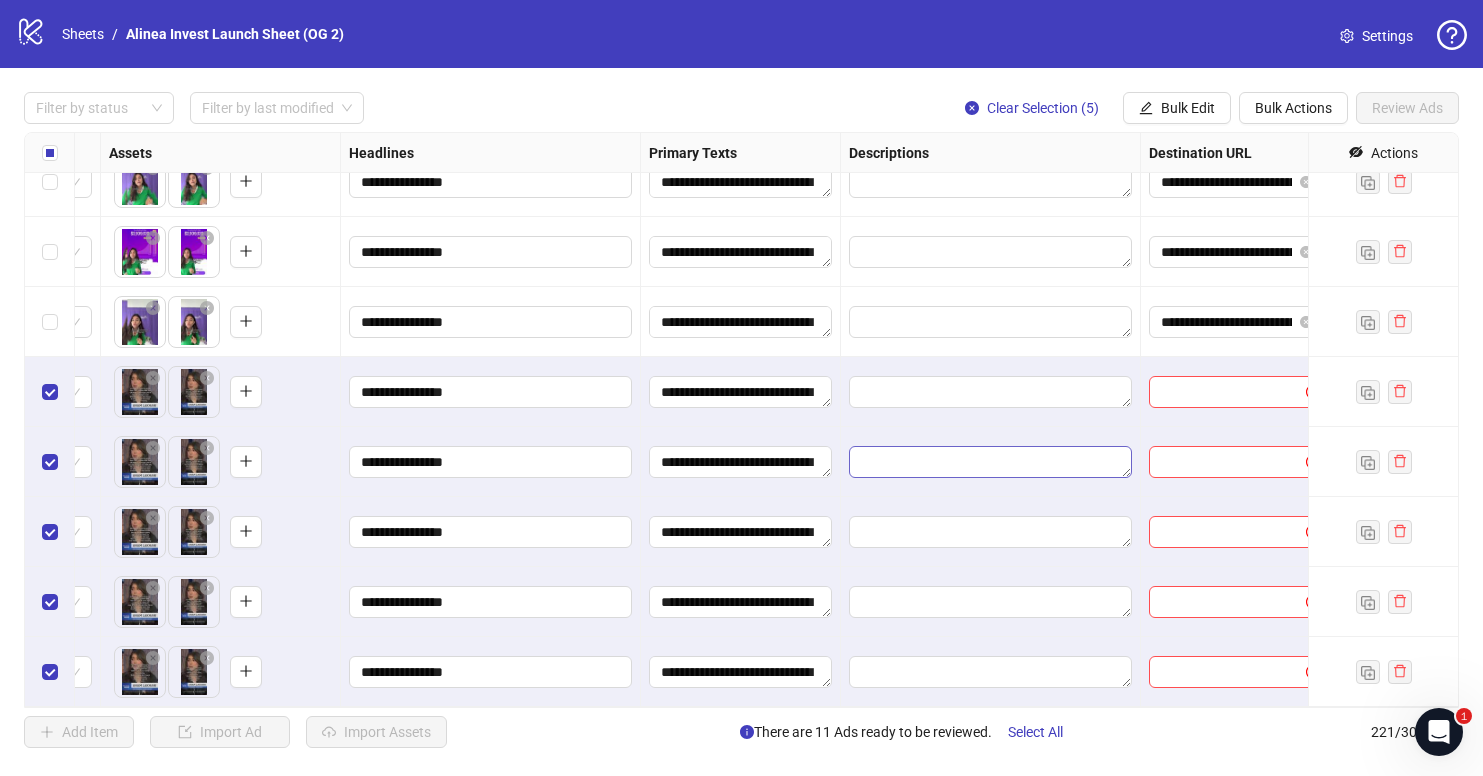 scroll, scrollTop: 14936, scrollLeft: 1064, axis: both 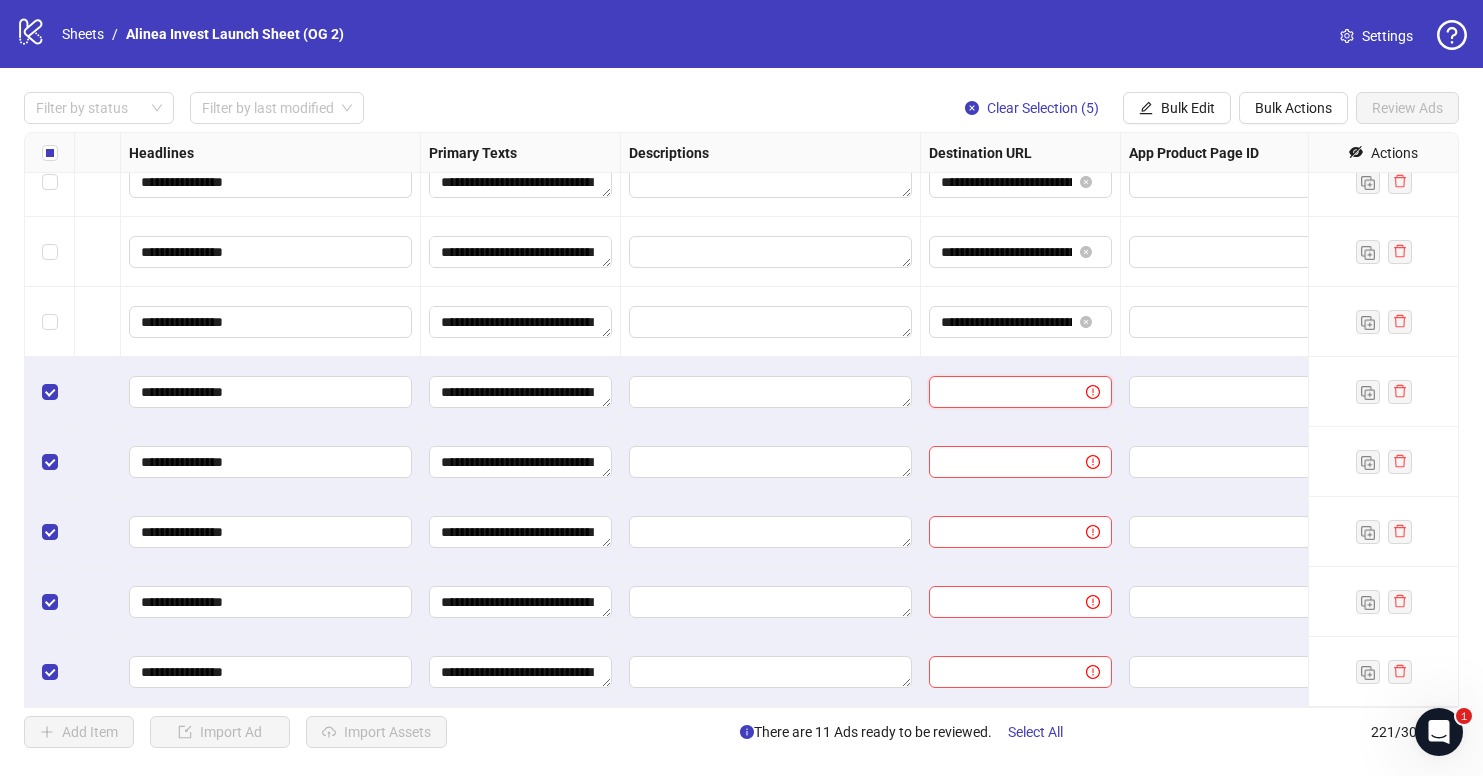 click at bounding box center [999, 392] 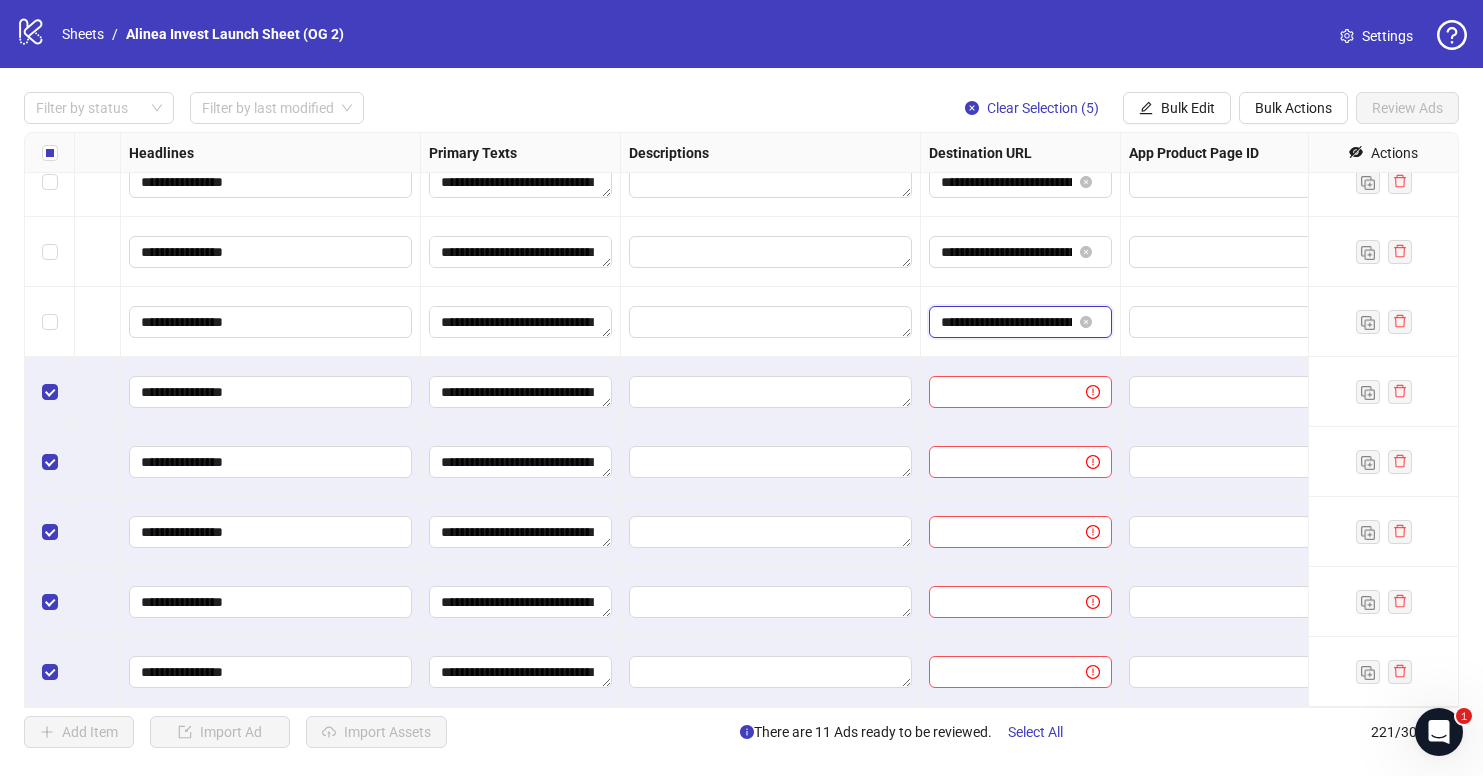 click on "**********" at bounding box center [1006, 322] 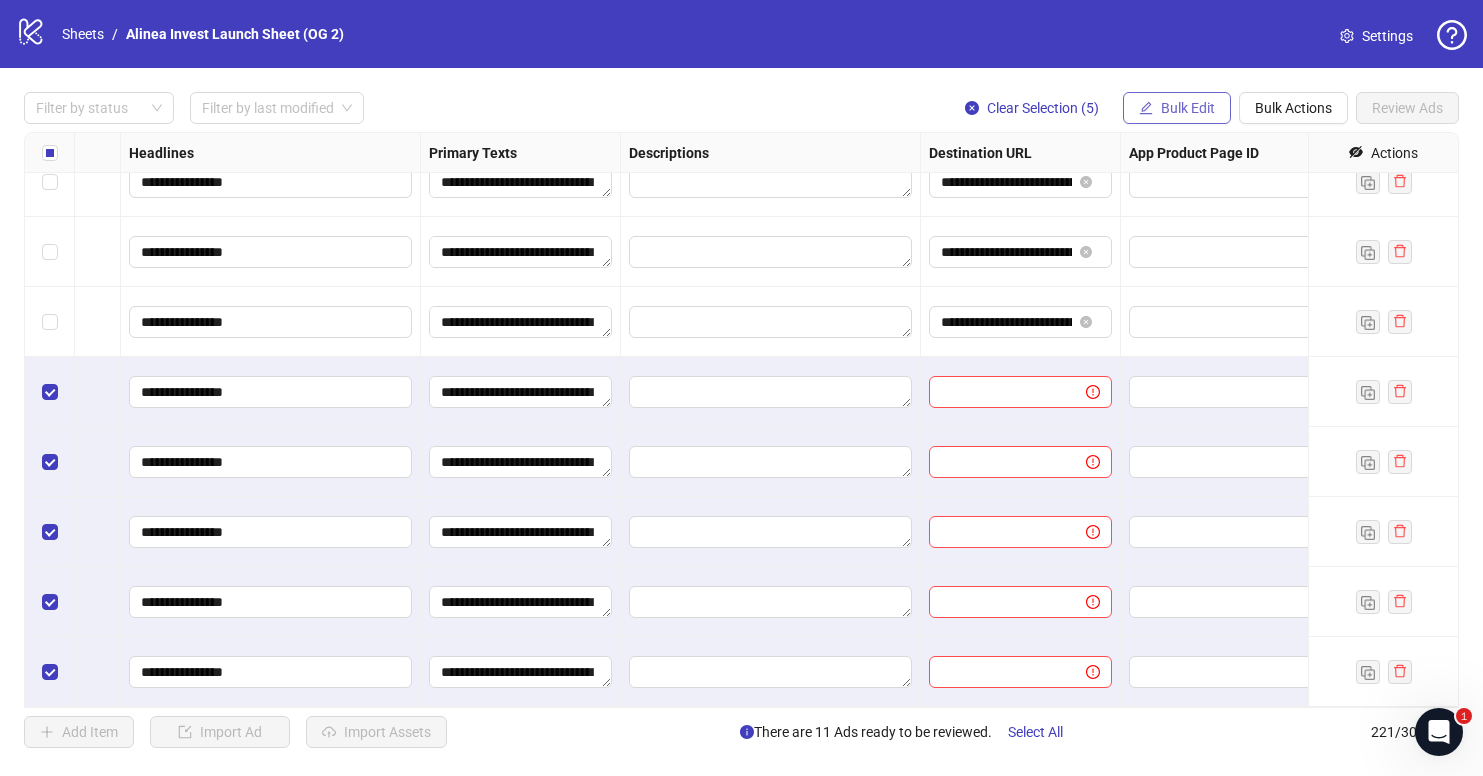 click on "Bulk Edit" at bounding box center [1188, 108] 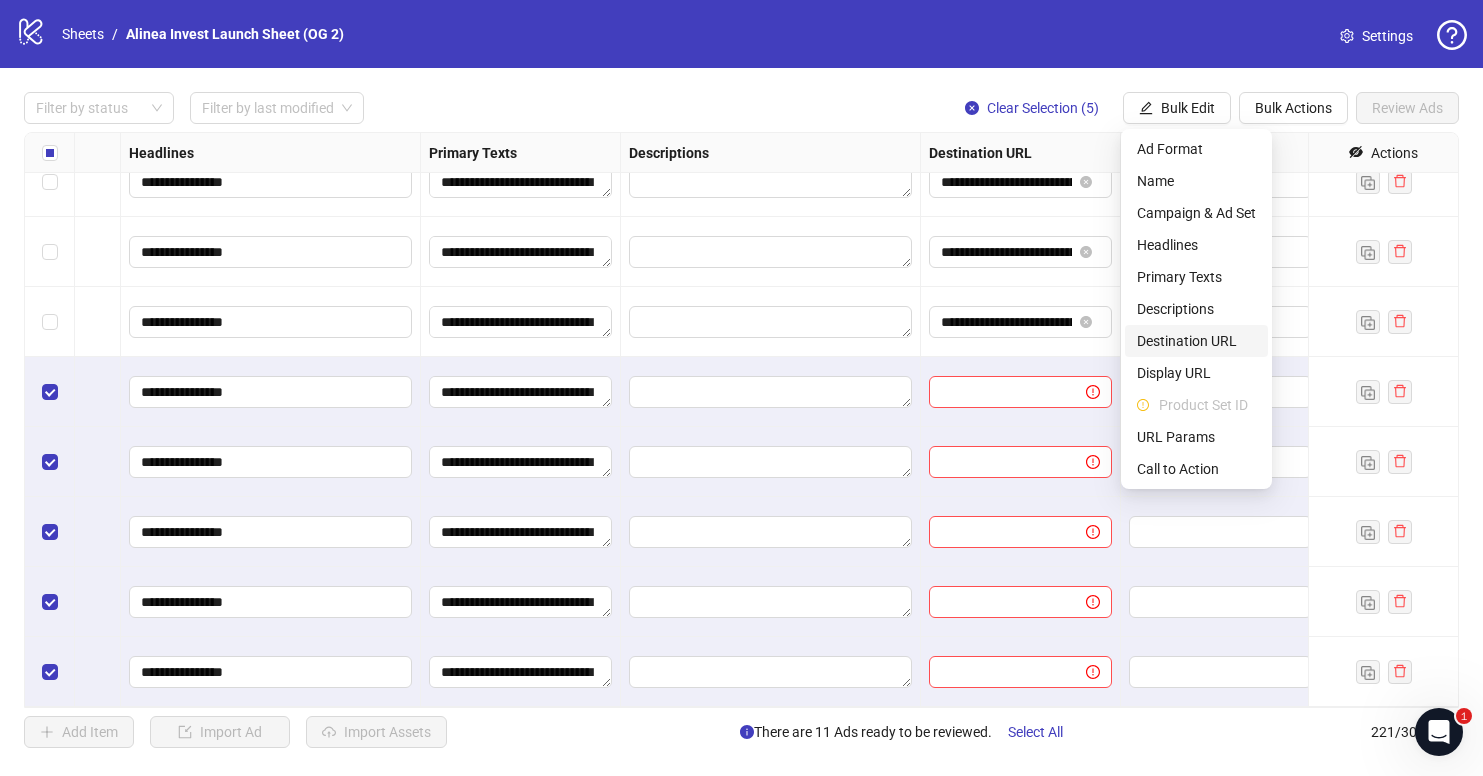 click on "Destination URL" at bounding box center [1196, 341] 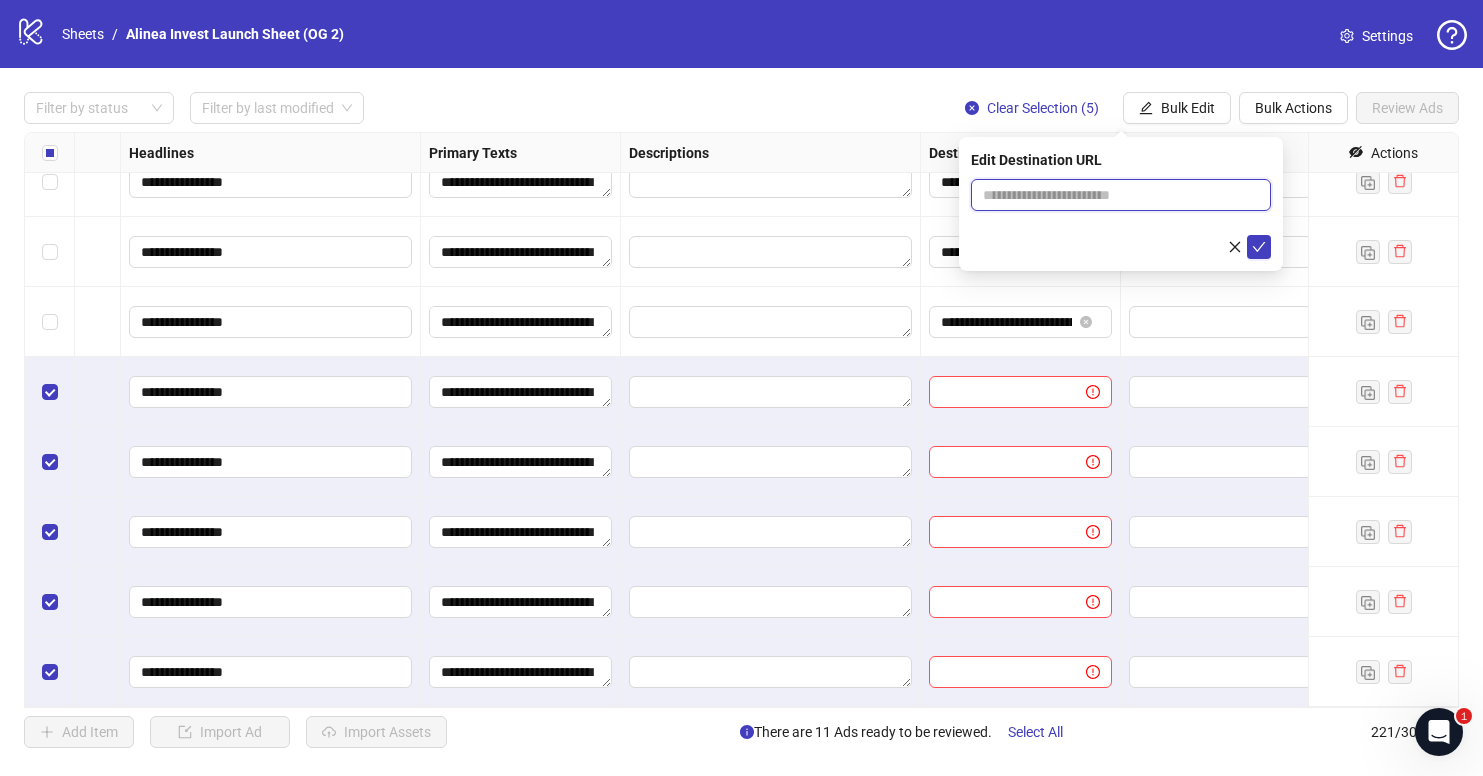 click at bounding box center [1113, 195] 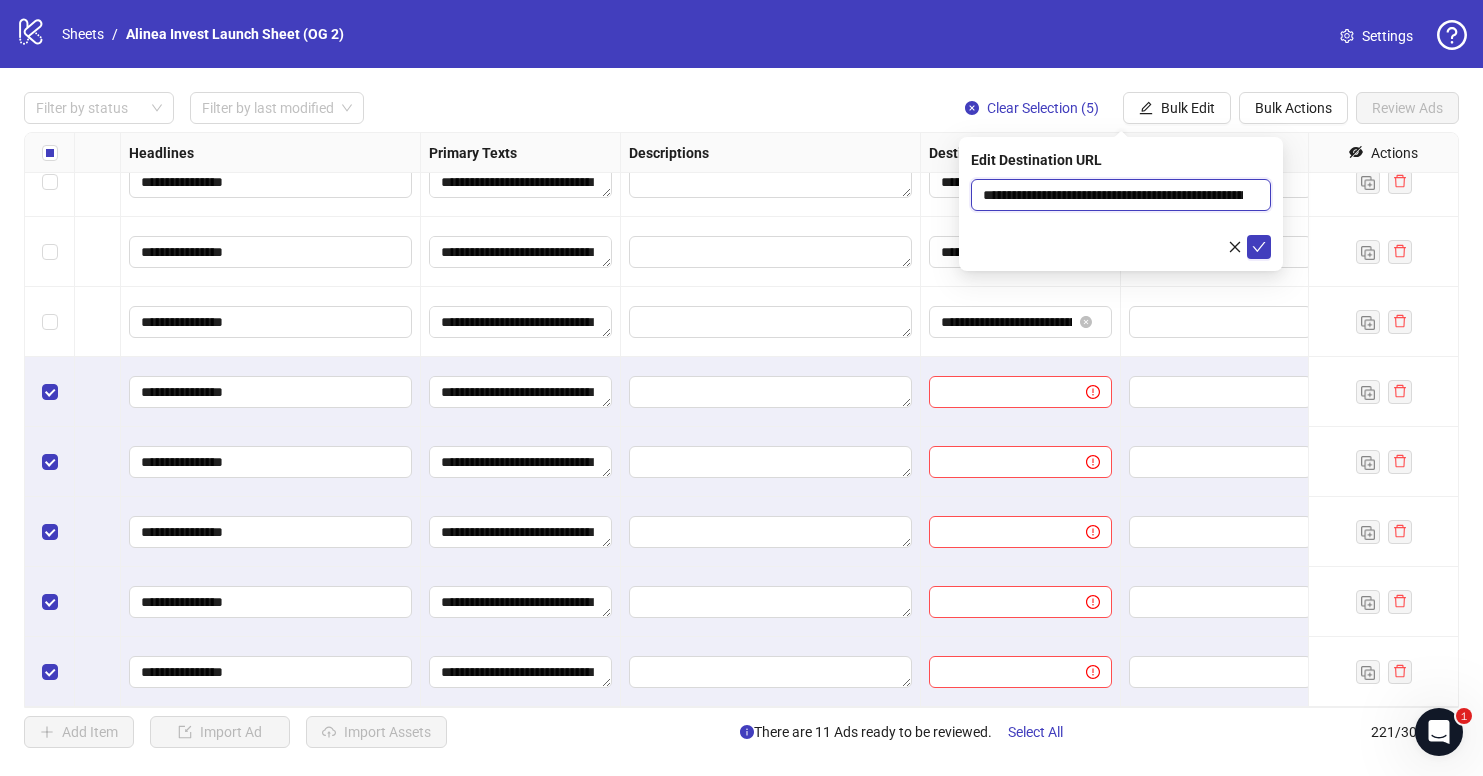 scroll, scrollTop: 0, scrollLeft: 1928, axis: horizontal 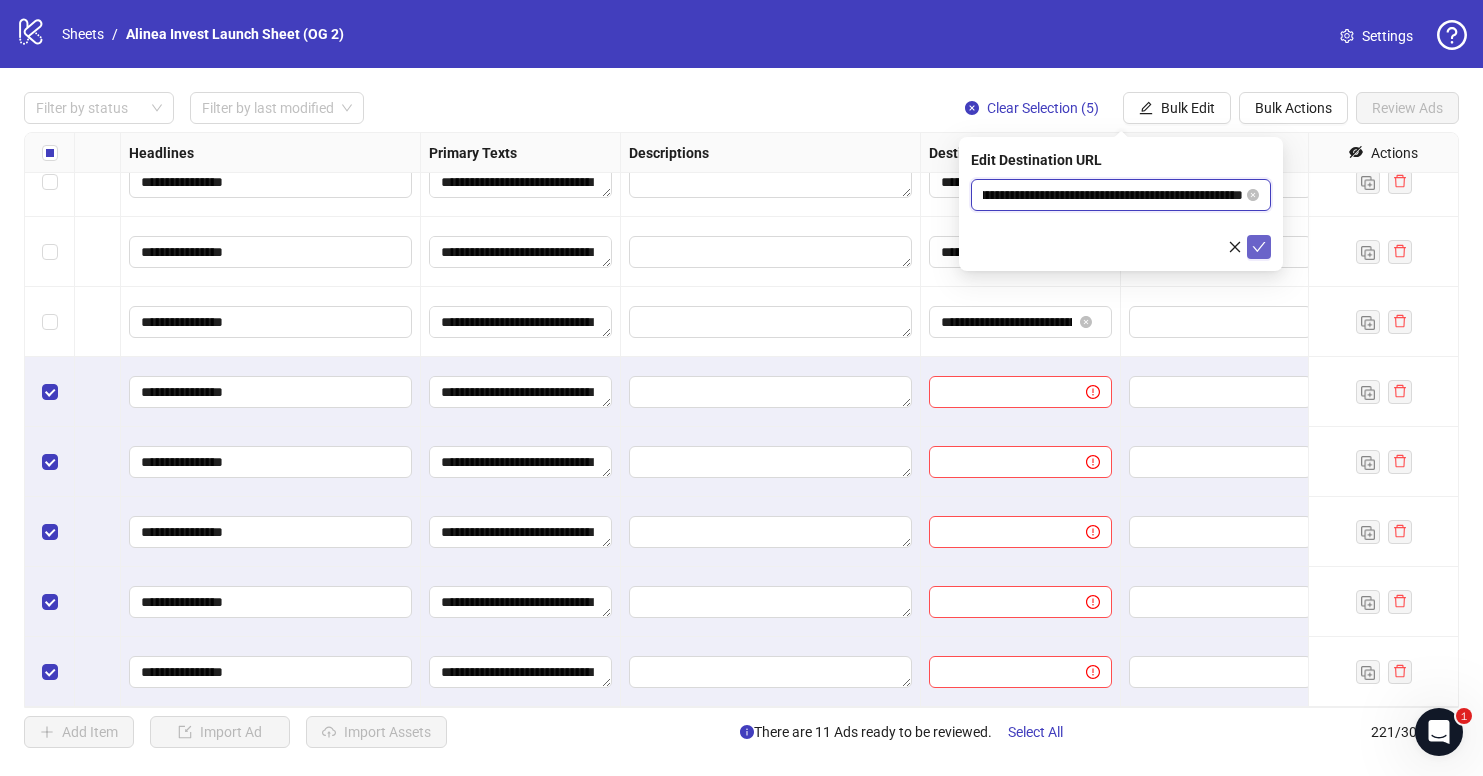 type on "**********" 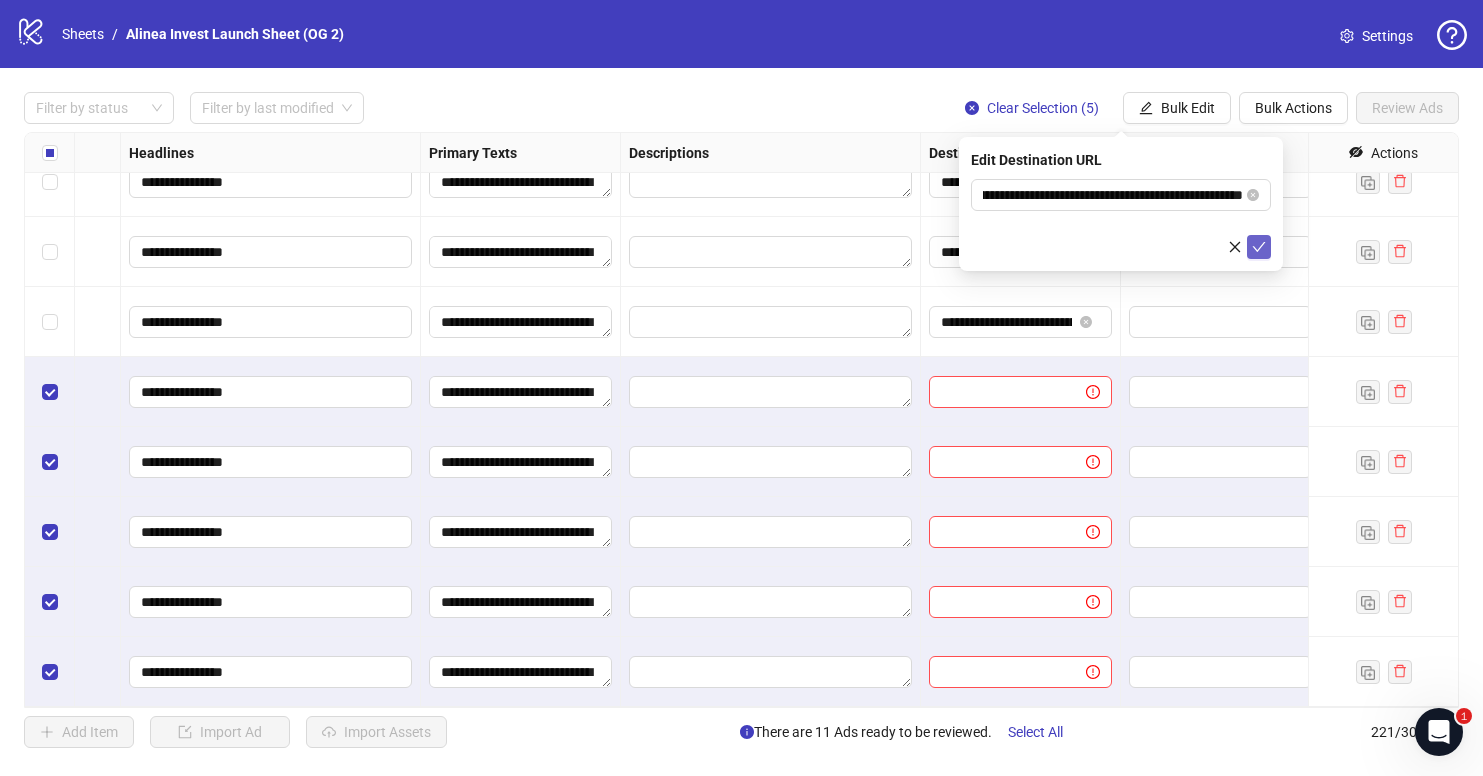 click 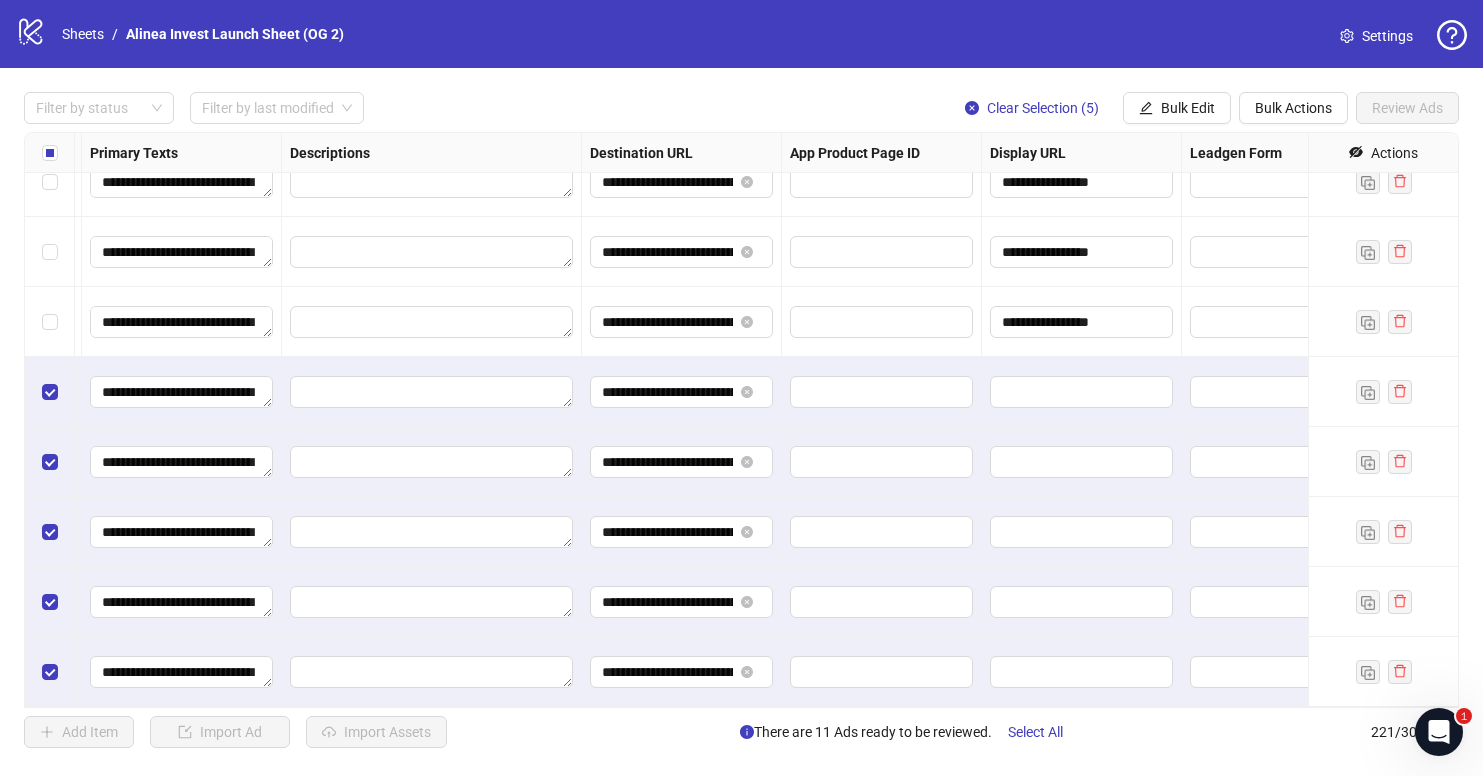 scroll, scrollTop: 14936, scrollLeft: 1623, axis: both 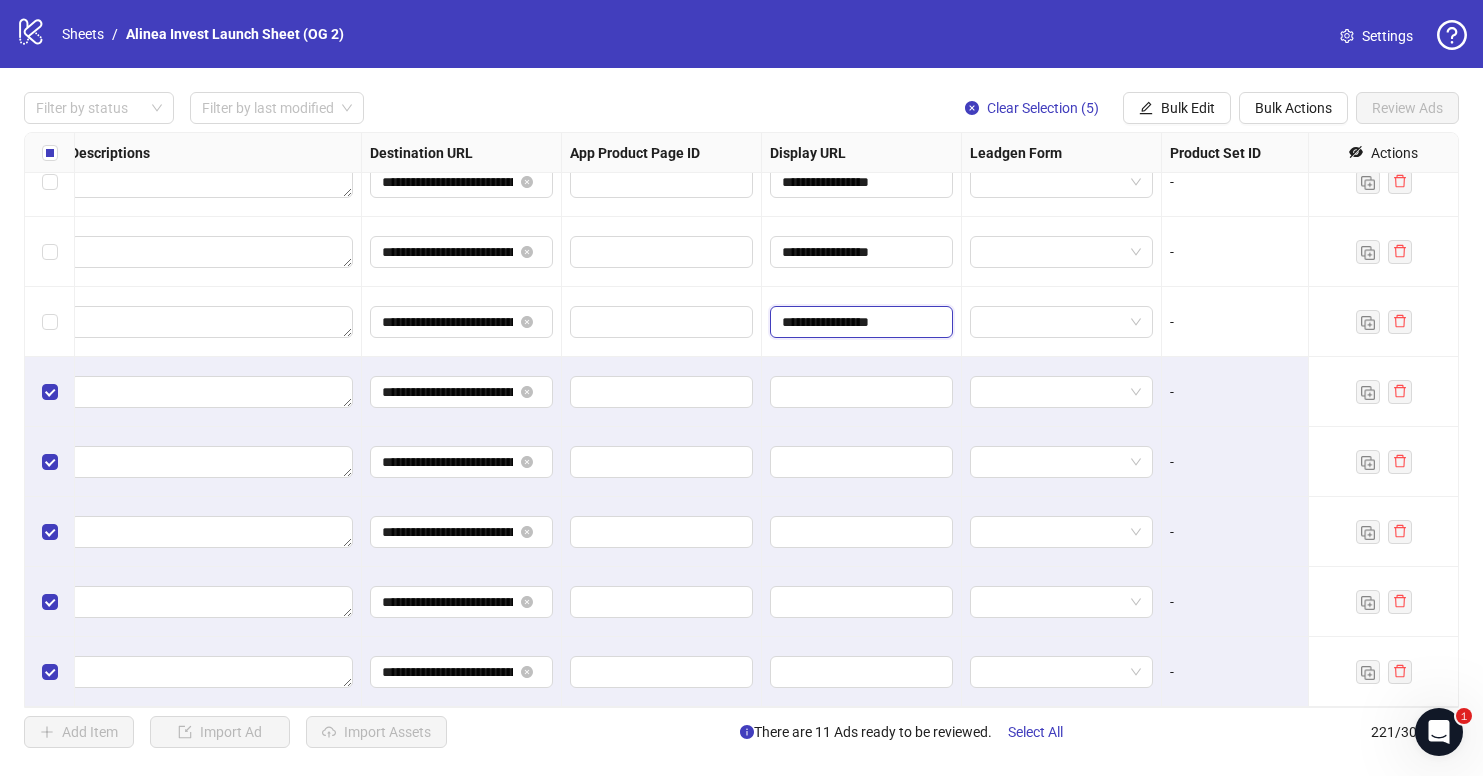 click on "**********" at bounding box center (859, 322) 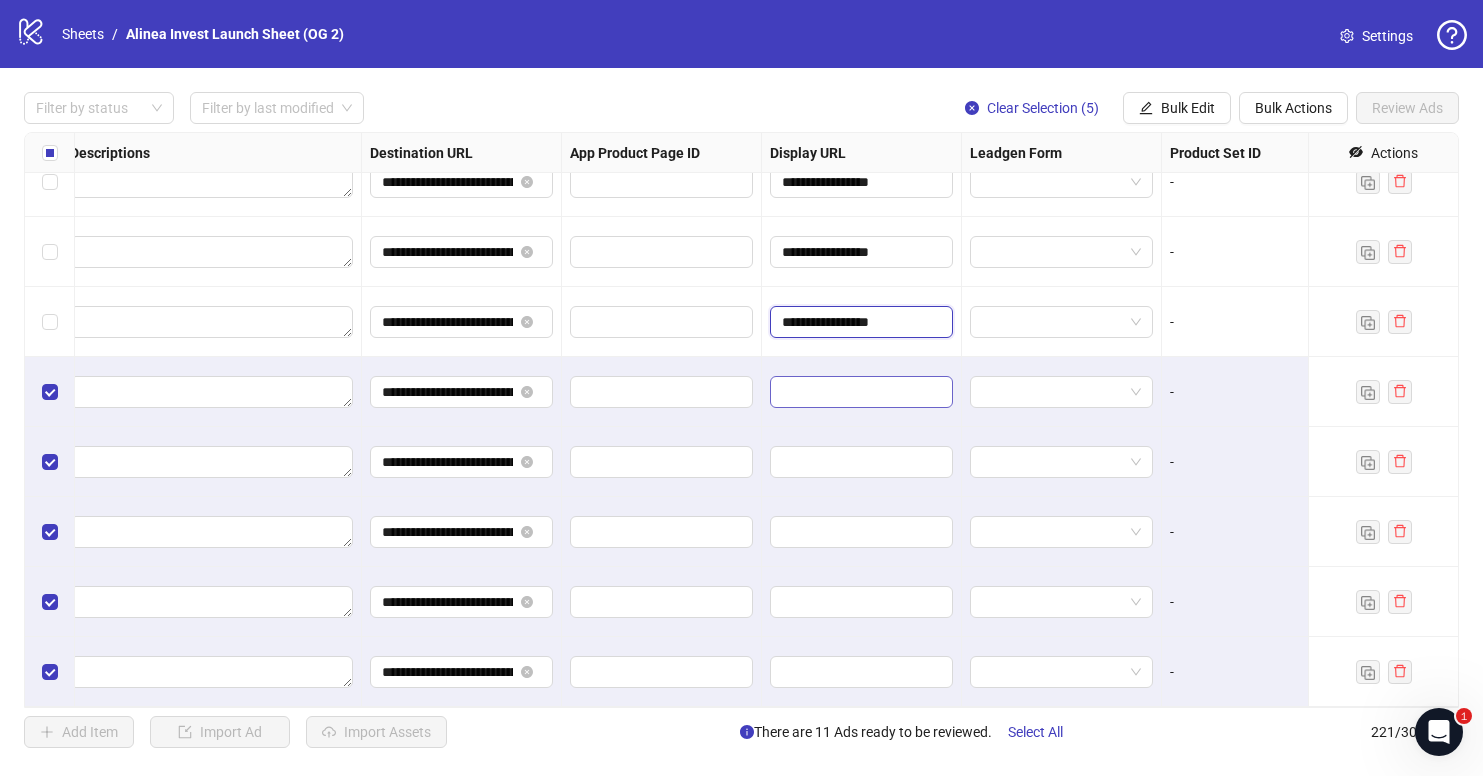 paste on "**********" 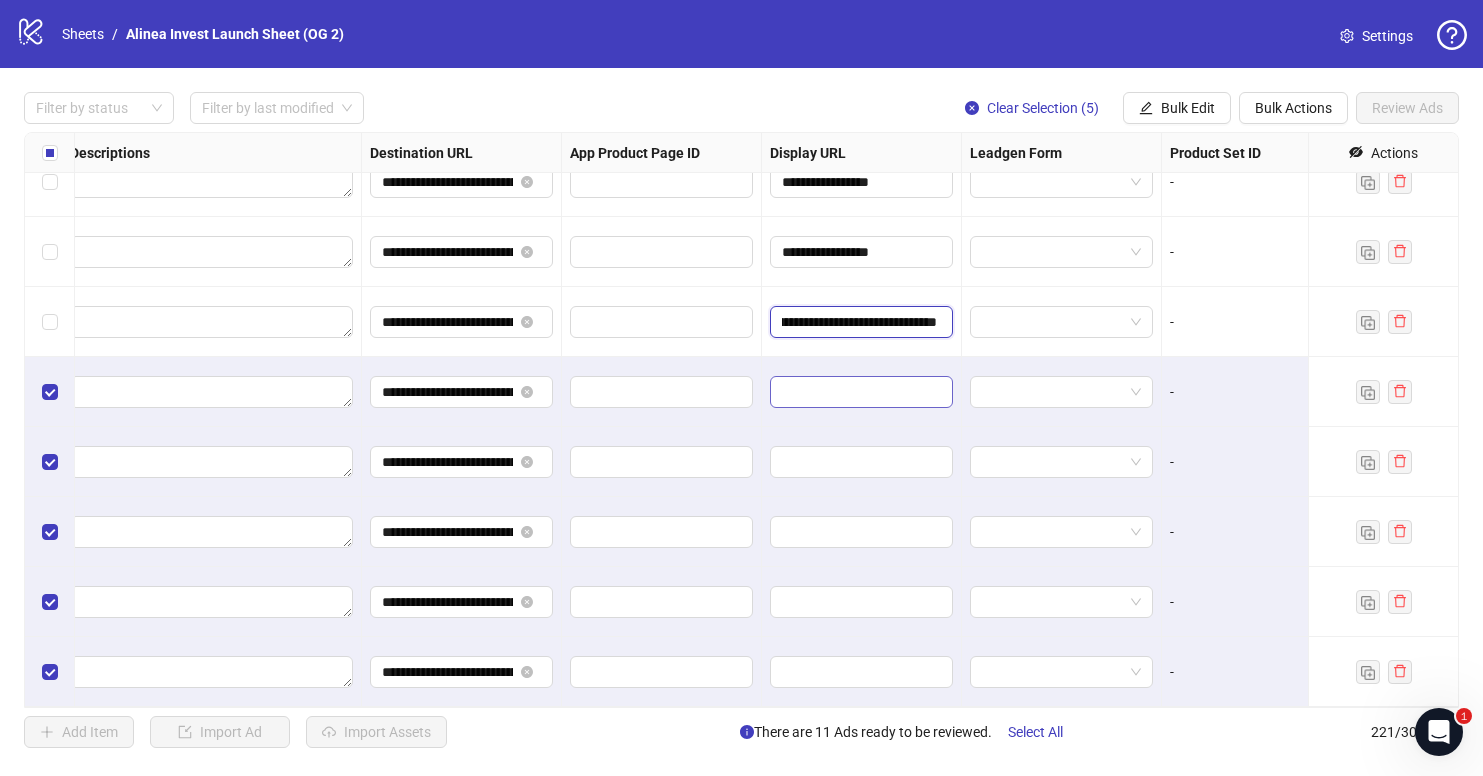 paste on "**********" 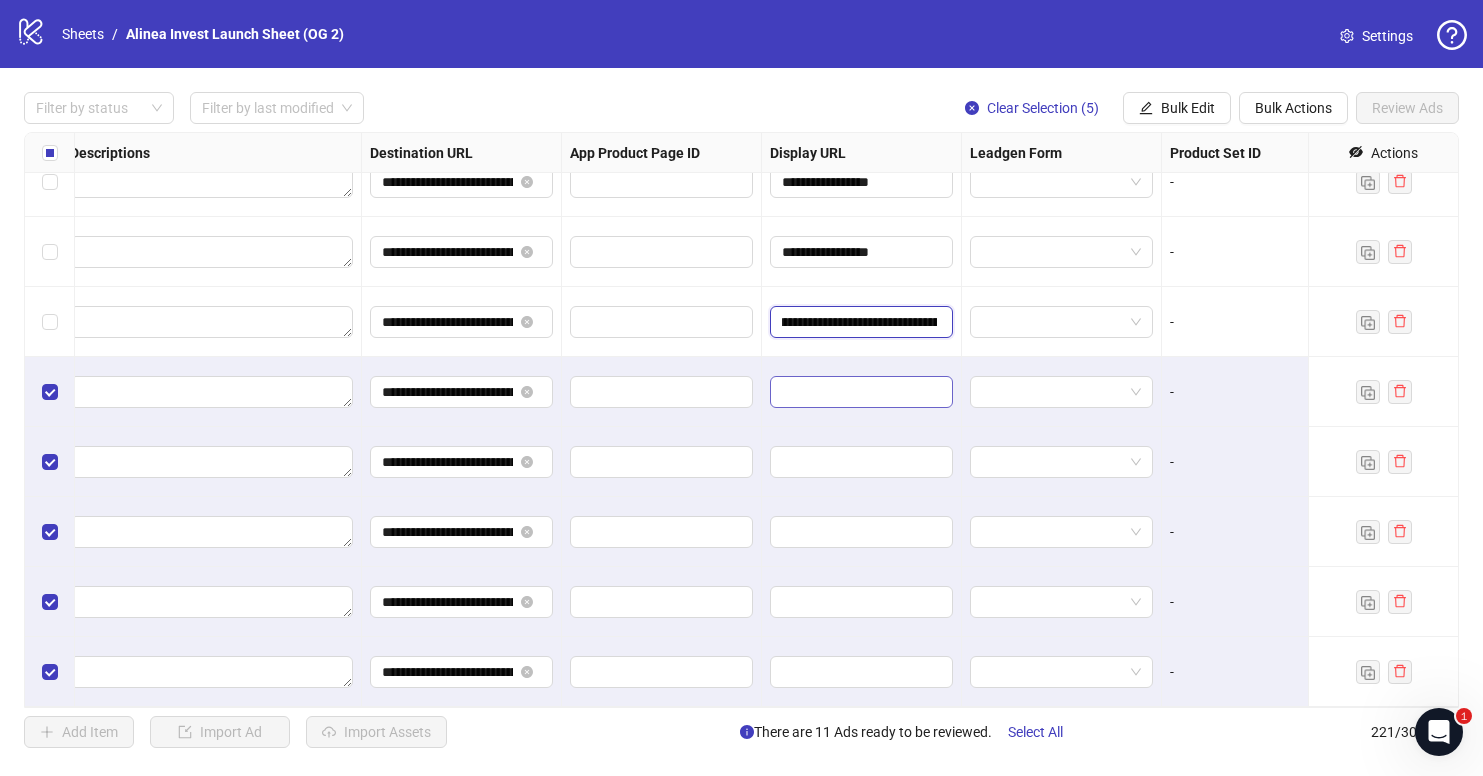 scroll, scrollTop: 0, scrollLeft: 4222, axis: horizontal 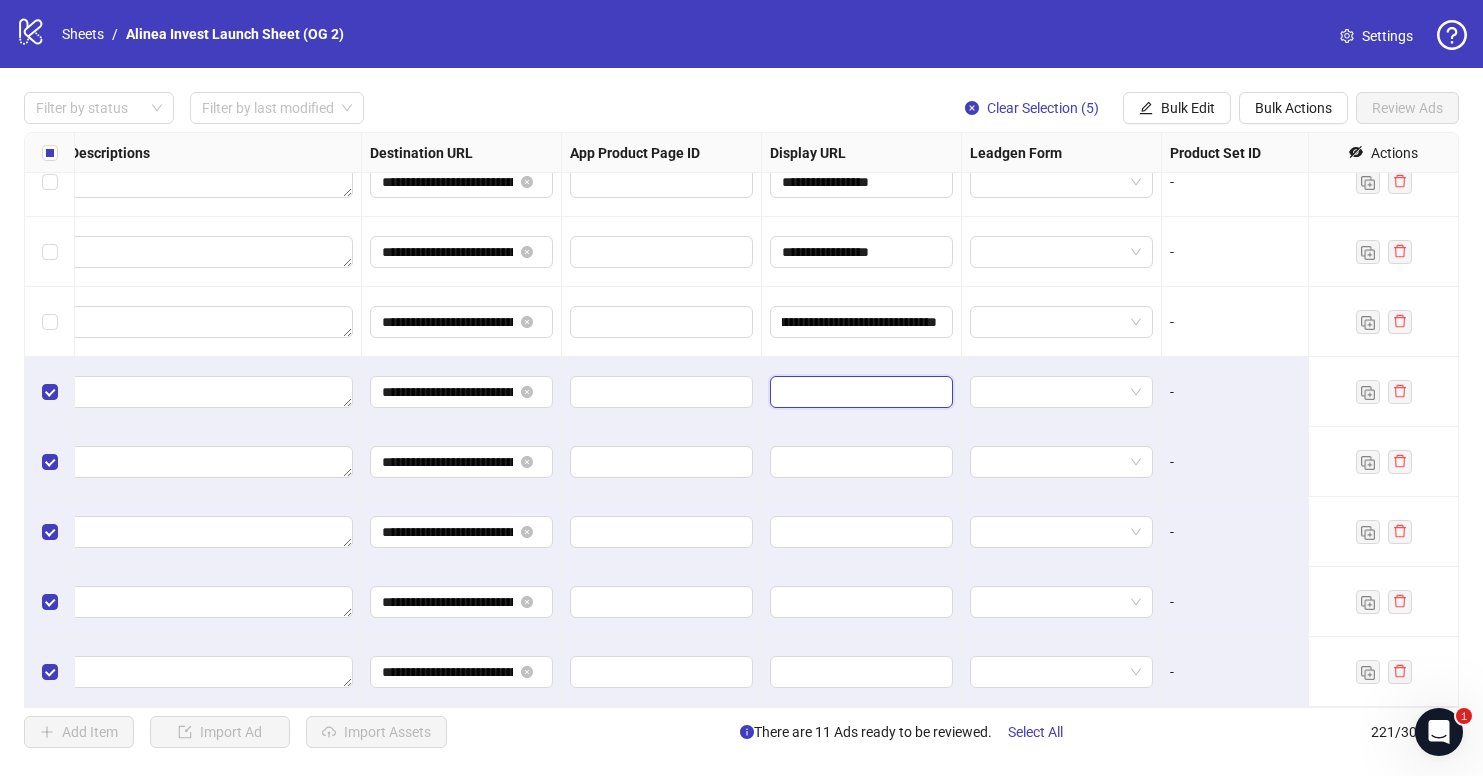 click at bounding box center [859, 392] 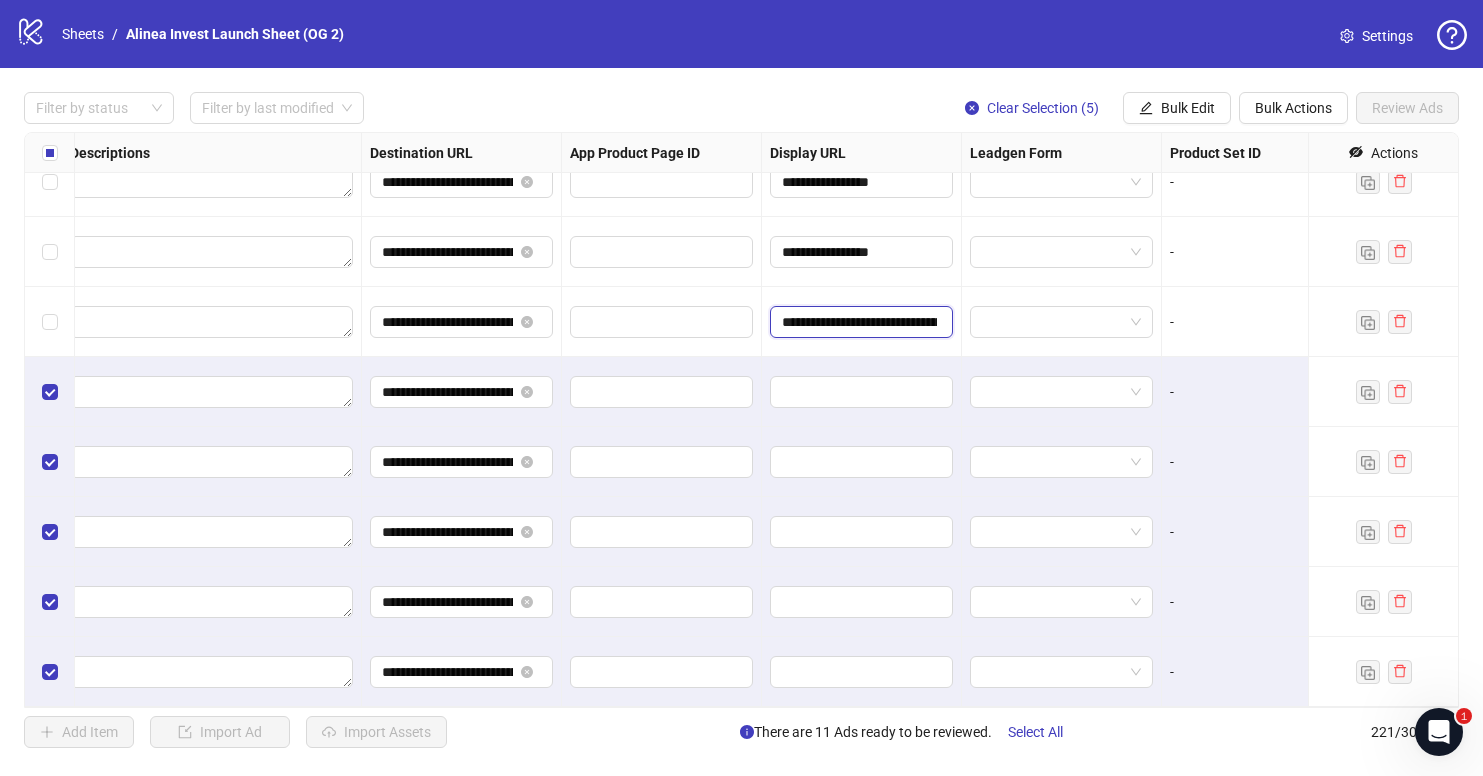 click on "**********" at bounding box center [859, 322] 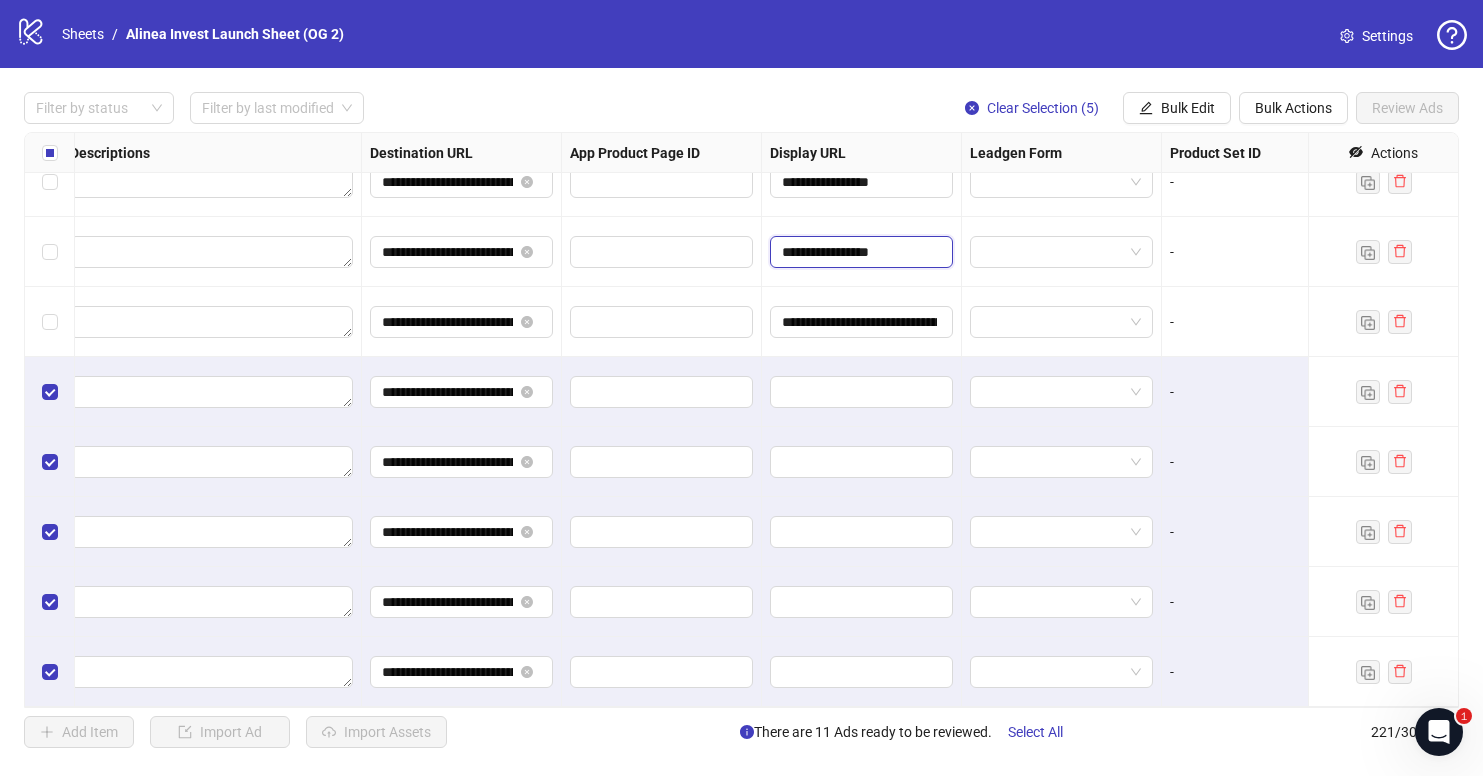click on "**********" at bounding box center (859, 252) 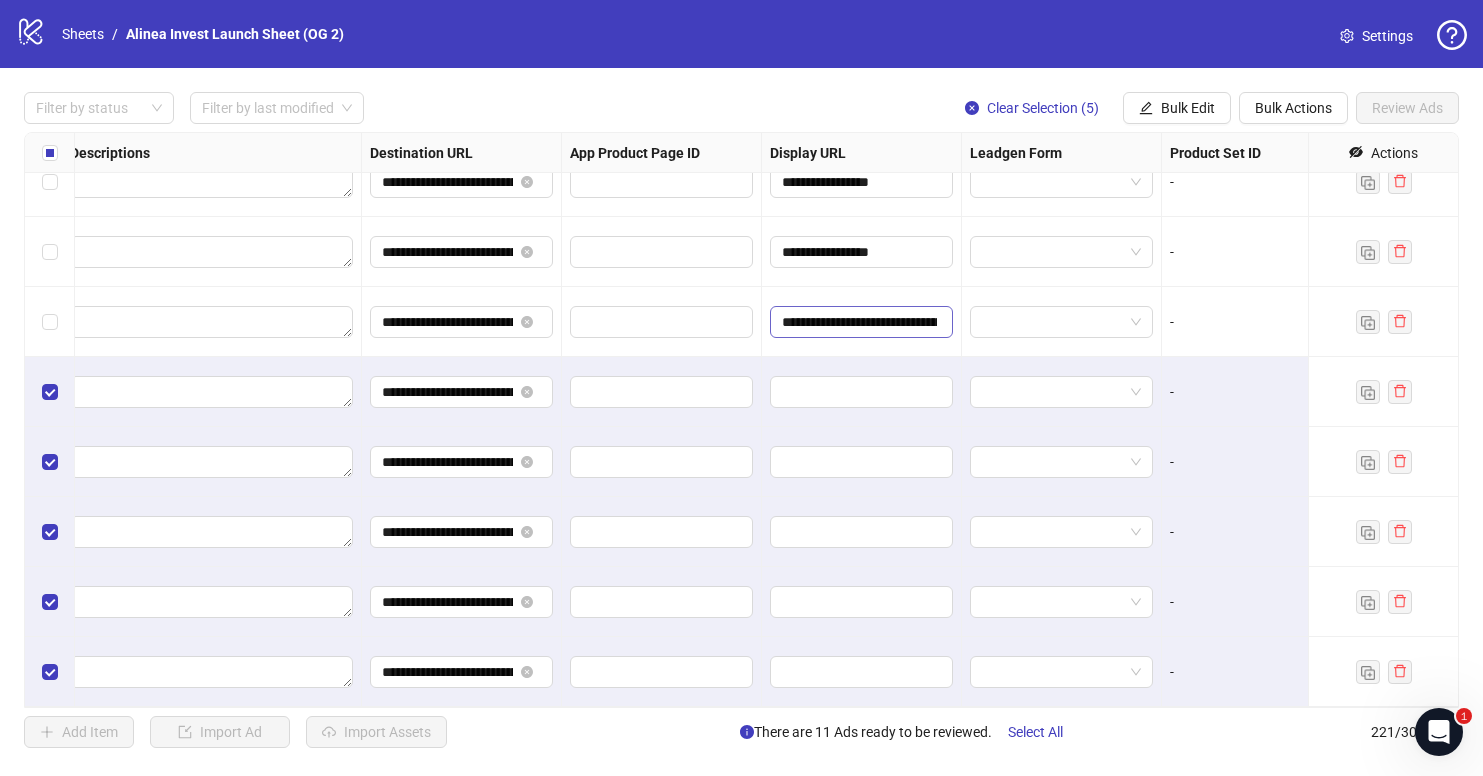 click on "**********" at bounding box center [861, 322] 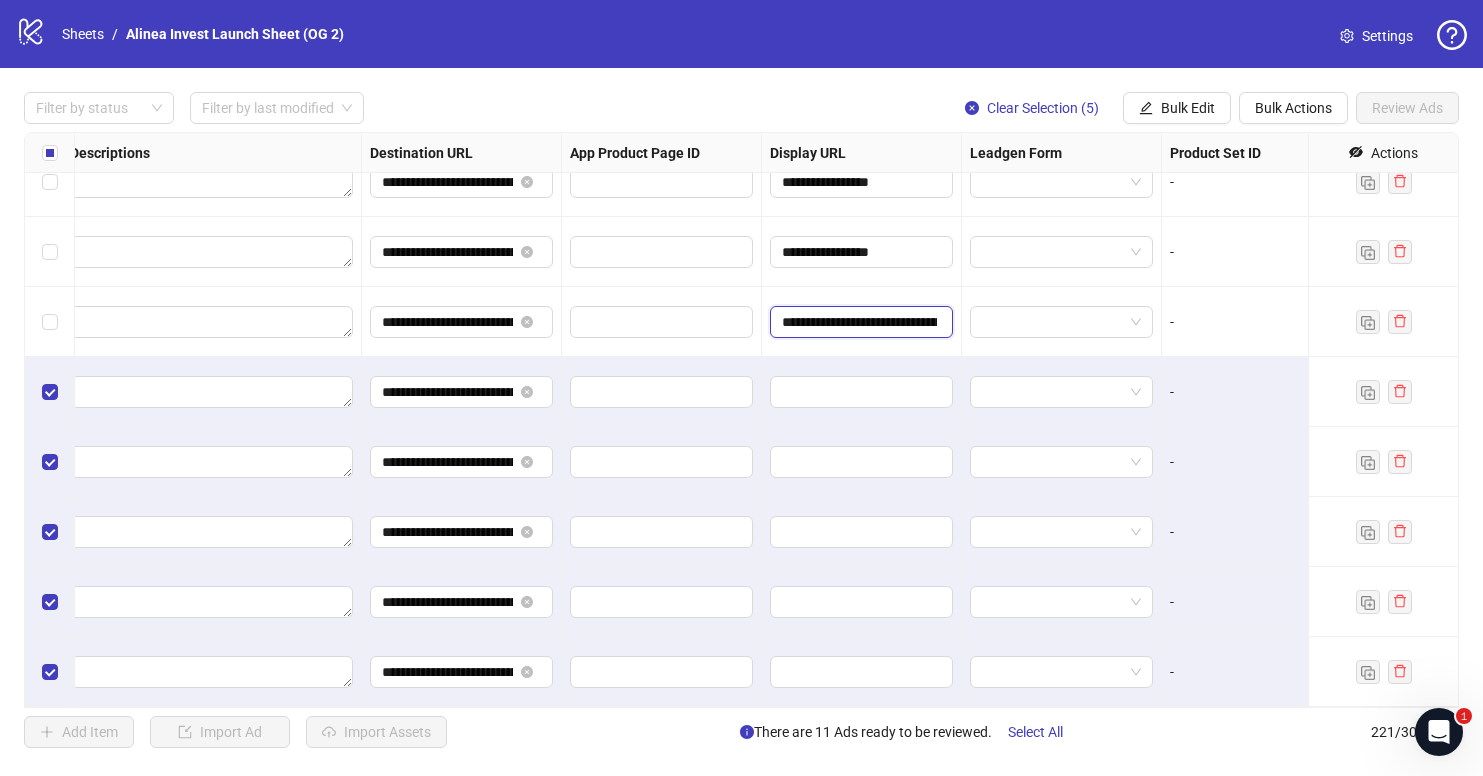click on "**********" at bounding box center (859, 322) 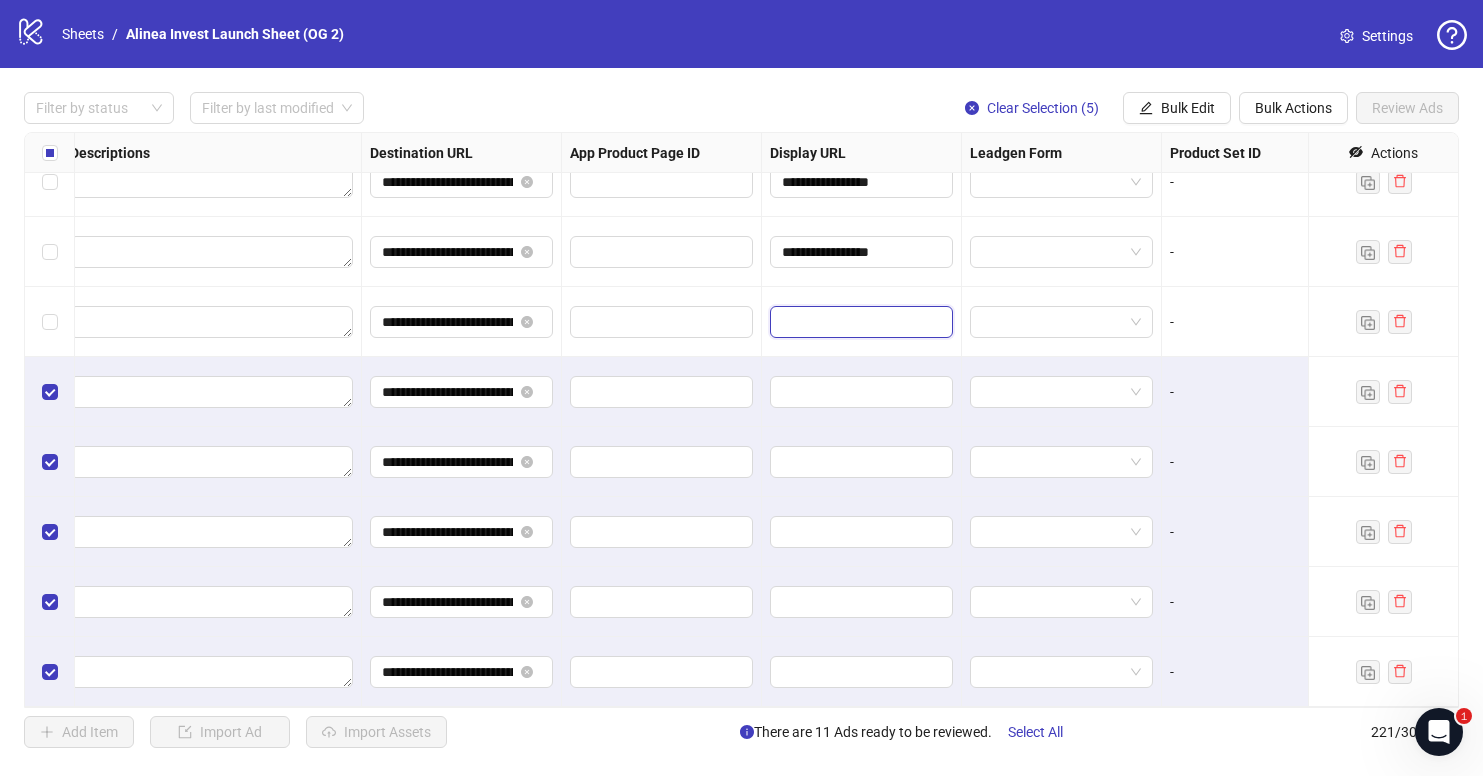 paste on "**********" 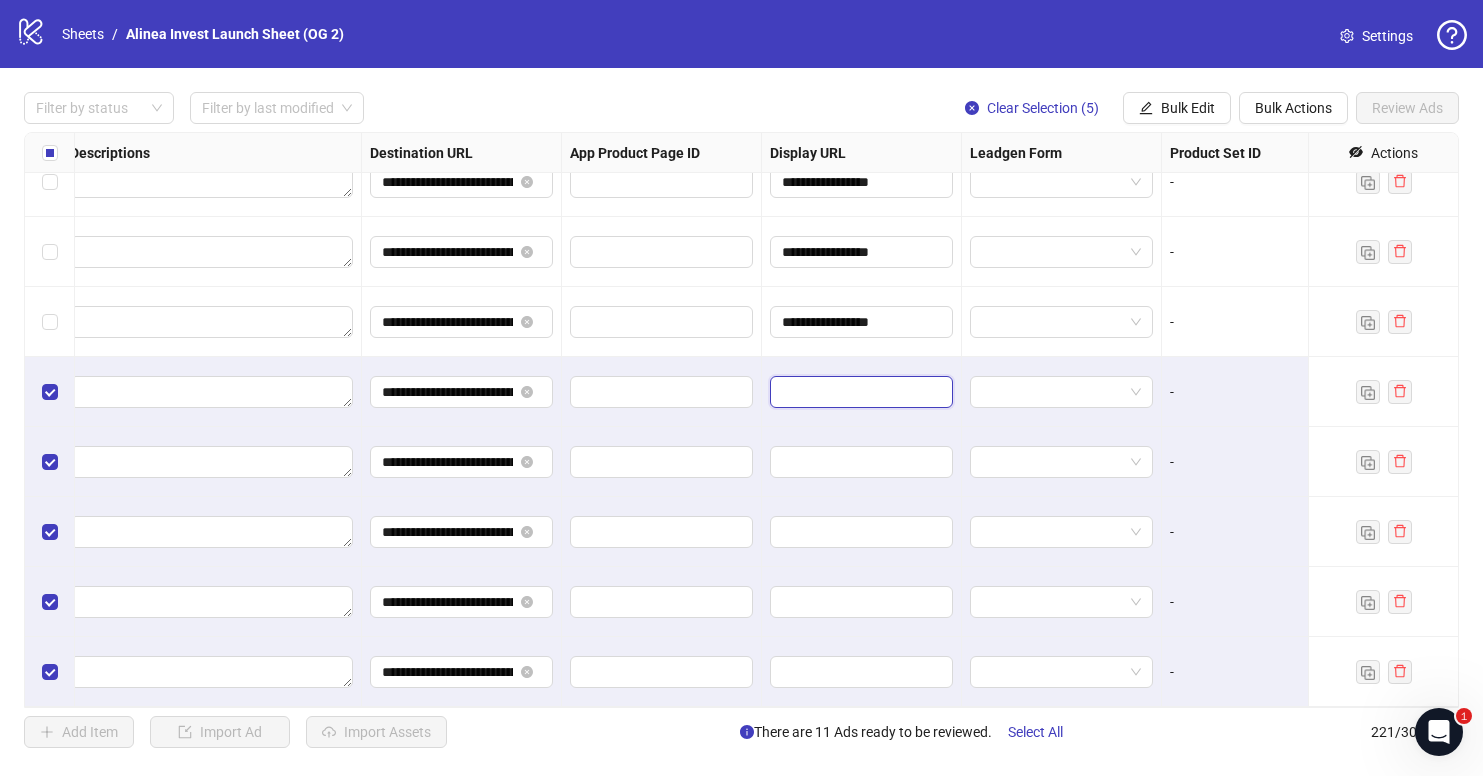 click at bounding box center [859, 392] 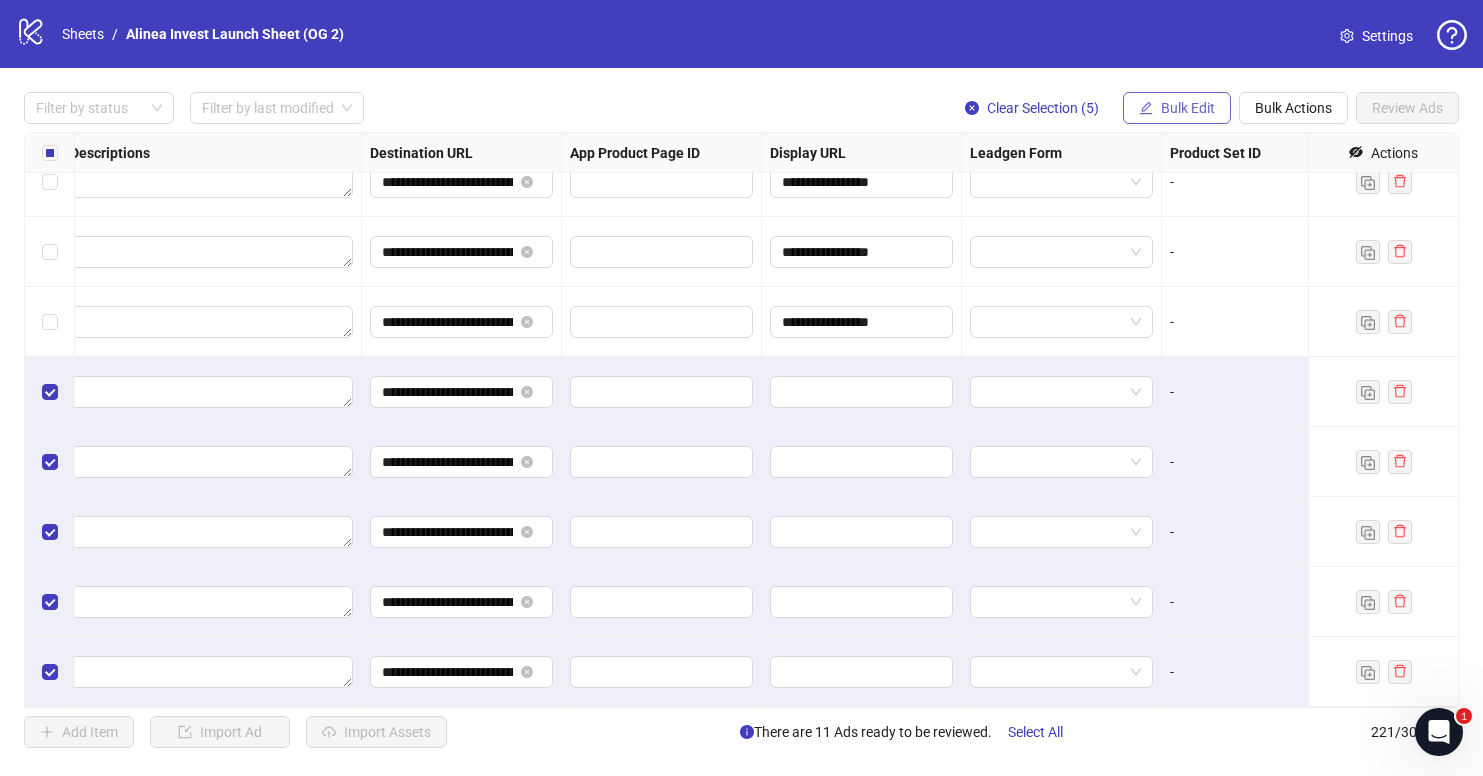 click on "Bulk Edit" at bounding box center [1188, 108] 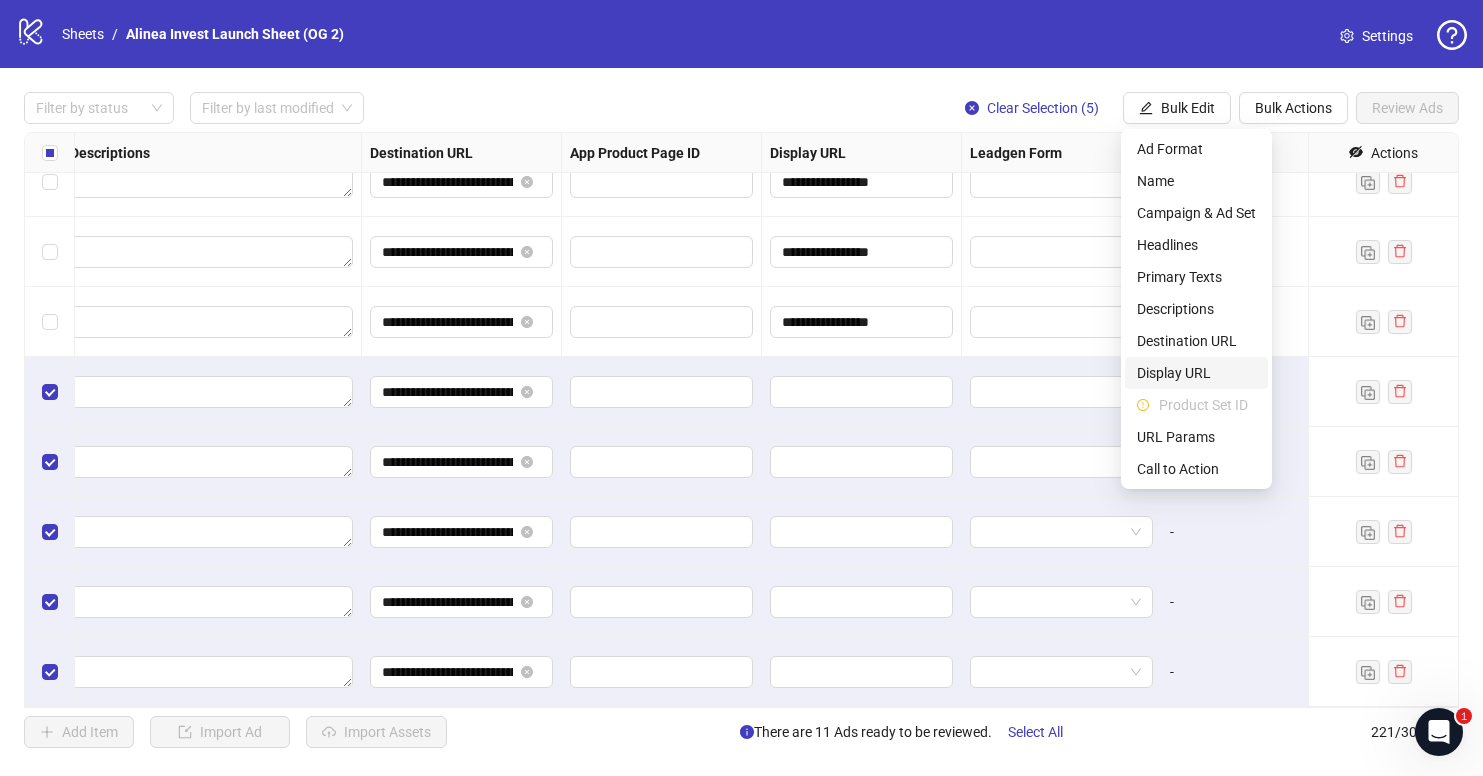 click on "Display URL" at bounding box center (1196, 373) 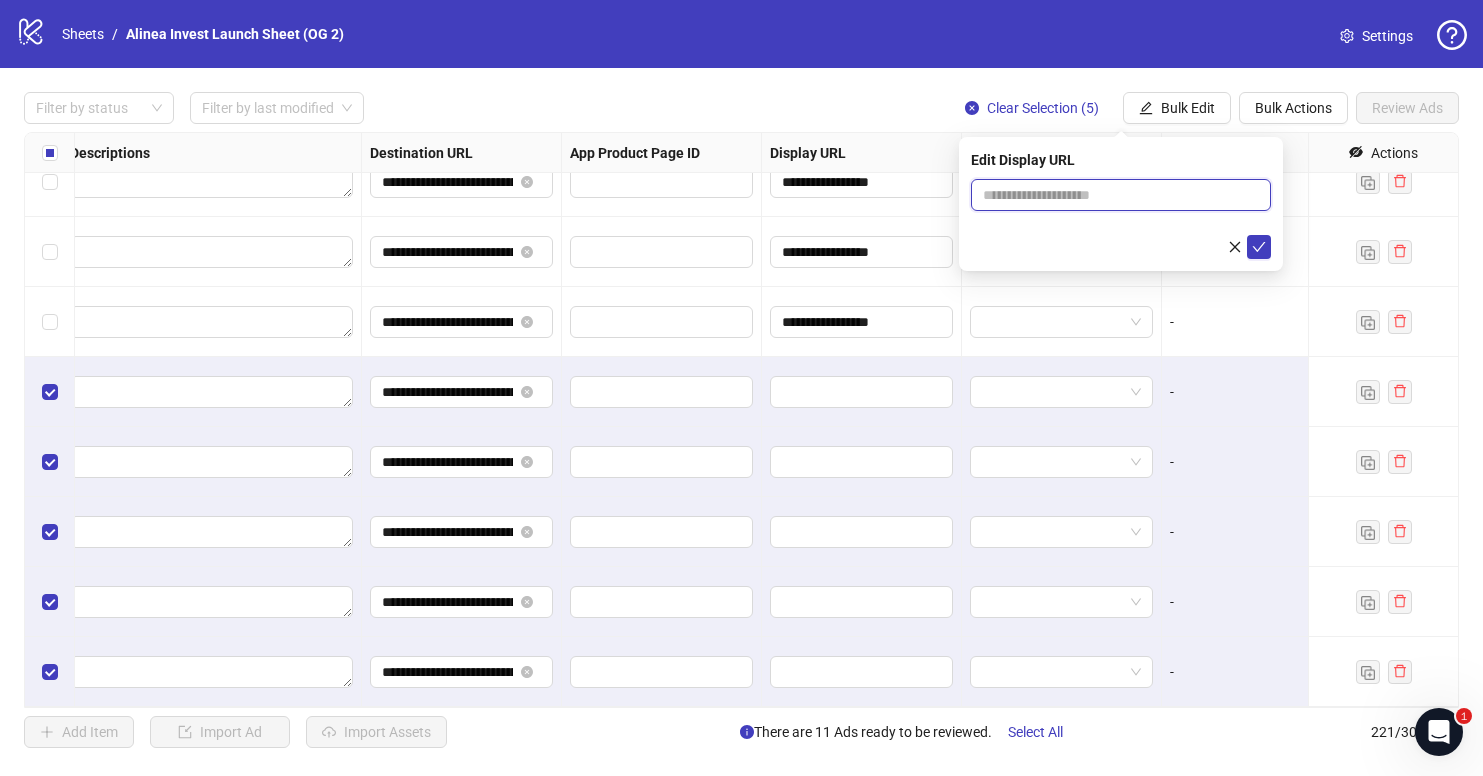 click at bounding box center [1121, 195] 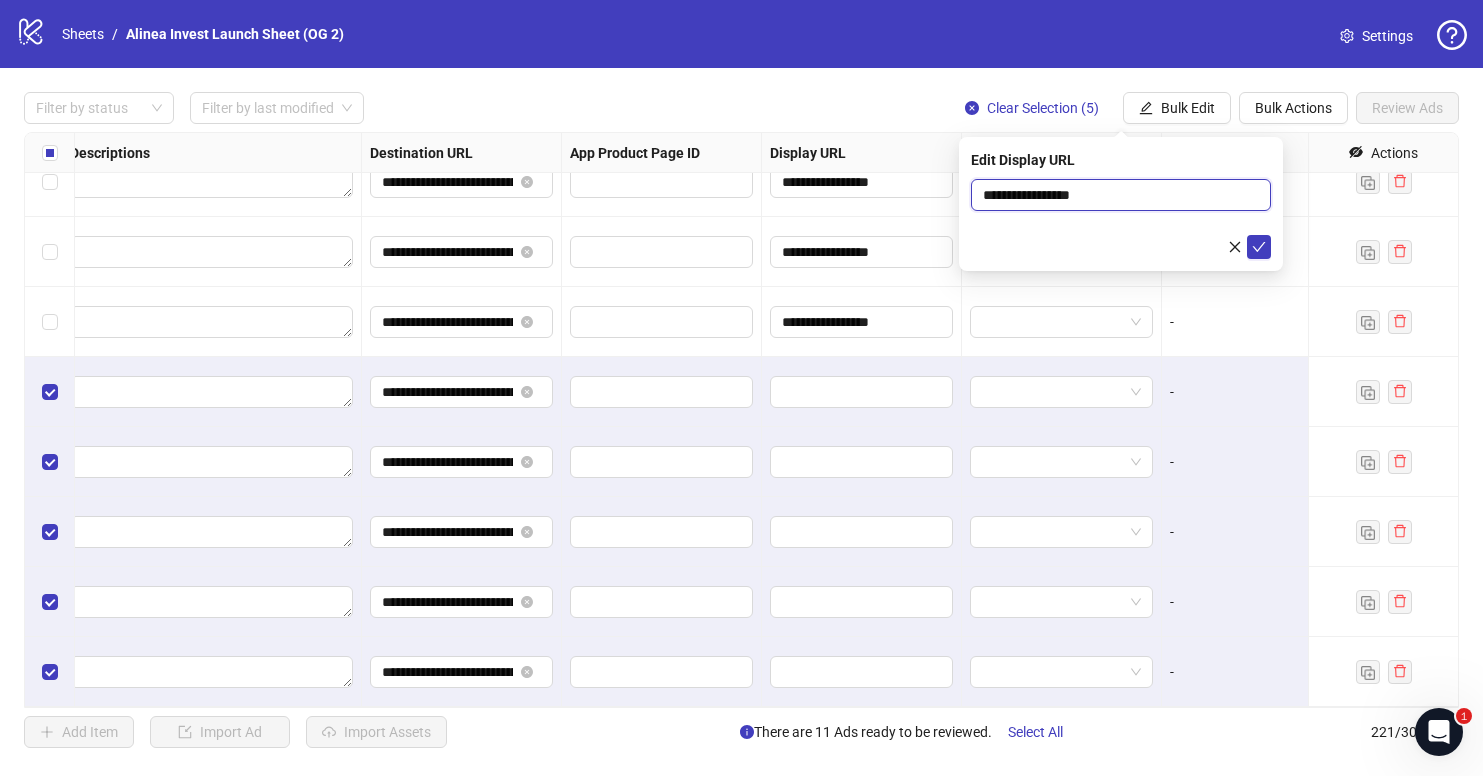 type on "**********" 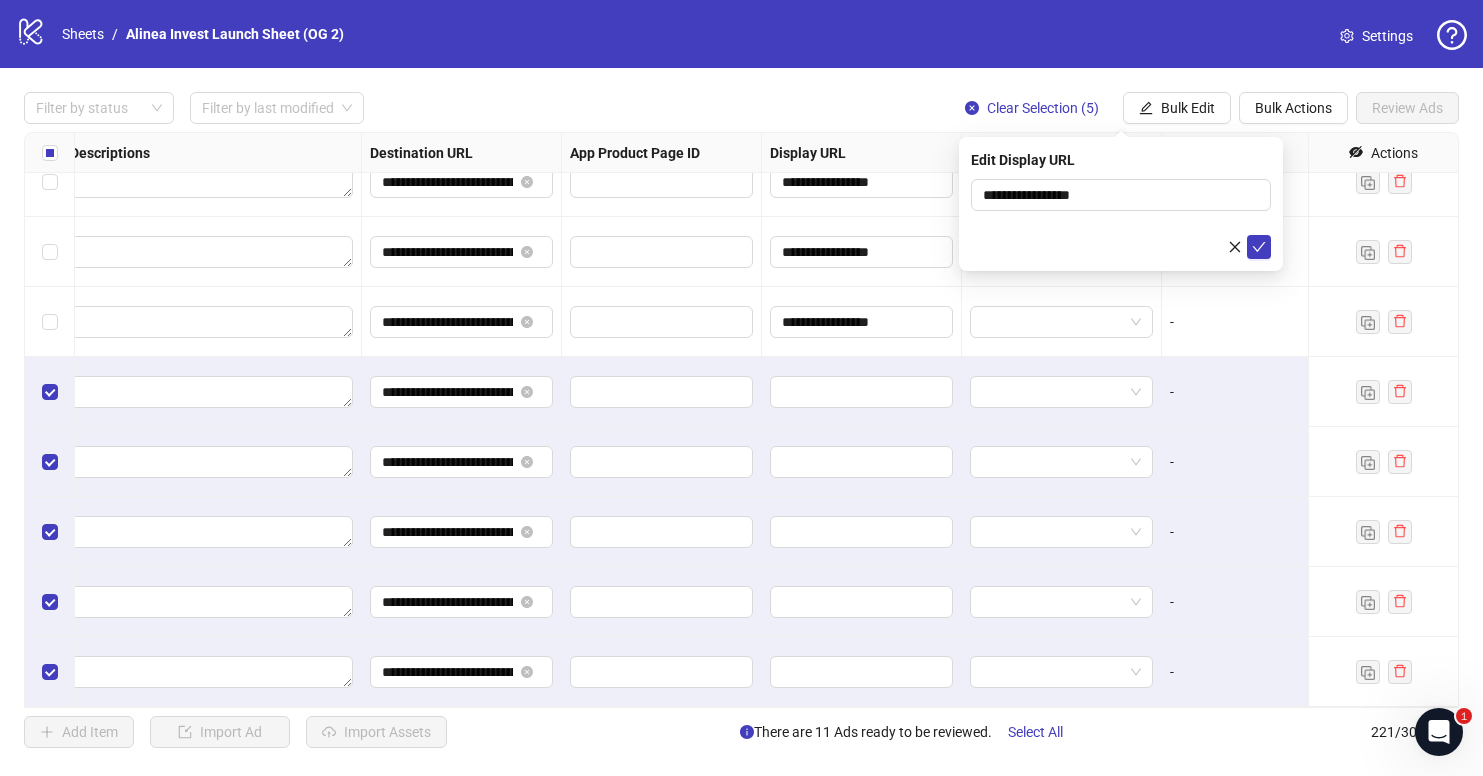 click on "**********" at bounding box center [1121, 204] 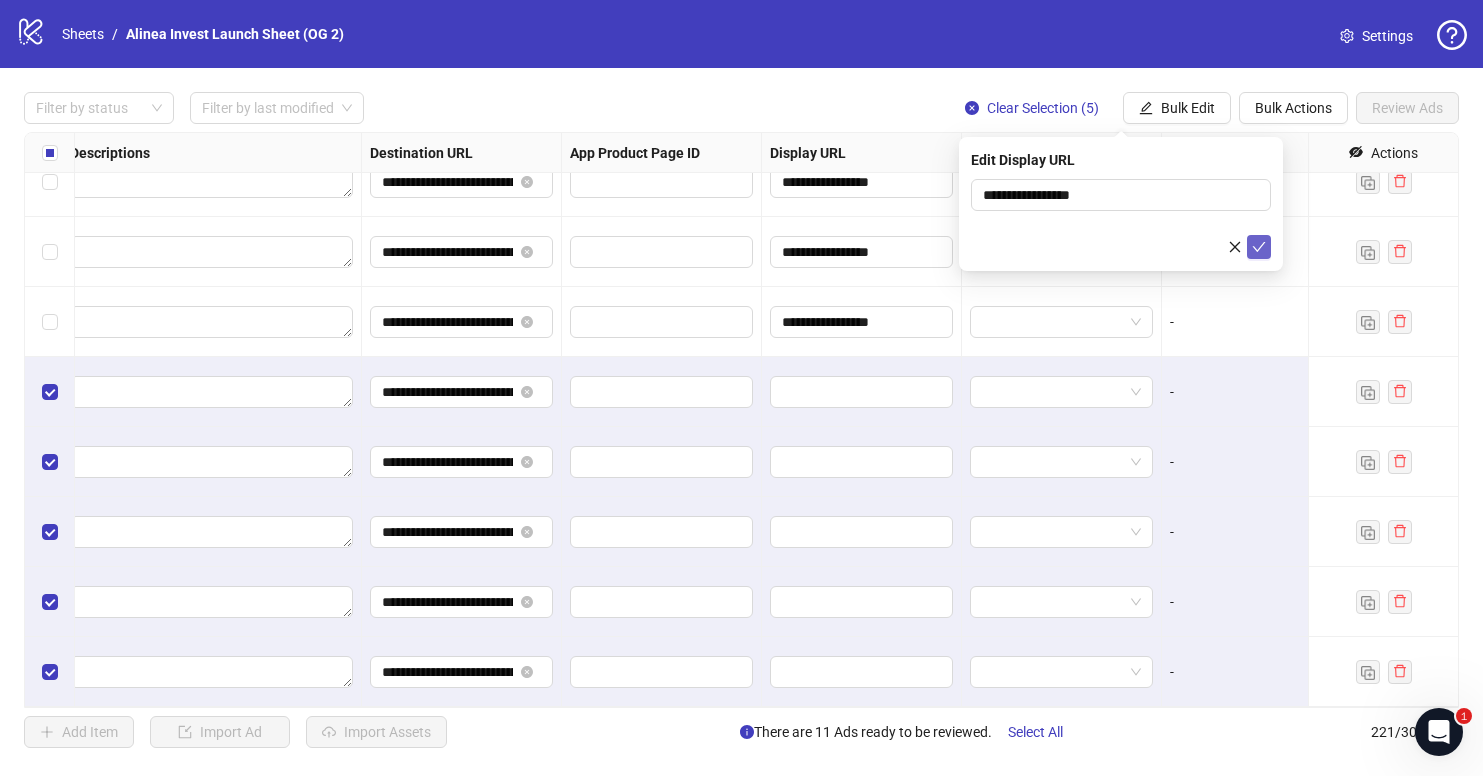 click 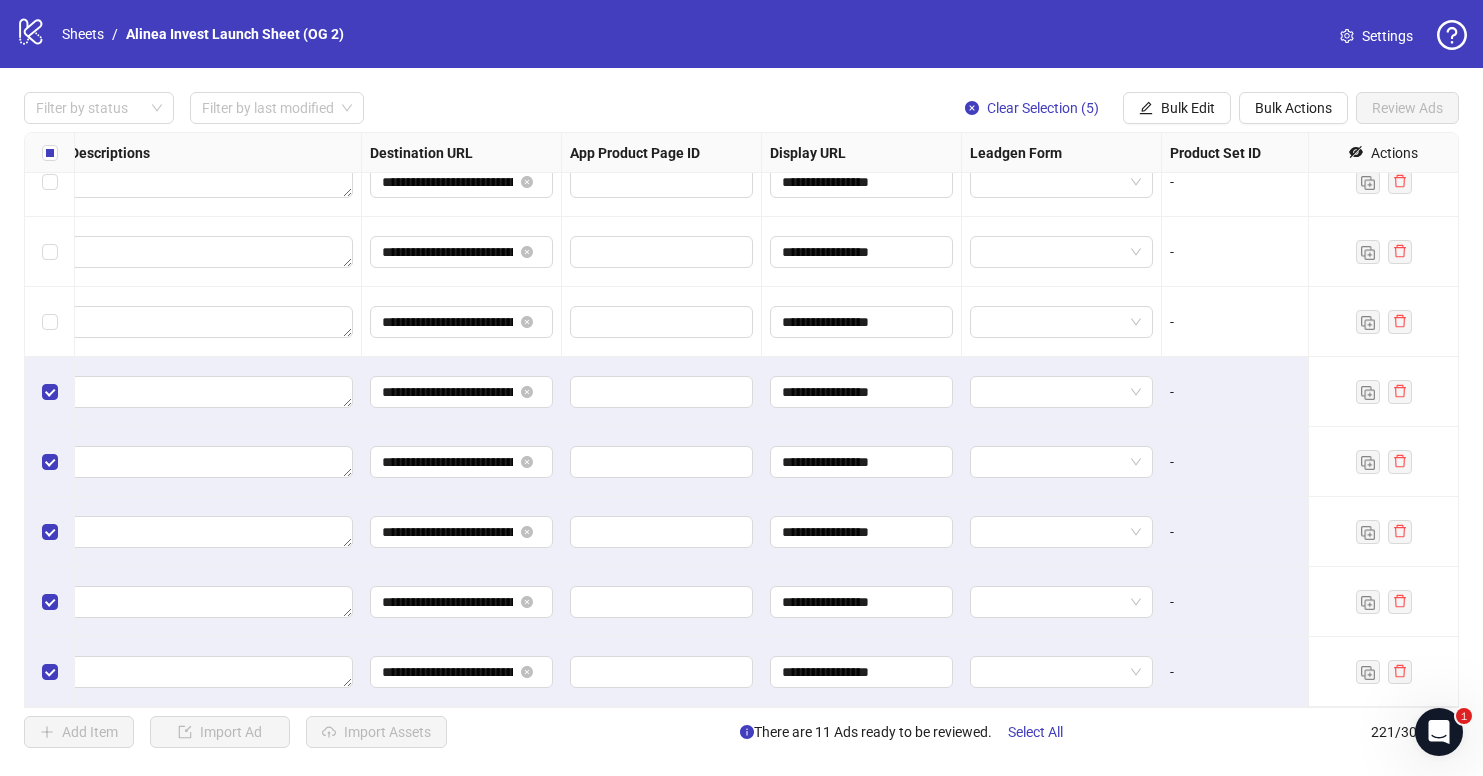 scroll, scrollTop: 14936, scrollLeft: 2037, axis: both 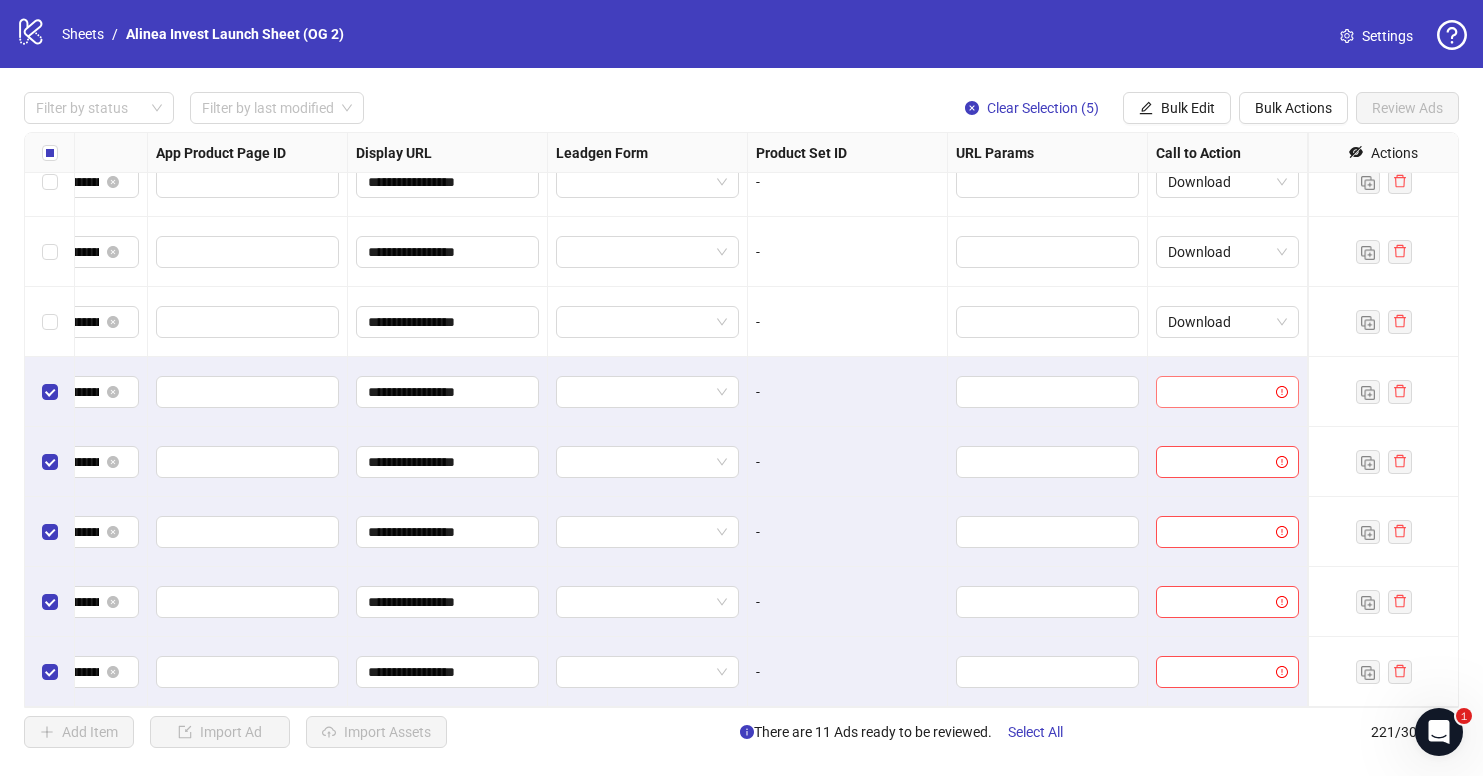 click at bounding box center [1218, 392] 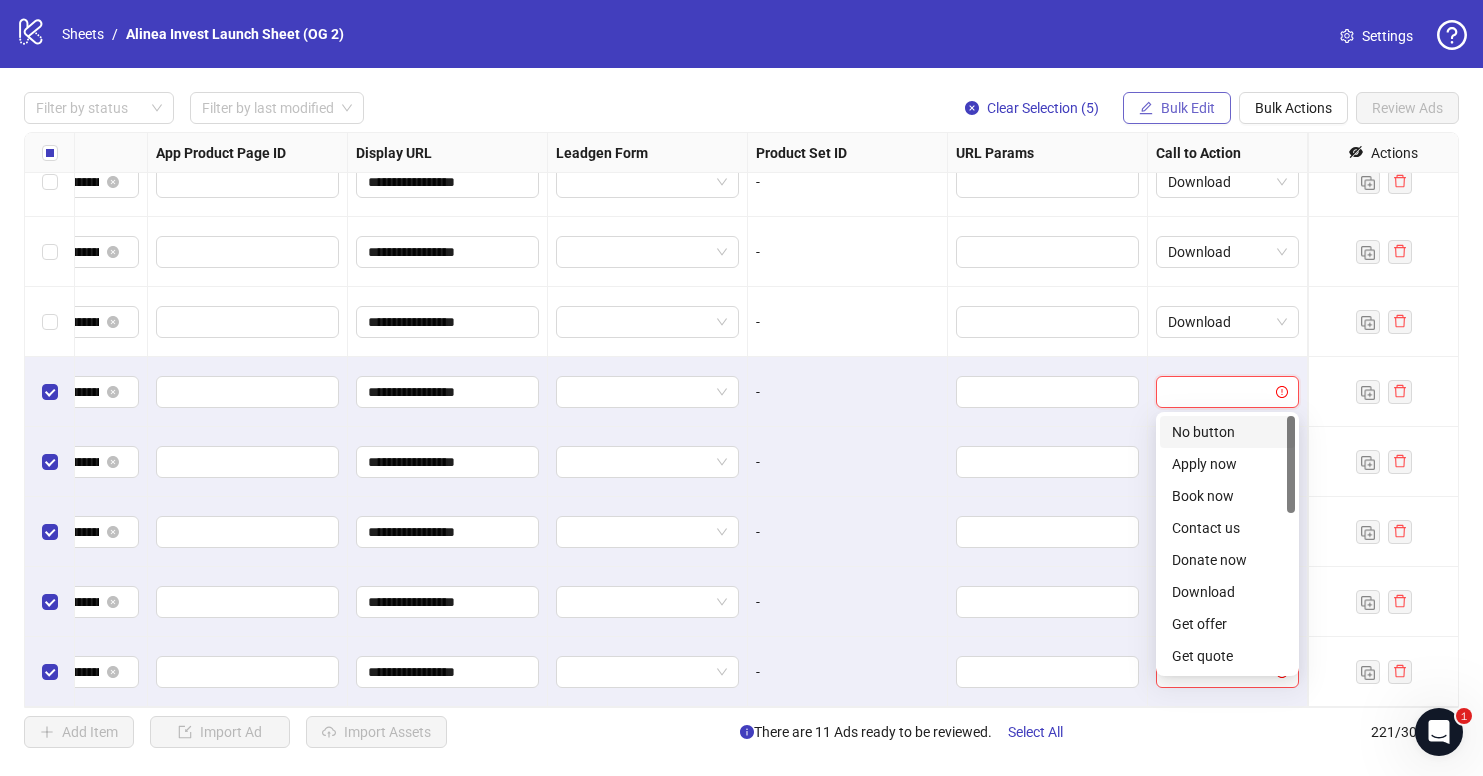 click on "Bulk Edit" at bounding box center [1188, 108] 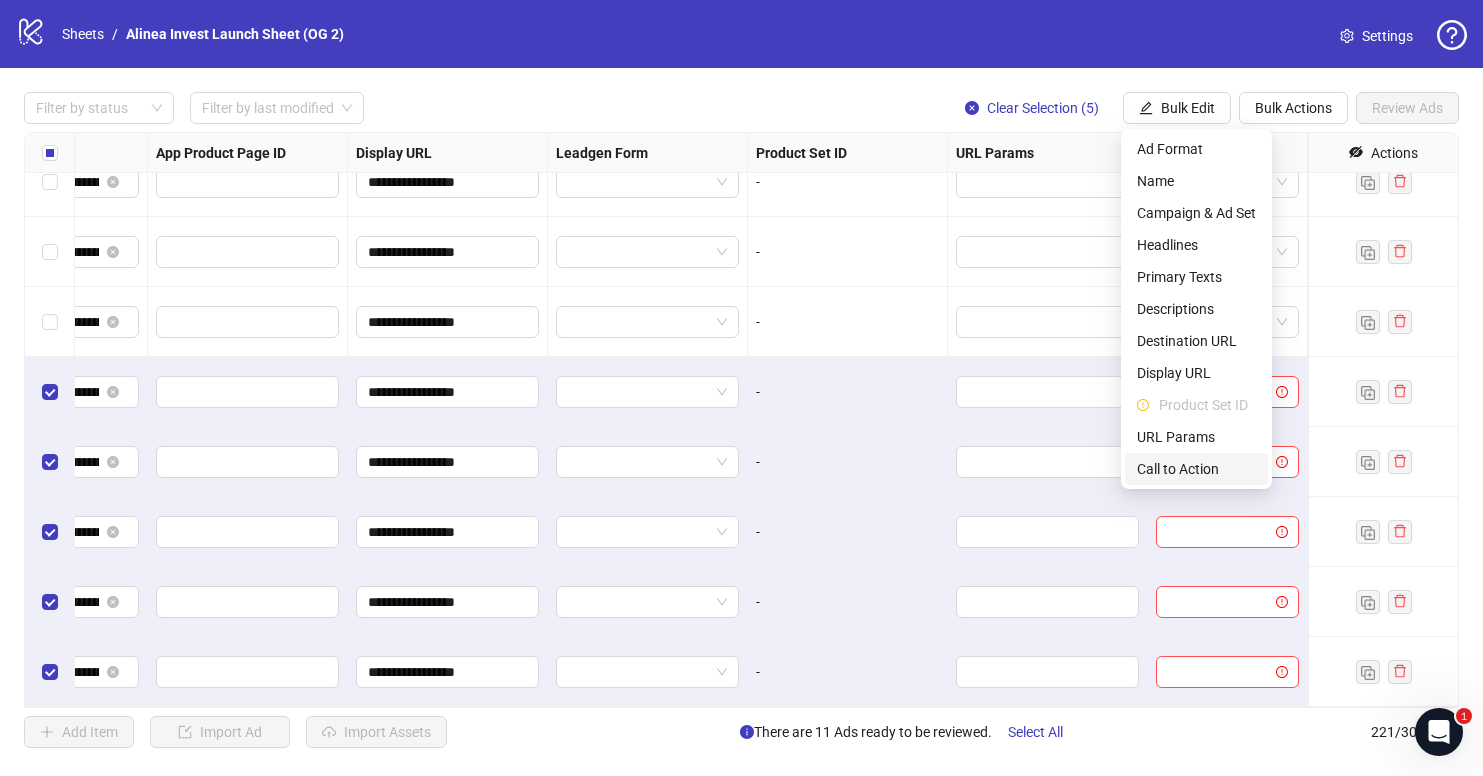 click on "Call to Action" at bounding box center [1196, 469] 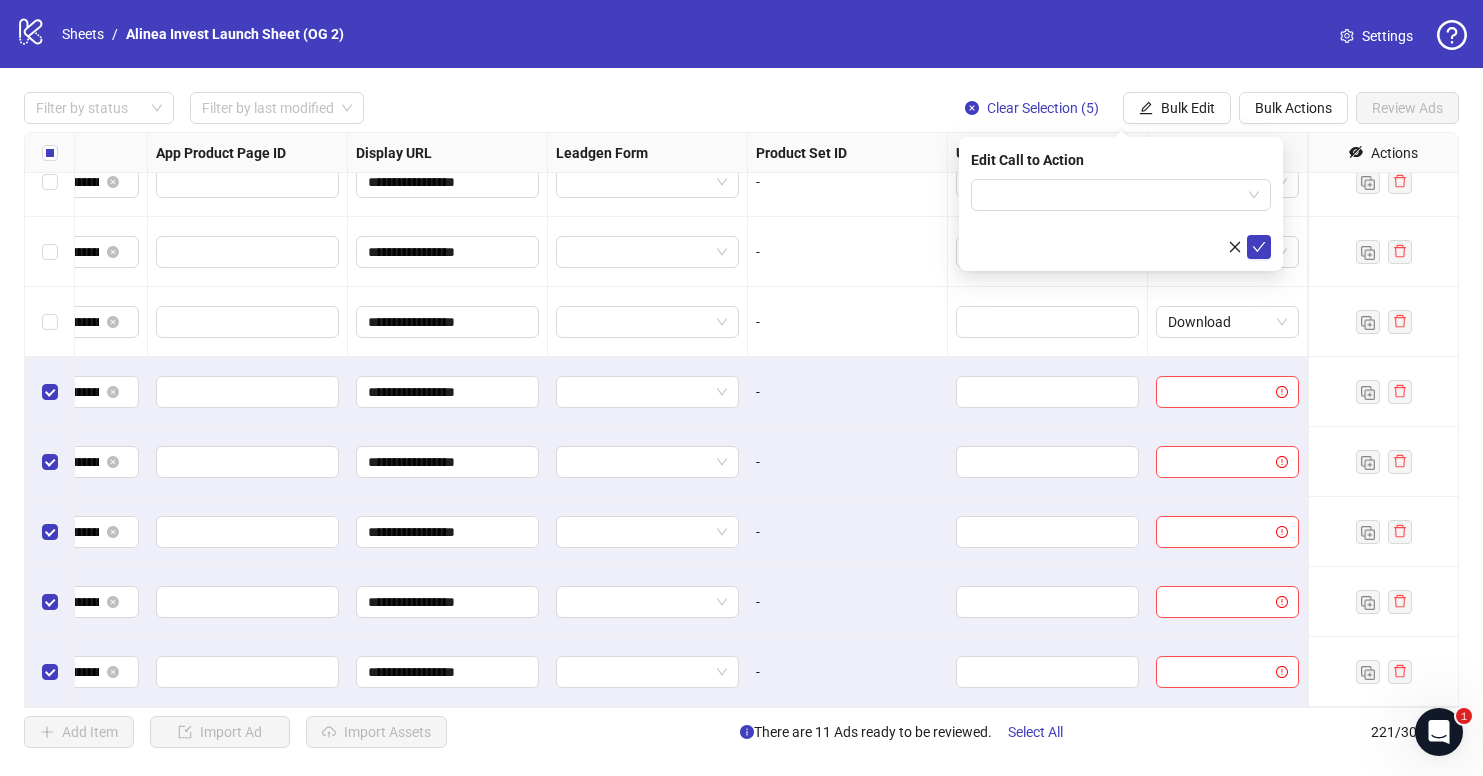 click at bounding box center [1121, 219] 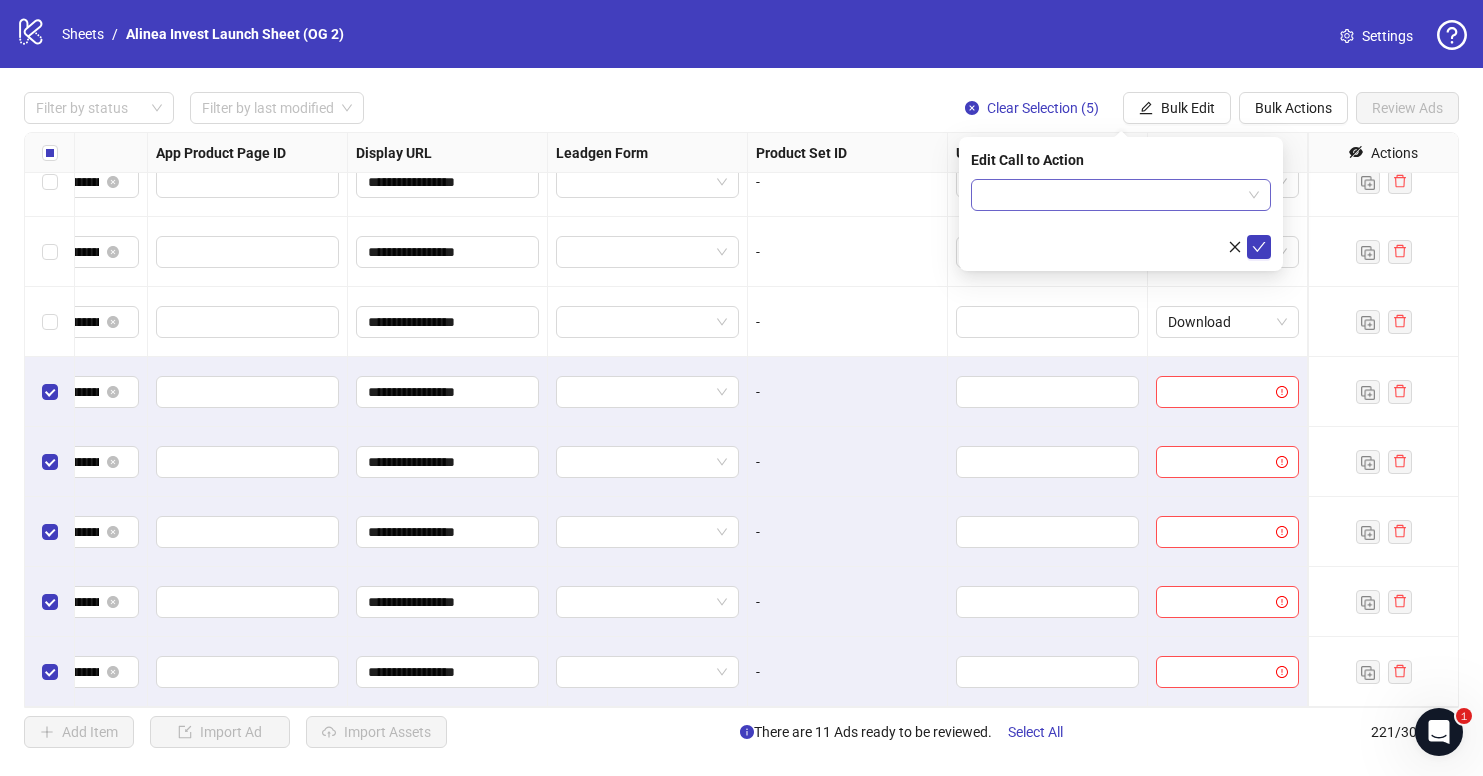 click at bounding box center [1112, 195] 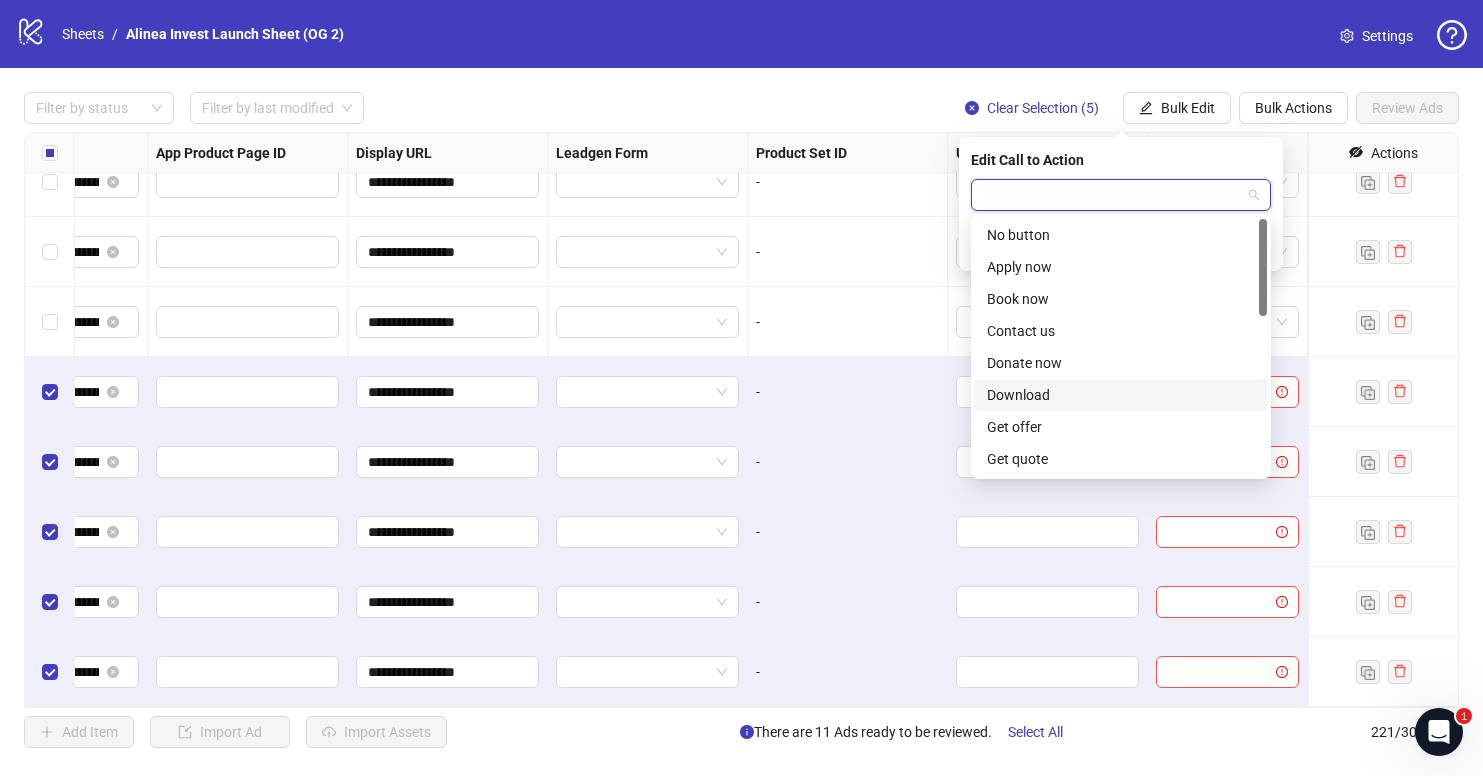 click on "Download" at bounding box center [1121, 395] 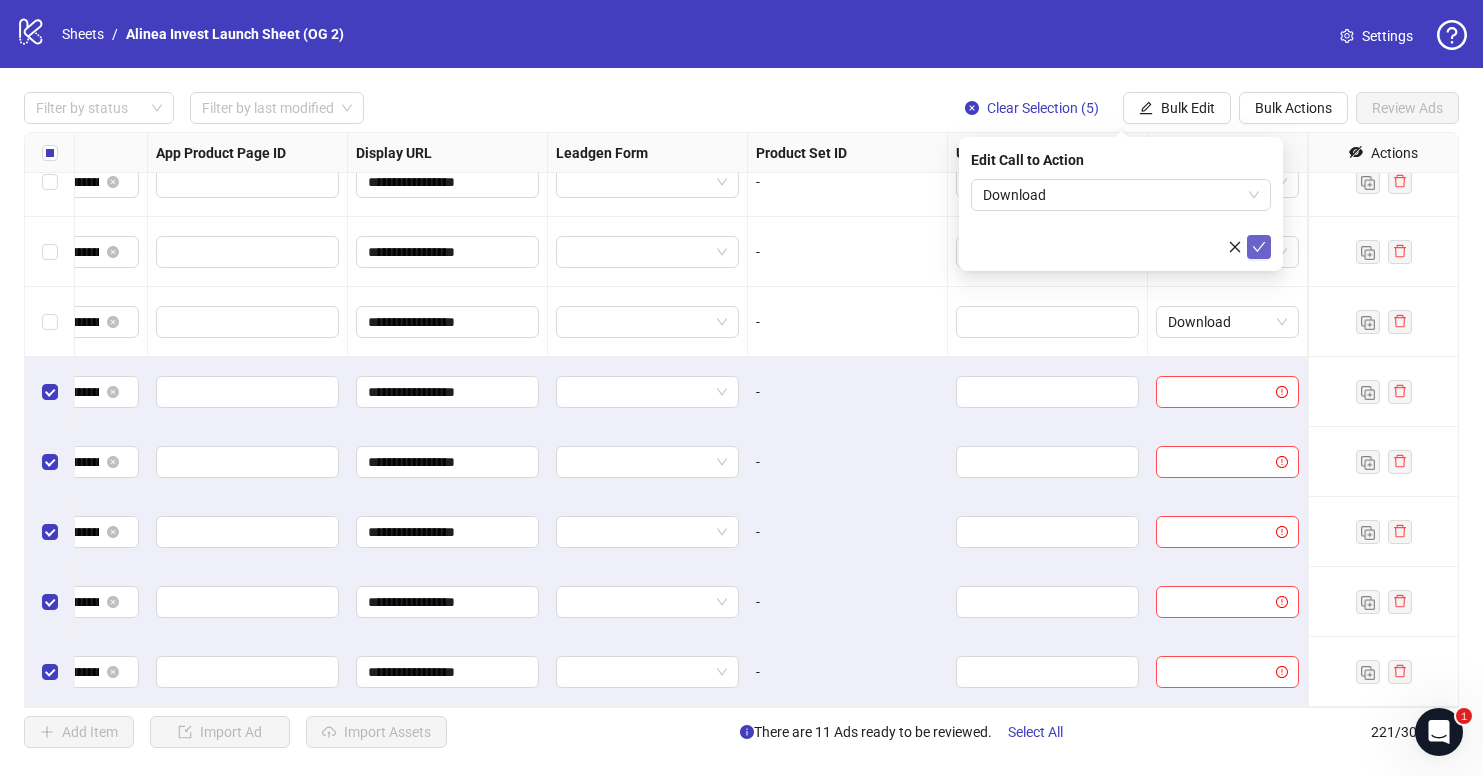 click 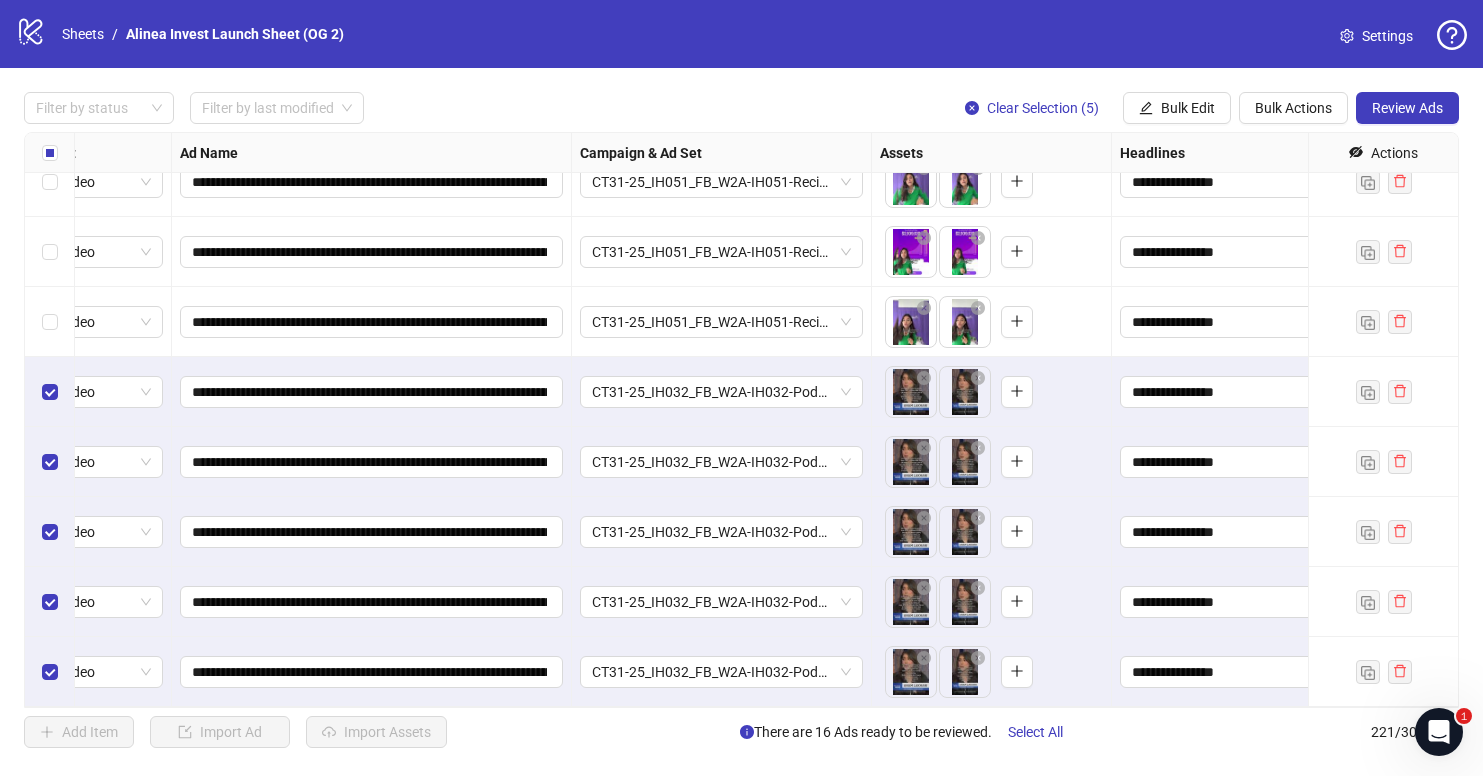 scroll, scrollTop: 14936, scrollLeft: 71, axis: both 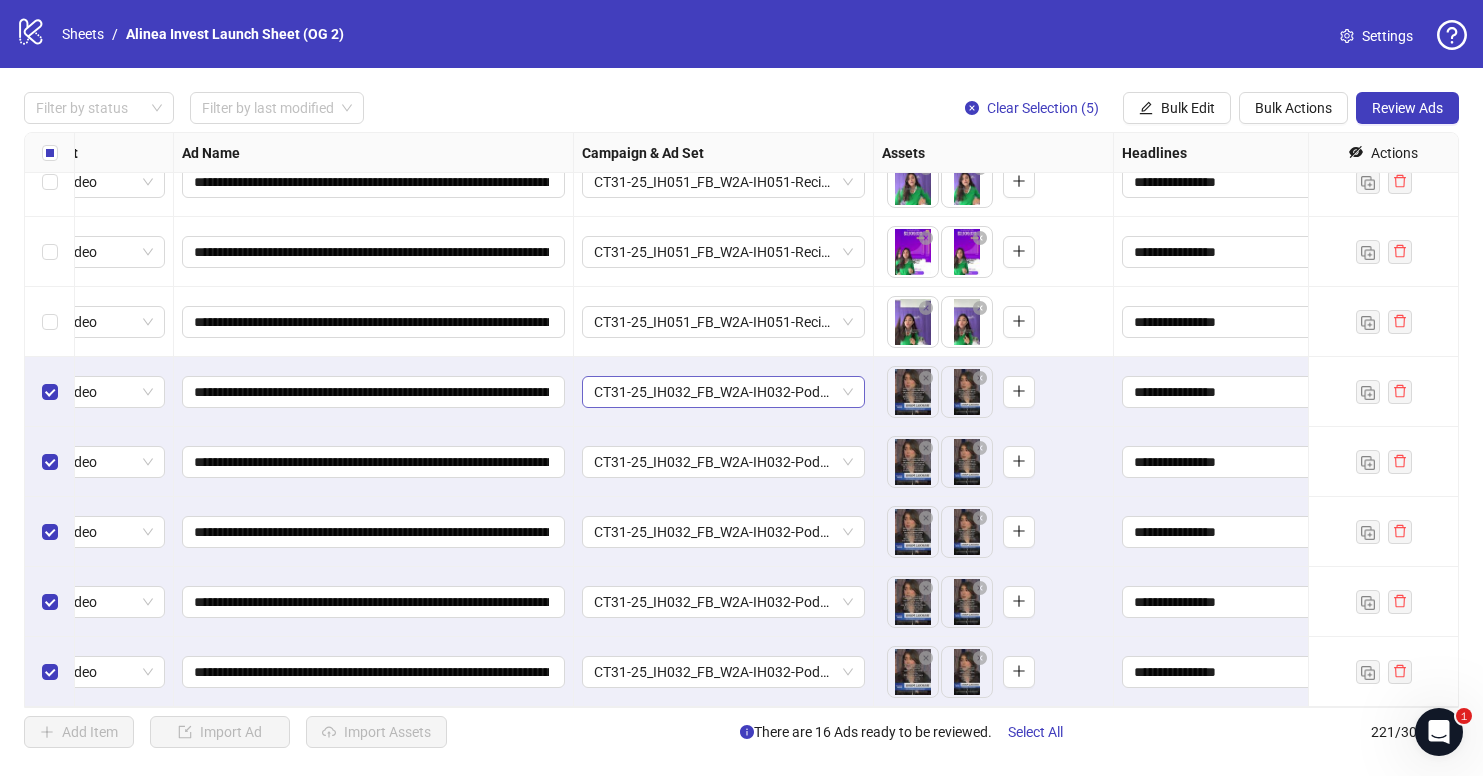 click on "CT31-25_IH032_FB_W2A-IH032-PodcastIterations_Subscribe_072925" at bounding box center (723, 392) 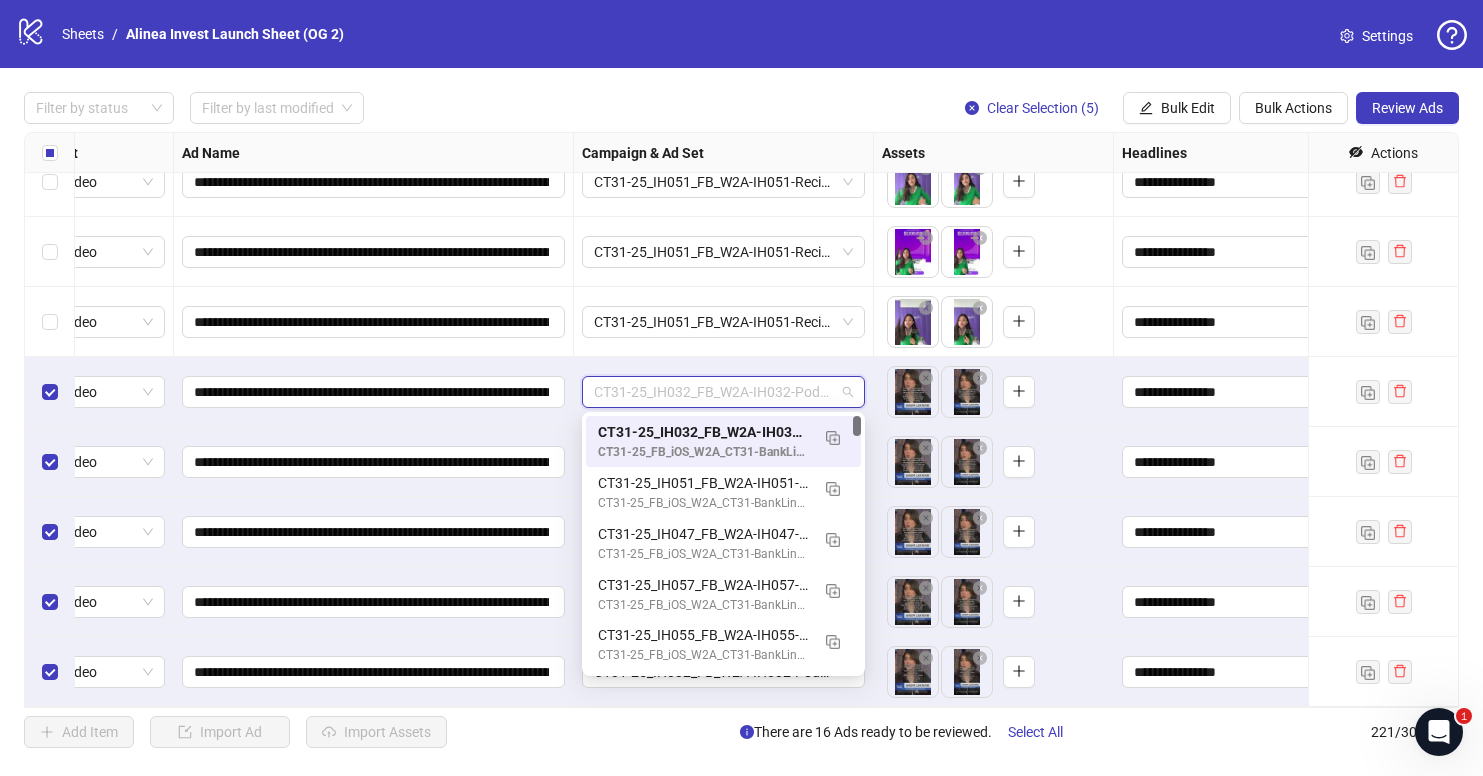click on "To pick up a draggable item, press the space bar.
While dragging, use the arrow keys to move the item.
Press space again to drop the item in its new position, or press escape to cancel." at bounding box center (994, 462) 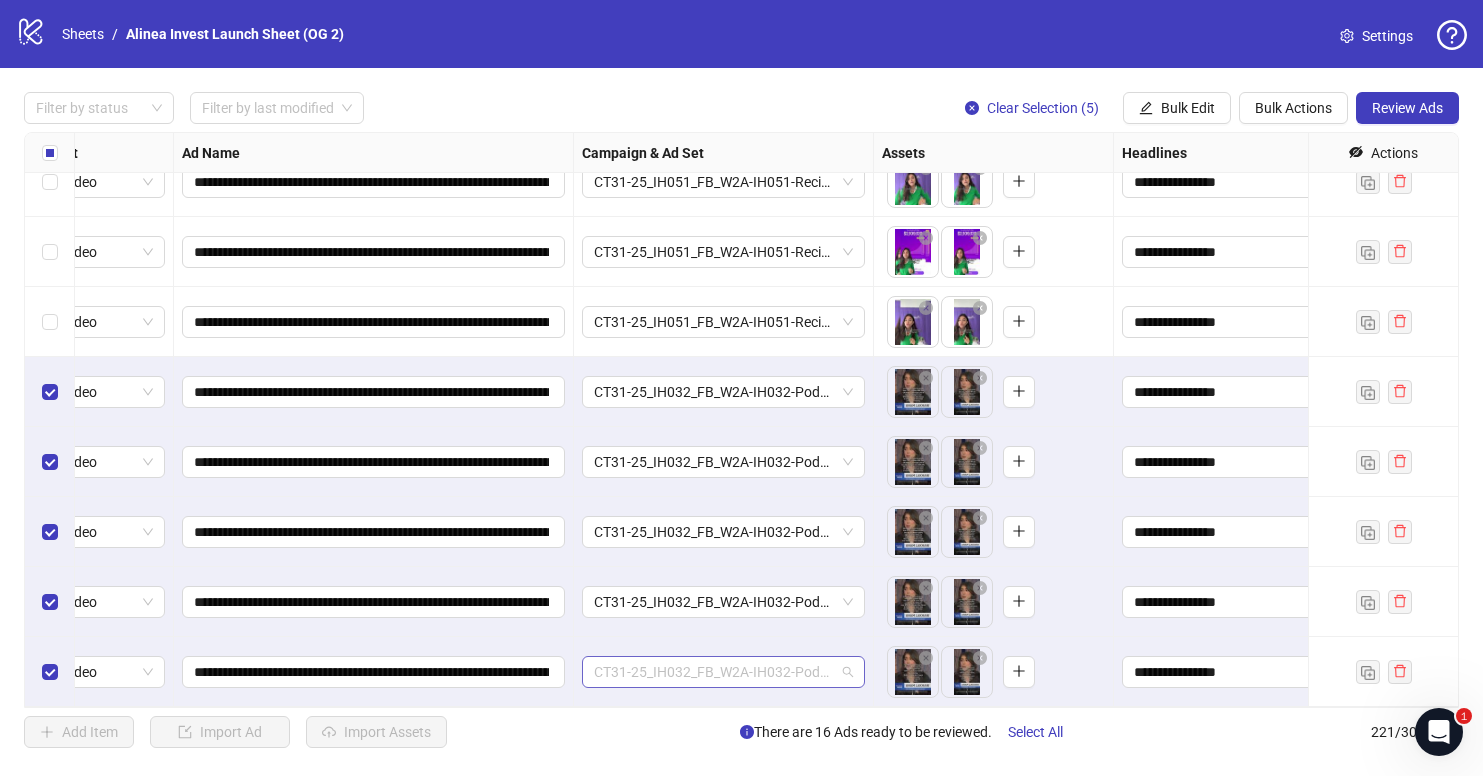 click on "CT31-25_IH032_FB_W2A-IH032-PodcastIterations_Subscribe_072925" at bounding box center (723, 672) 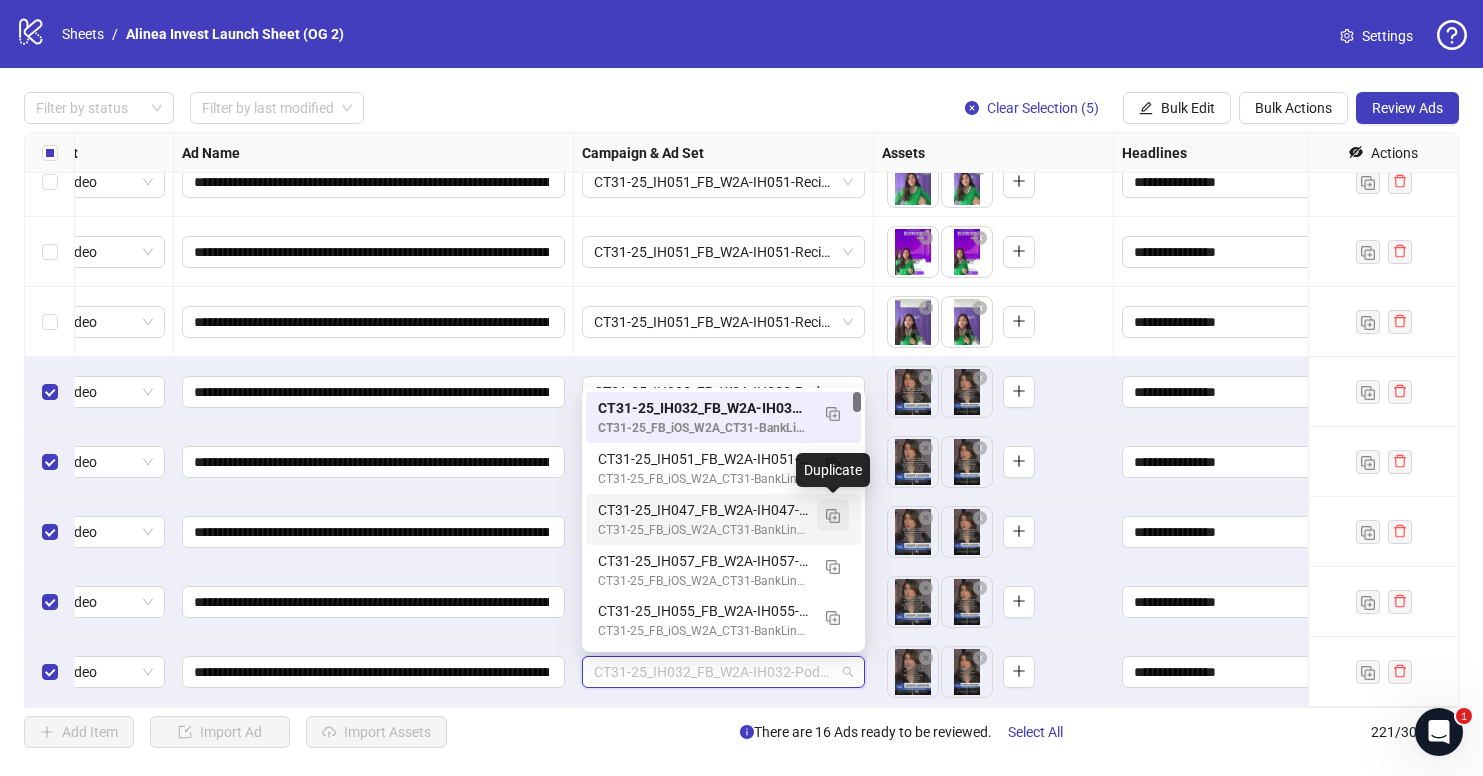 click at bounding box center [833, 516] 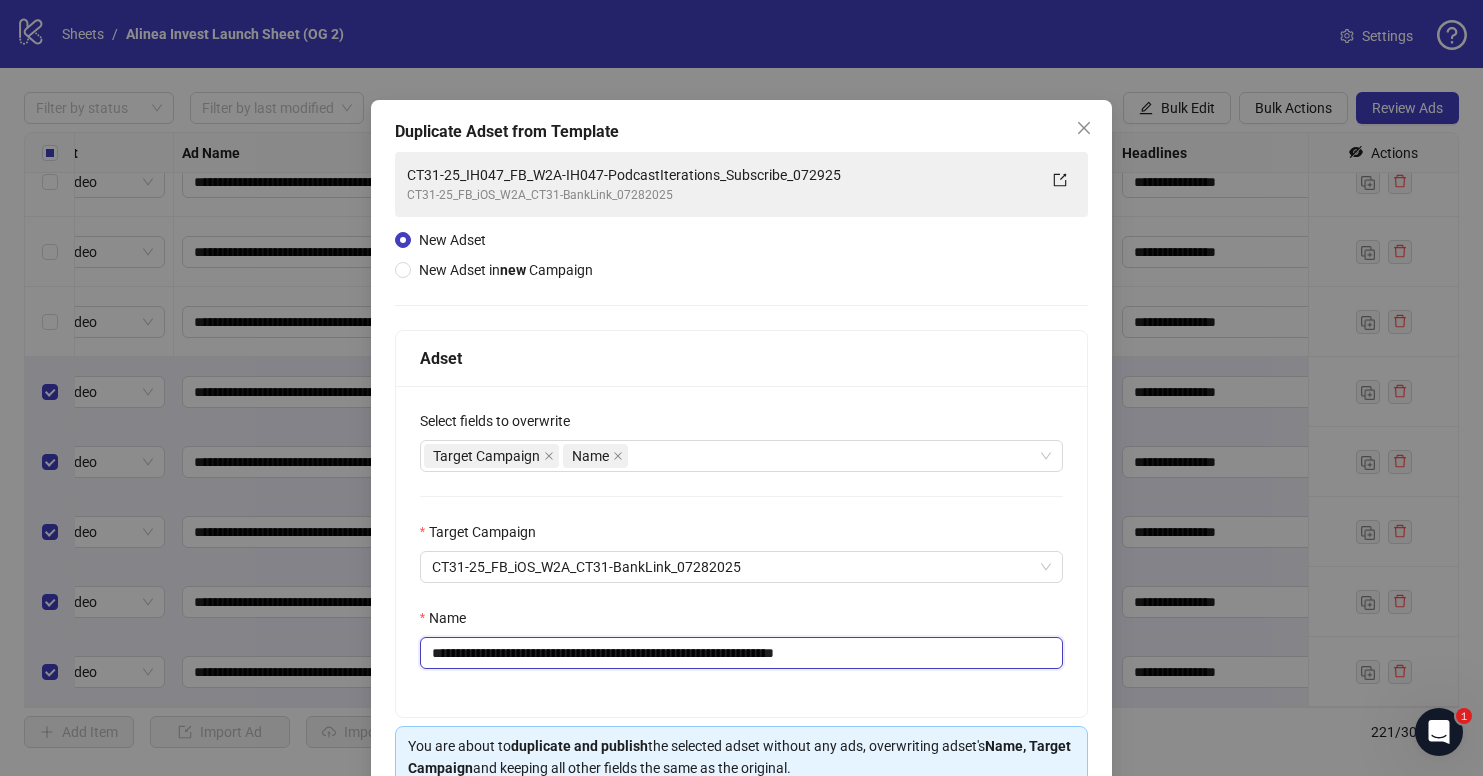 click on "**********" at bounding box center [742, 653] 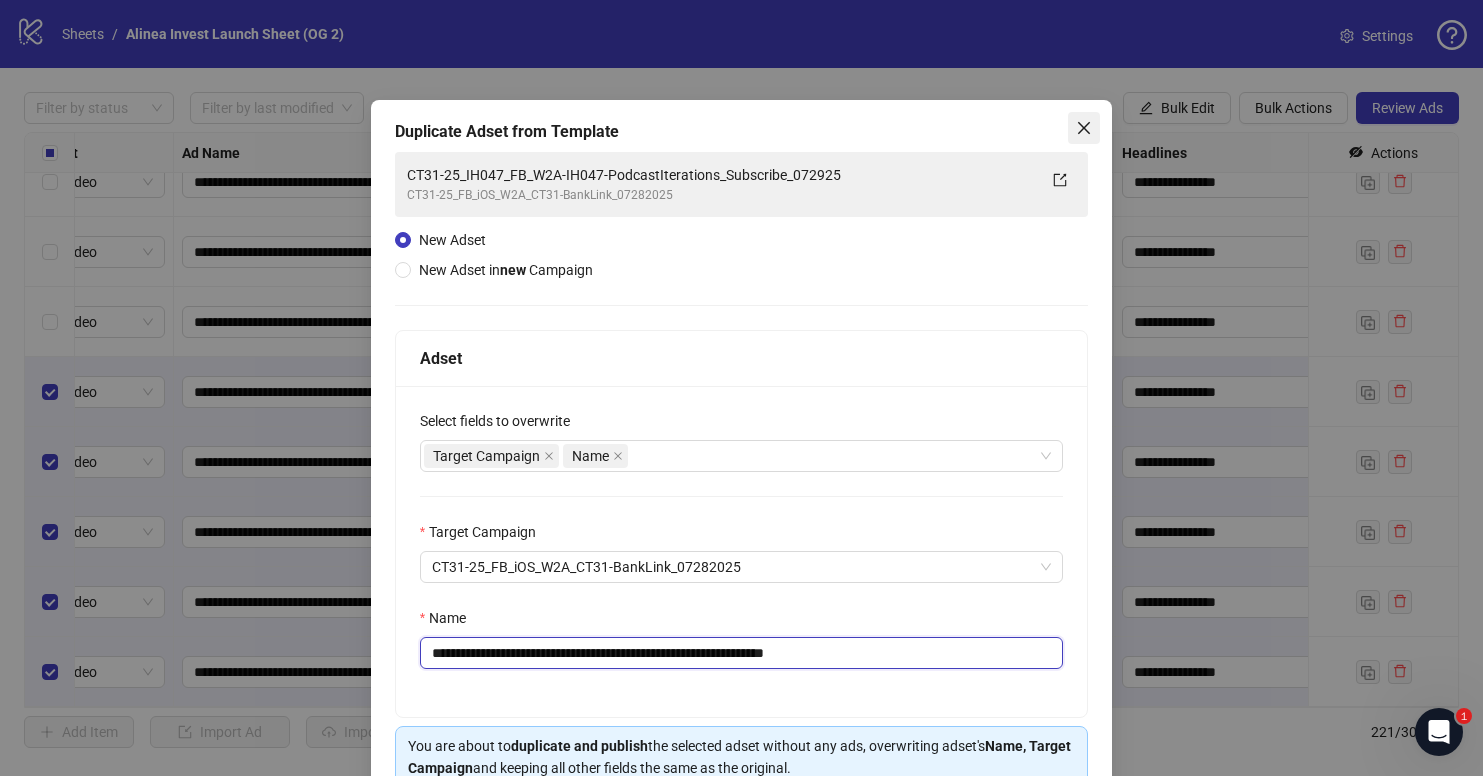 type on "**********" 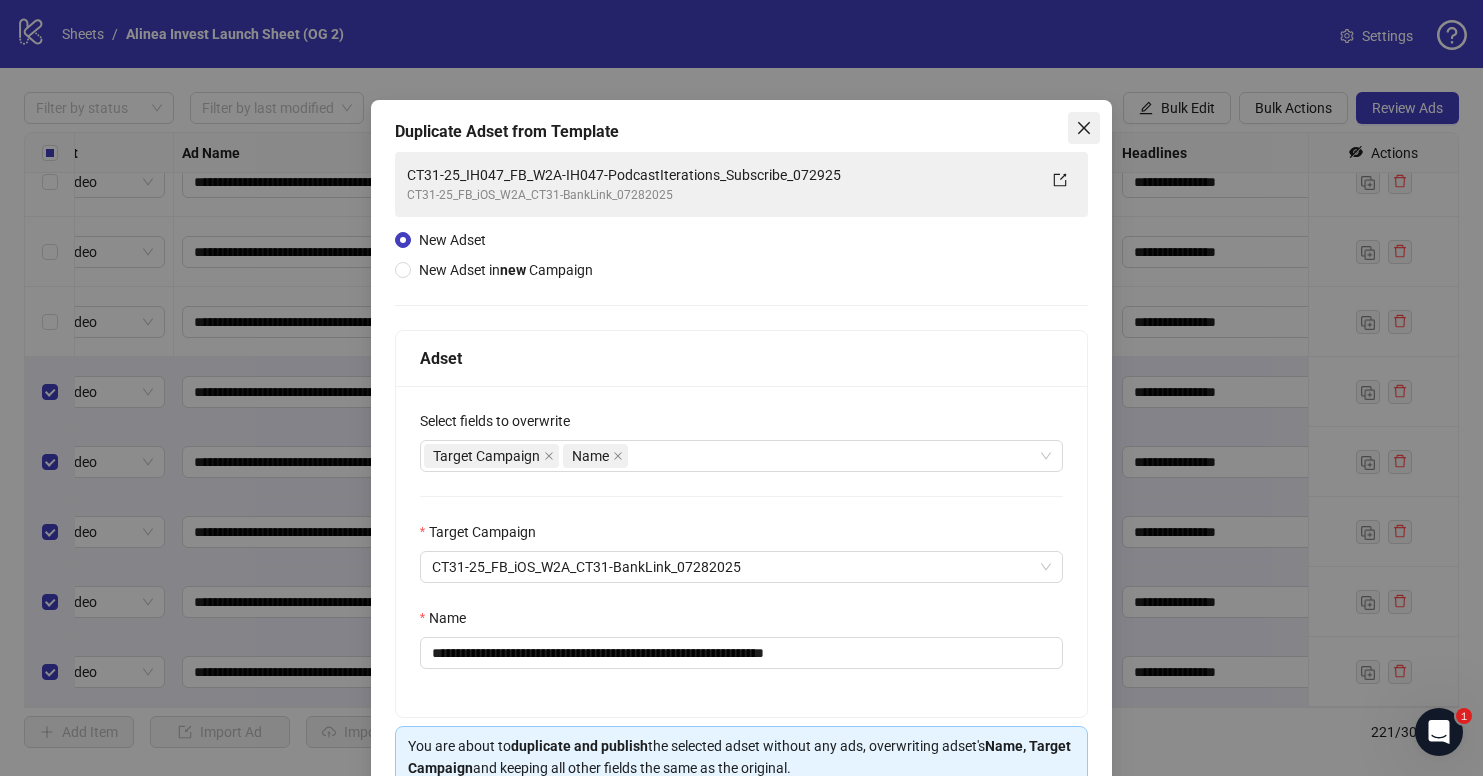 click 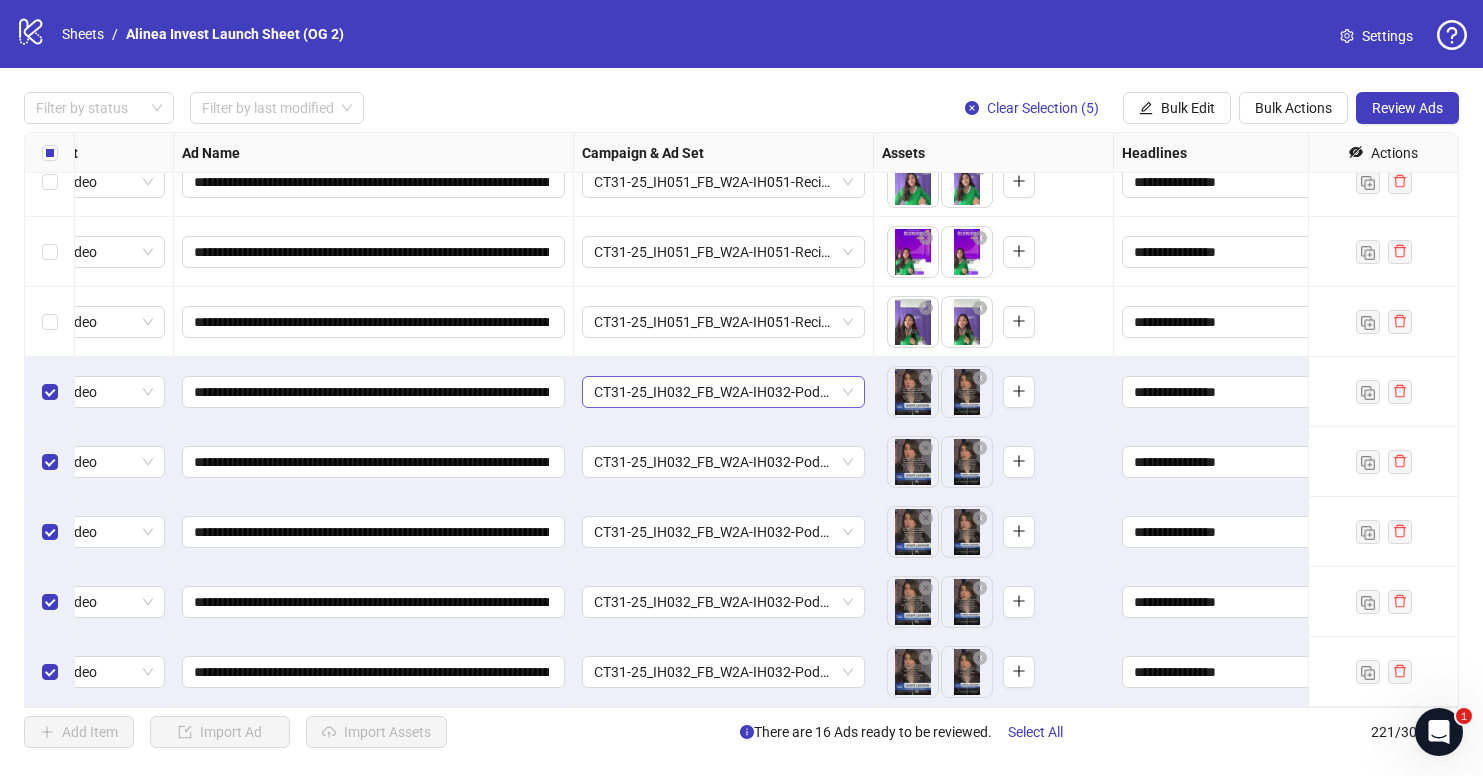 click on "CT31-25_IH032_FB_W2A-IH032-PodcastIterations_Subscribe_072925" at bounding box center (723, 392) 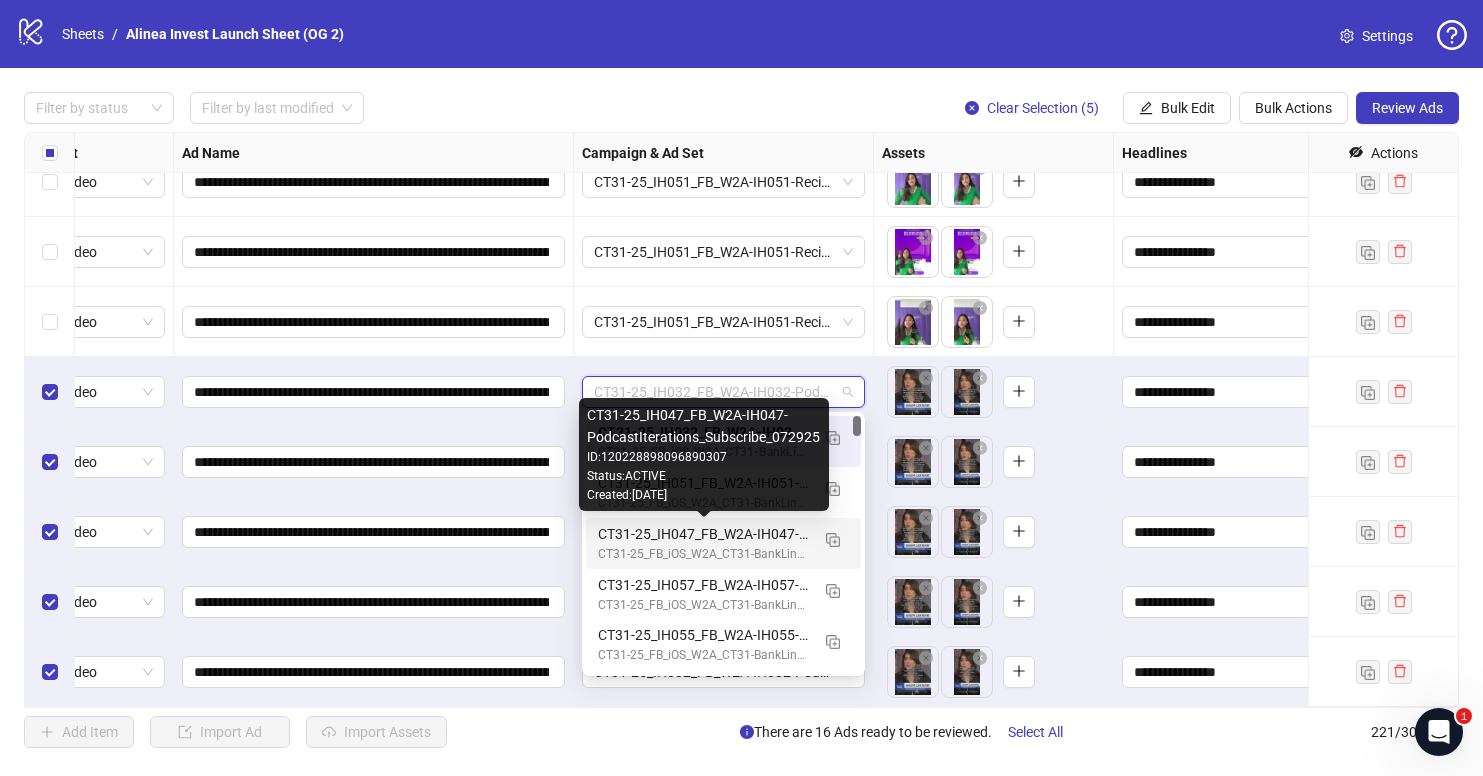 click on "CT31-25_IH047_FB_W2A-IH047-PodcastIterations_Subscribe_072925" at bounding box center [703, 534] 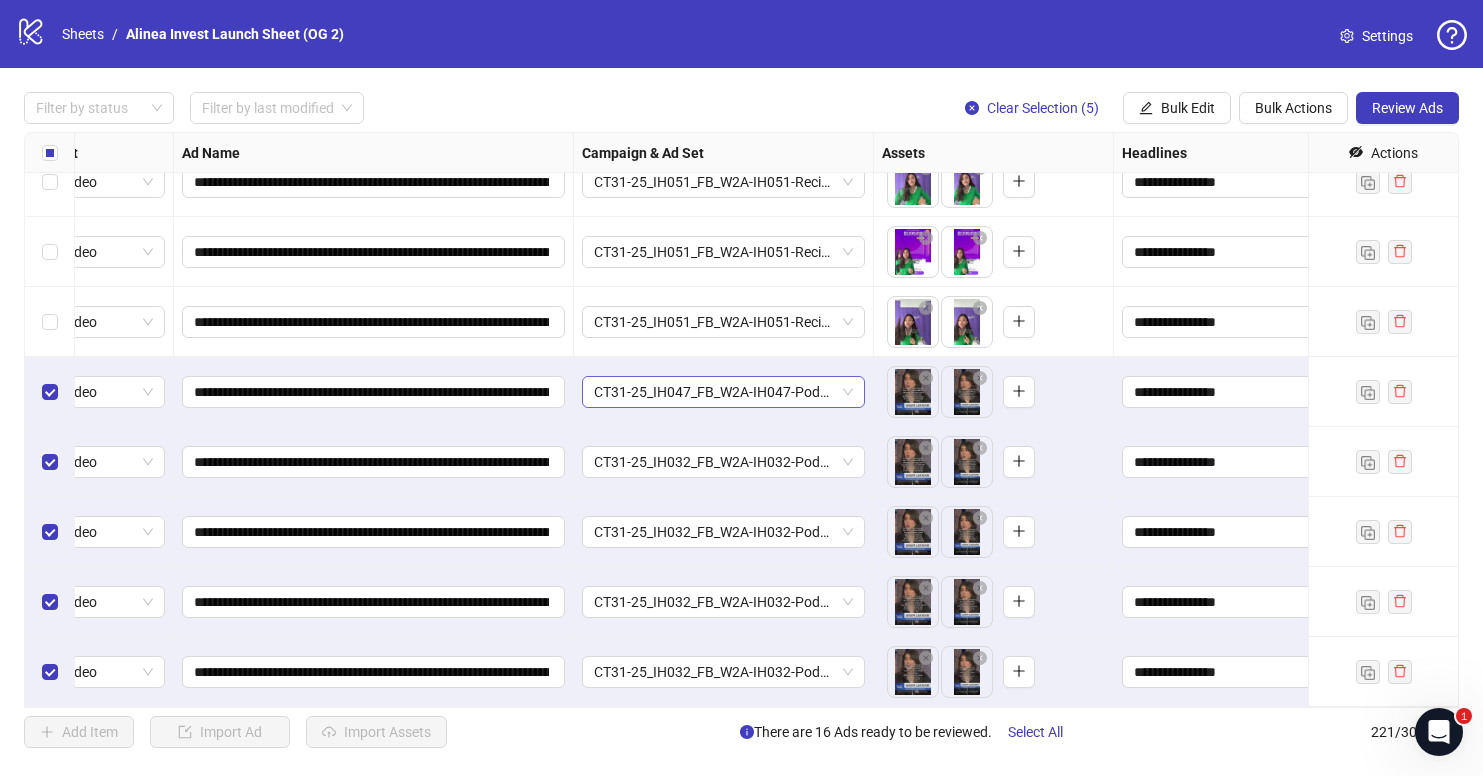 click on "CT31-25_IH047_FB_W2A-IH047-PodcastIterations_Subscribe_072925" at bounding box center (723, 392) 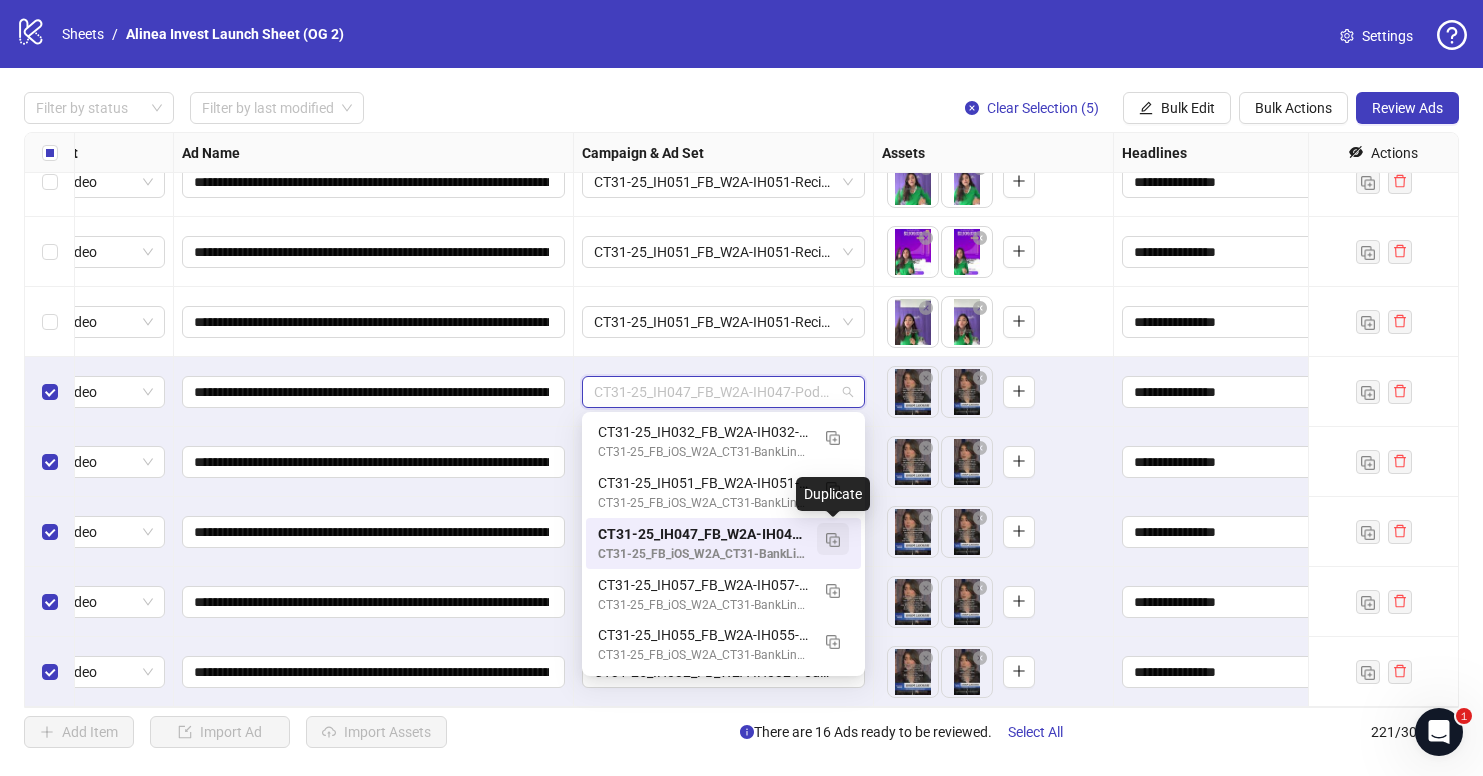 click at bounding box center (833, 540) 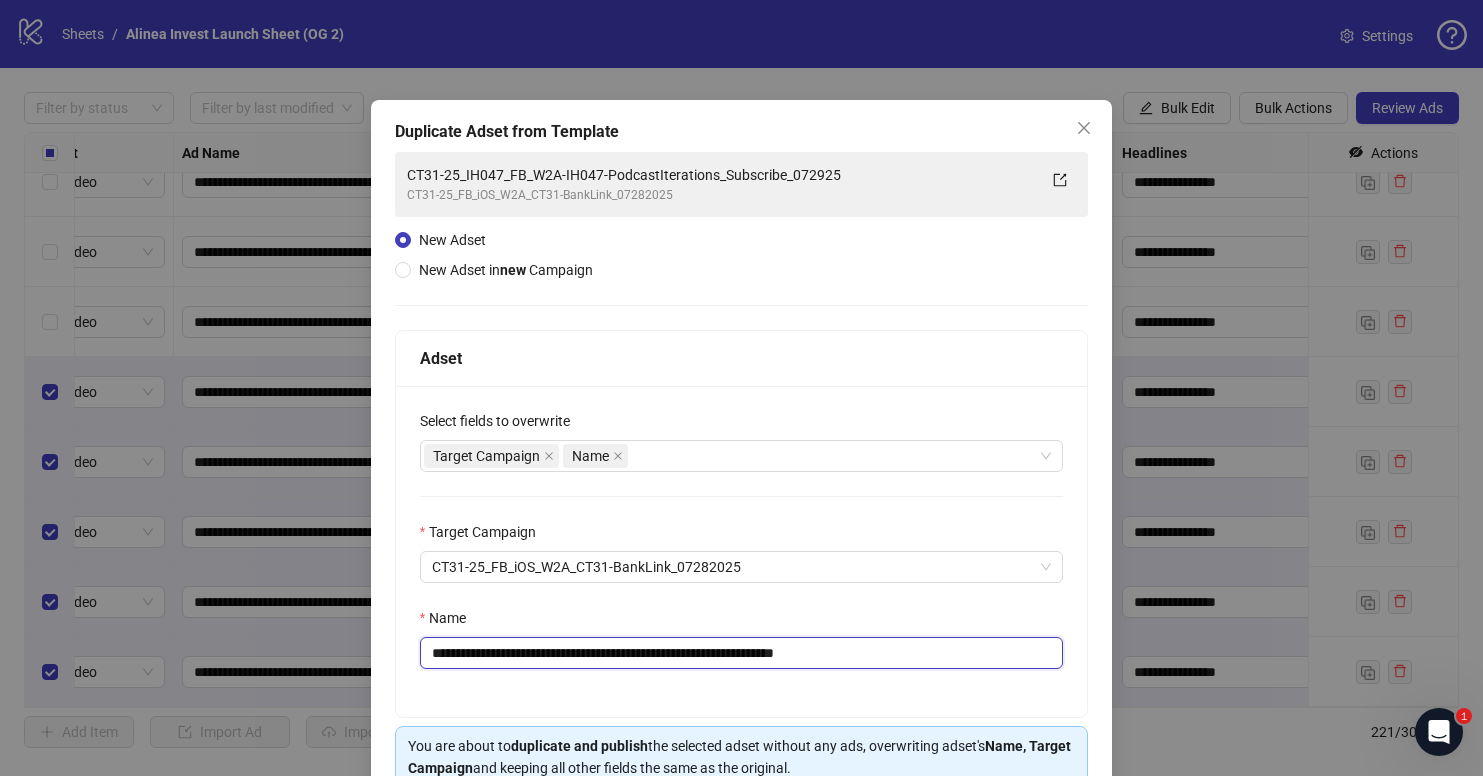 click on "**********" at bounding box center (742, 653) 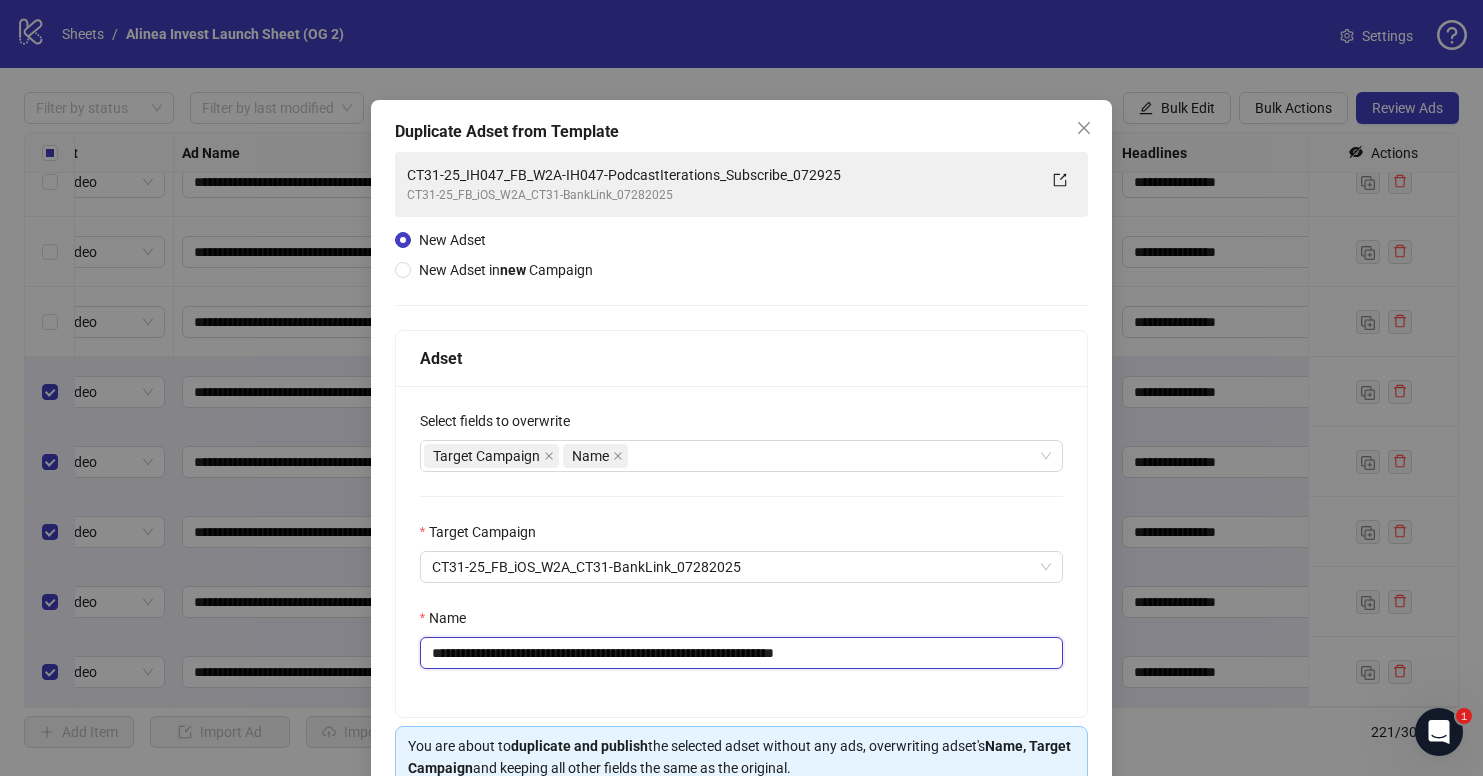 click on "**********" at bounding box center (742, 653) 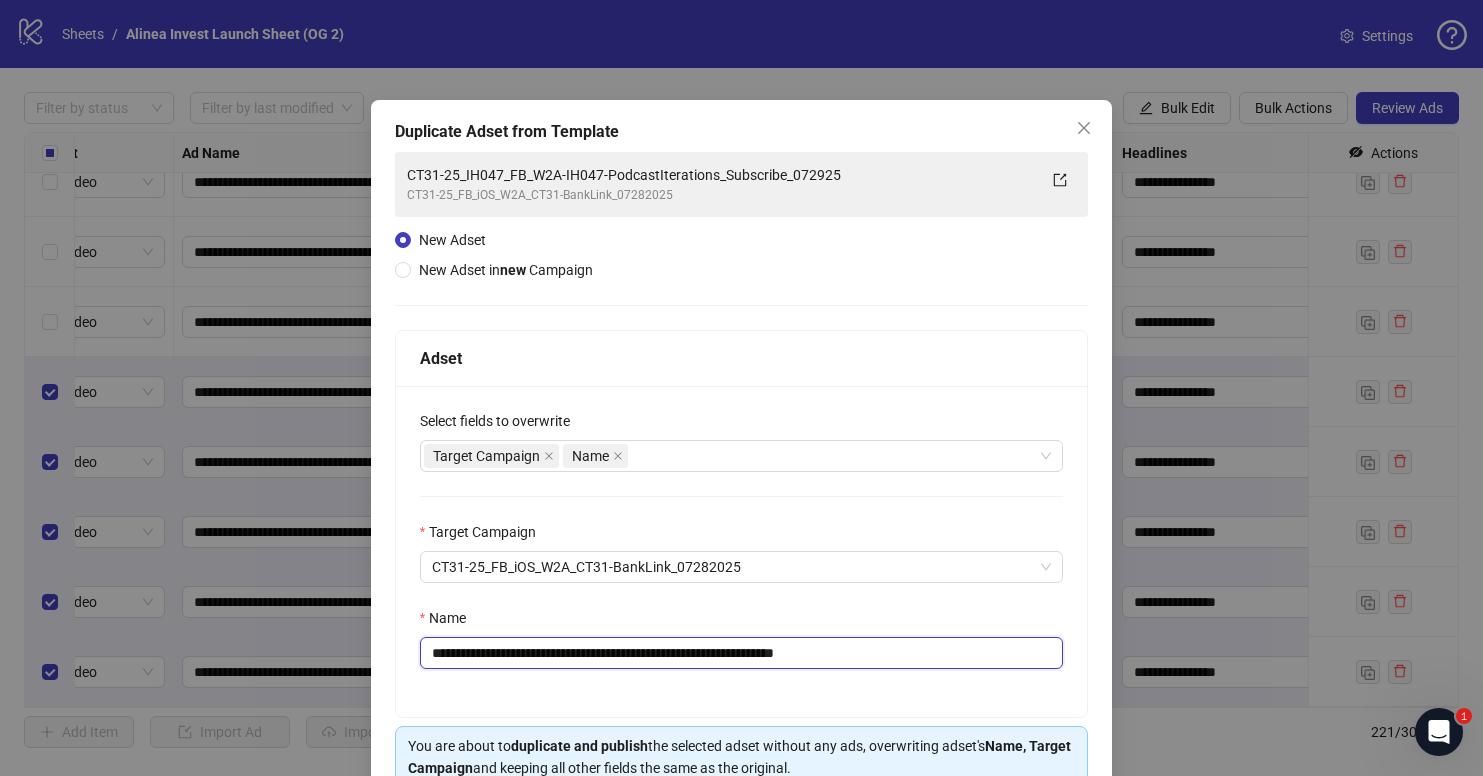 drag, startPoint x: 631, startPoint y: 653, endPoint x: 741, endPoint y: 658, distance: 110.11358 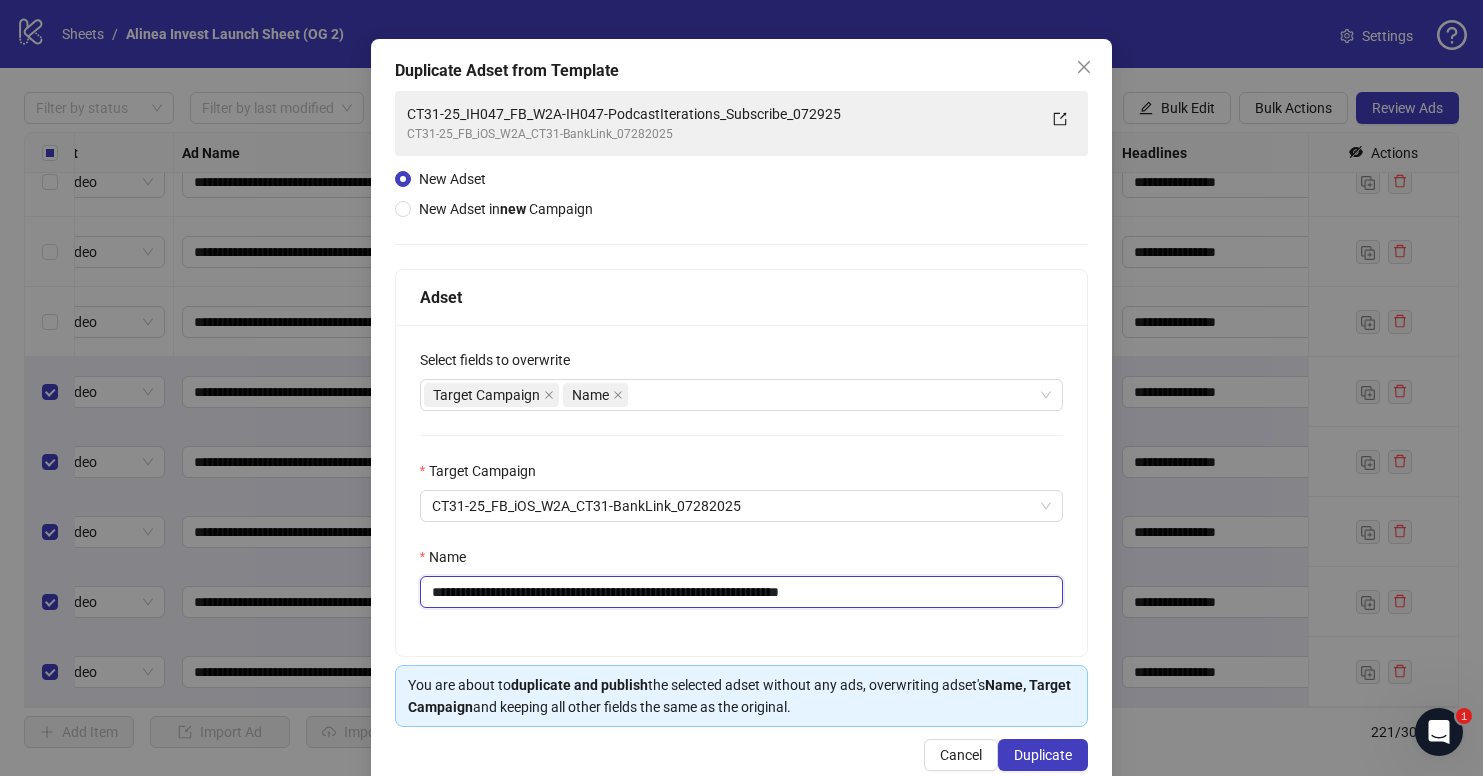 scroll, scrollTop: 65, scrollLeft: 0, axis: vertical 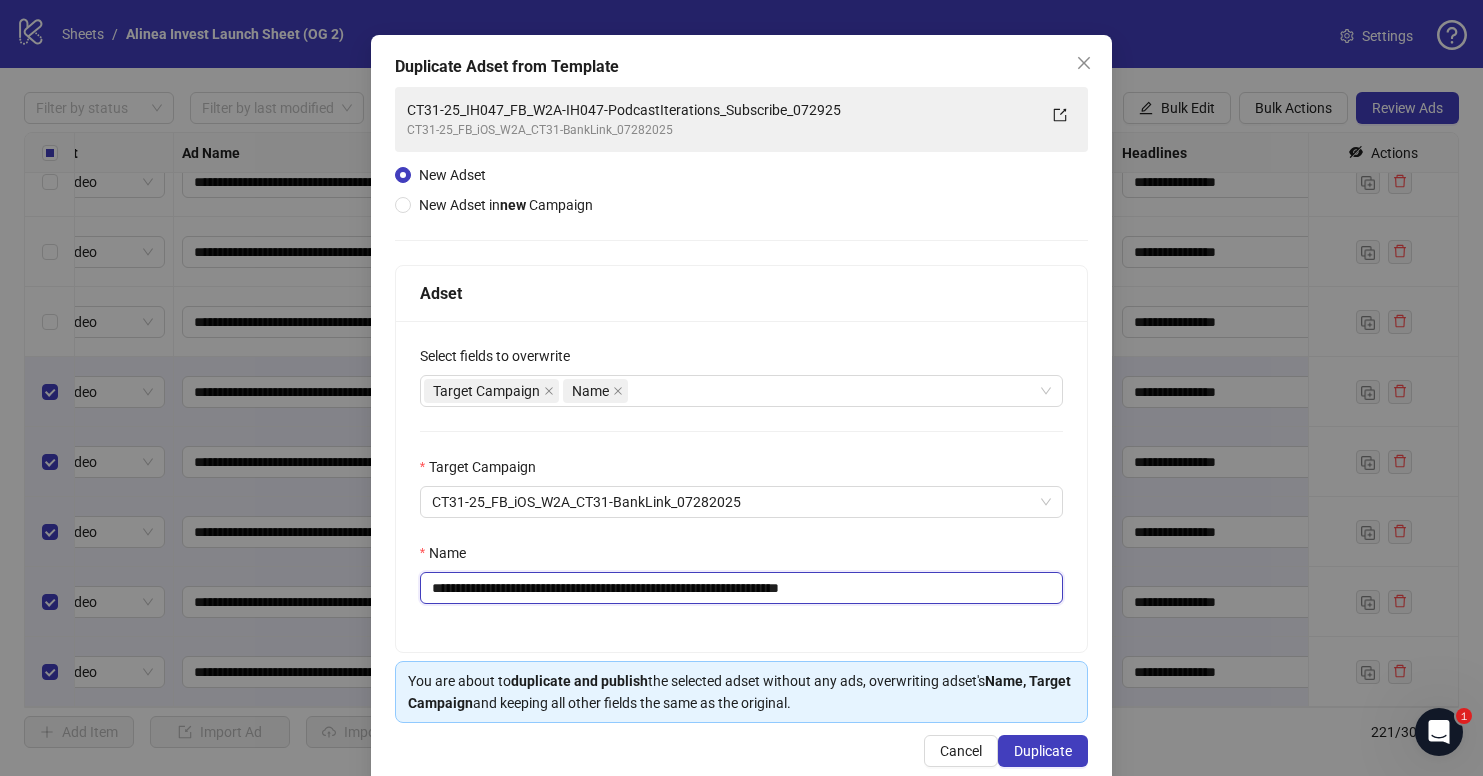 click on "**********" at bounding box center [742, 588] 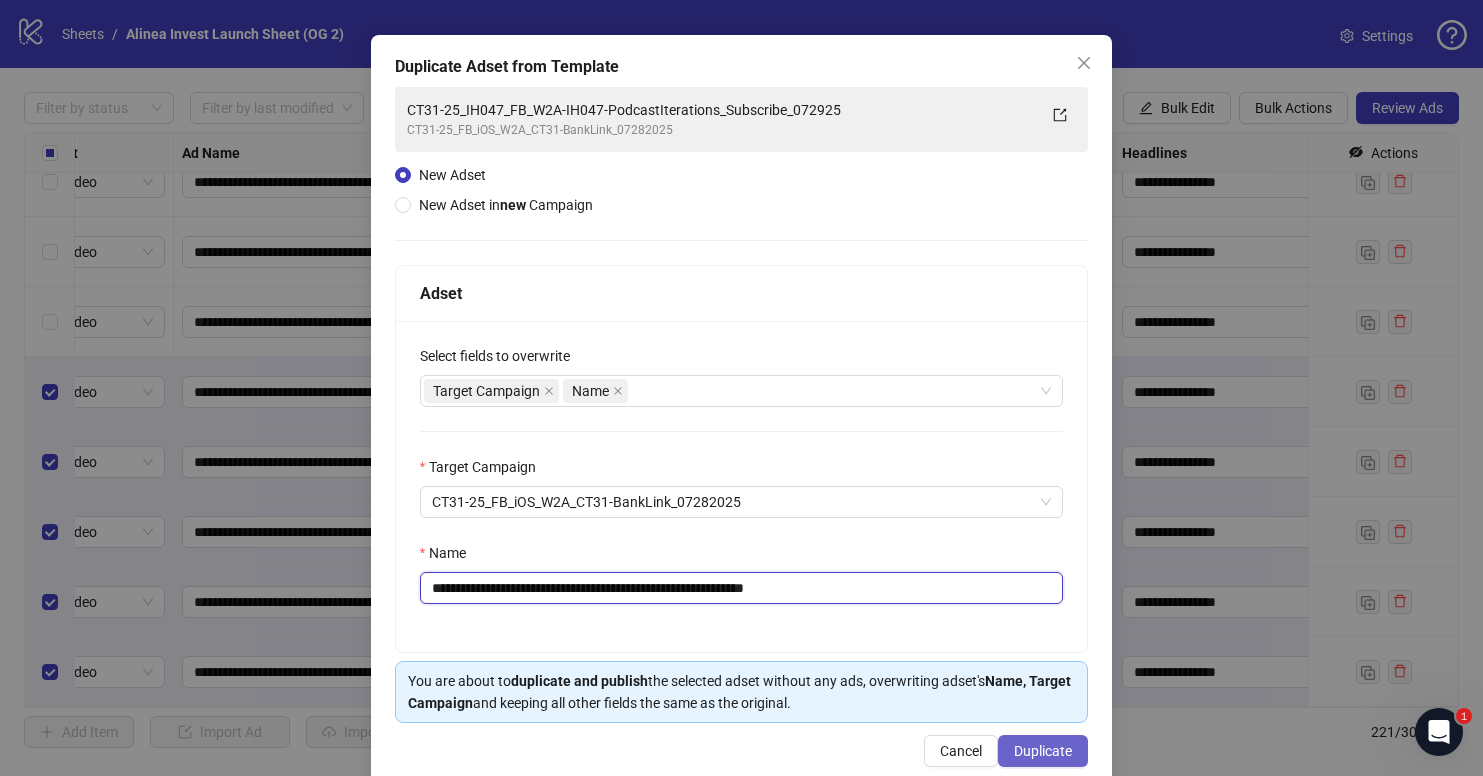 type on "**********" 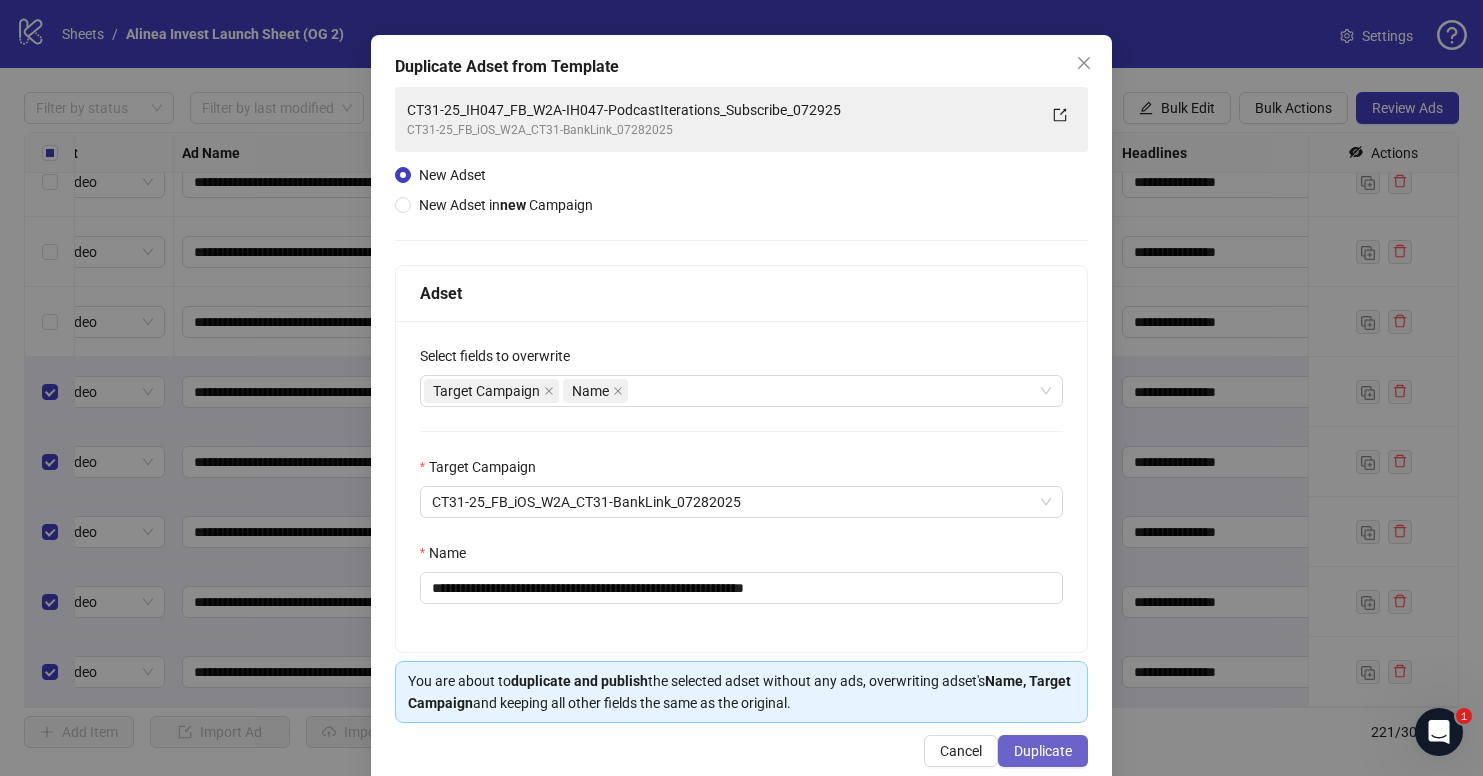 click on "Duplicate" at bounding box center [1043, 751] 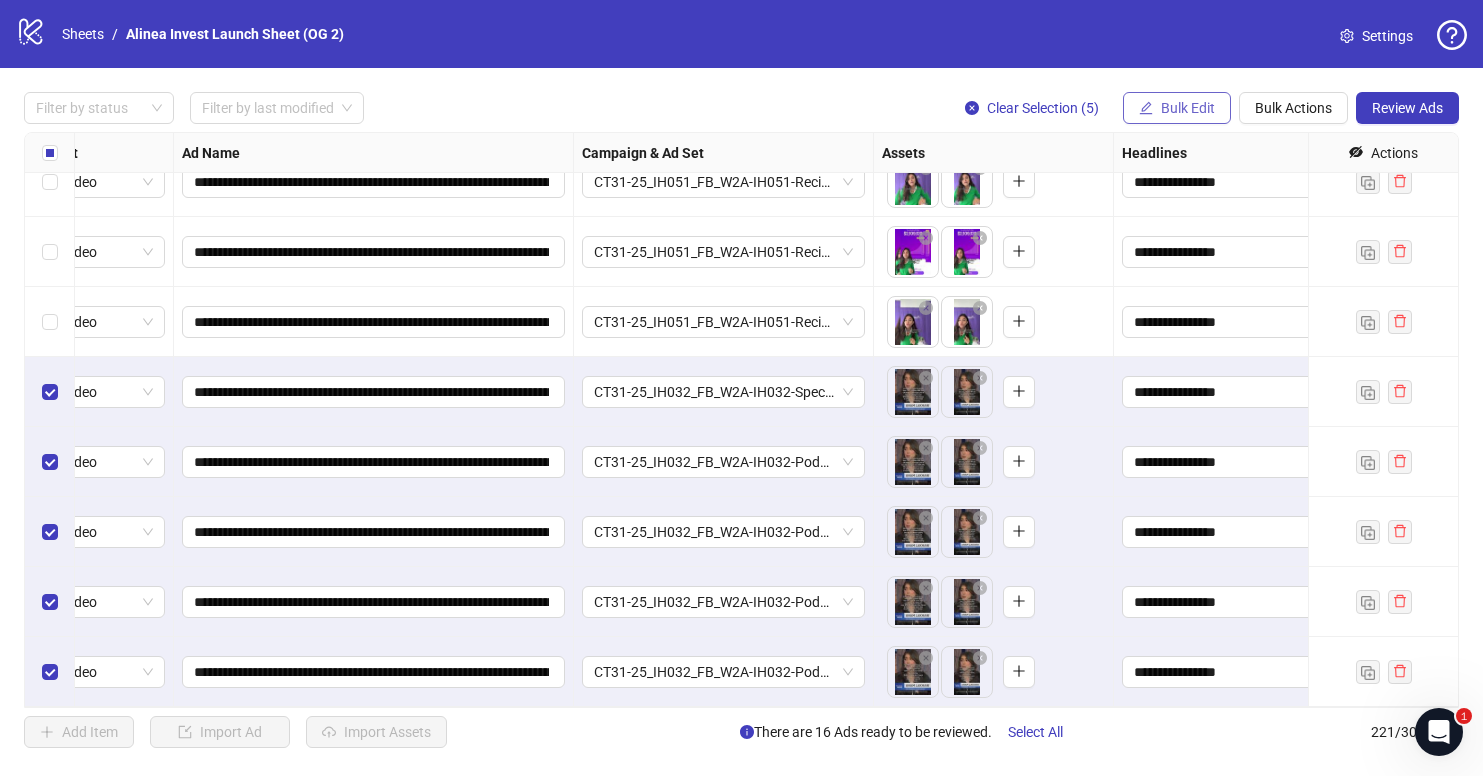 click on "Bulk Edit" at bounding box center [1188, 108] 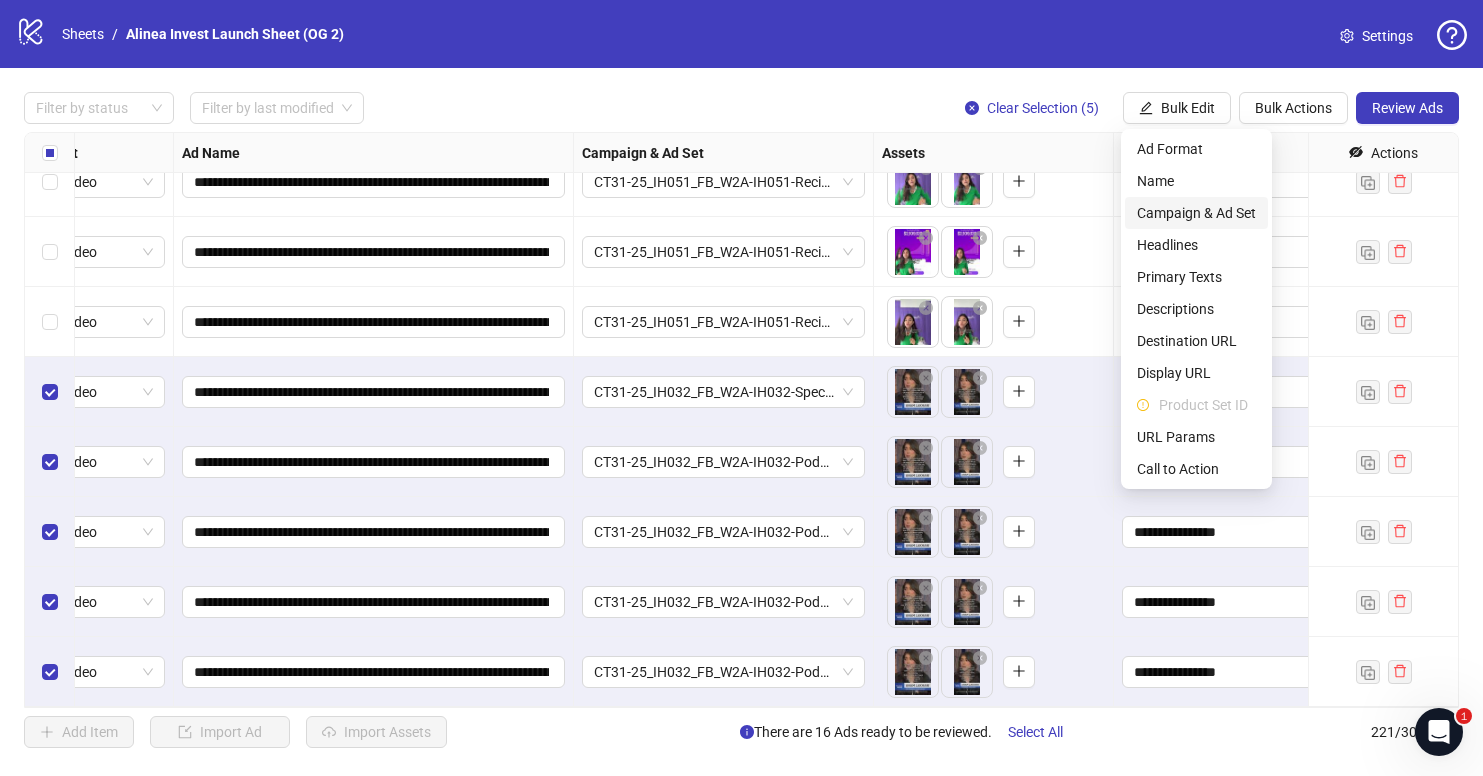 click on "Campaign & Ad Set" at bounding box center [1196, 213] 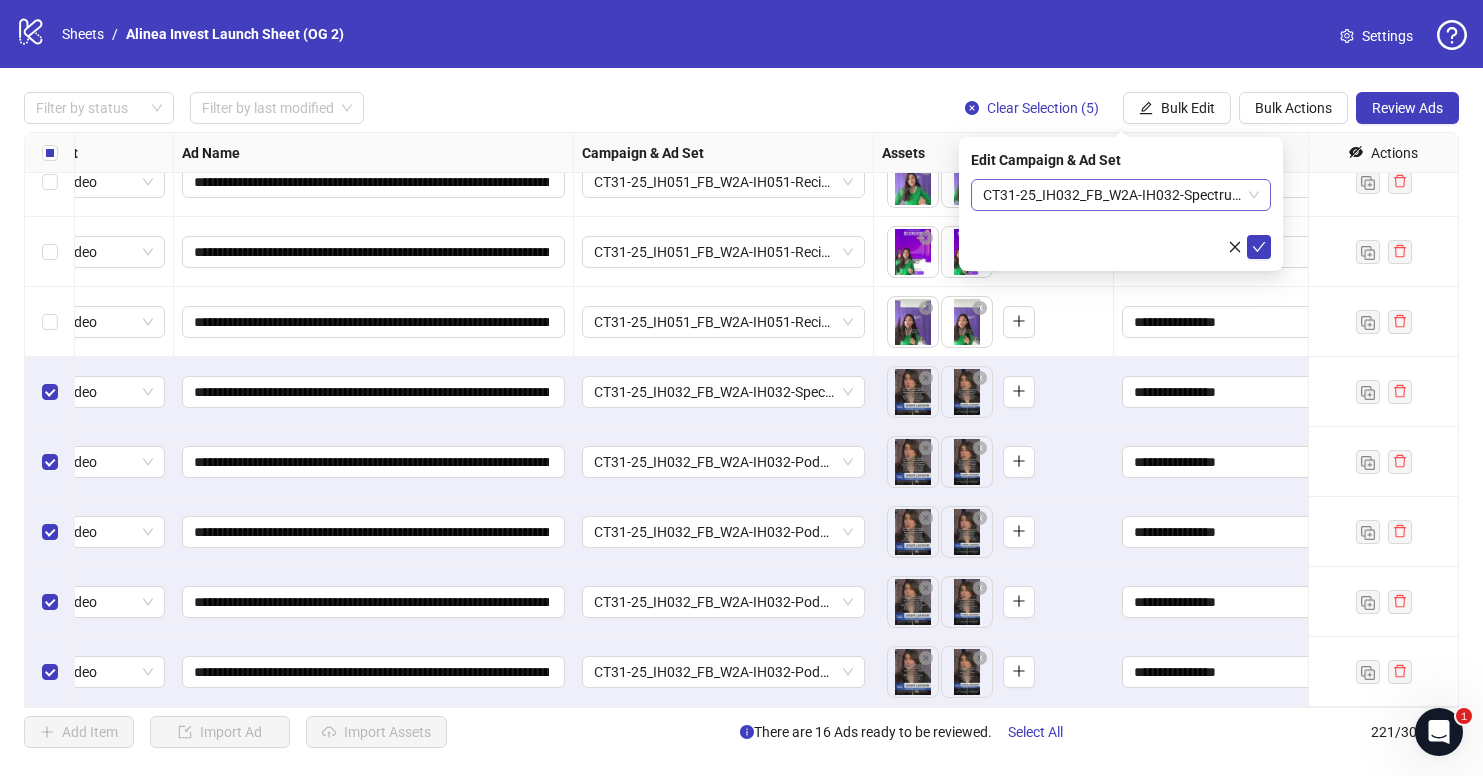 click on "CT31-25_IH032_FB_W2A-IH032-SpectrumPressUGCLT_Subscribe_072925" at bounding box center [1121, 195] 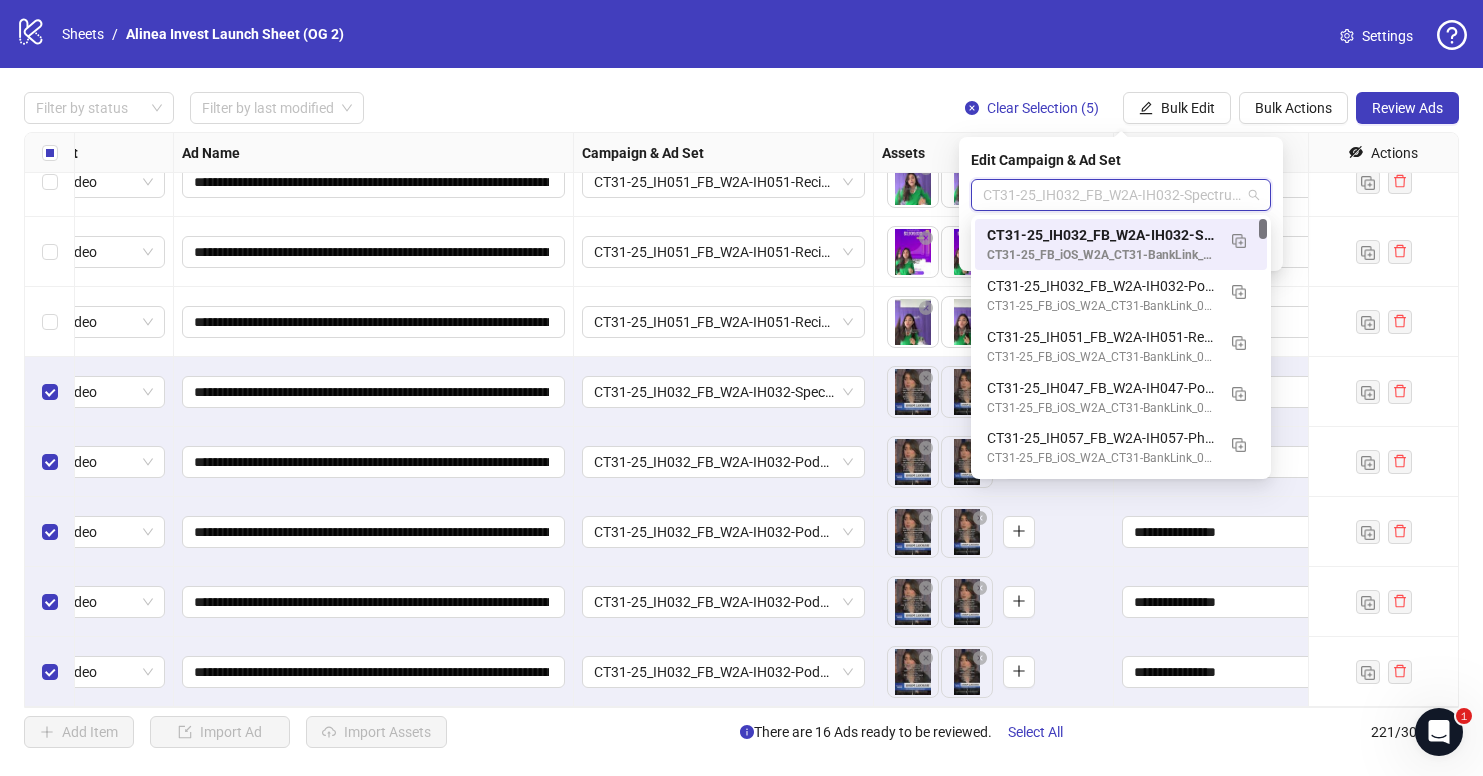click on "CT31-25_IH032_FB_W2A-IH032-SpectrumPressUGCLT_Subscribe_072925" at bounding box center [1101, 235] 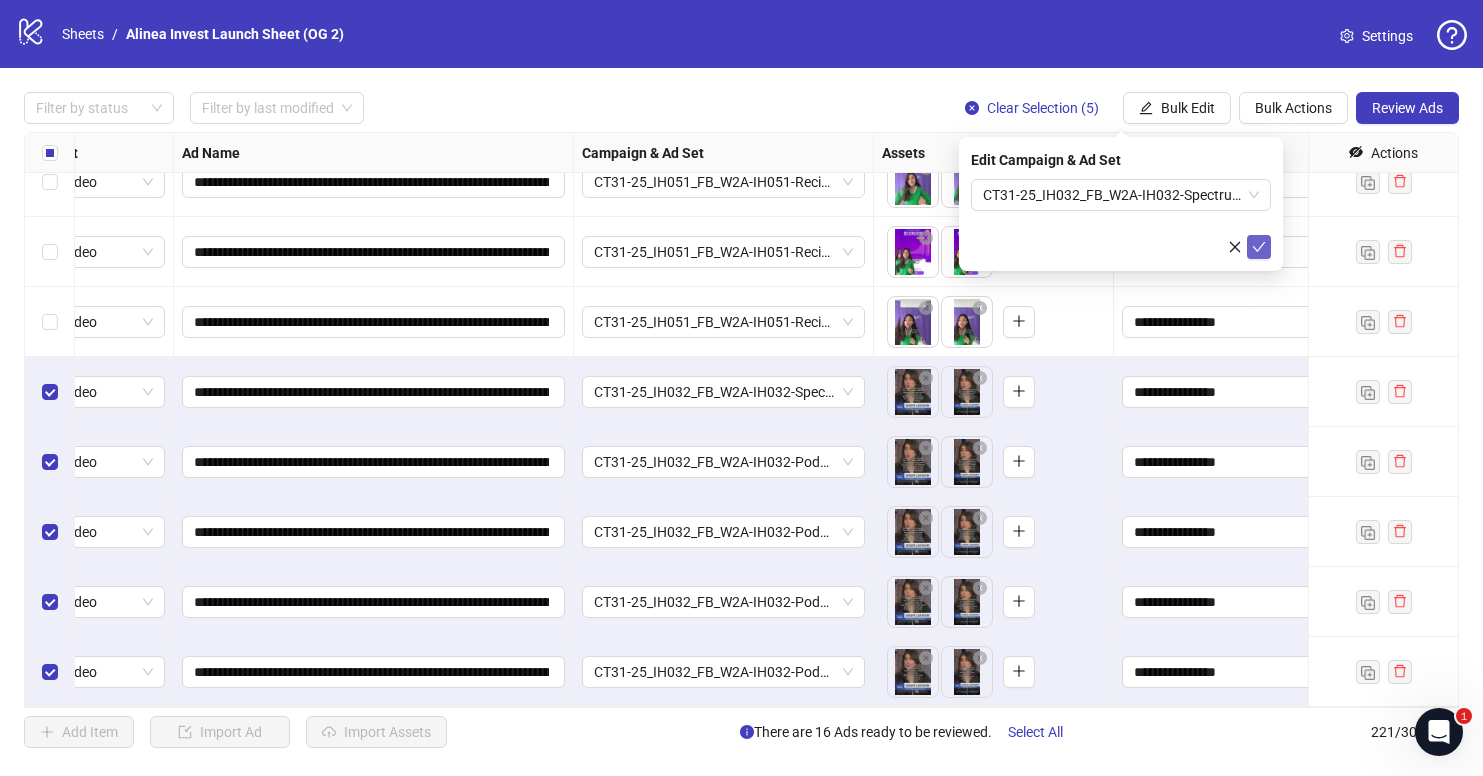click 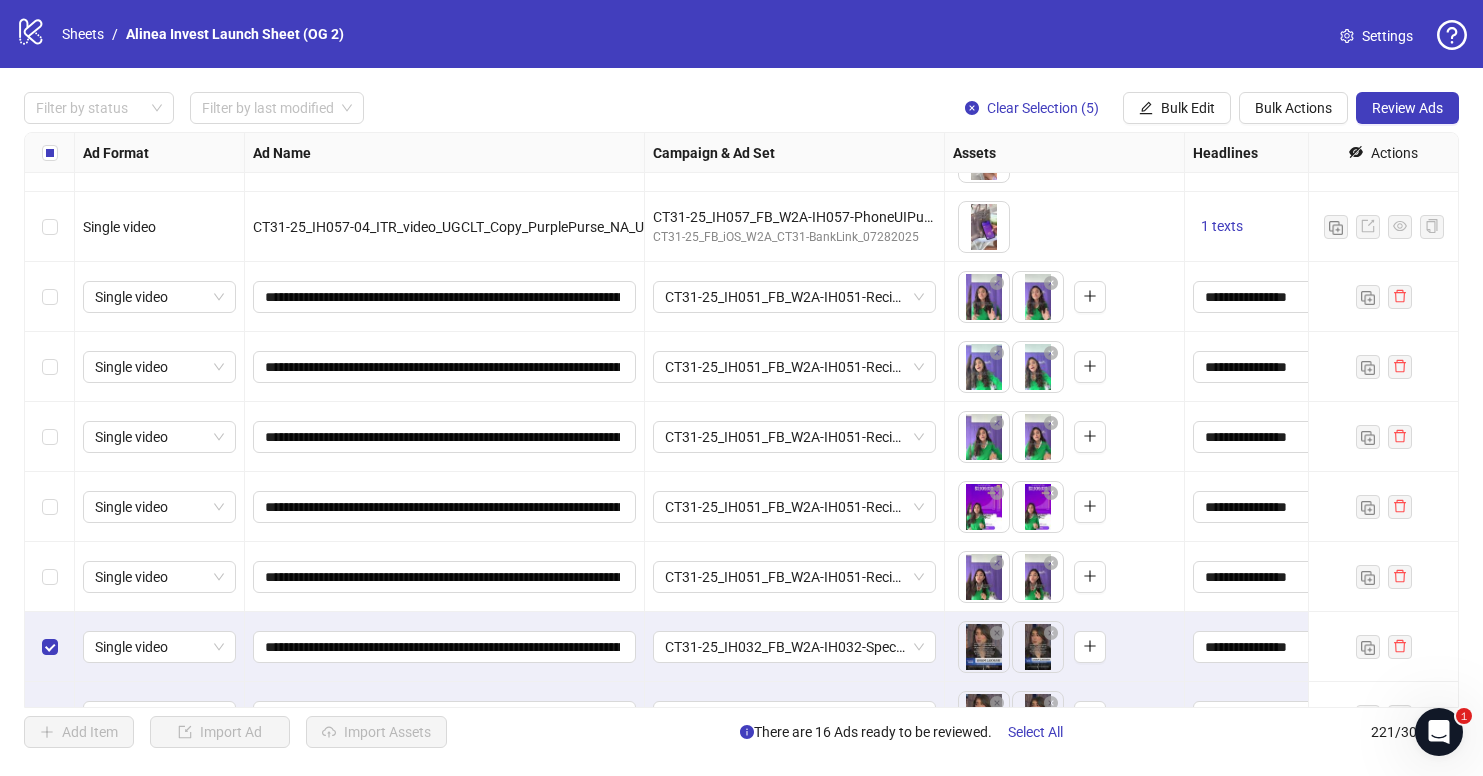 scroll, scrollTop: 14680, scrollLeft: 0, axis: vertical 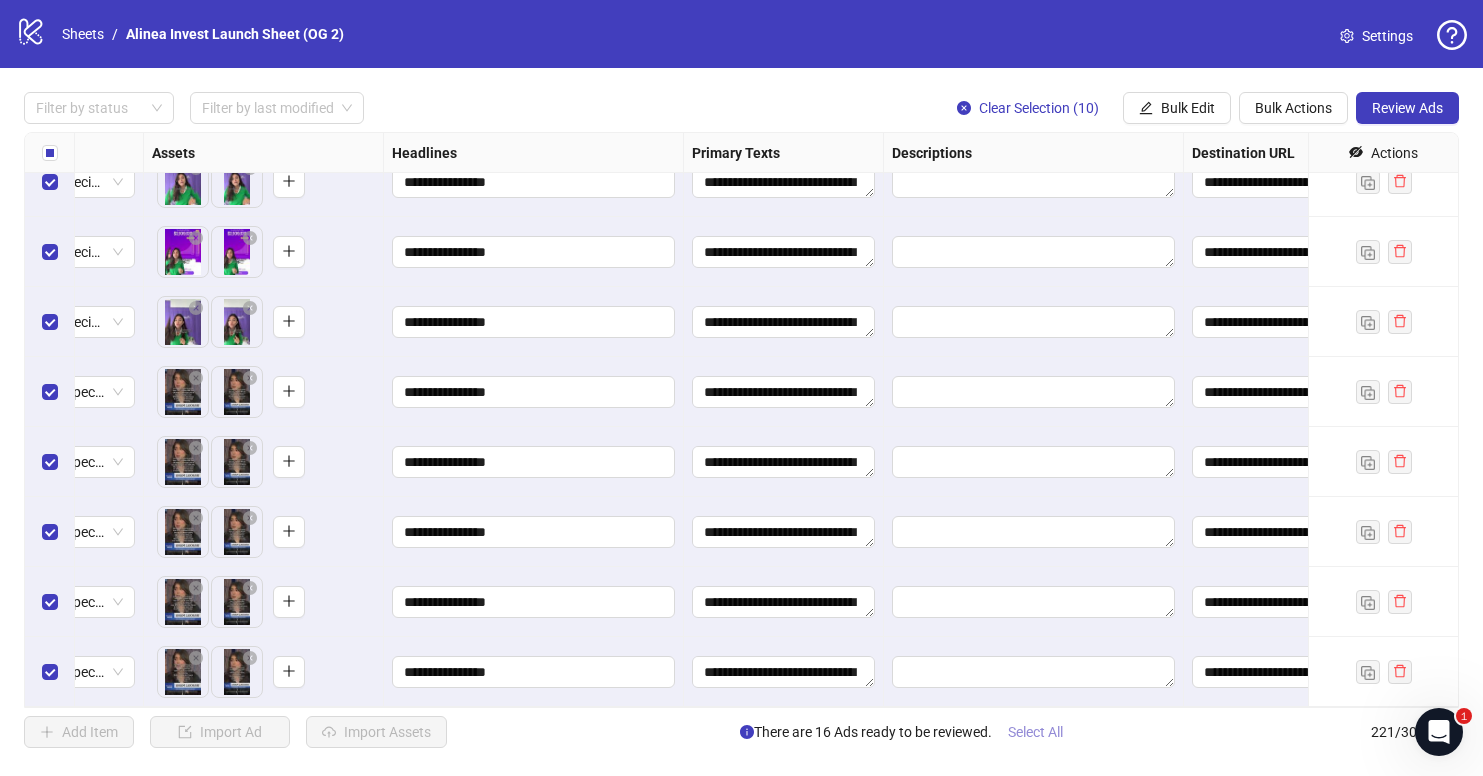 click on "Select All" at bounding box center [1035, 732] 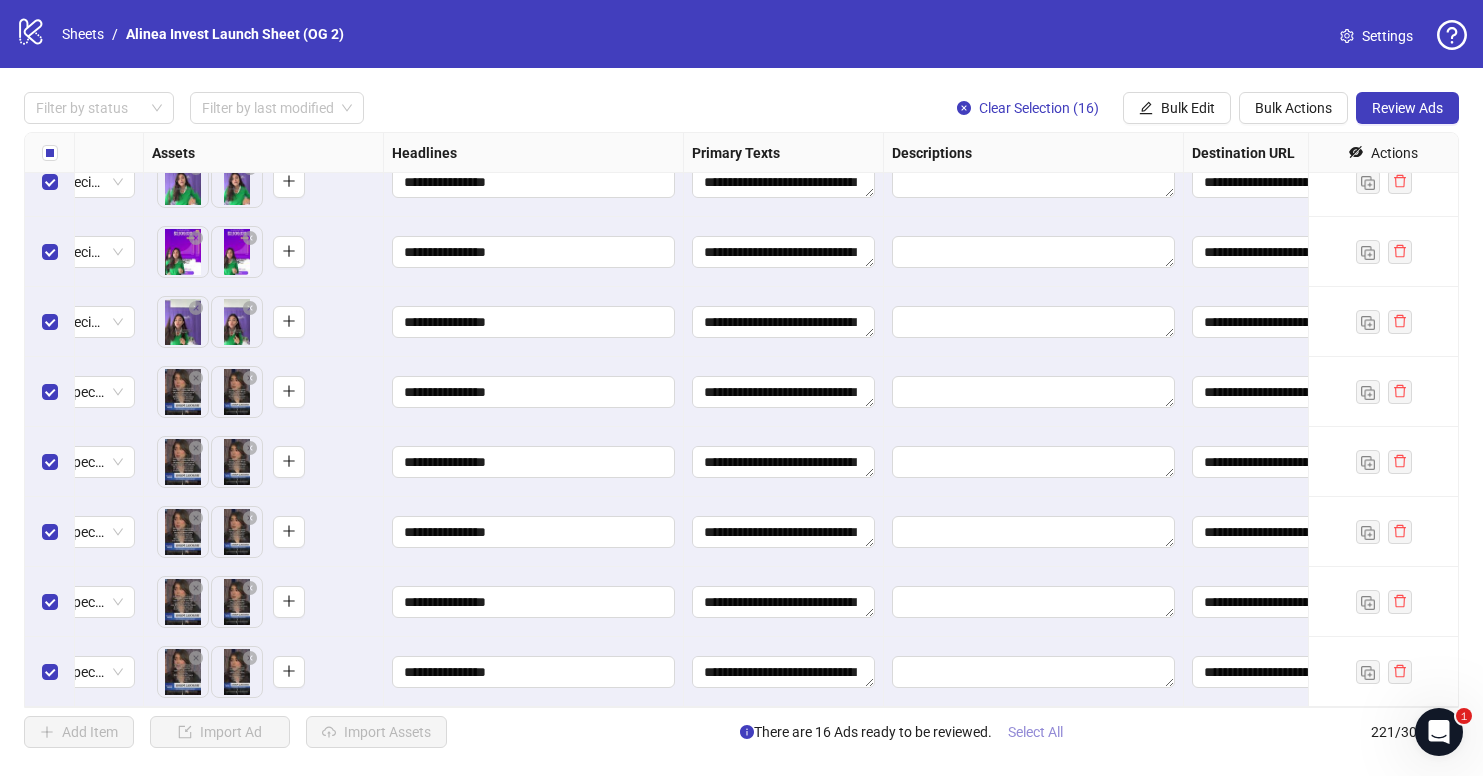 click on "Select All" at bounding box center (1035, 732) 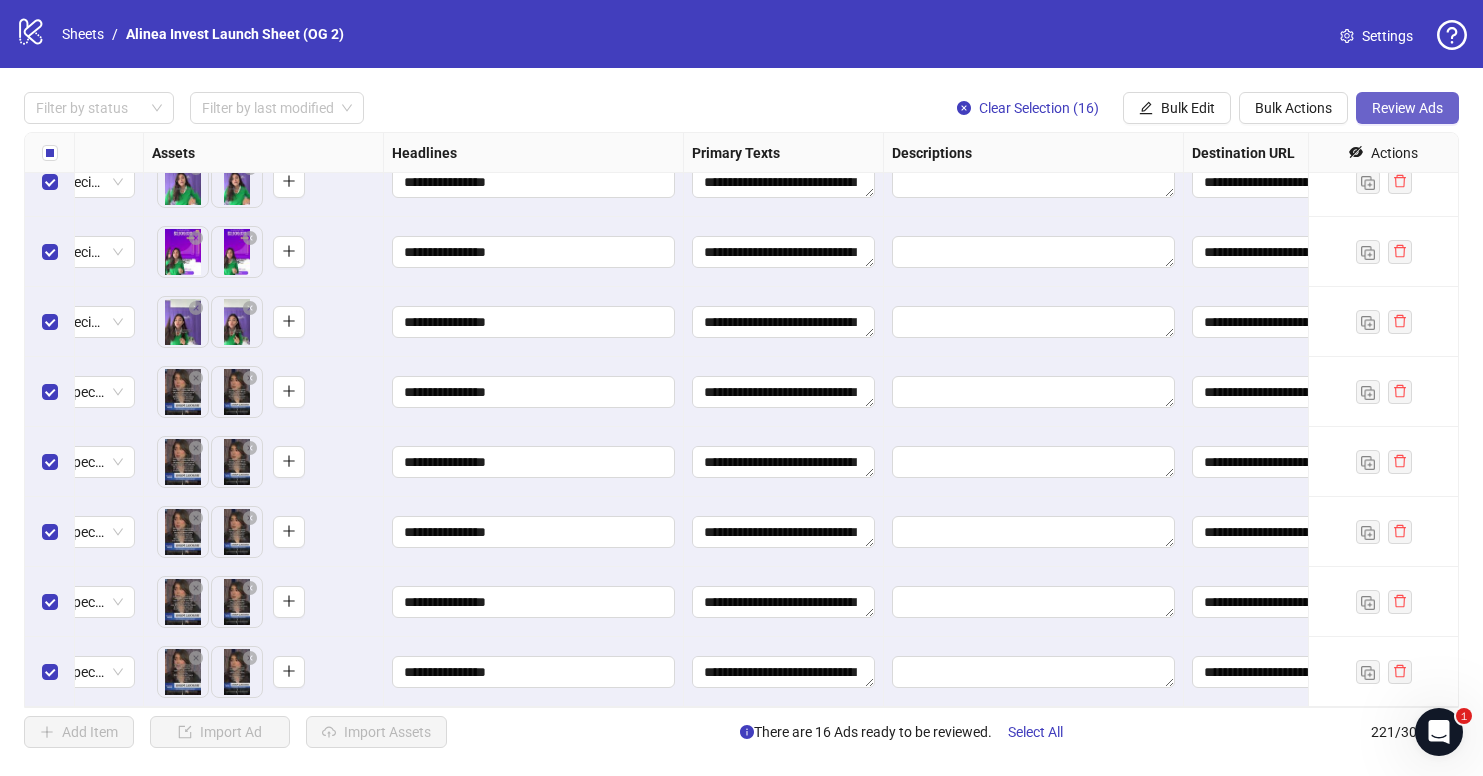 click on "Review Ads" at bounding box center [1407, 108] 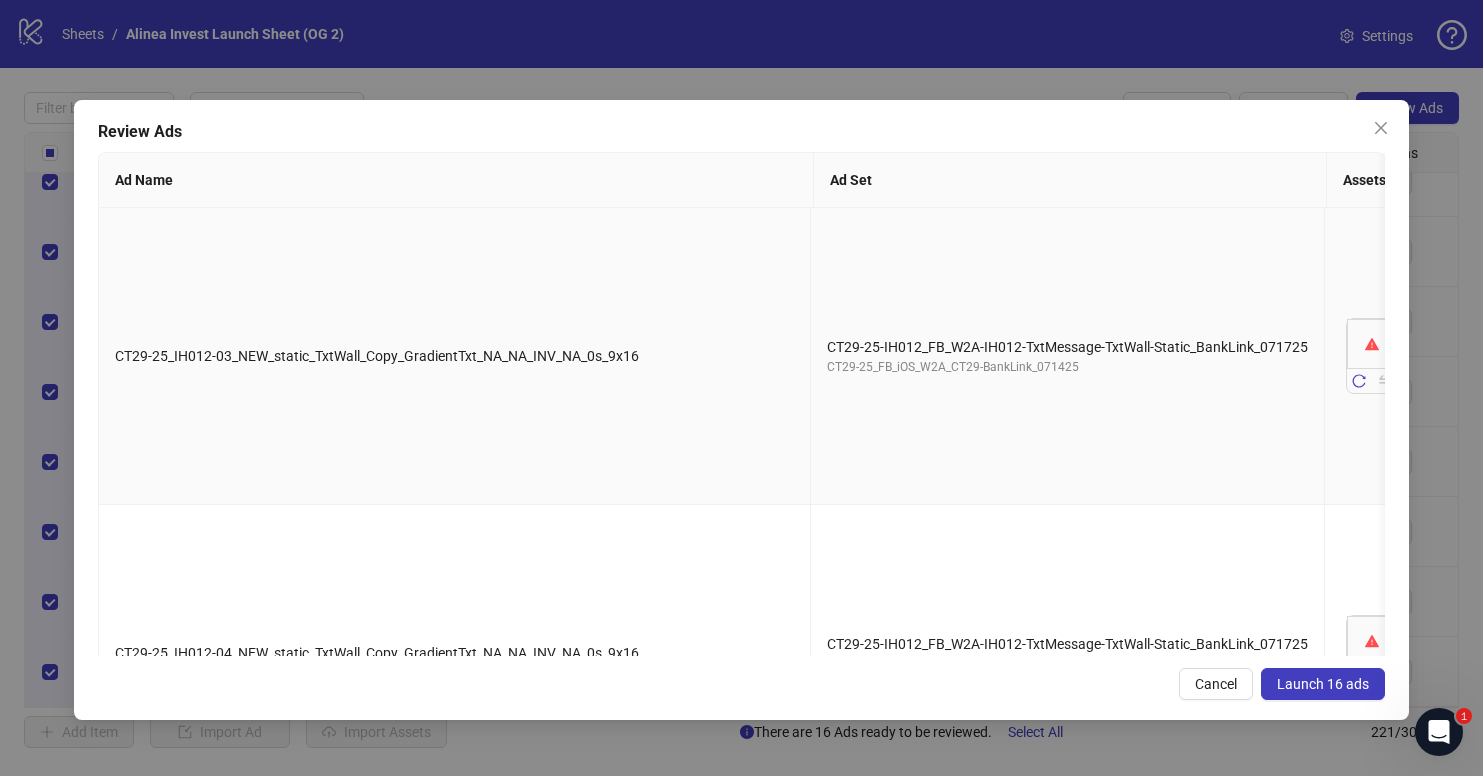 scroll, scrollTop: 0, scrollLeft: 130, axis: horizontal 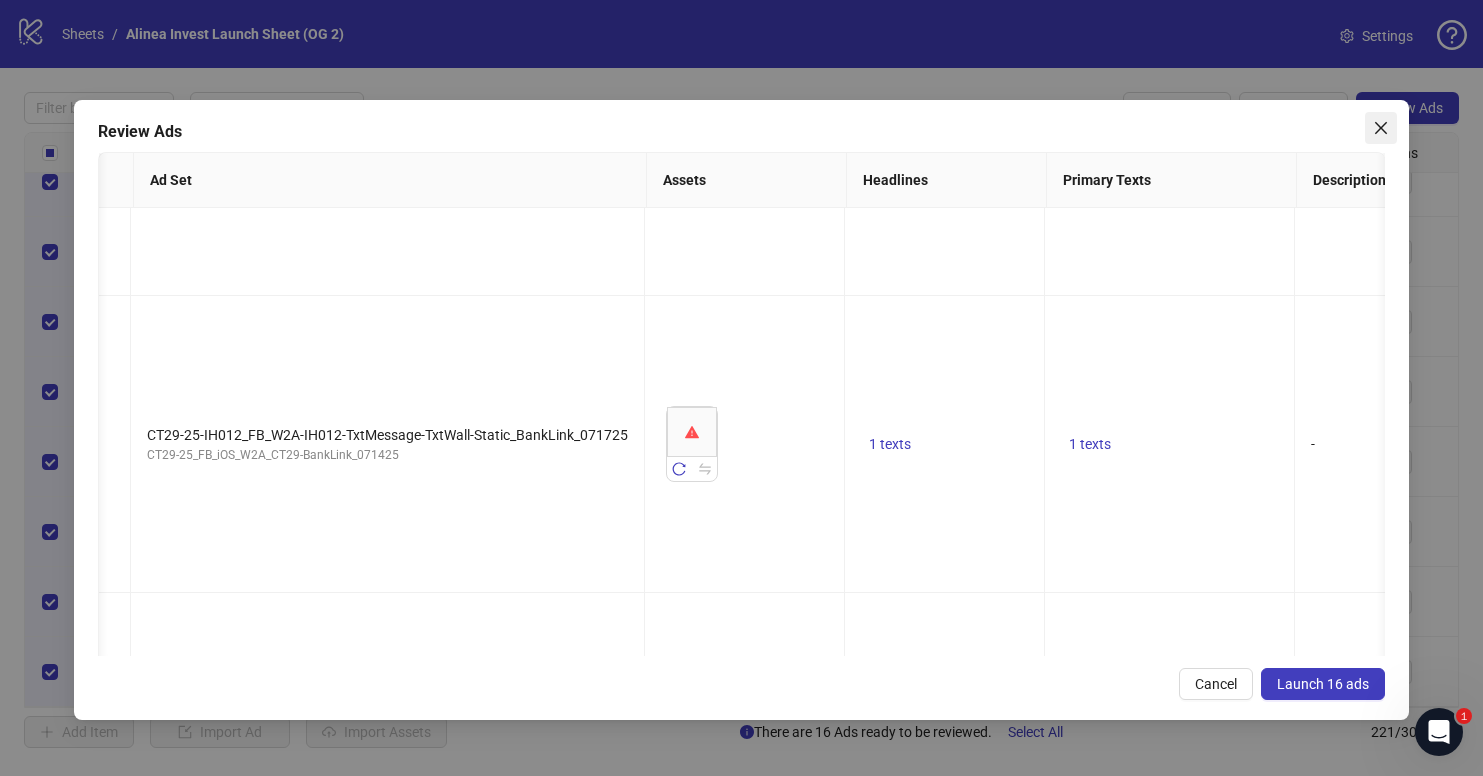 click 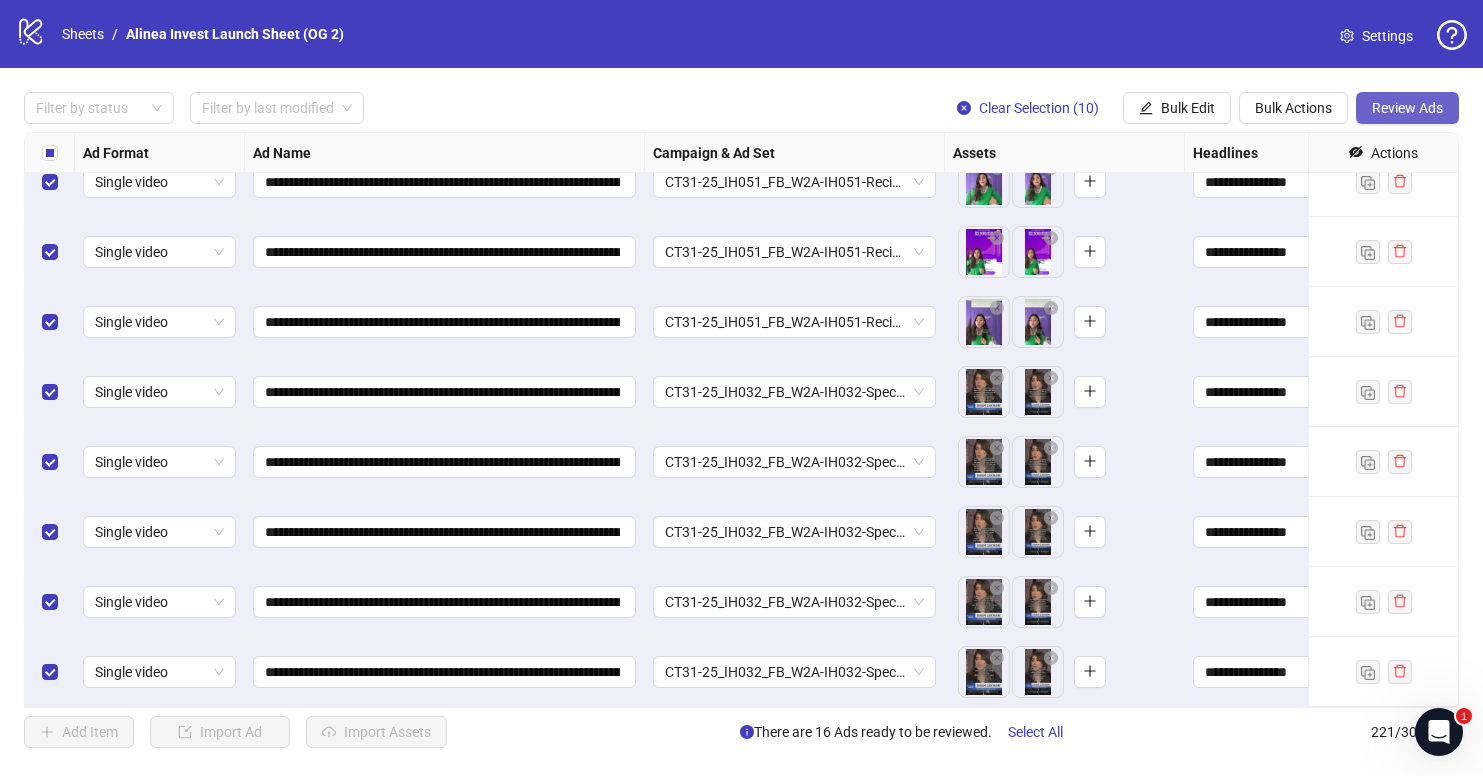 click on "Review Ads" at bounding box center [1407, 108] 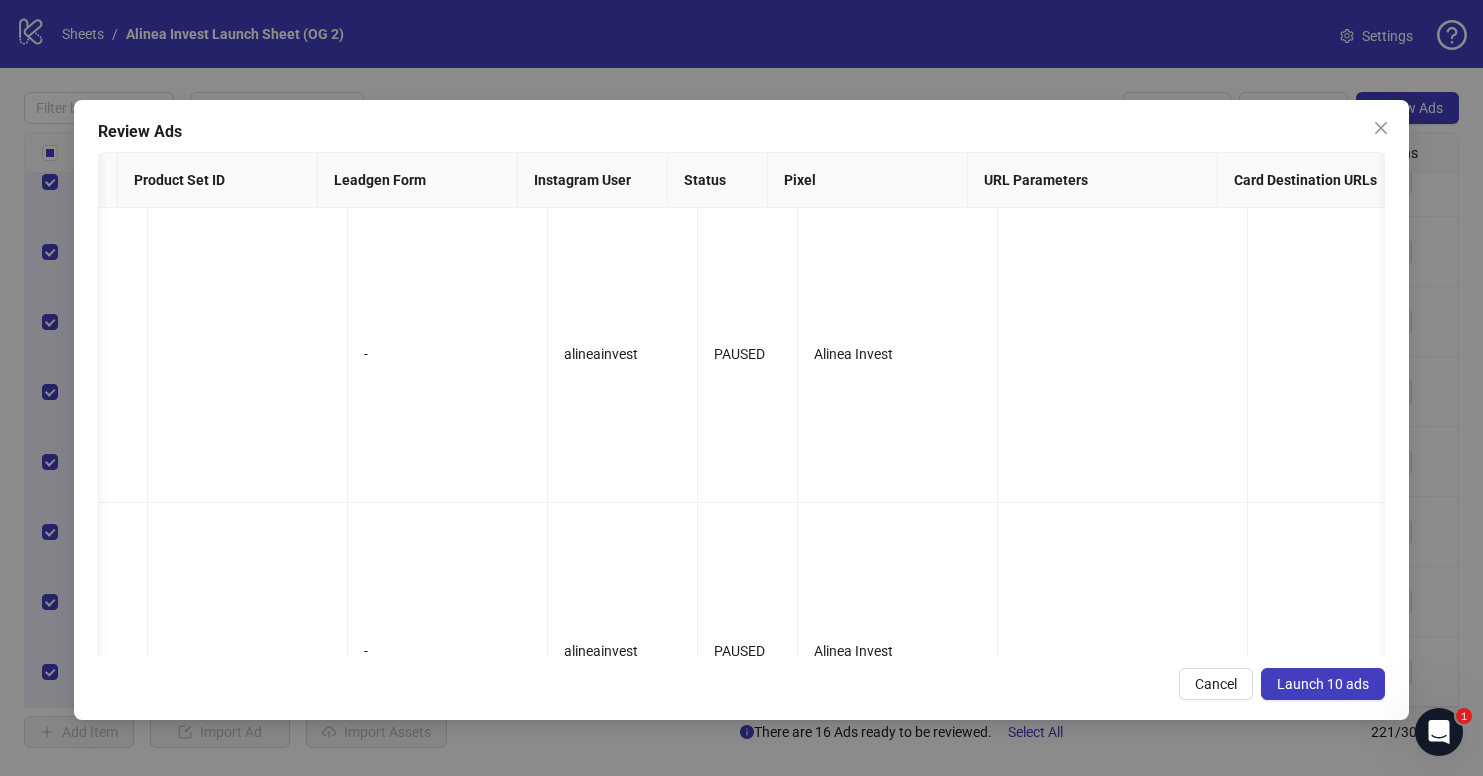 click on "Launch 10 ads" at bounding box center [1323, 684] 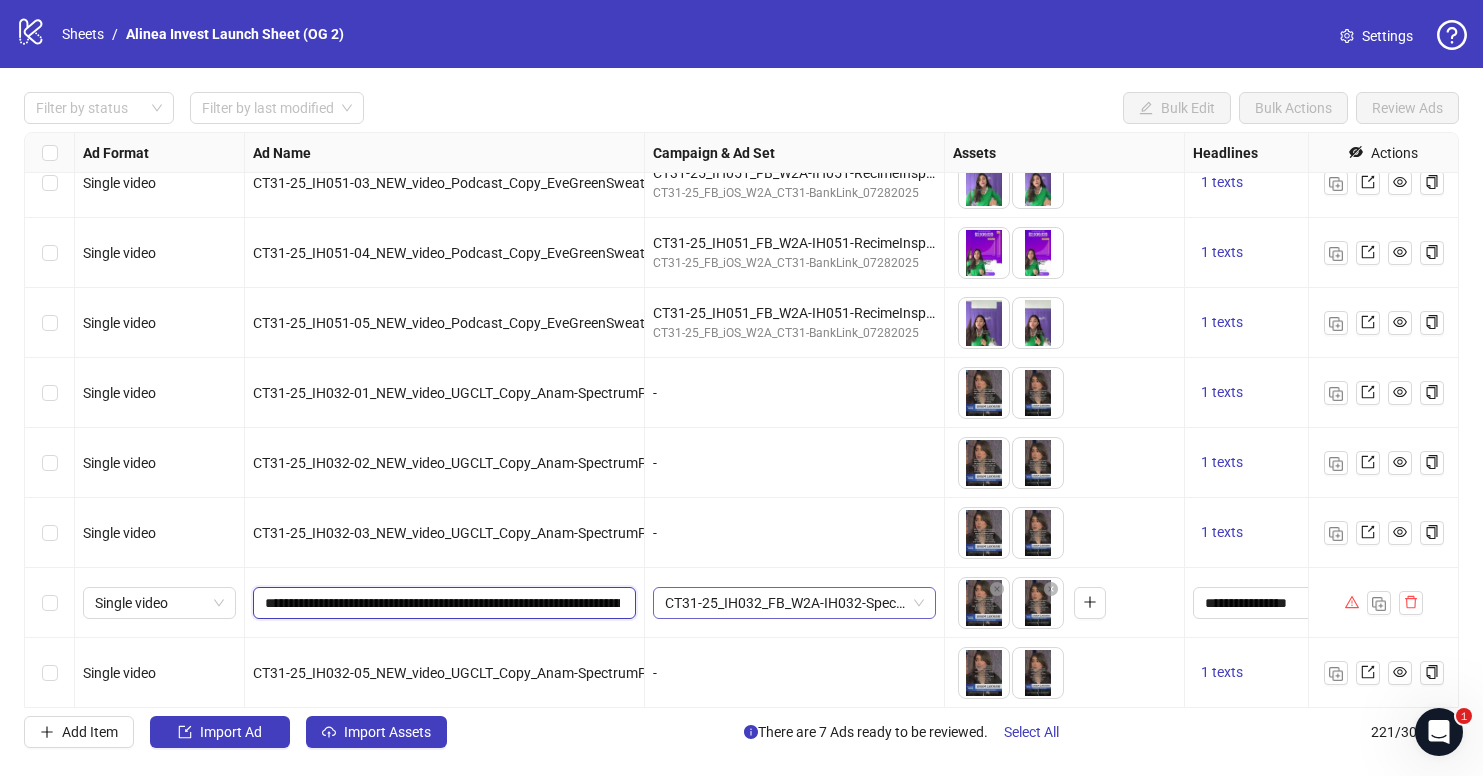 scroll, scrollTop: 0, scrollLeft: 314, axis: horizontal 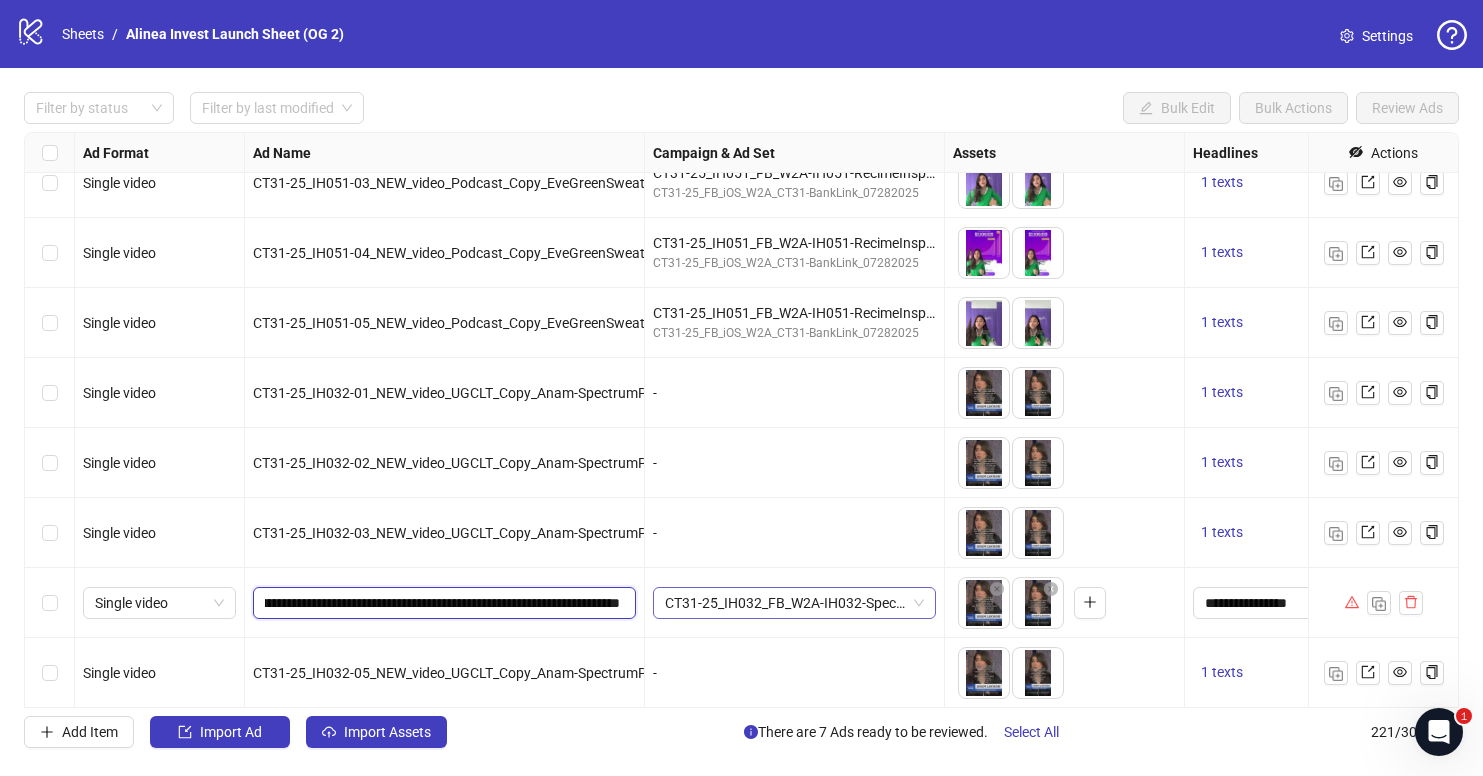 drag, startPoint x: 497, startPoint y: 605, endPoint x: 688, endPoint y: 605, distance: 191 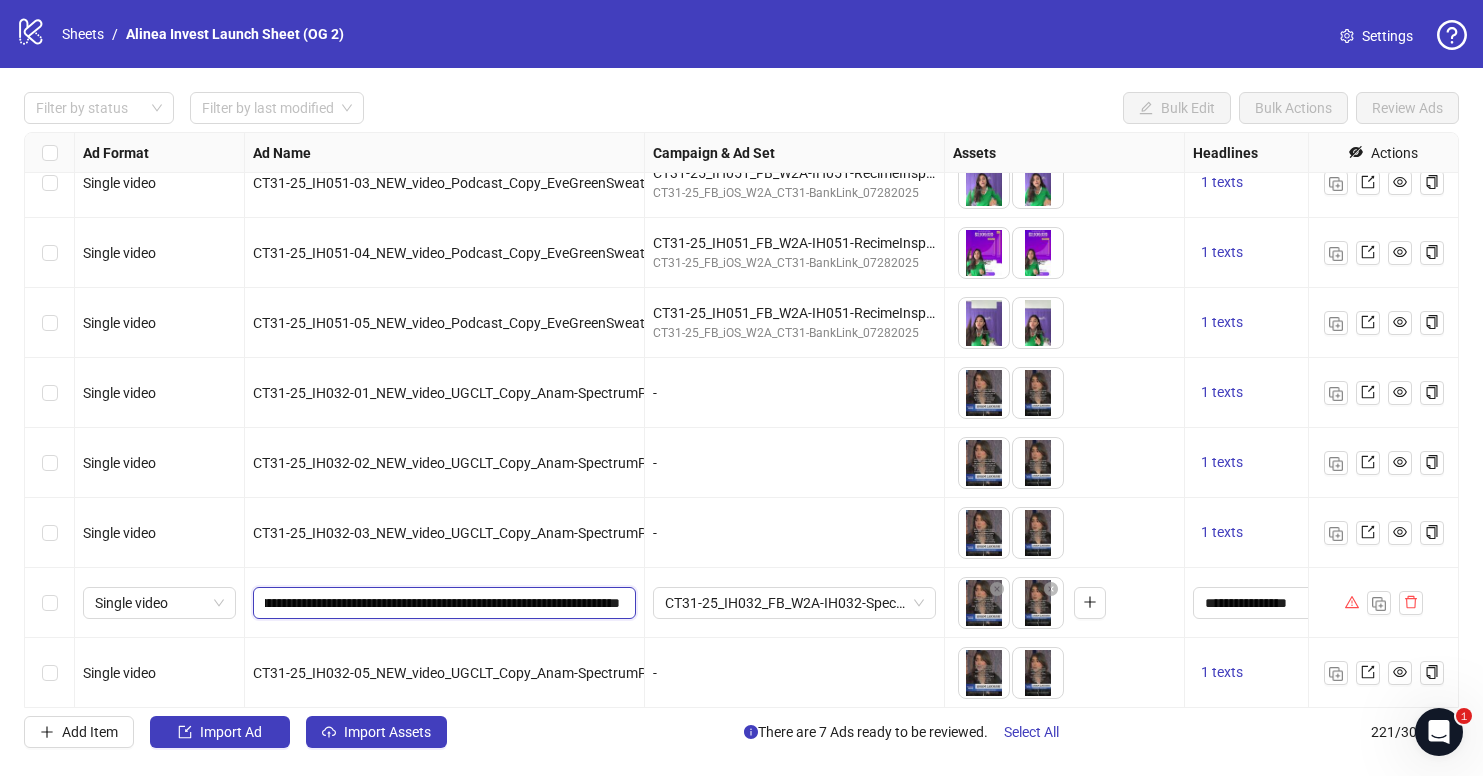 click on "**********" at bounding box center (442, 603) 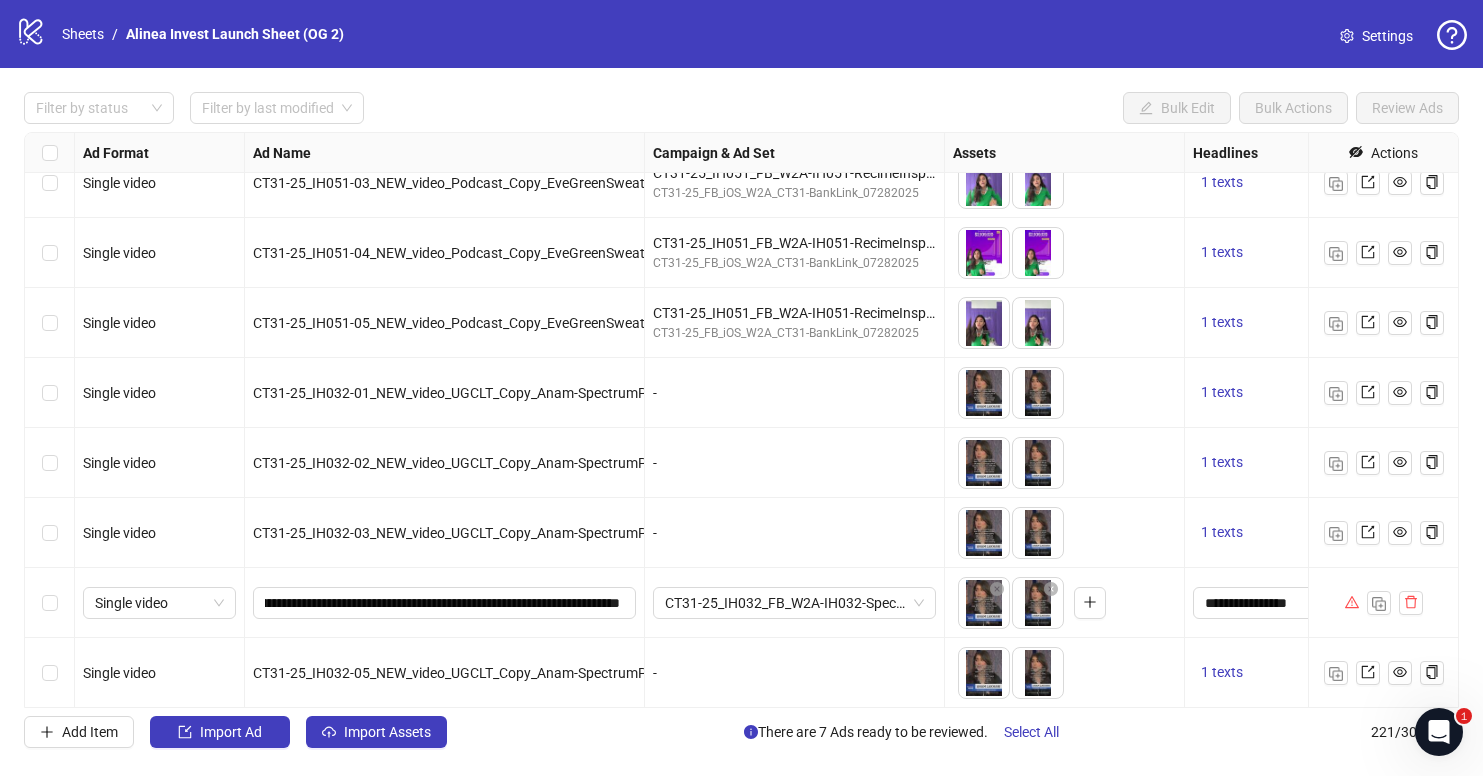 click on "CT31-25_IH032-03_NEW_video_UGCLT_Copy_Anam-SpectrumPress_NA_JustTrying_INV_Champ_09s_" at bounding box center (569, 533) 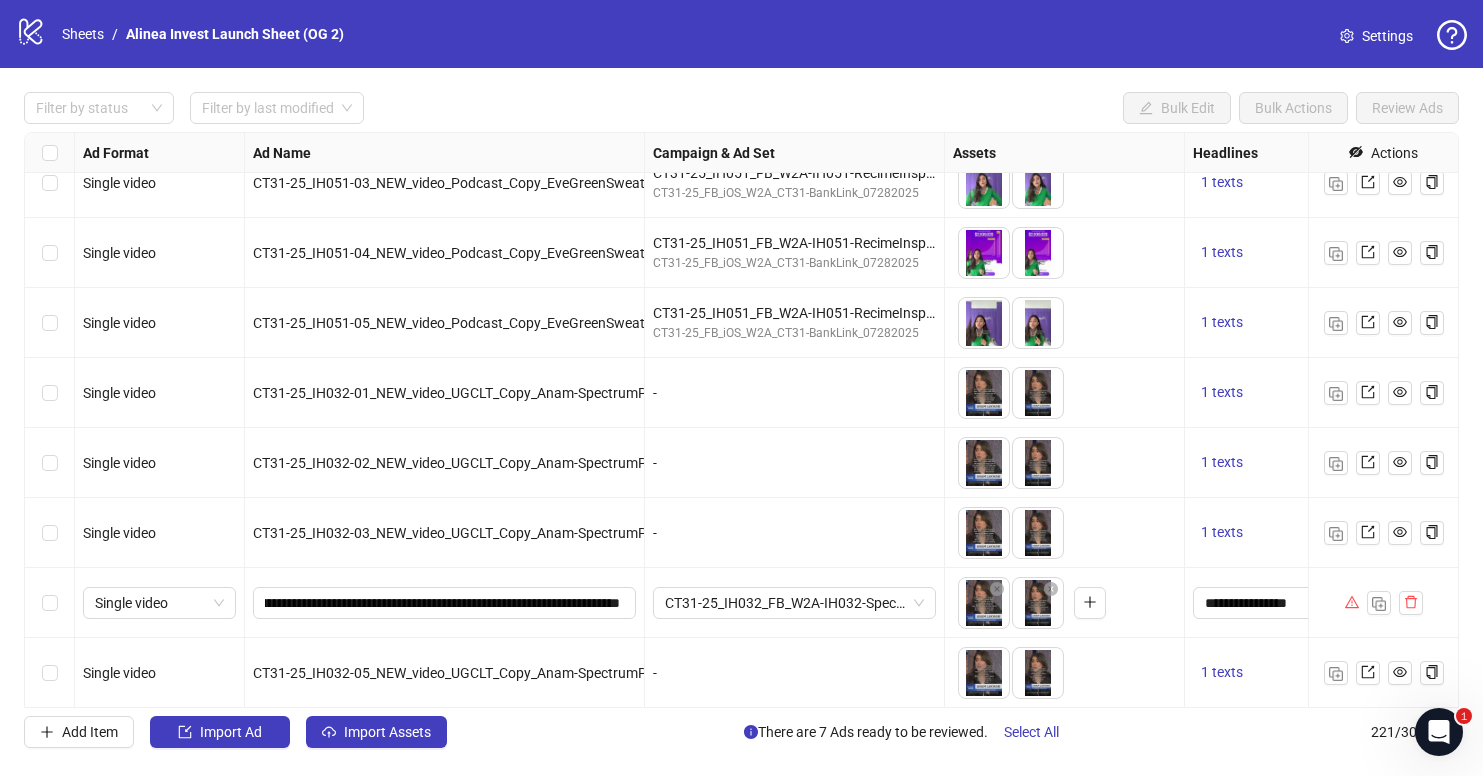 scroll, scrollTop: 0, scrollLeft: 0, axis: both 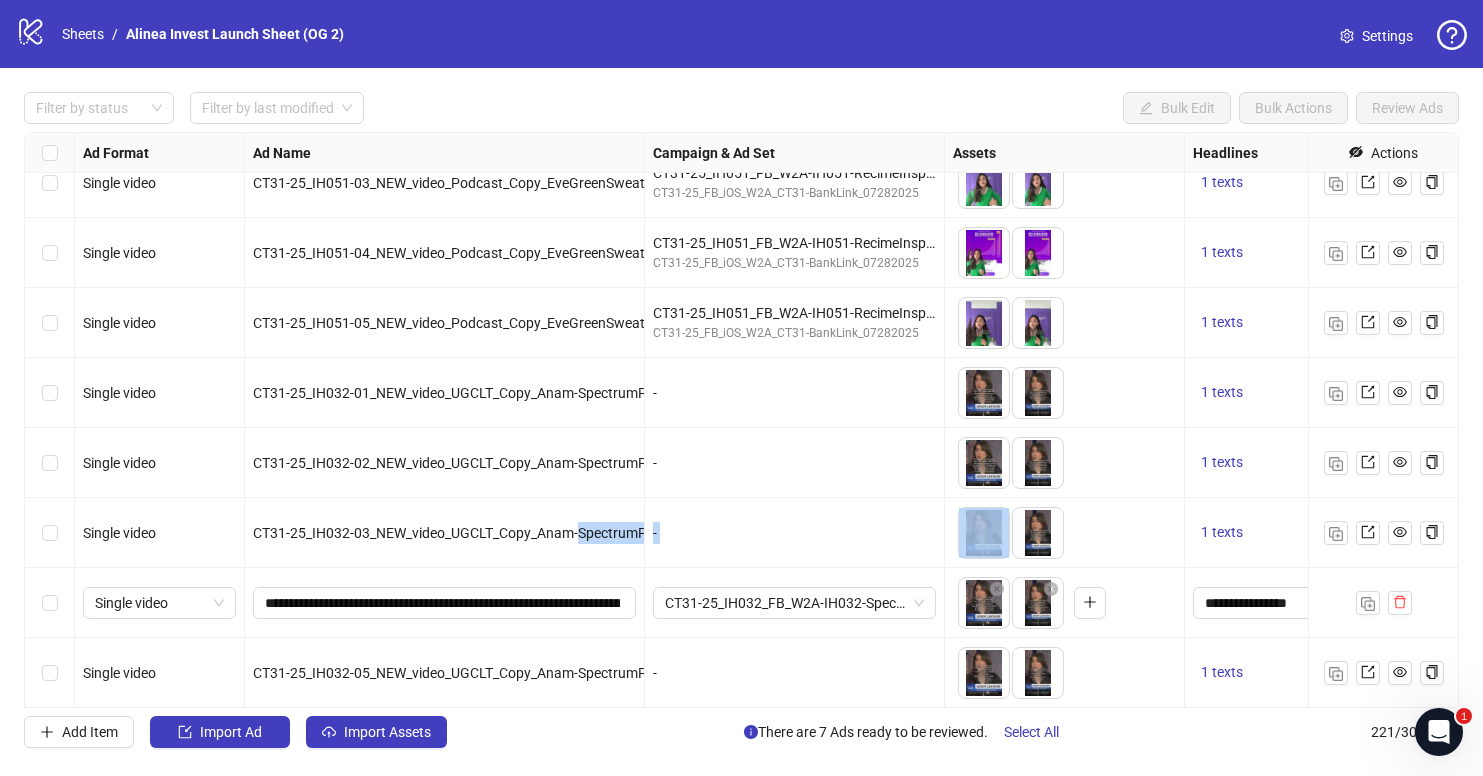 drag, startPoint x: 576, startPoint y: 529, endPoint x: 664, endPoint y: 529, distance: 88 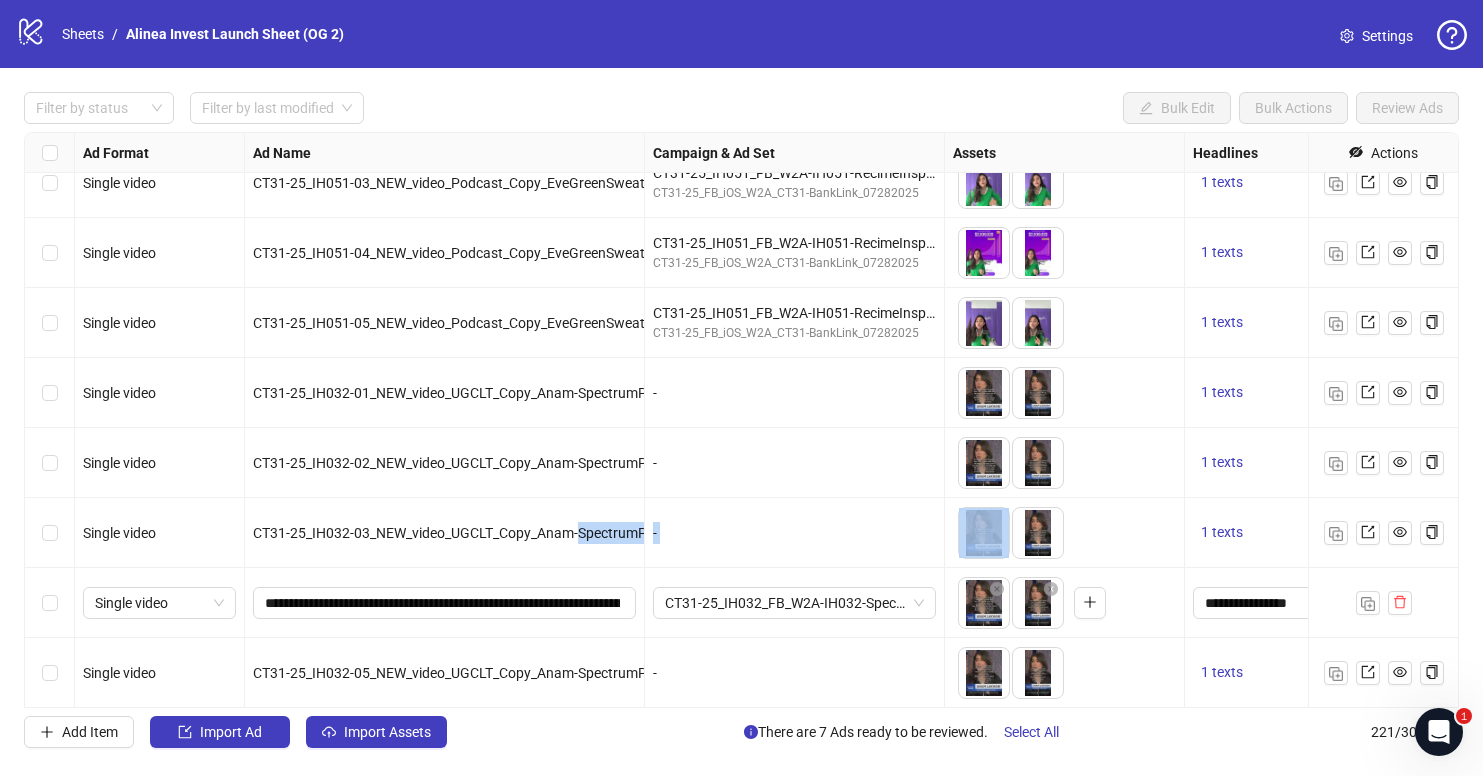 click on "CT31-25_IH032-03_NEW_video_UGCLT_Copy_Anam-SpectrumPress_NA_JustTrying_INV_Champ_09s_" at bounding box center (569, 533) 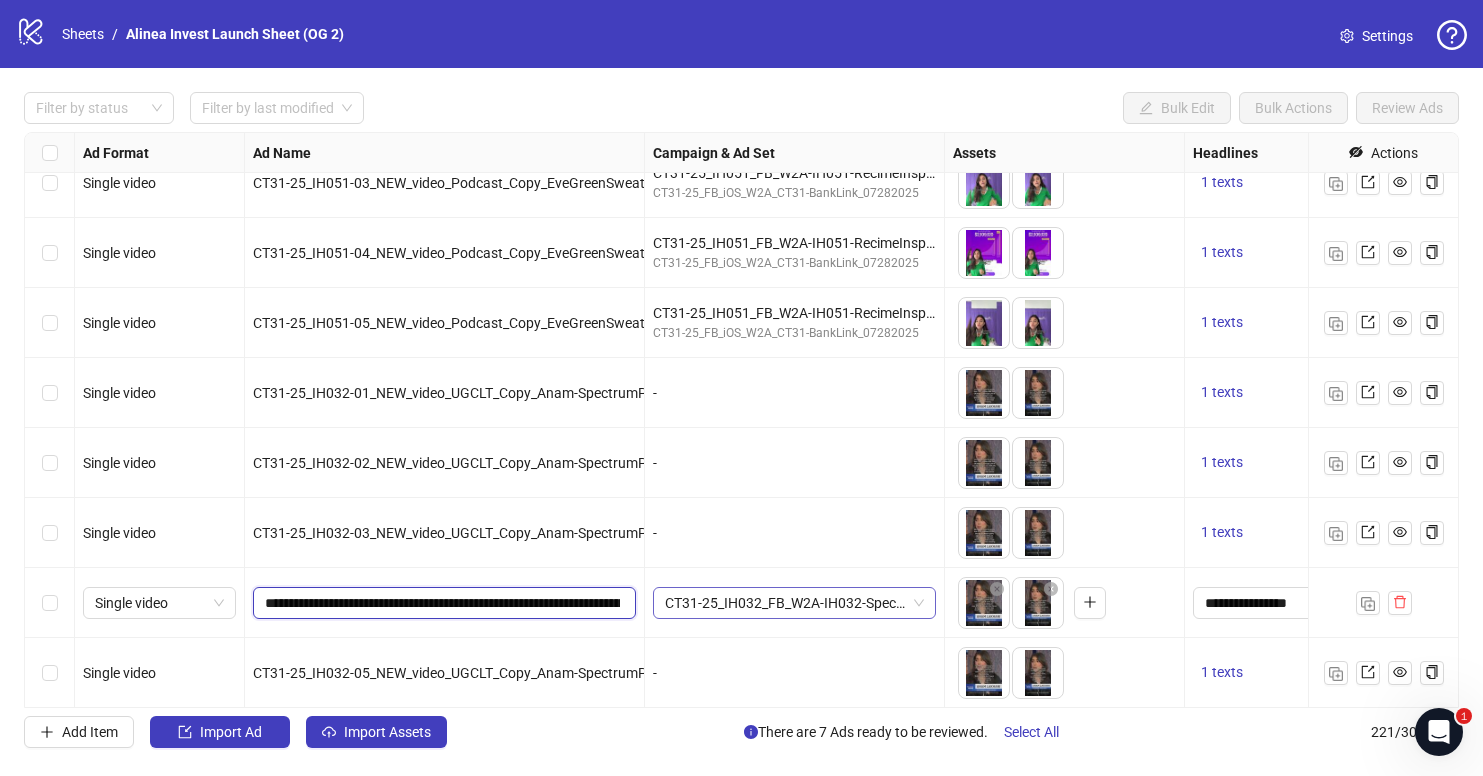 scroll, scrollTop: 0, scrollLeft: 314, axis: horizontal 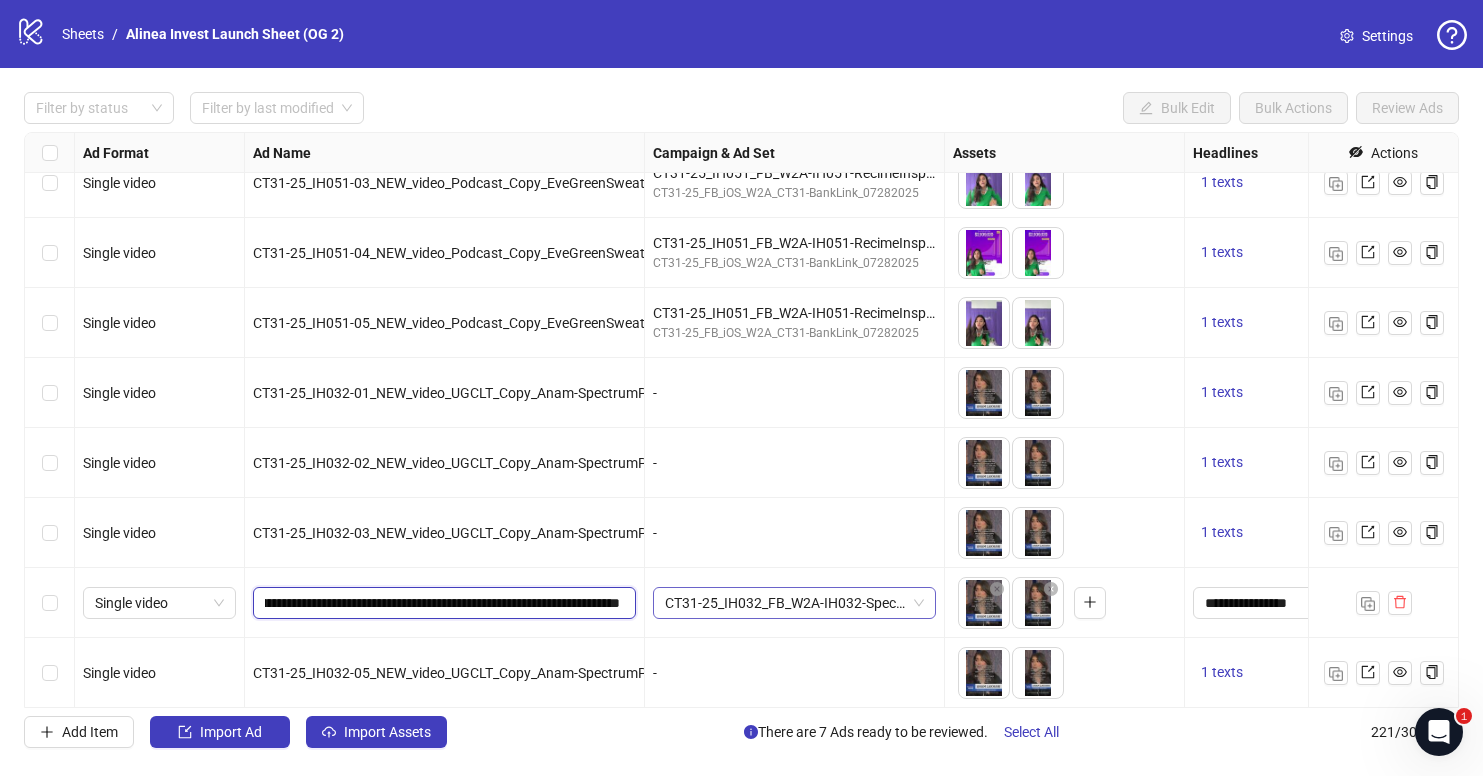 drag, startPoint x: 495, startPoint y: 598, endPoint x: 707, endPoint y: 598, distance: 212 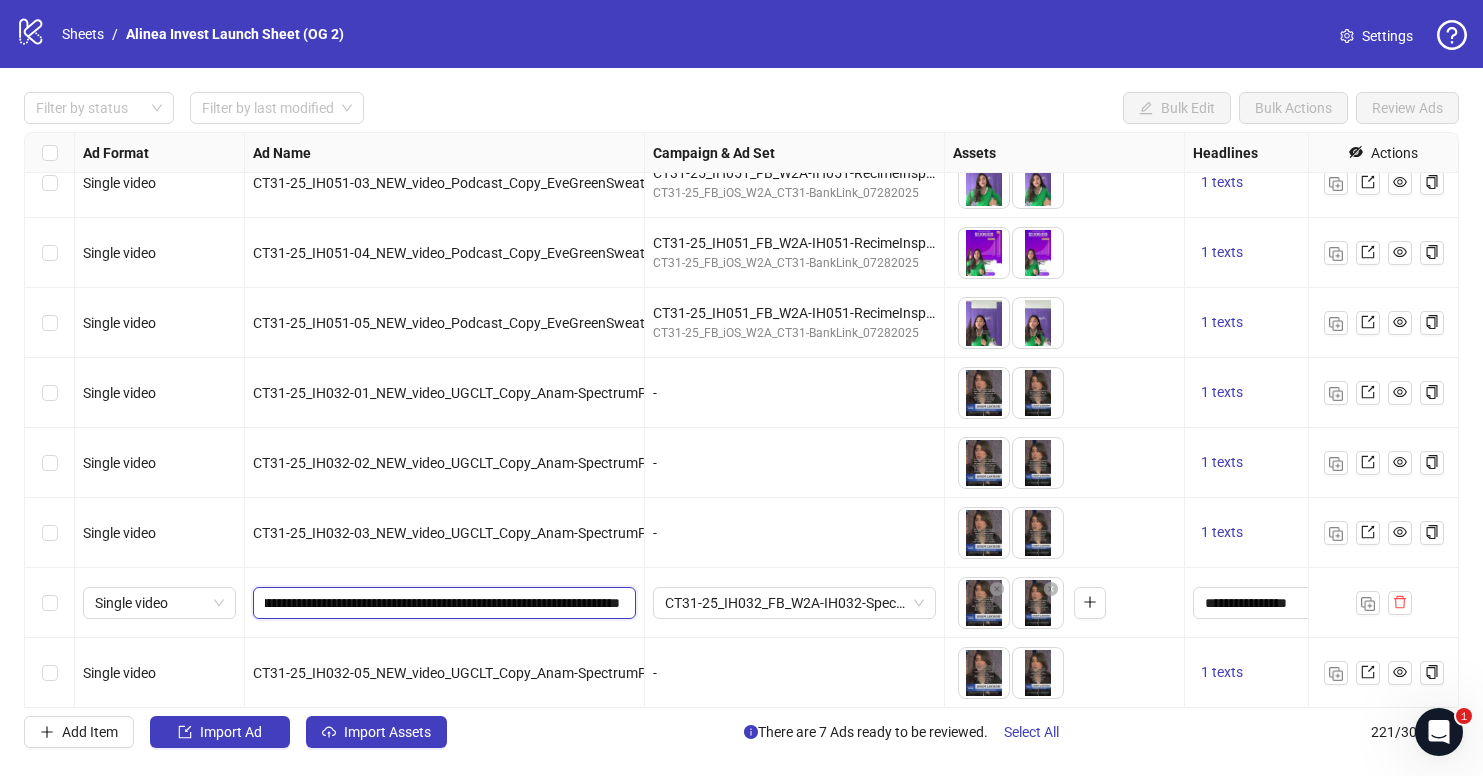 click on "**********" at bounding box center (442, 603) 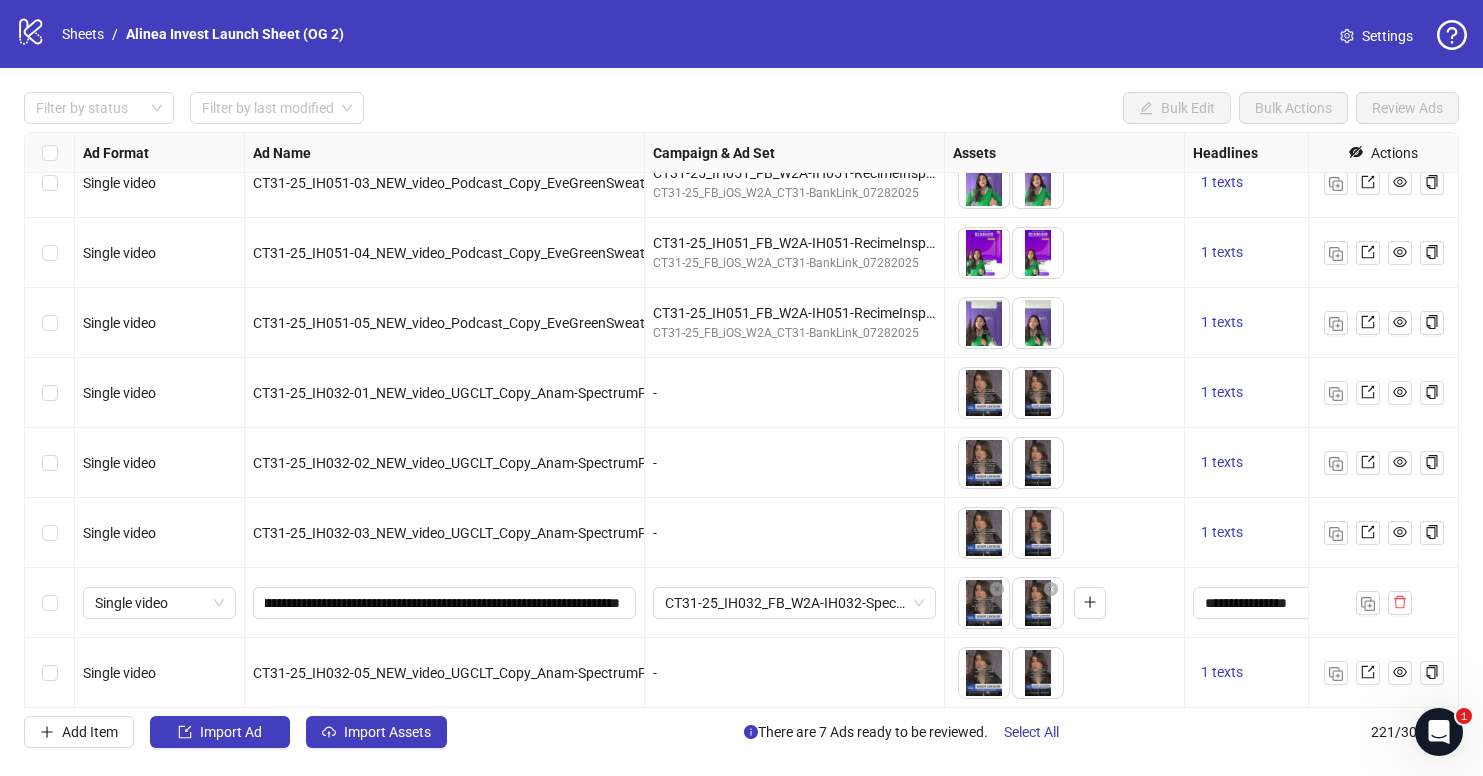 scroll, scrollTop: 0, scrollLeft: 0, axis: both 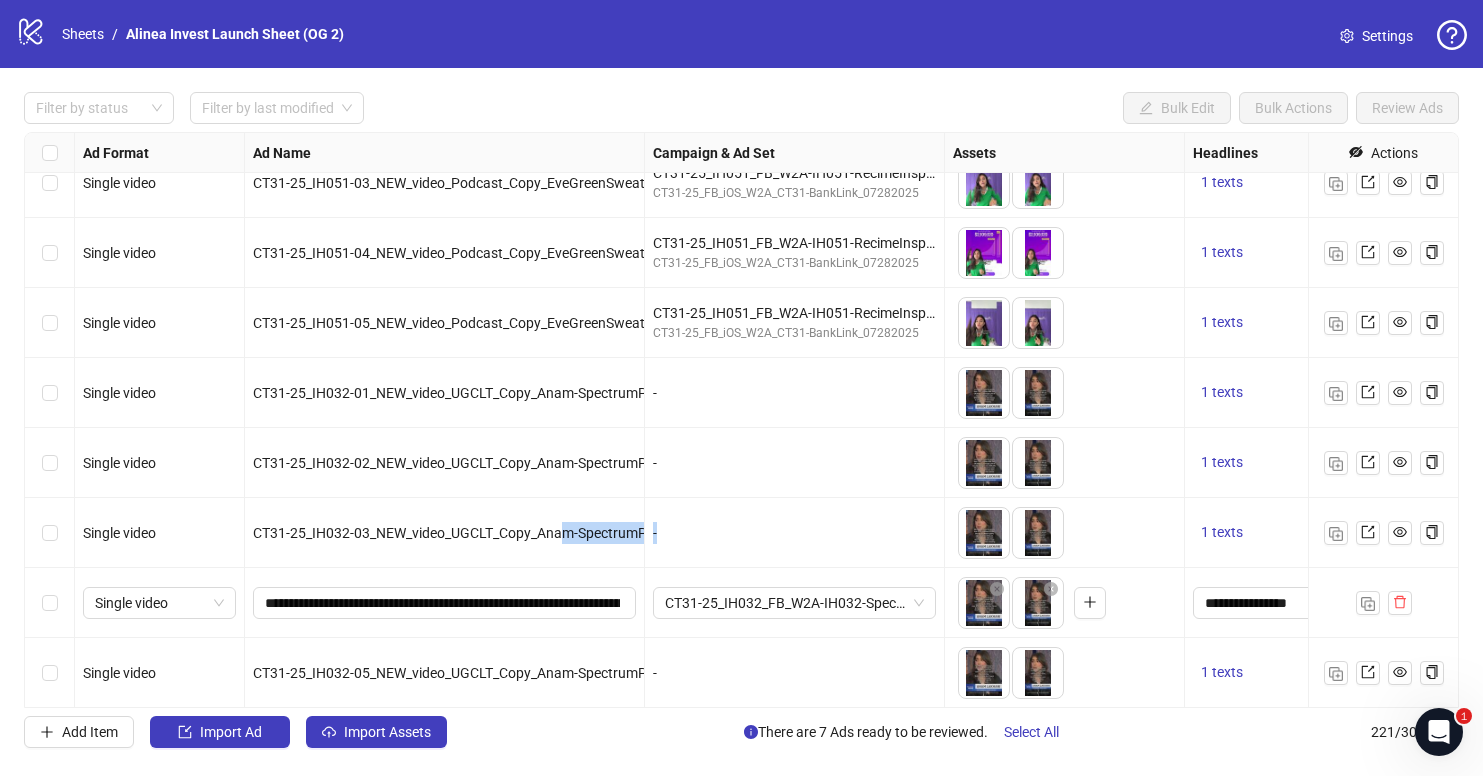 drag, startPoint x: 563, startPoint y: 530, endPoint x: 672, endPoint y: 531, distance: 109.004585 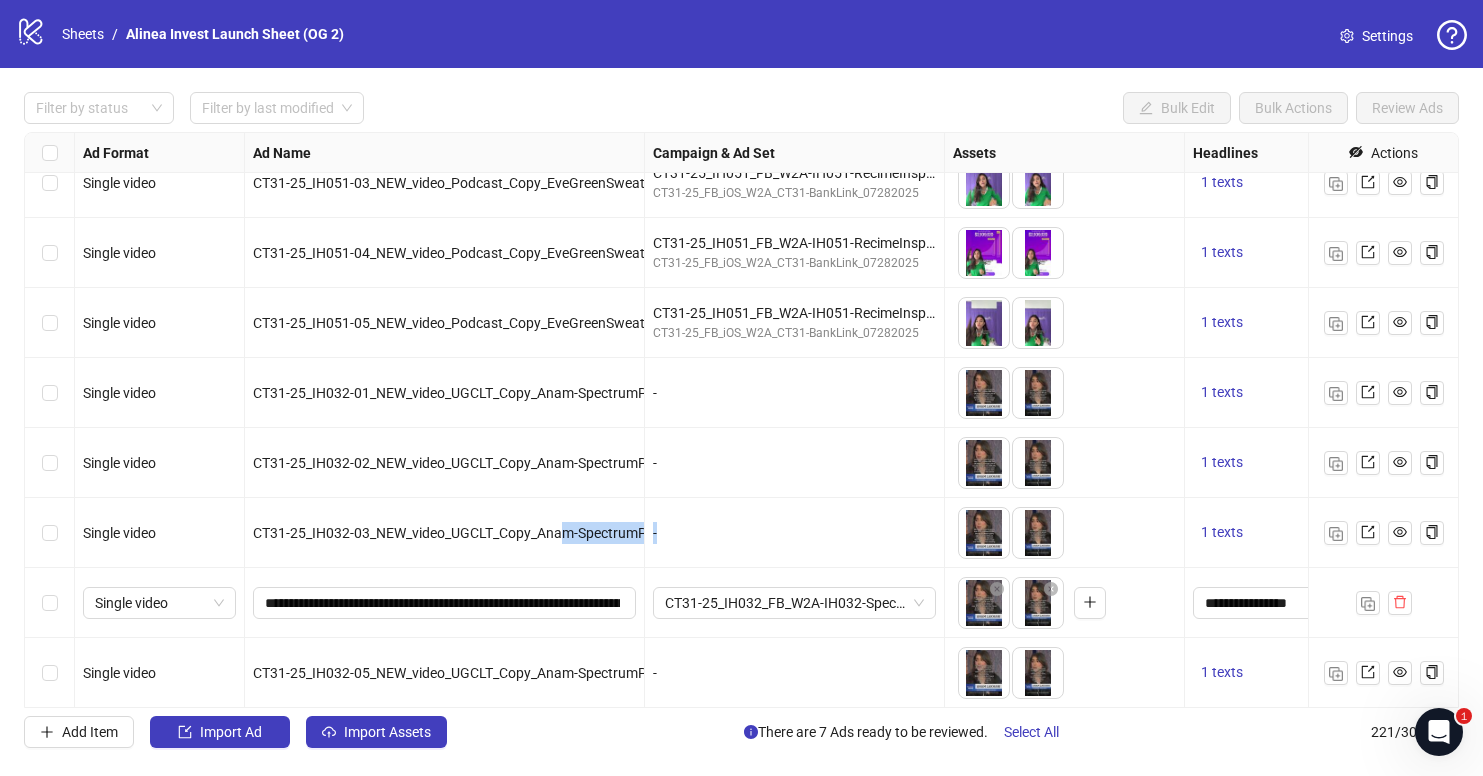 click on "CT31-25_IH032-03_NEW_video_UGCLT_Copy_Anam-SpectrumPress_NA_JustTrying_INV_Champ_09s_" at bounding box center (569, 533) 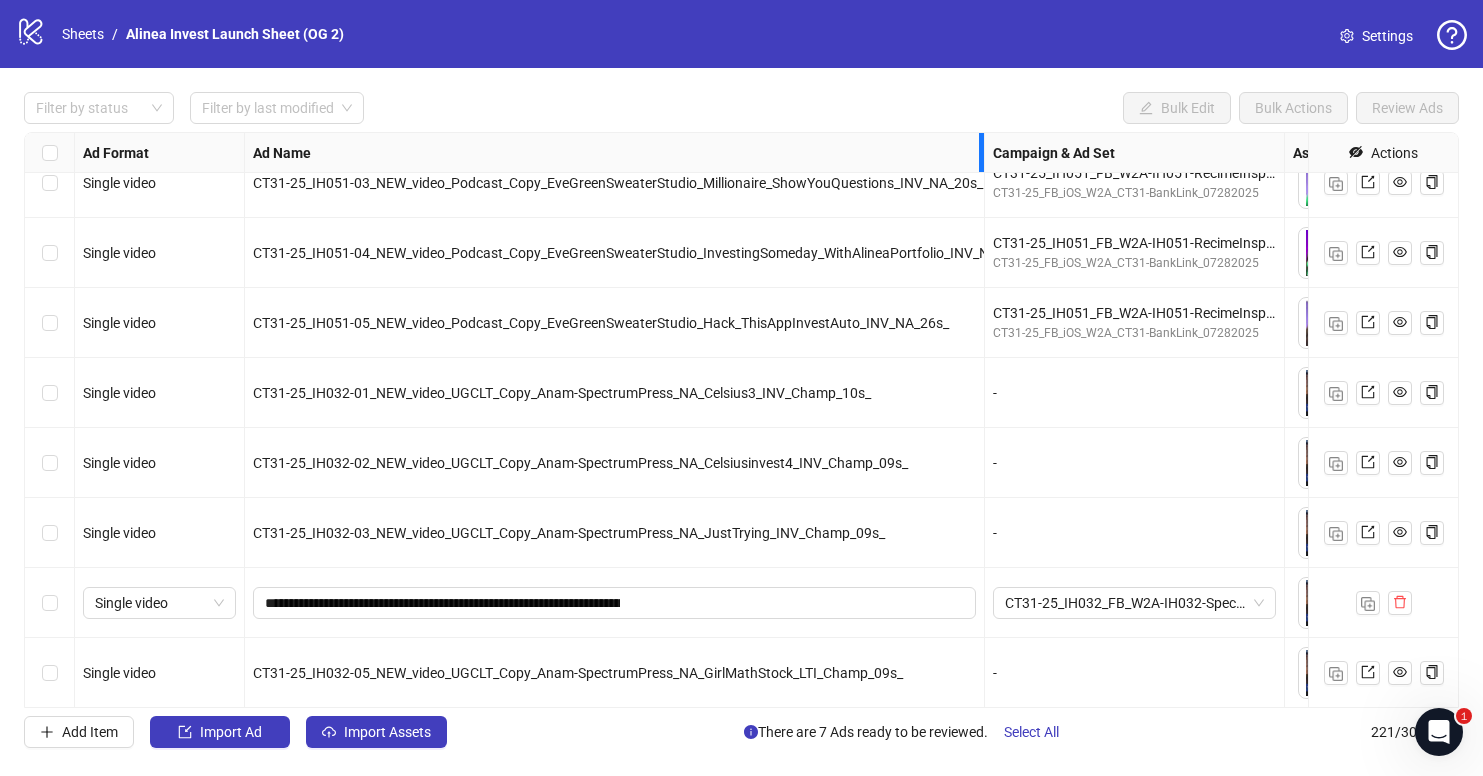 drag, startPoint x: 641, startPoint y: 150, endPoint x: 985, endPoint y: 150, distance: 344 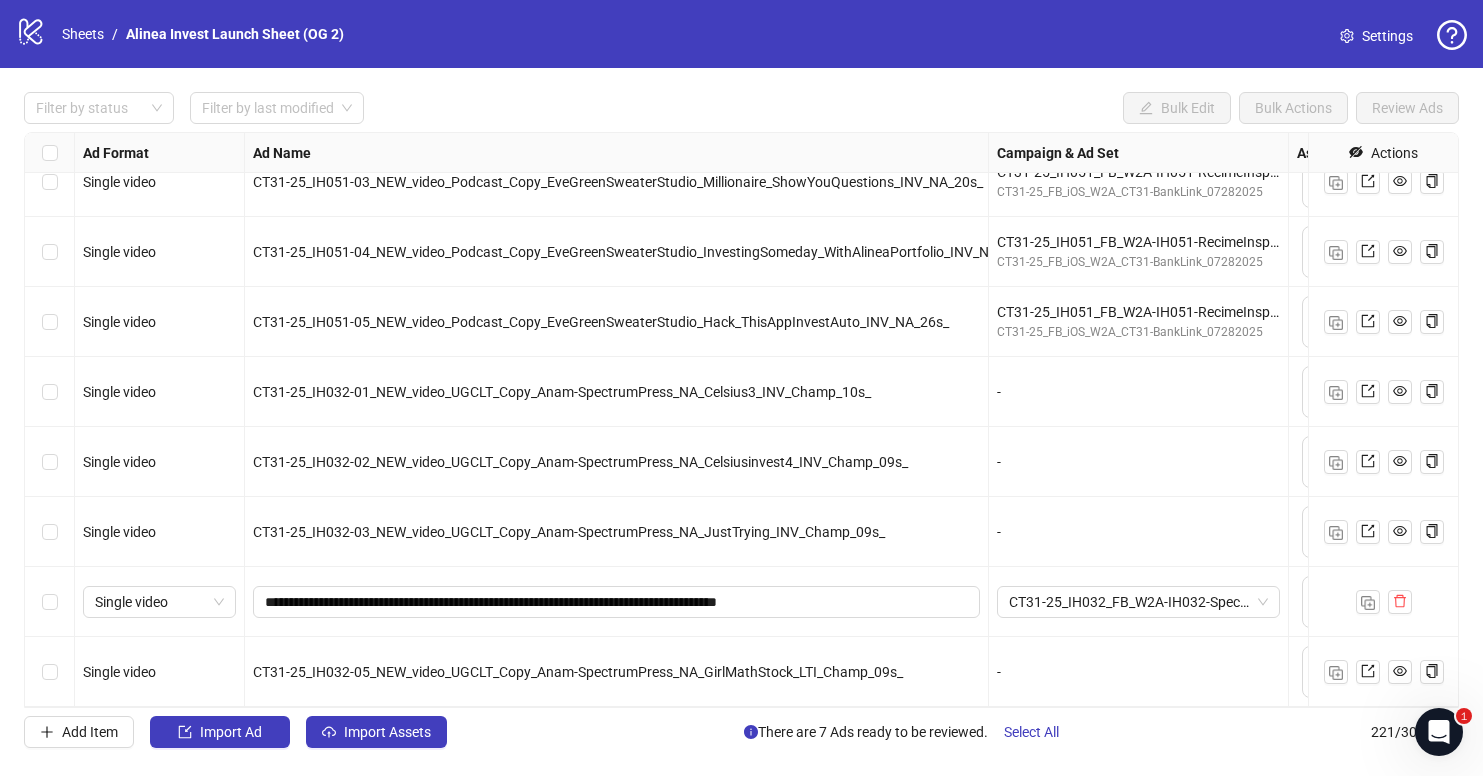 scroll, scrollTop: 14936, scrollLeft: 2, axis: both 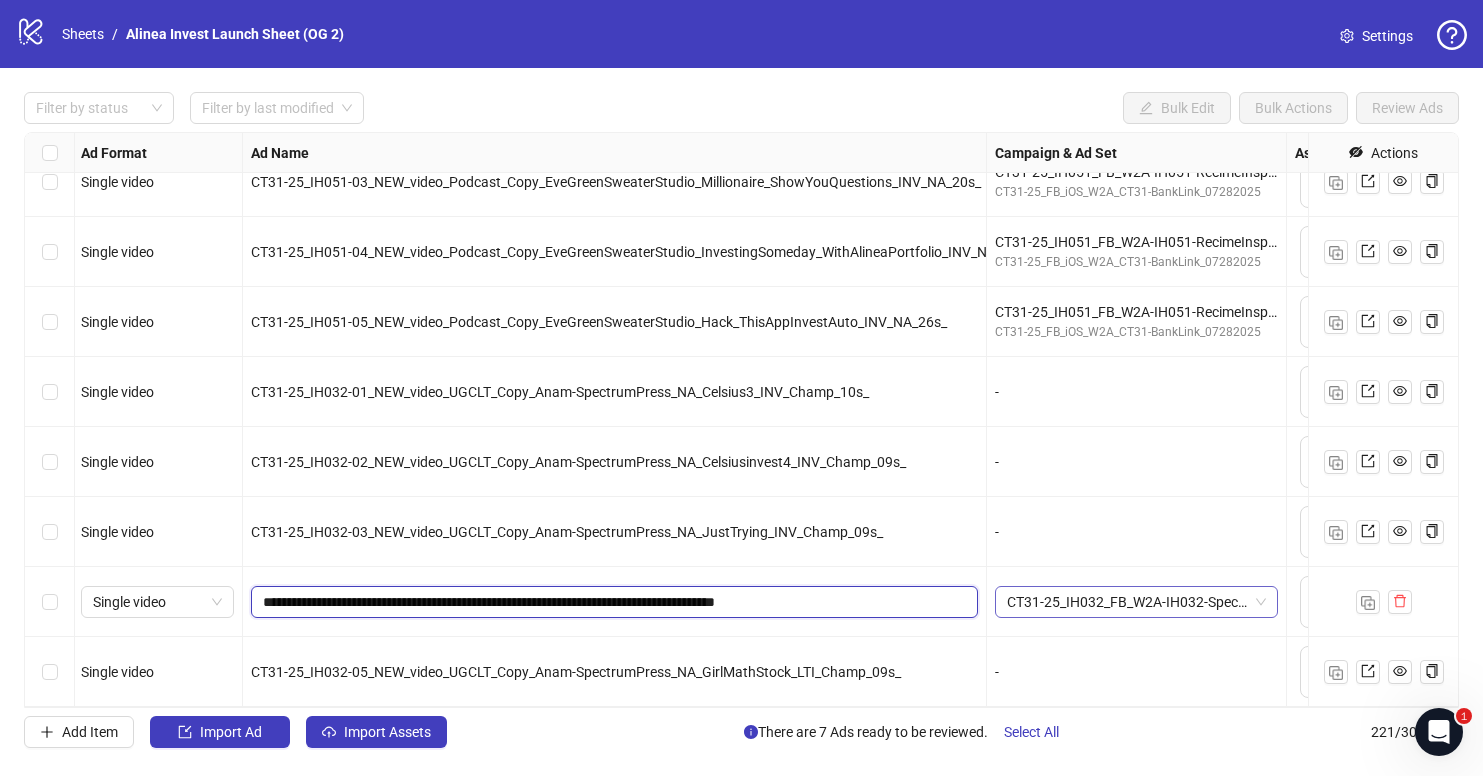 drag, startPoint x: 748, startPoint y: 596, endPoint x: 1048, endPoint y: 596, distance: 300 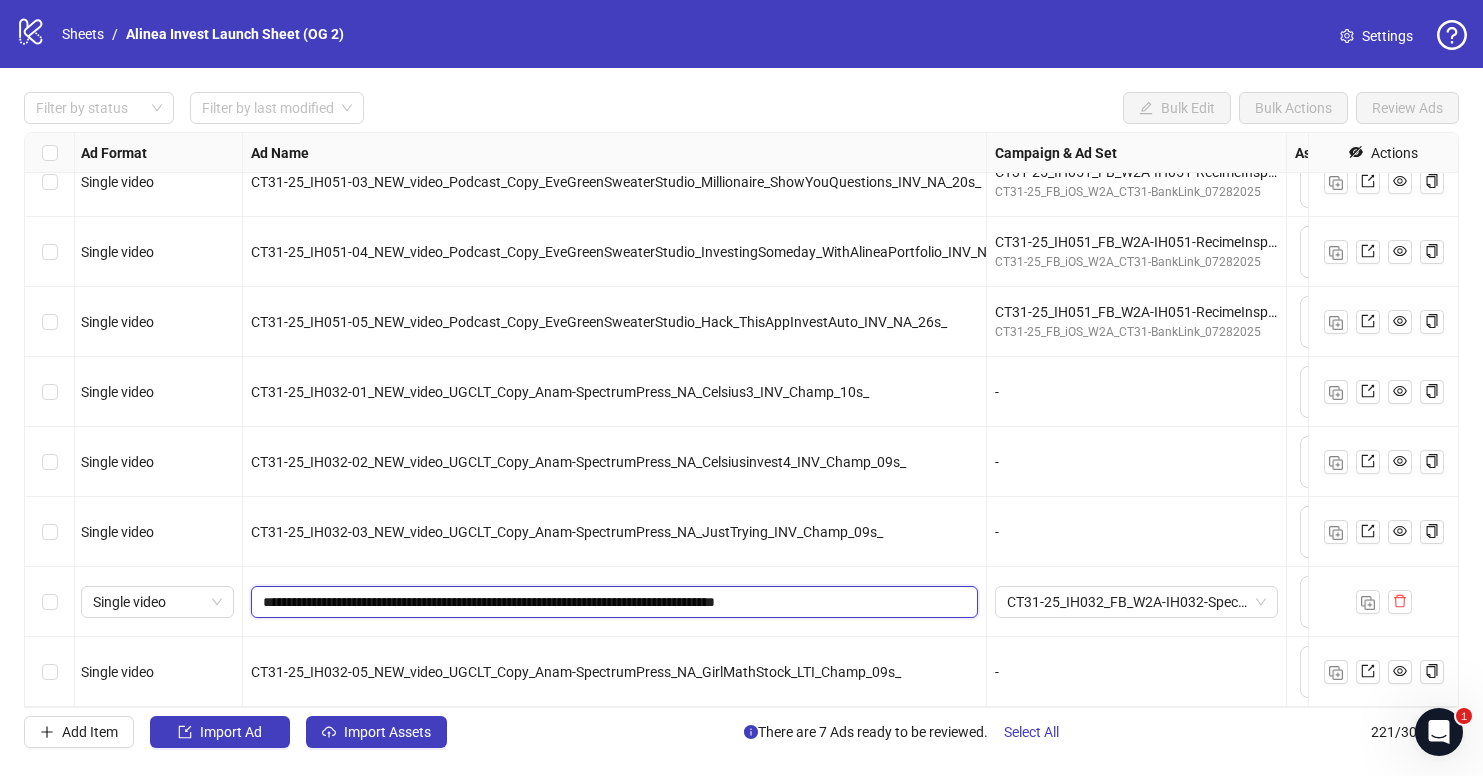 click on "**********" at bounding box center [612, 602] 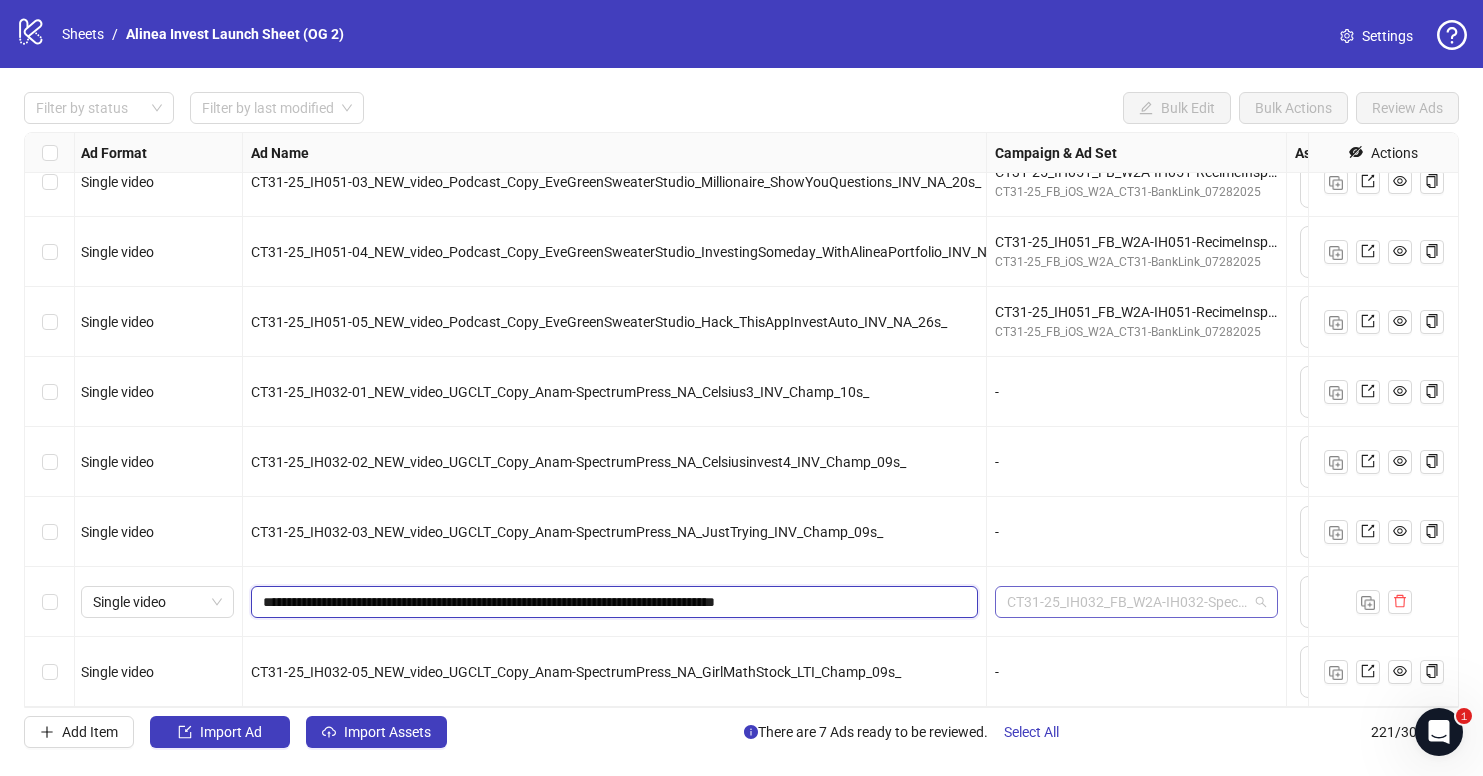 click on "CT31-25_IH032_FB_W2A-IH032-SpectrumPressUGCLT_Subscribe_072925" at bounding box center [1136, 602] 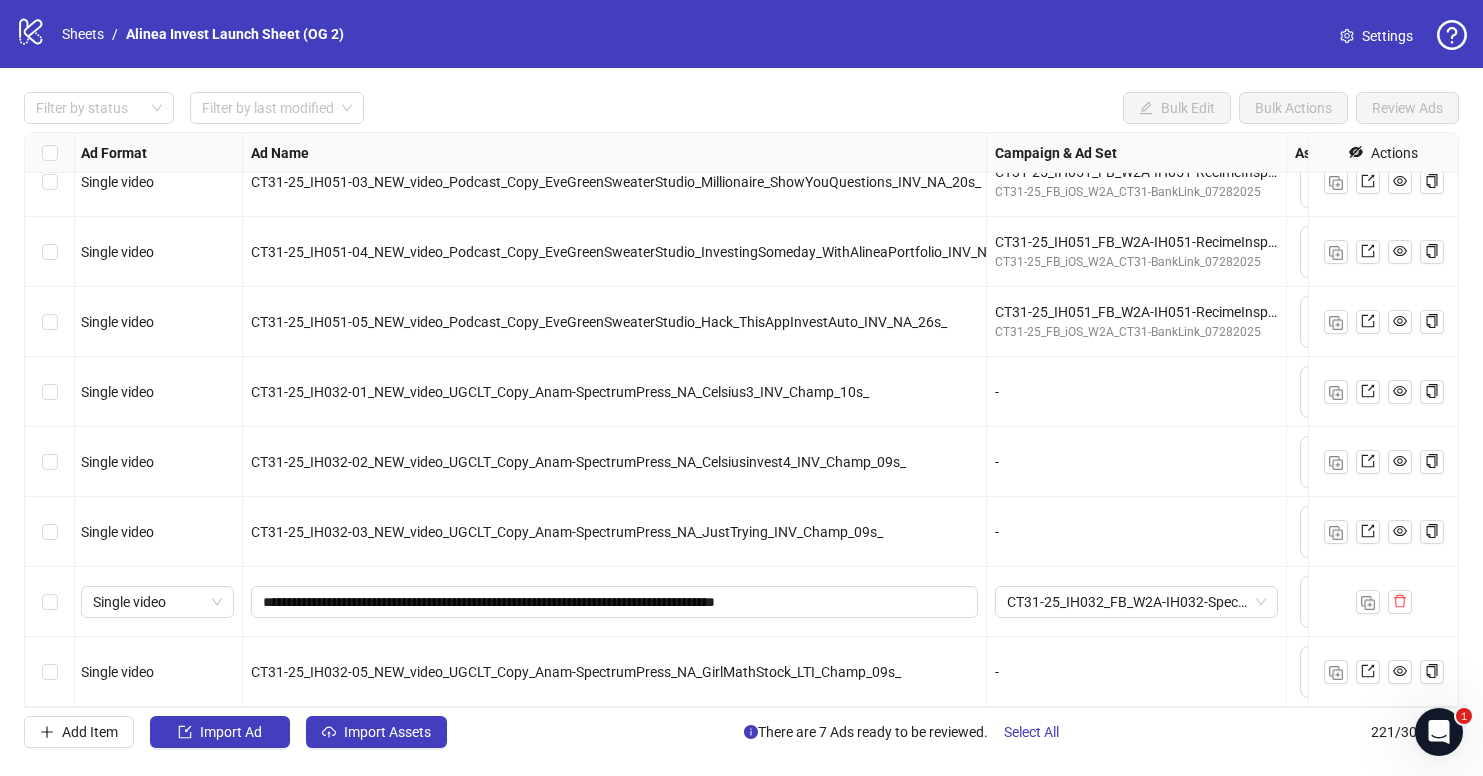 click on "CT31-25_IH032_FB_W2A-IH032-SpectrumPressUGCLT_Subscribe_072925" at bounding box center [1137, 602] 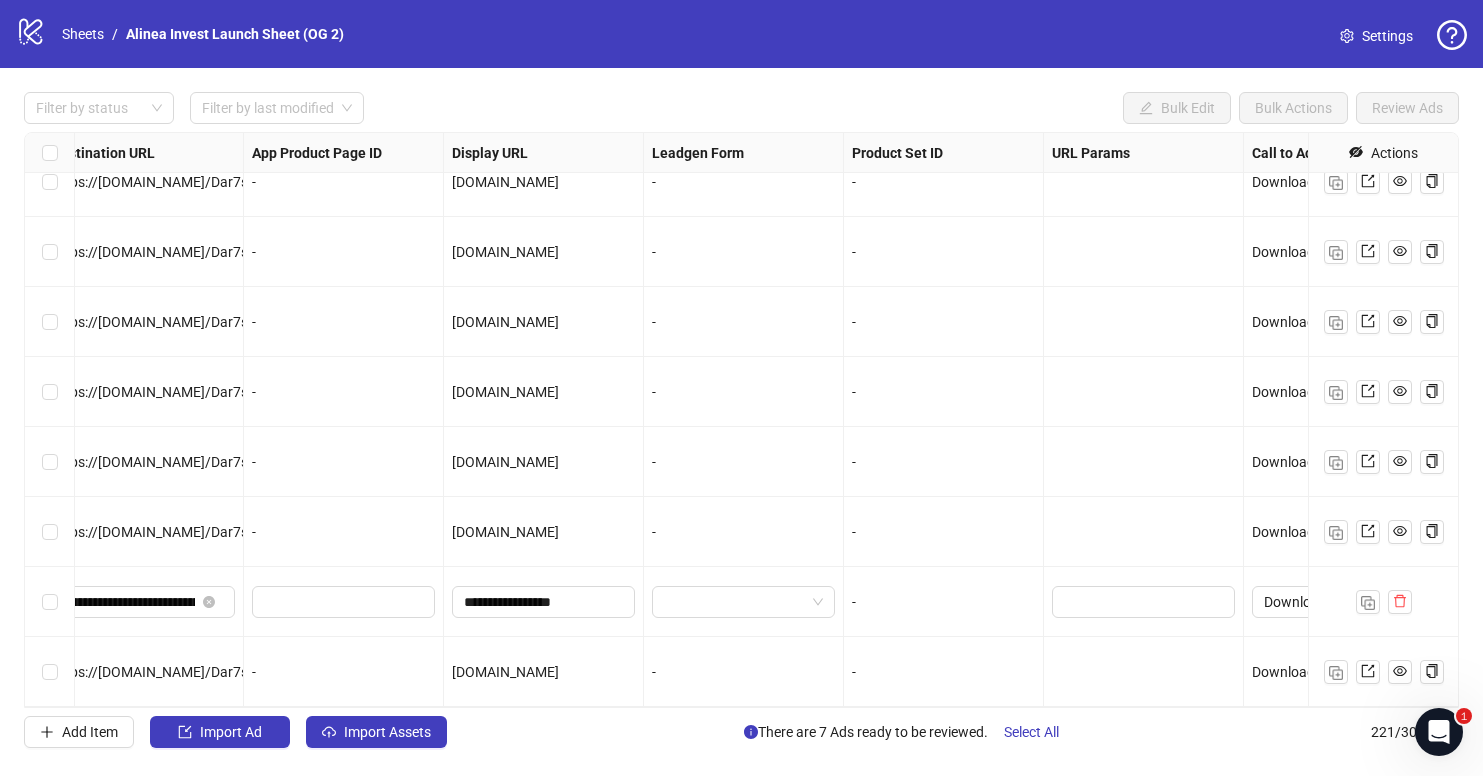 scroll, scrollTop: 14936, scrollLeft: 475, axis: both 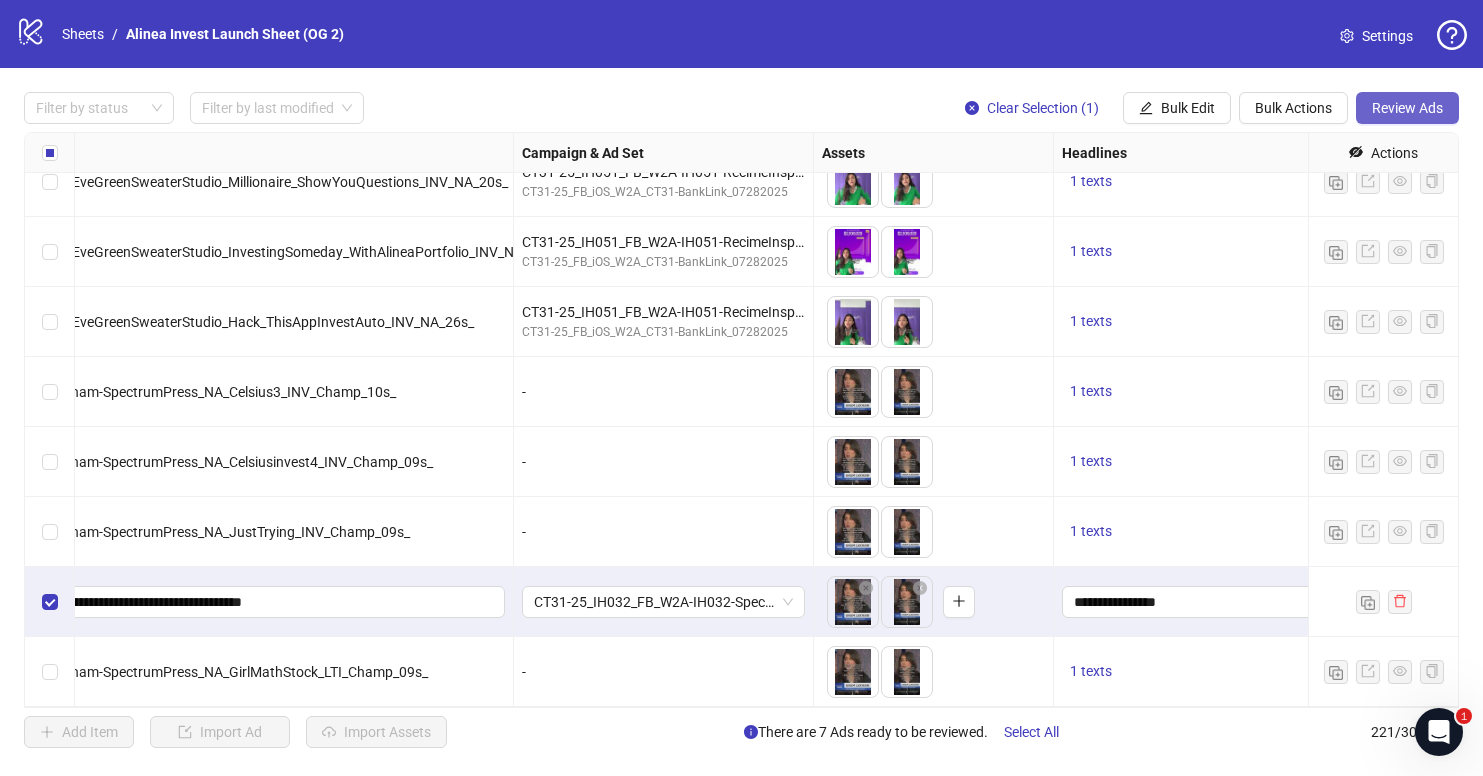 click on "Review Ads" at bounding box center (1407, 108) 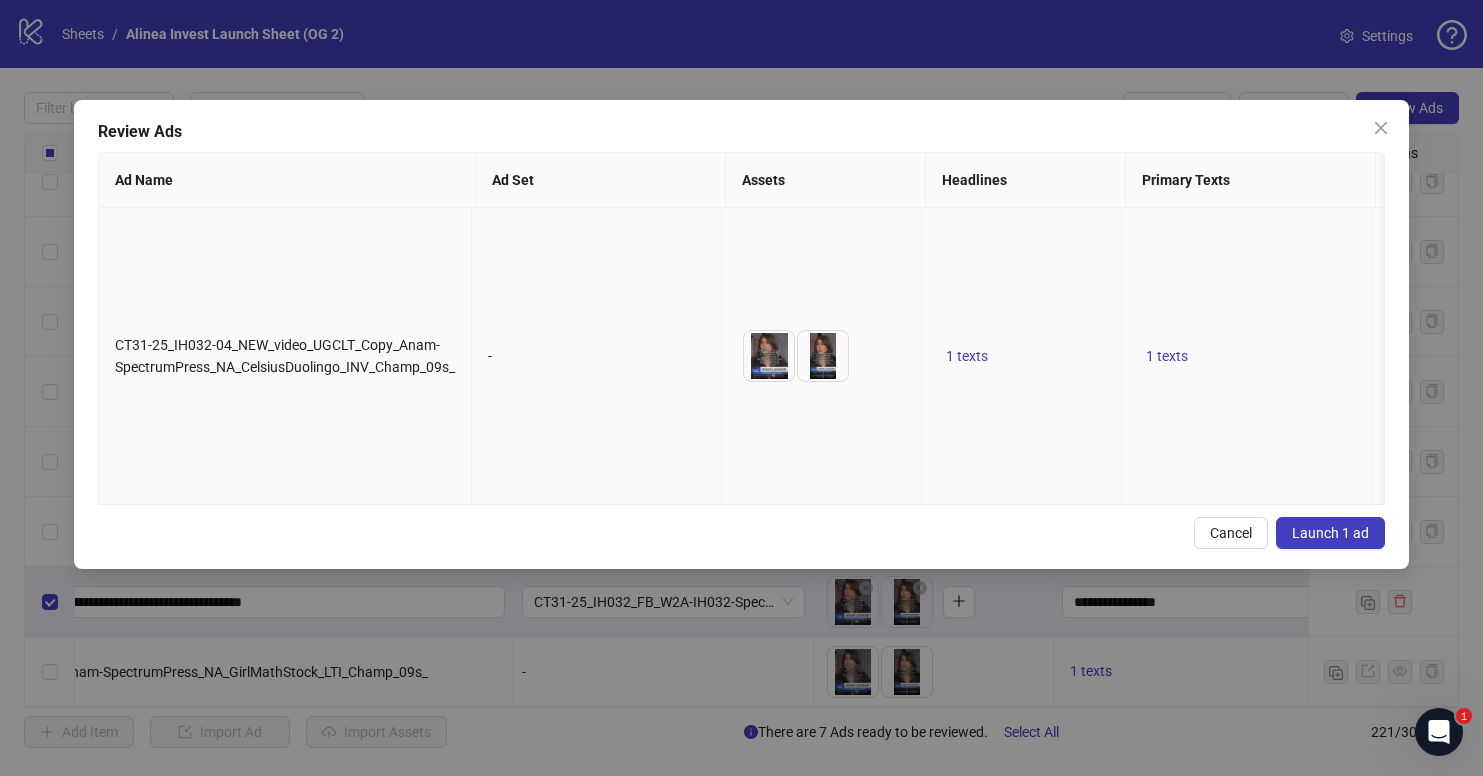 scroll, scrollTop: 0, scrollLeft: 429, axis: horizontal 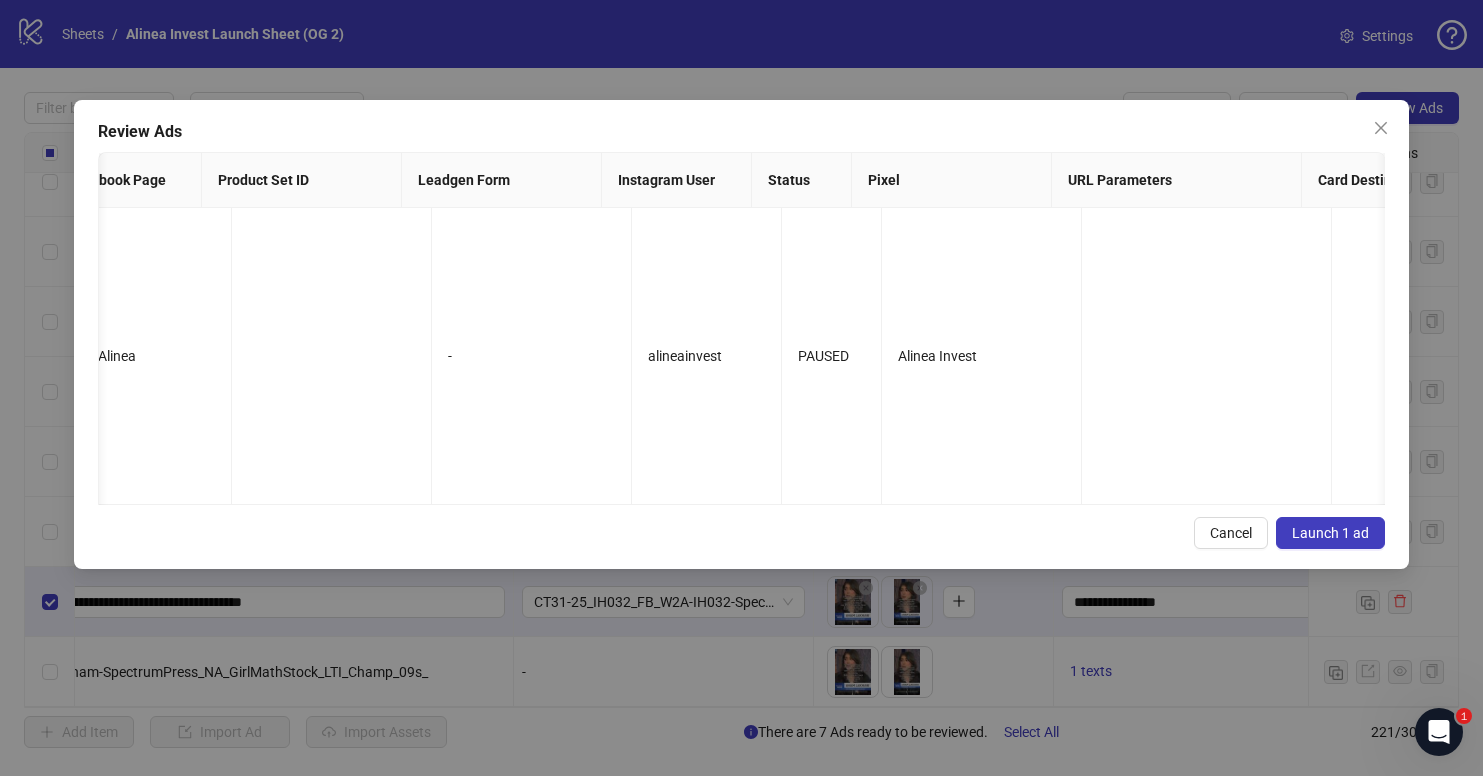 click on "Launch 1 ad" at bounding box center (1330, 533) 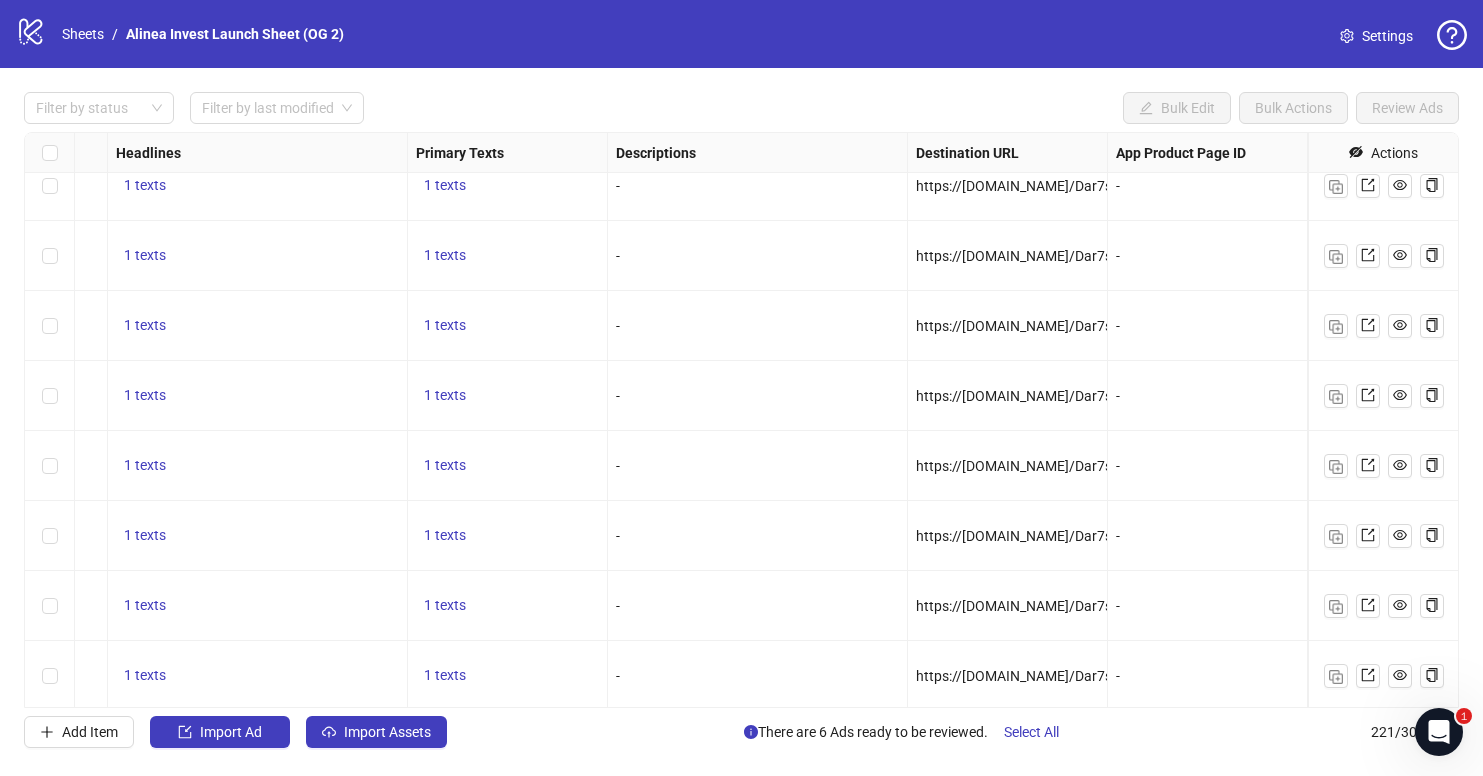 scroll, scrollTop: 14932, scrollLeft: 1915, axis: both 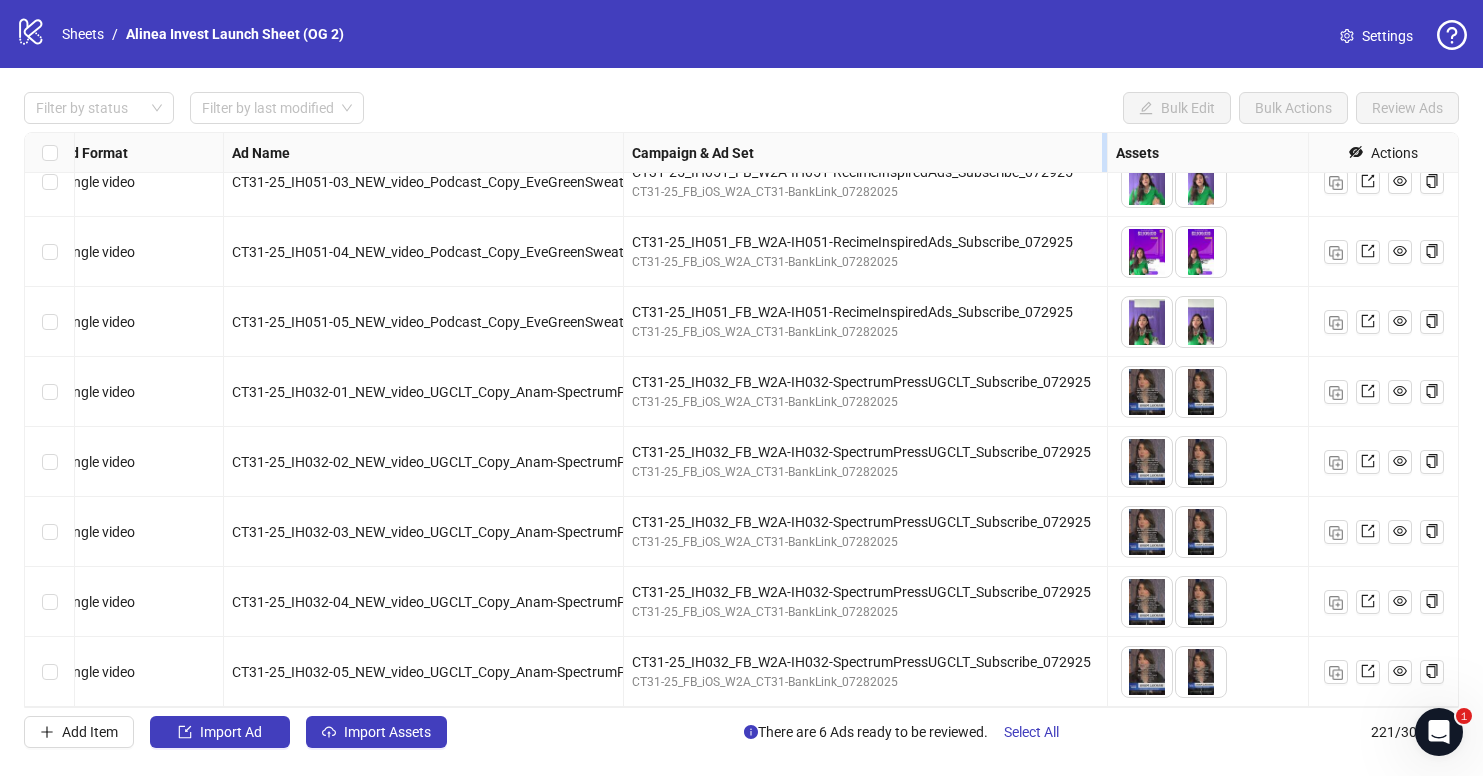 drag, startPoint x: 919, startPoint y: 154, endPoint x: 1106, endPoint y: 154, distance: 187 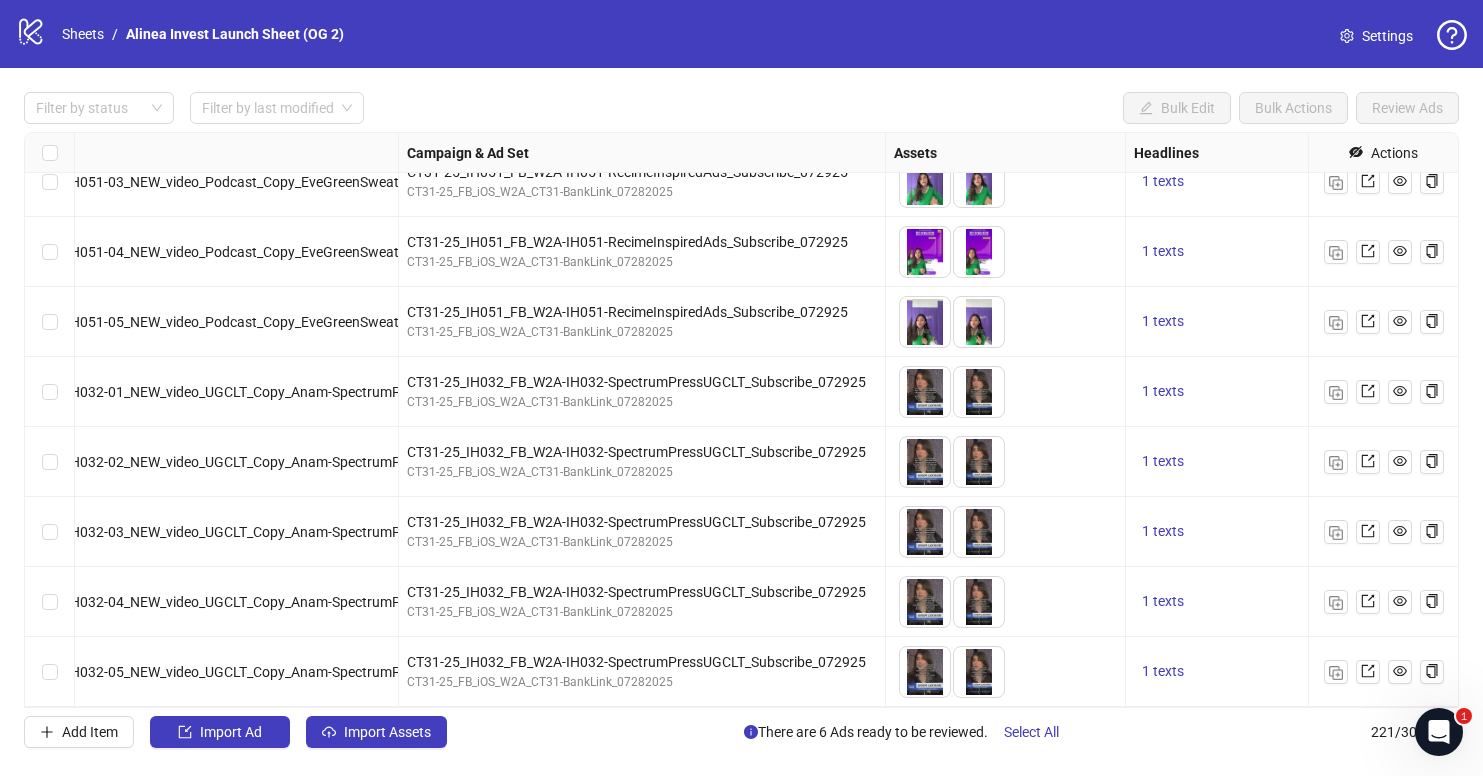 scroll, scrollTop: 14888, scrollLeft: 248, axis: both 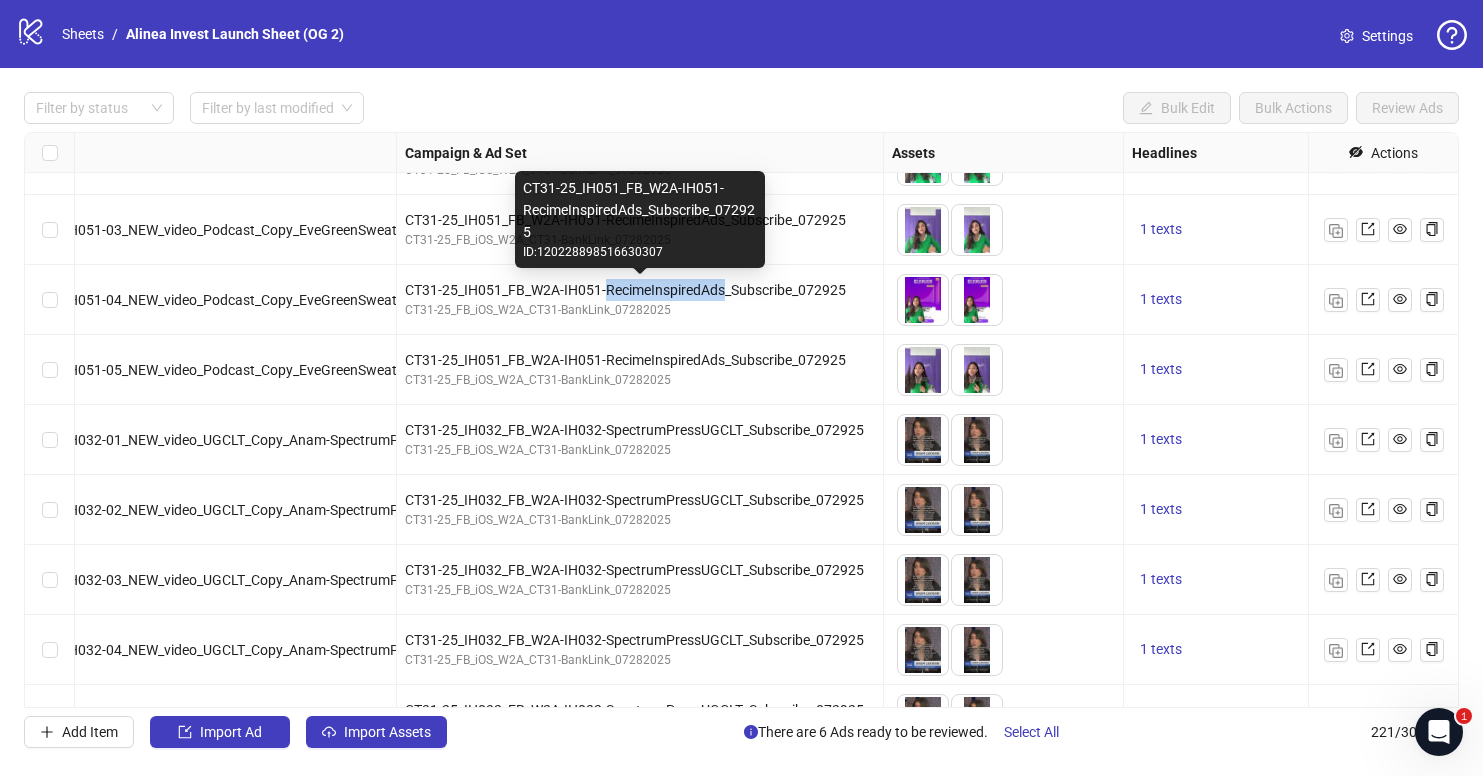 drag, startPoint x: 605, startPoint y: 291, endPoint x: 722, endPoint y: 287, distance: 117.06836 